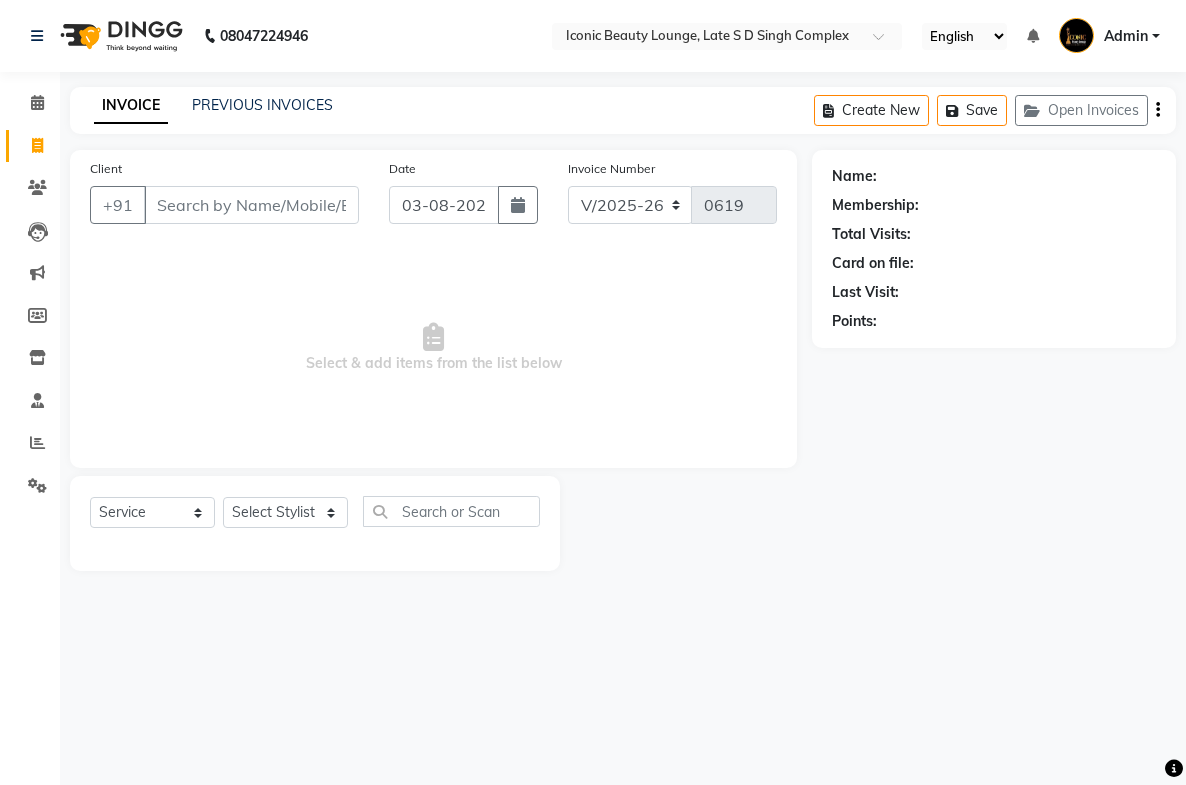 select on "6614" 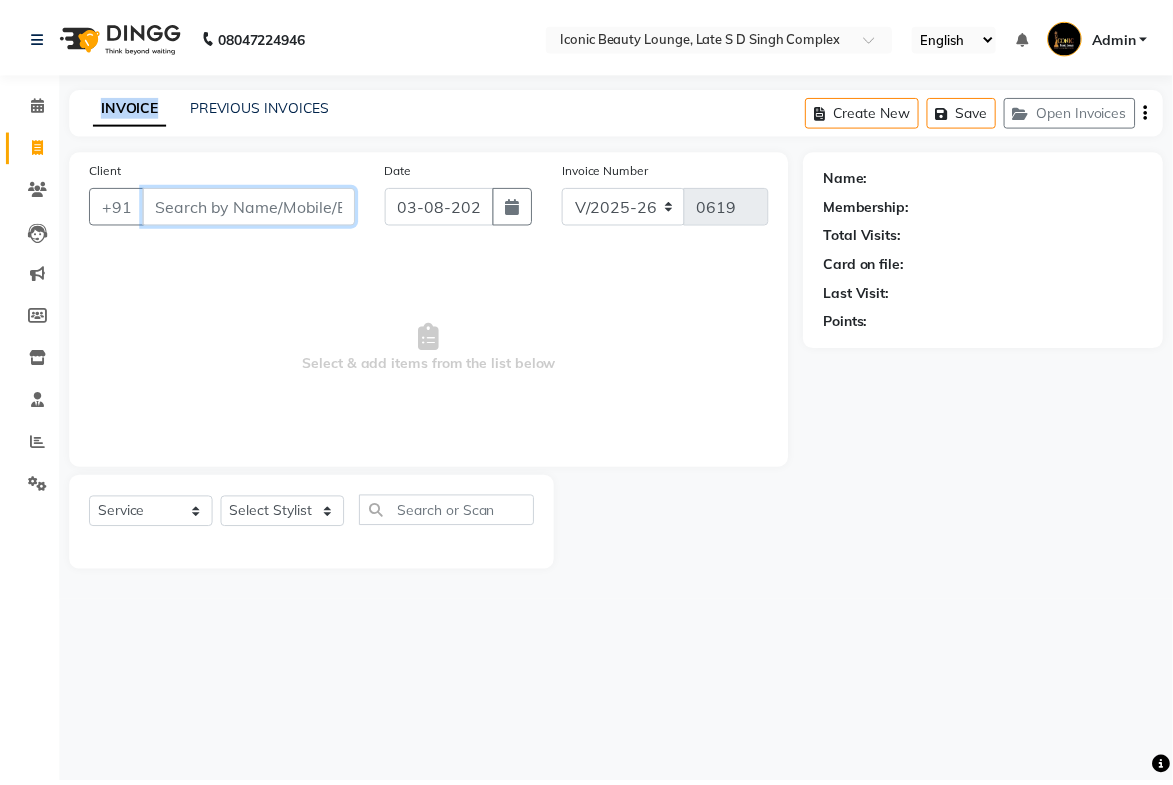 scroll, scrollTop: 0, scrollLeft: 0, axis: both 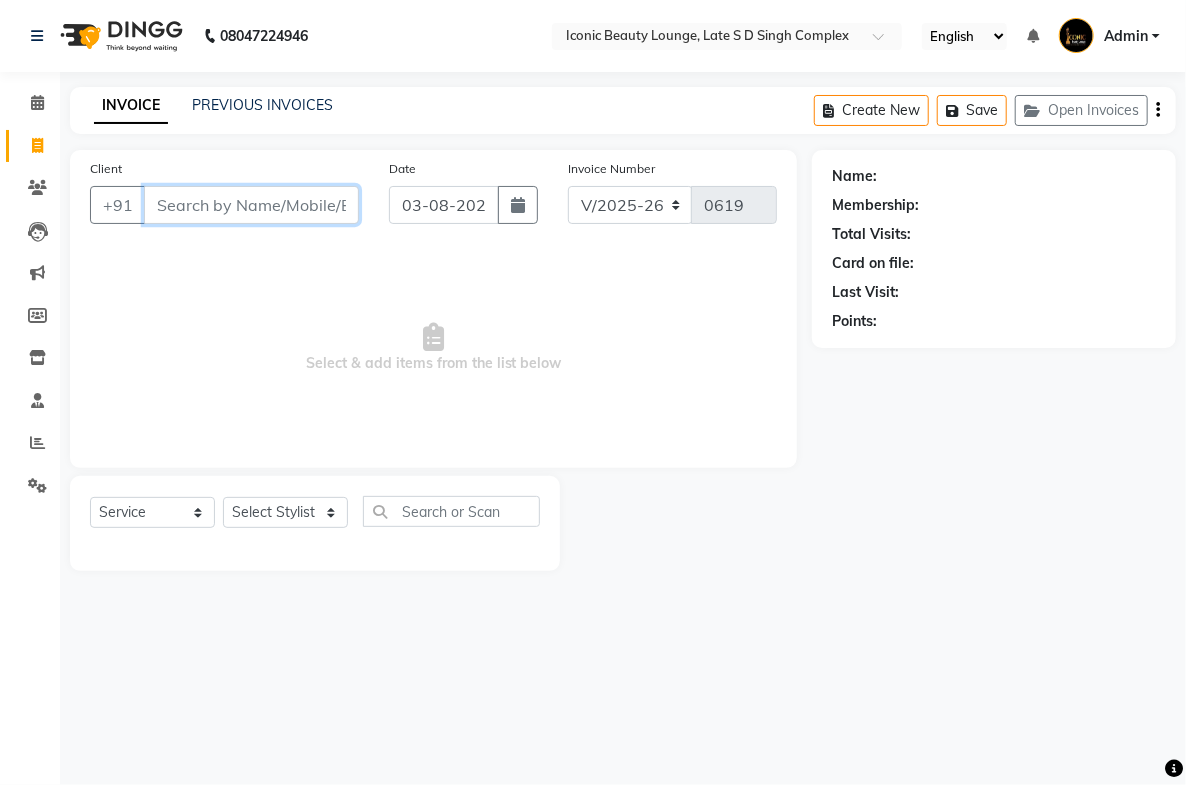 click on "Client" at bounding box center (251, 205) 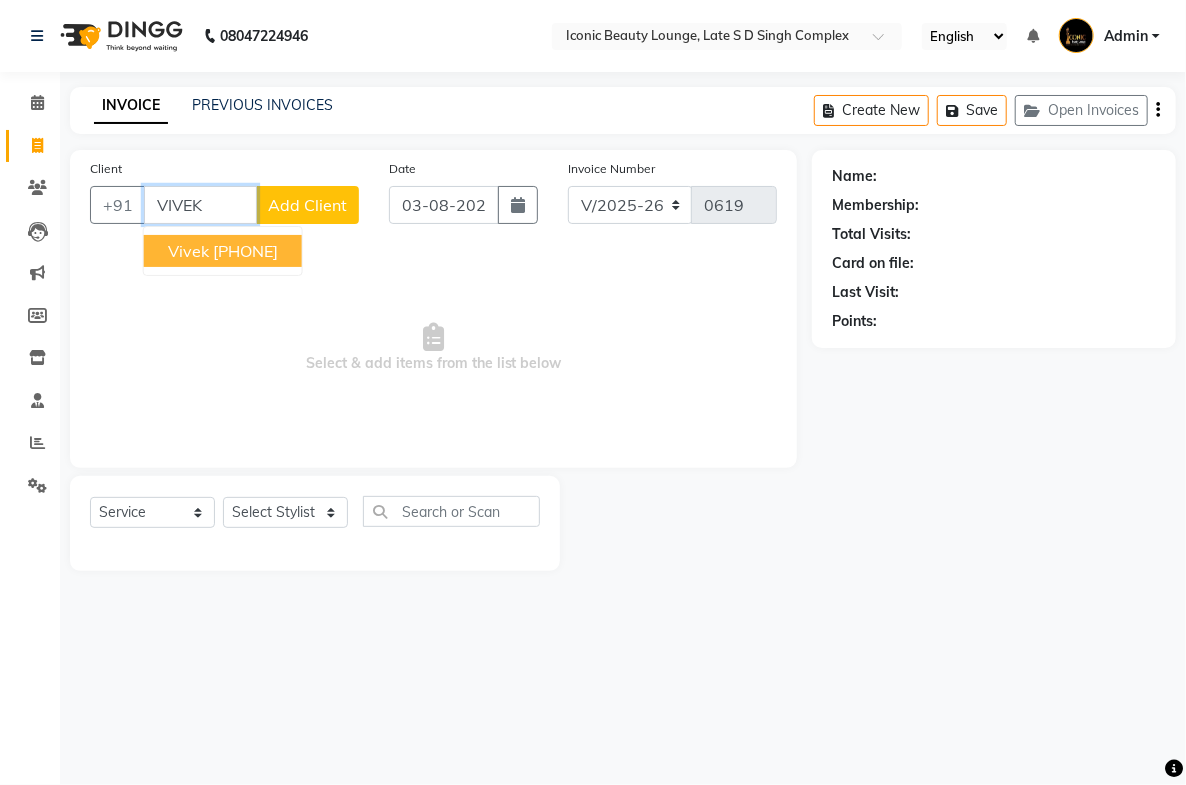 click on "[PHONE]" at bounding box center [245, 251] 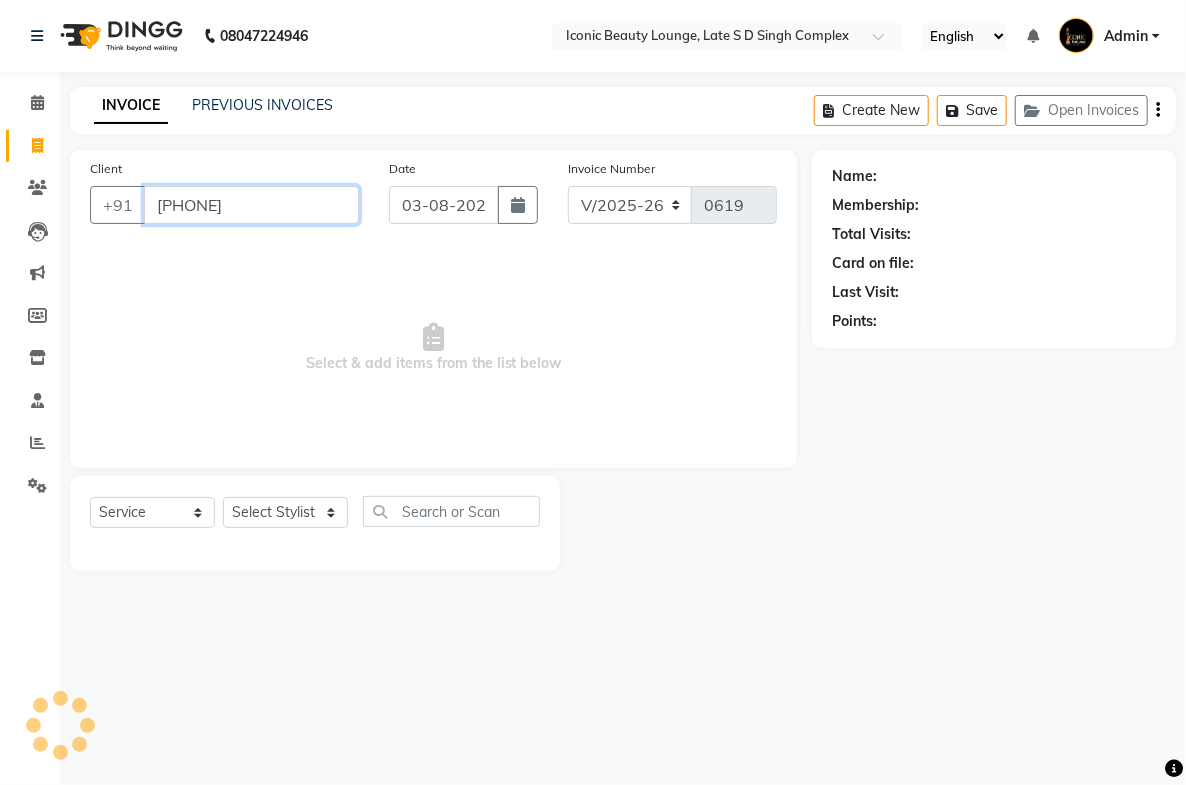 type on "[PHONE]" 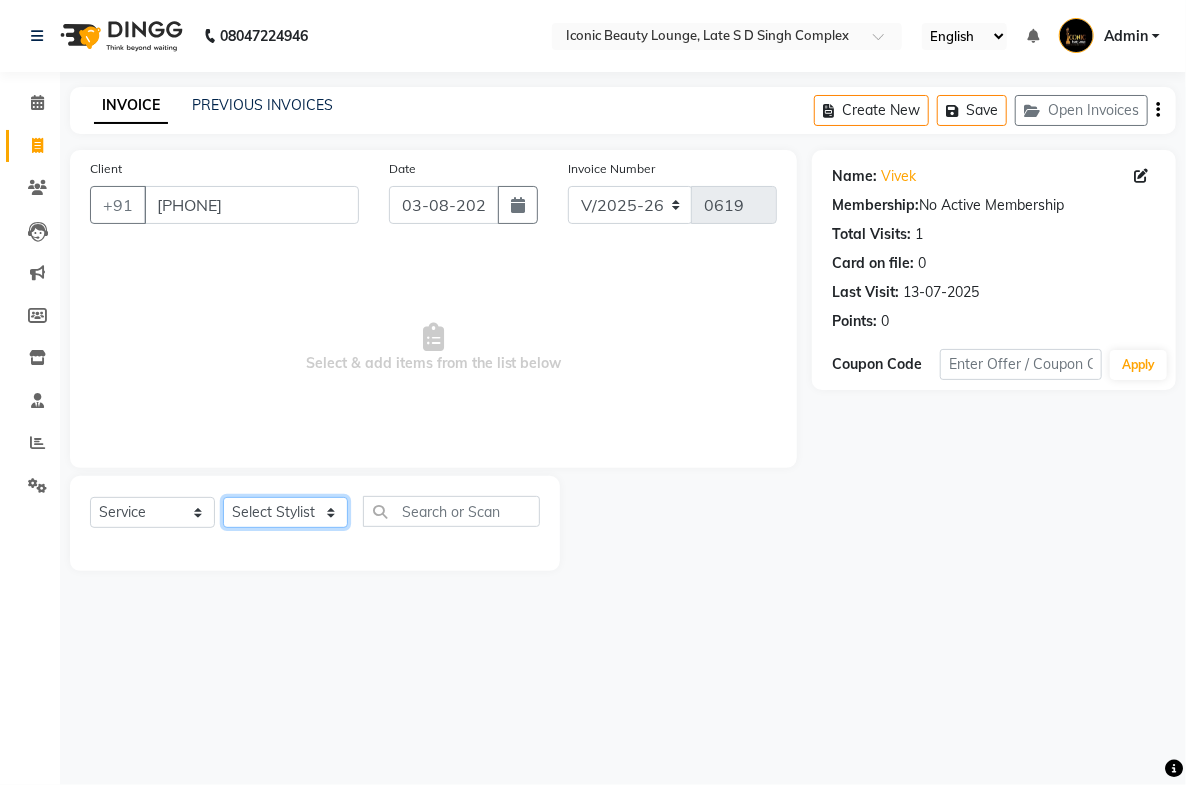 click on "Select Stylist Aashu Fatima Neelam neha  Priyanka Singh Sakib Tanu Jaiswal" 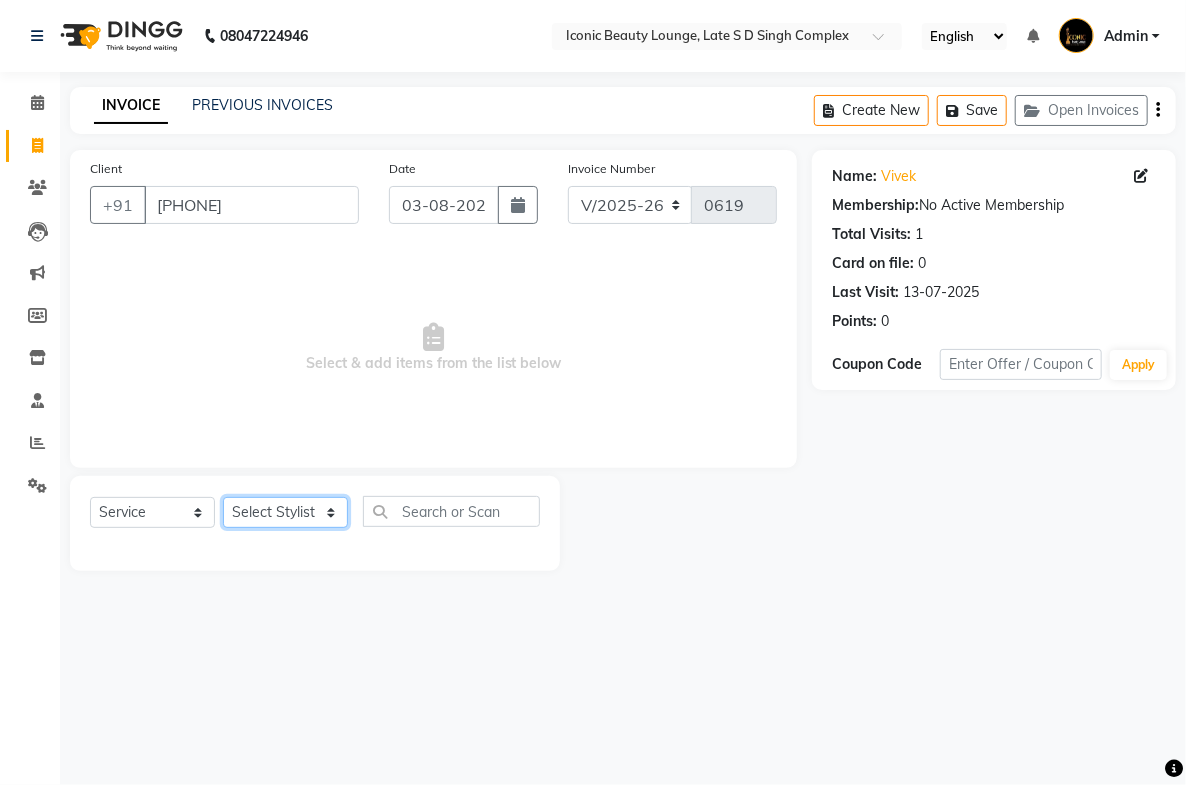 select on "58605" 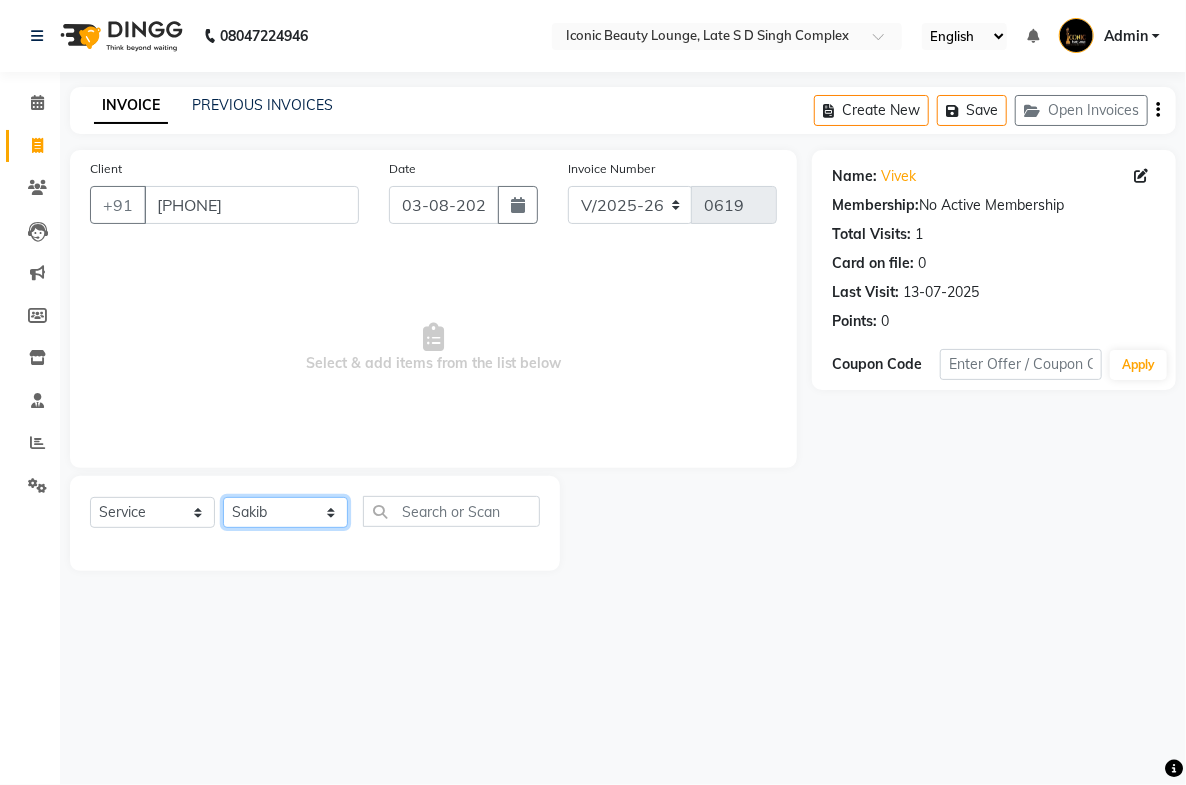 click on "Select Stylist Aashu Fatima Neelam neha  Priyanka Singh Sakib Tanu Jaiswal" 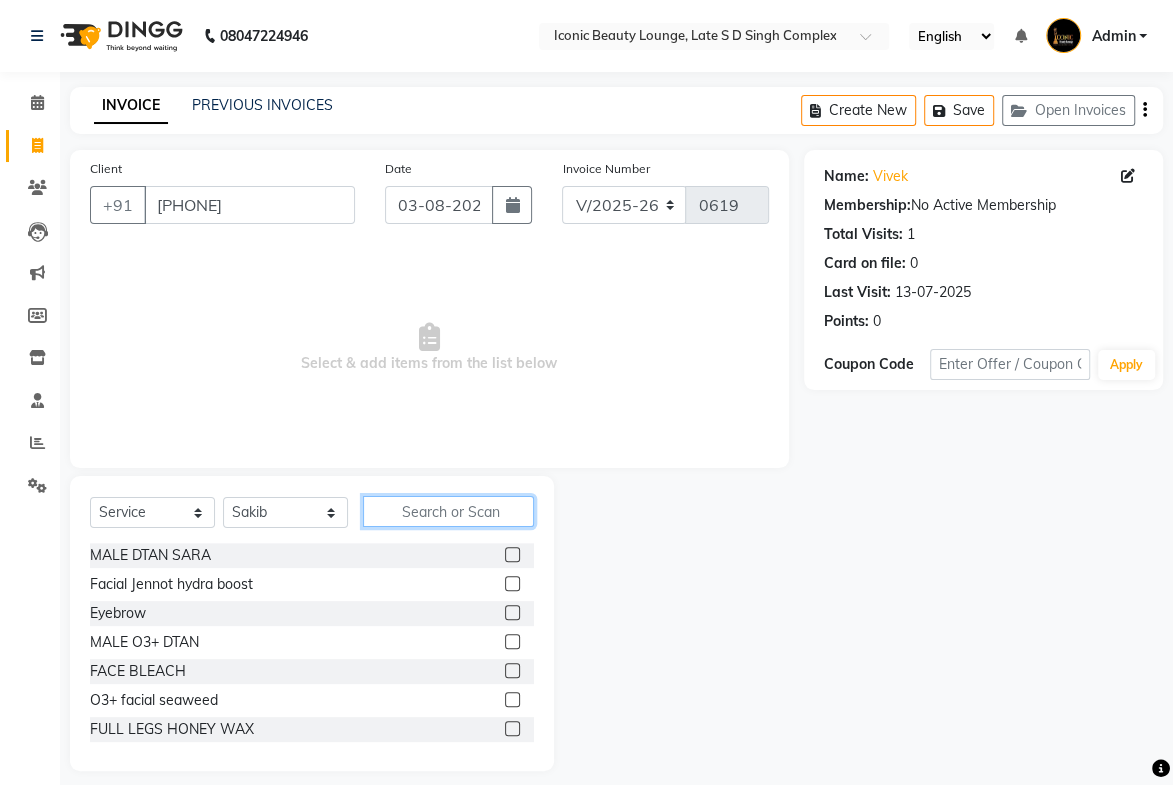 click 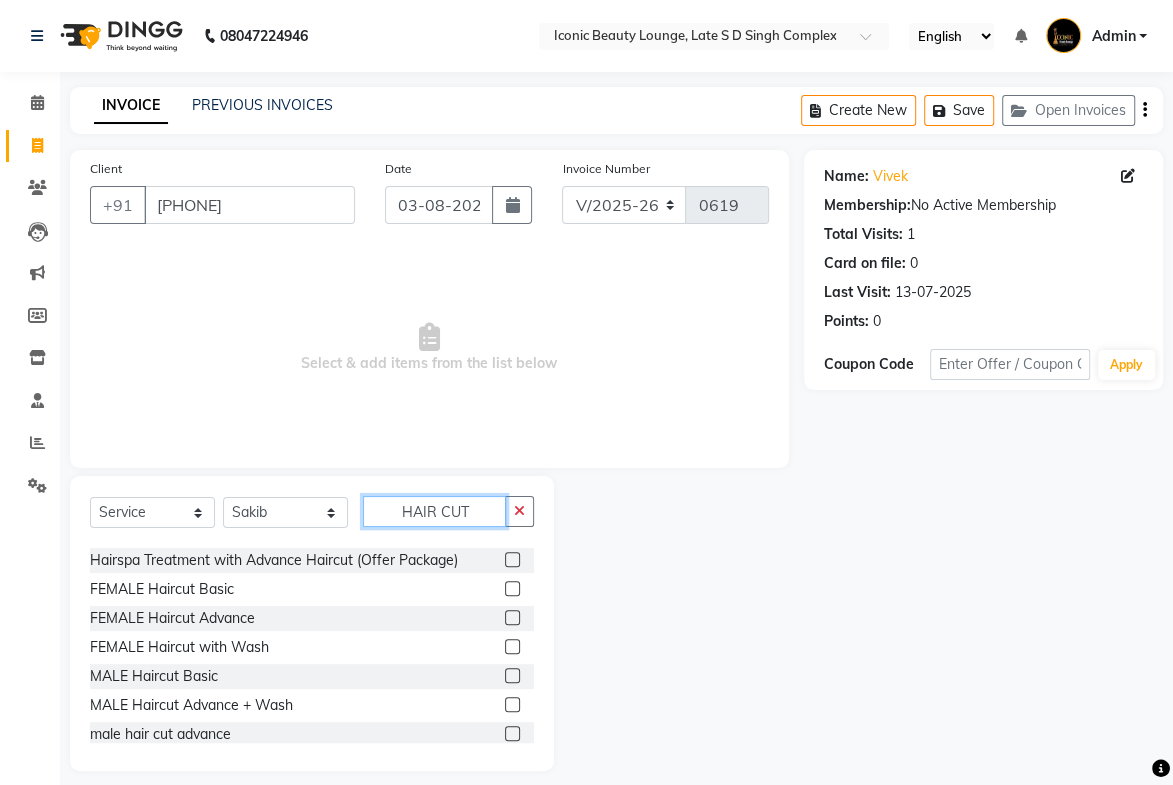 scroll, scrollTop: 181, scrollLeft: 0, axis: vertical 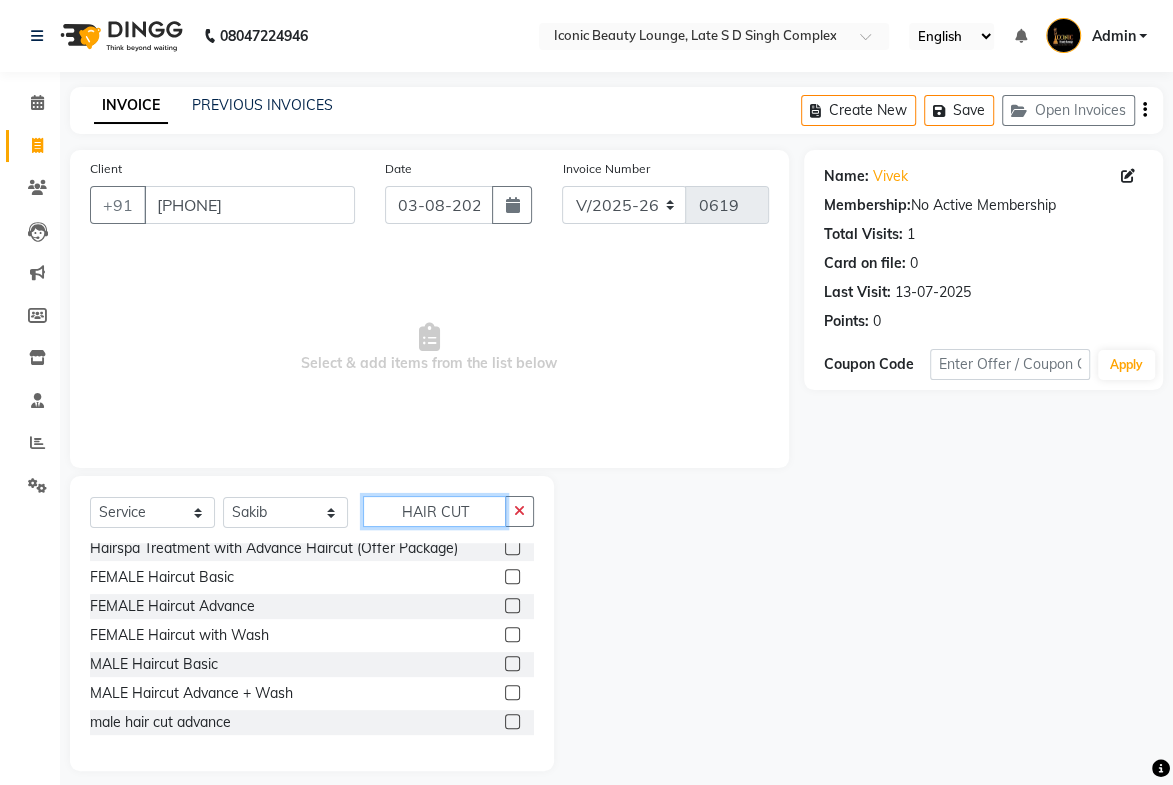 type on "HAIR CUT" 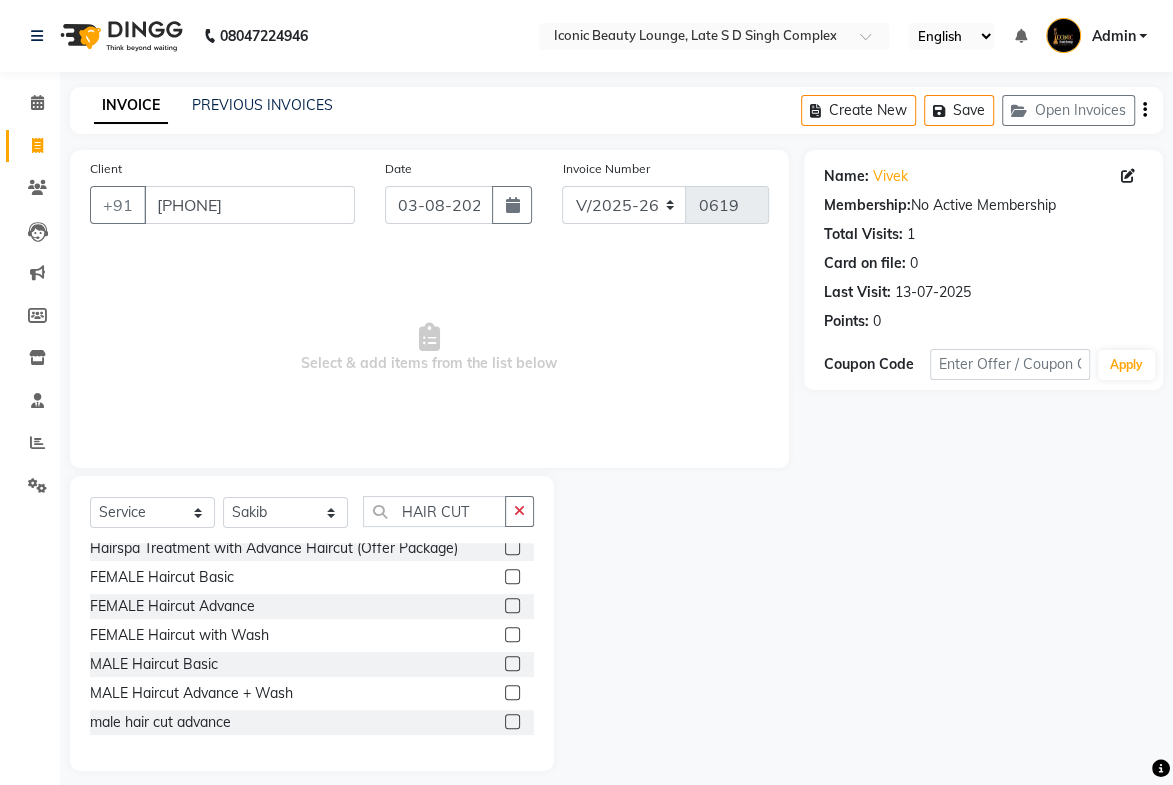 click 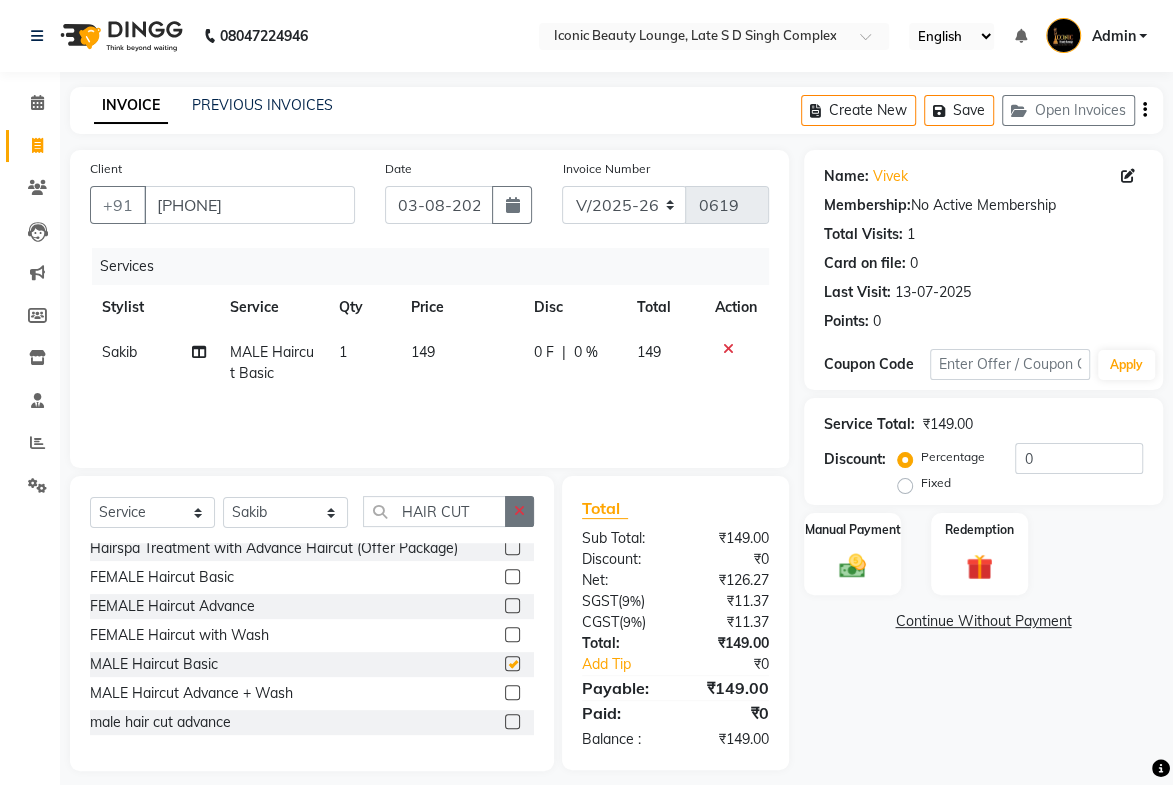 checkbox on "false" 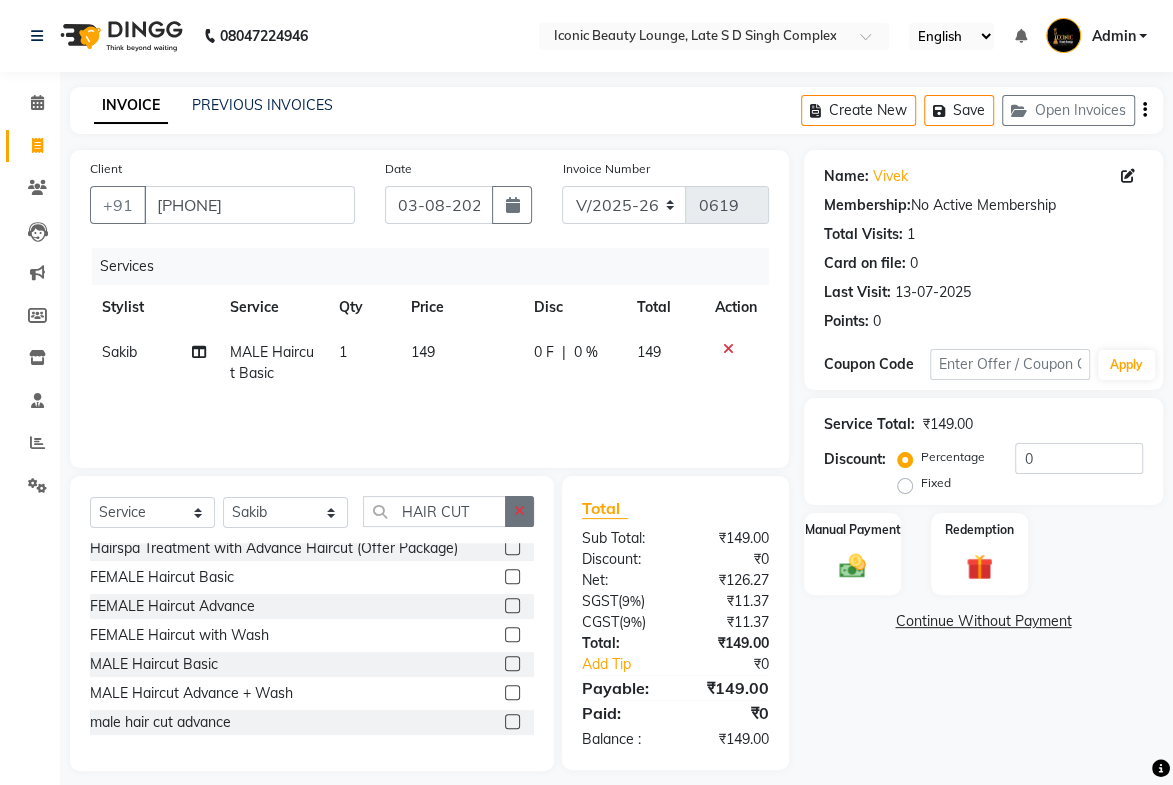 click 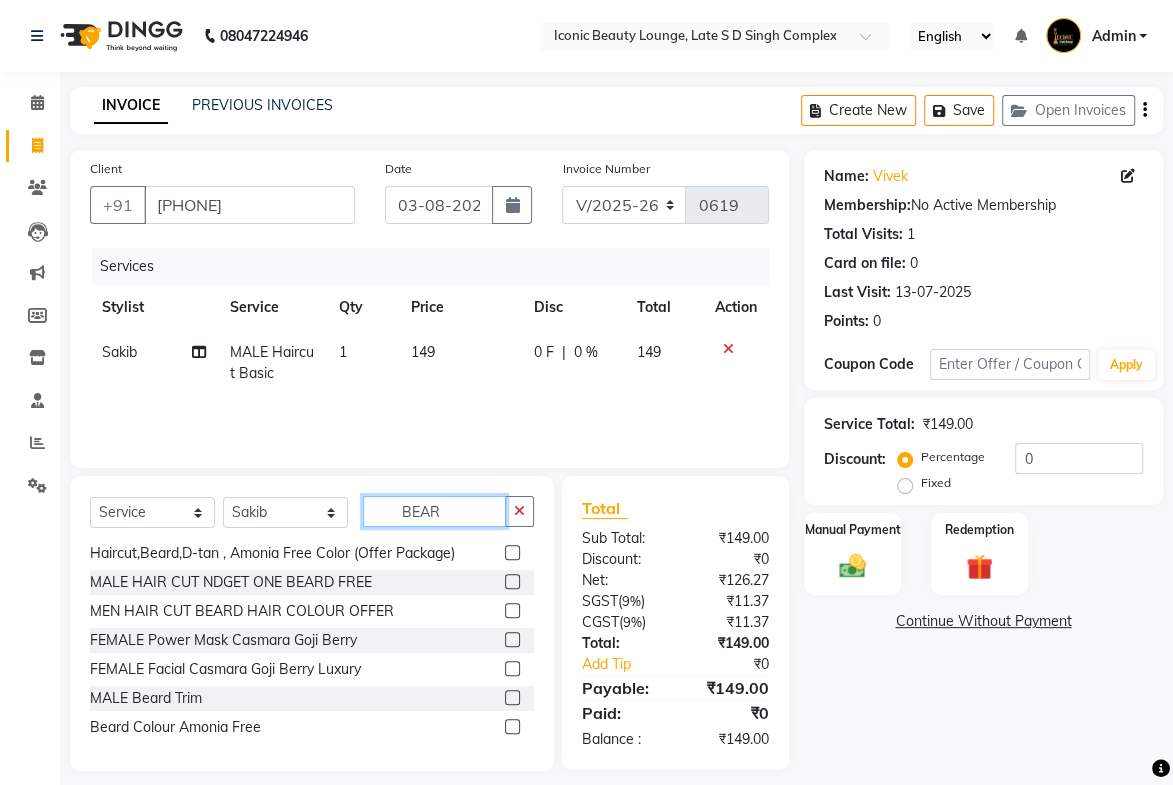 scroll, scrollTop: 0, scrollLeft: 0, axis: both 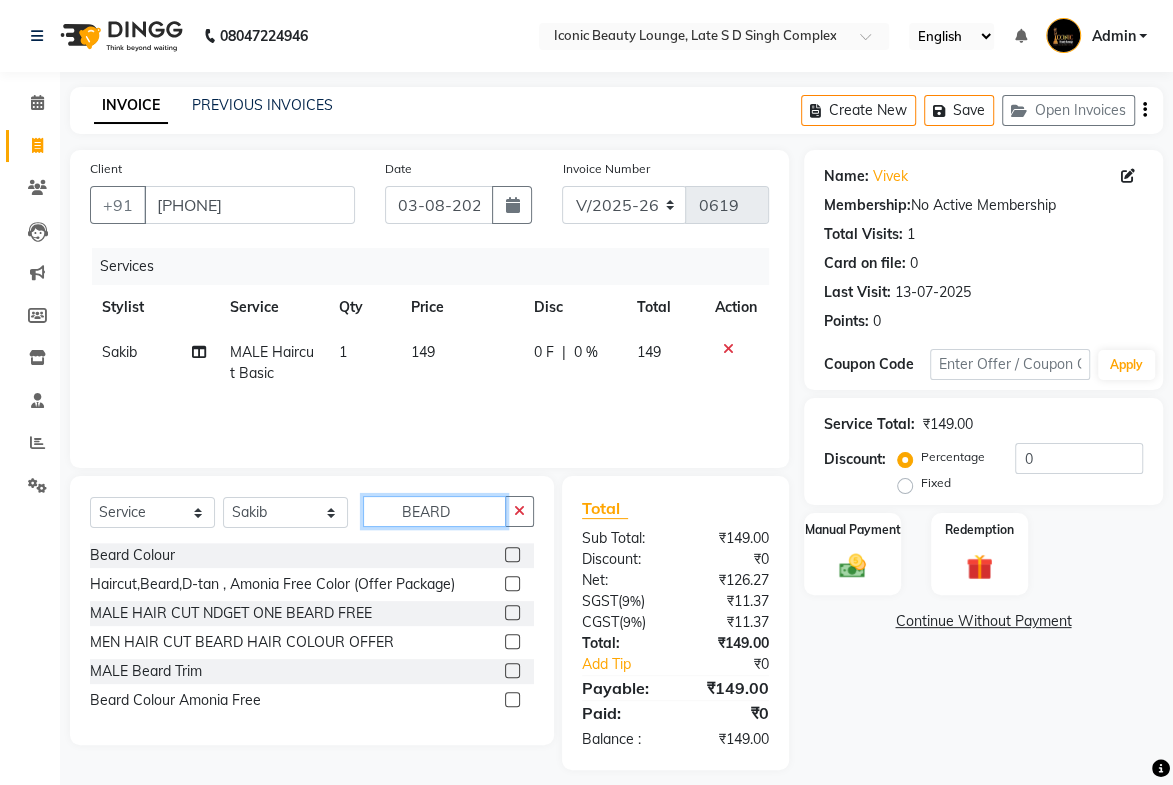 type on "BEARD" 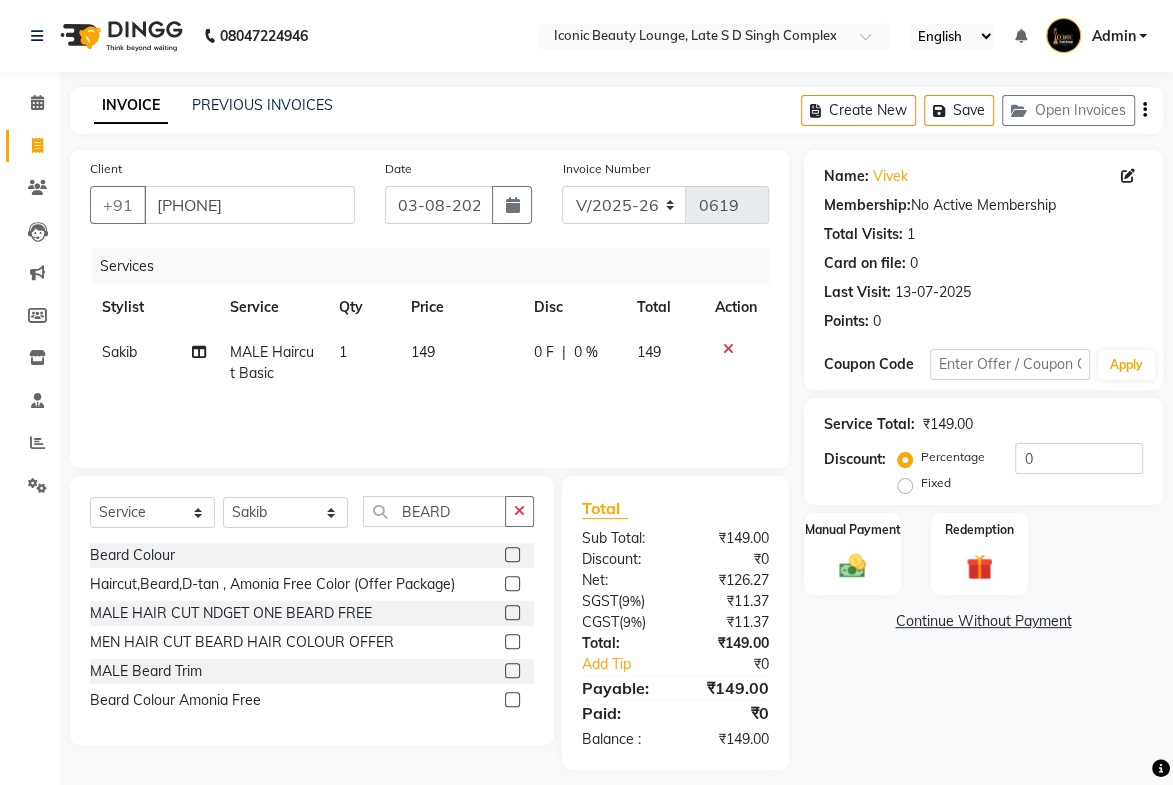 click 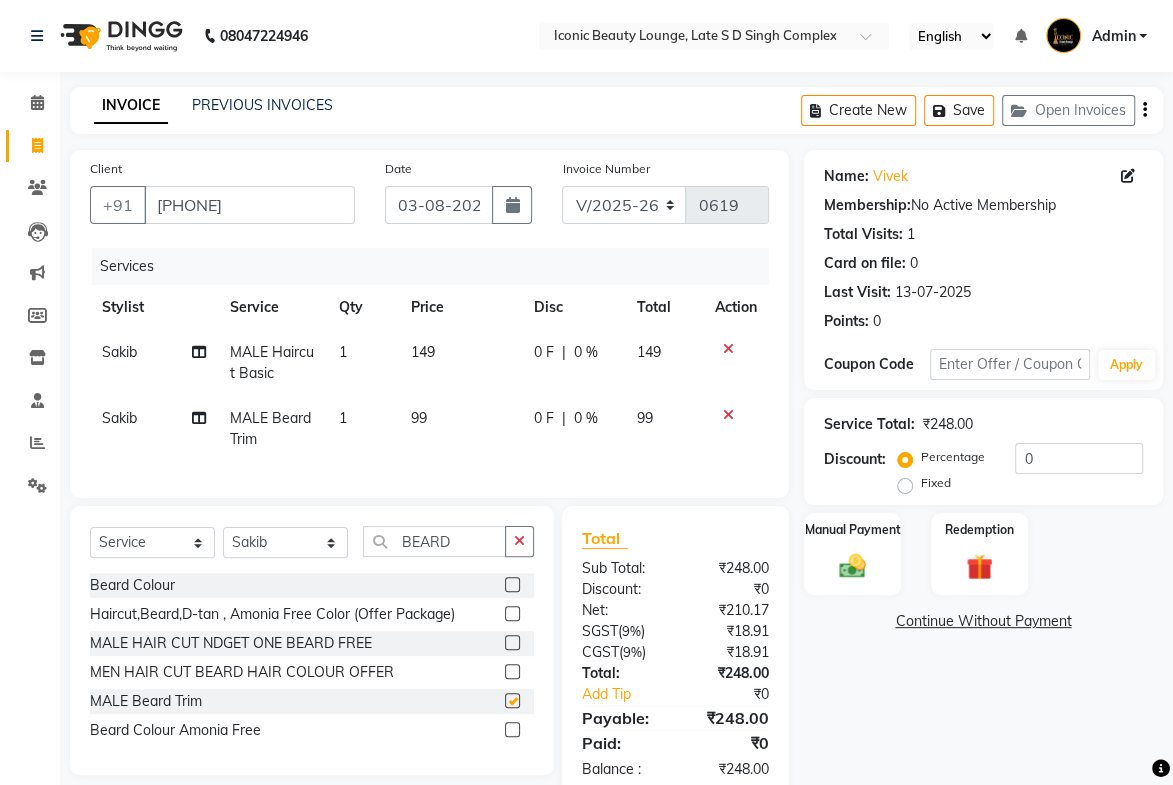 checkbox on "false" 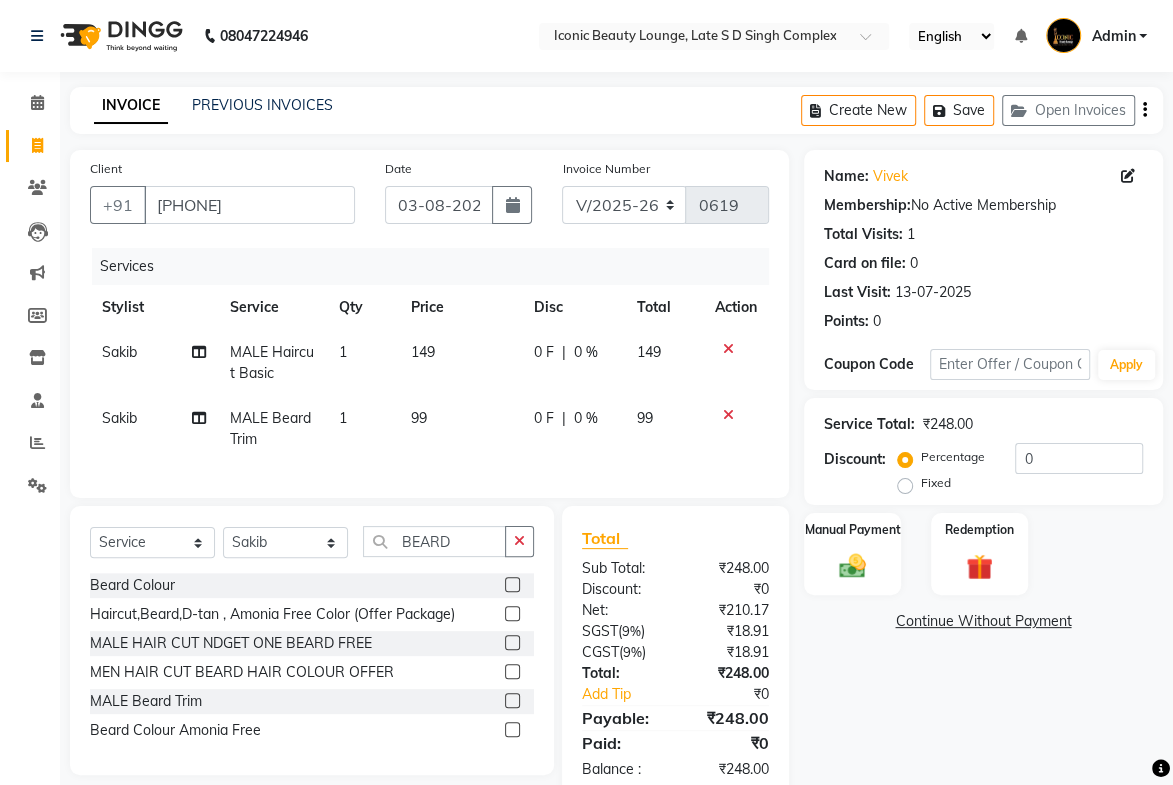 click on "149" 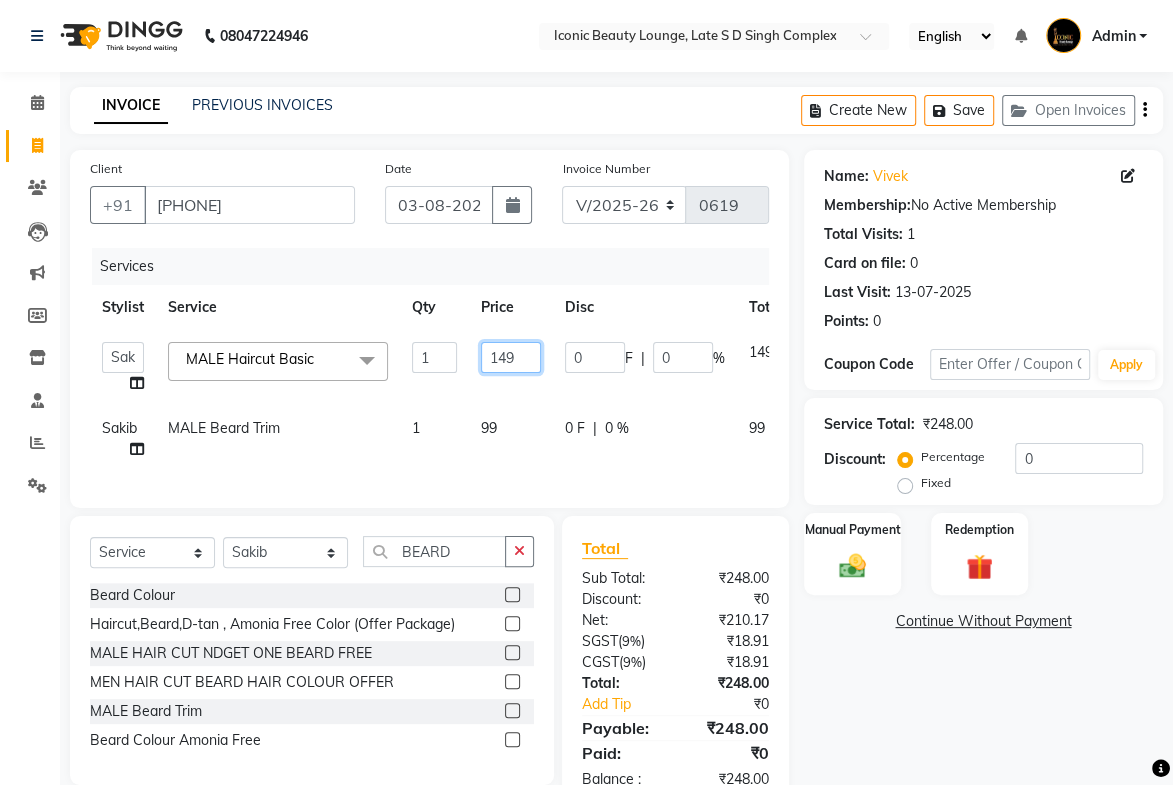 click on "149" 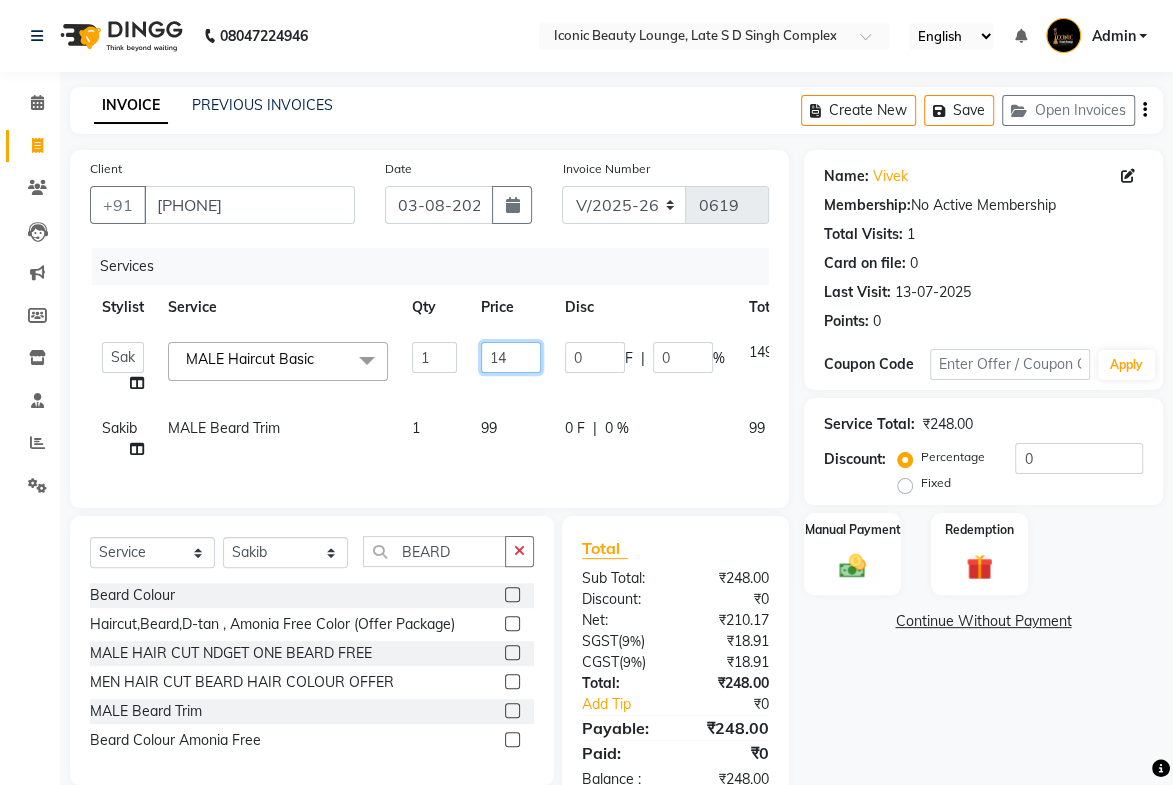 type on "1" 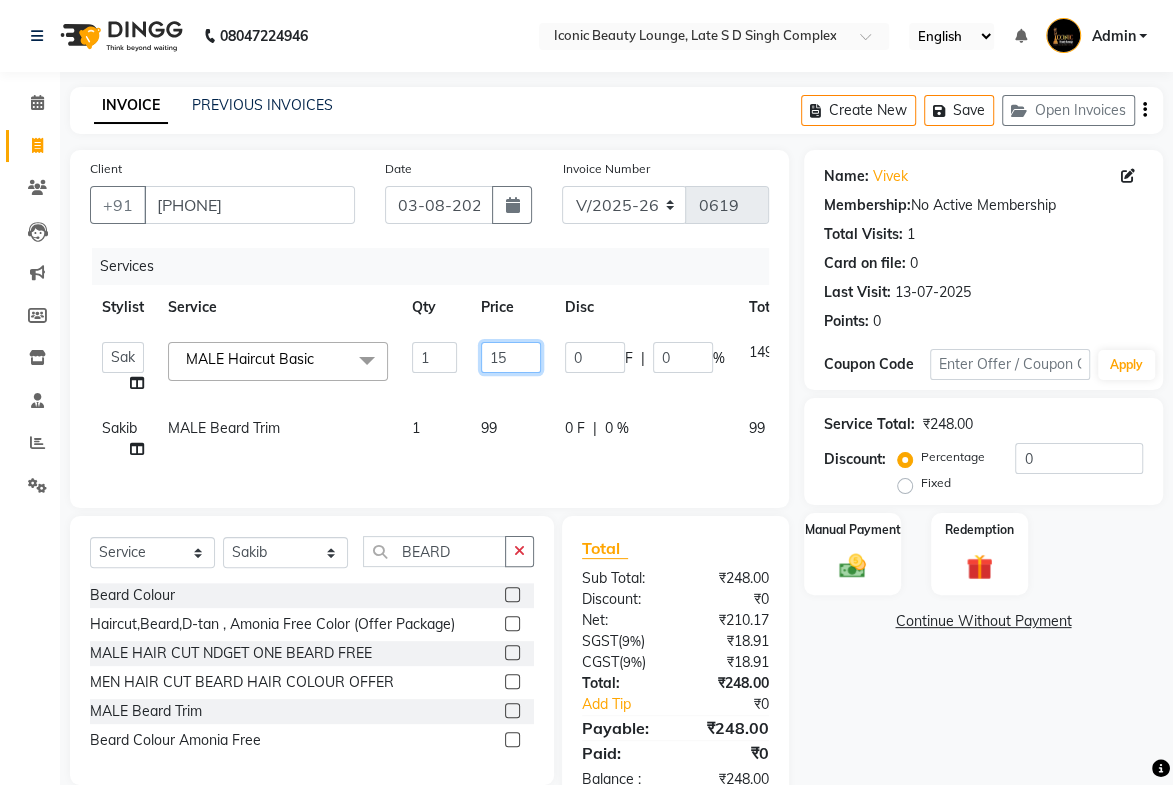 type on "150" 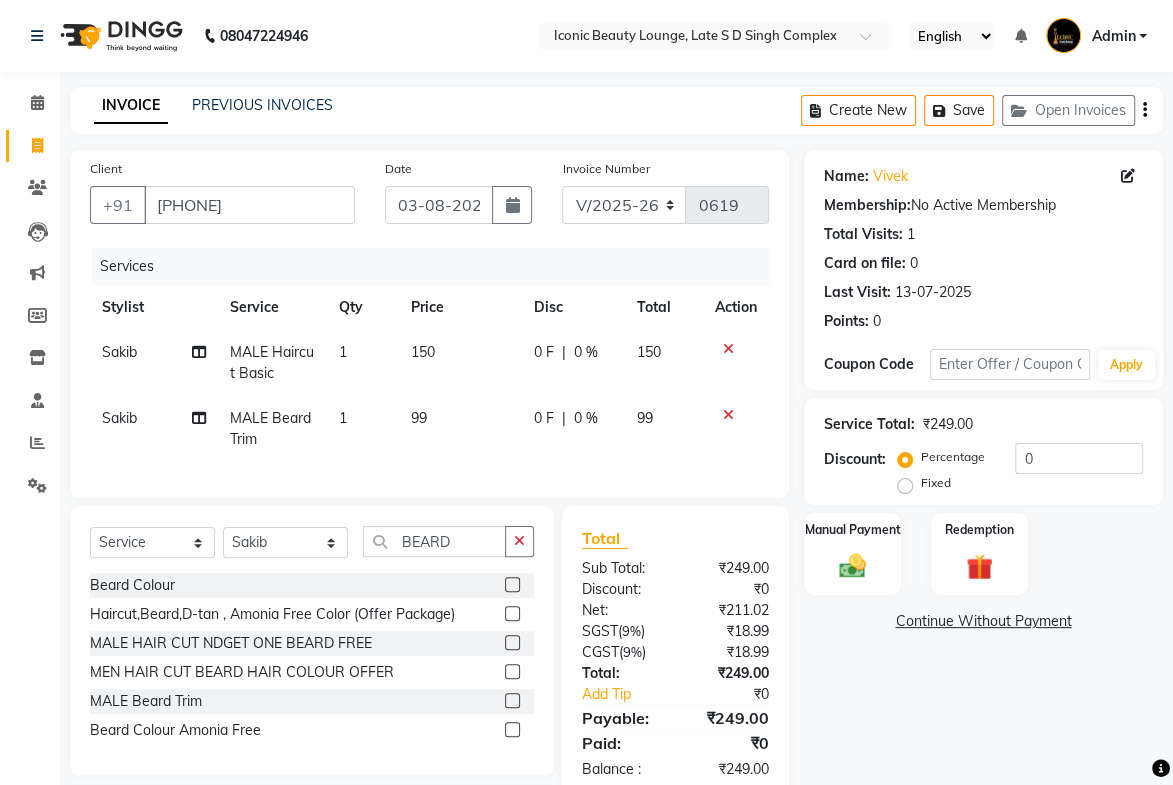 click on "99" 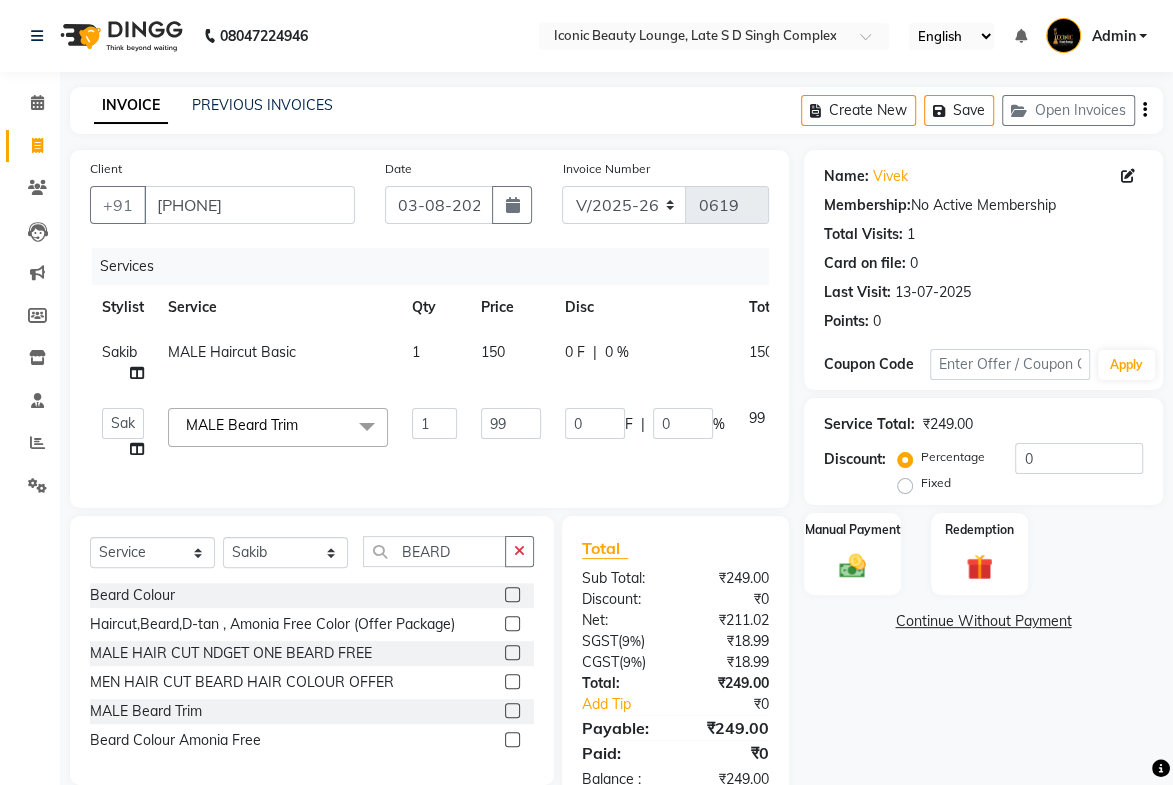 click on "99" 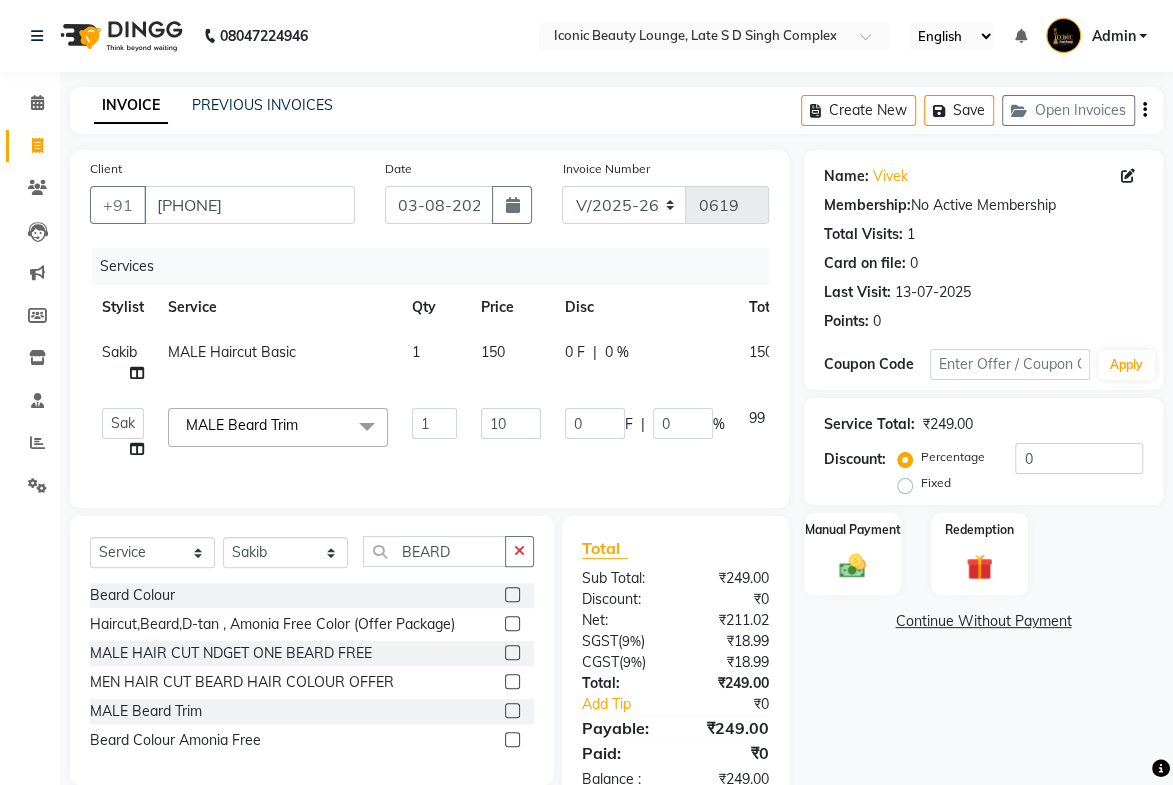 type on "100" 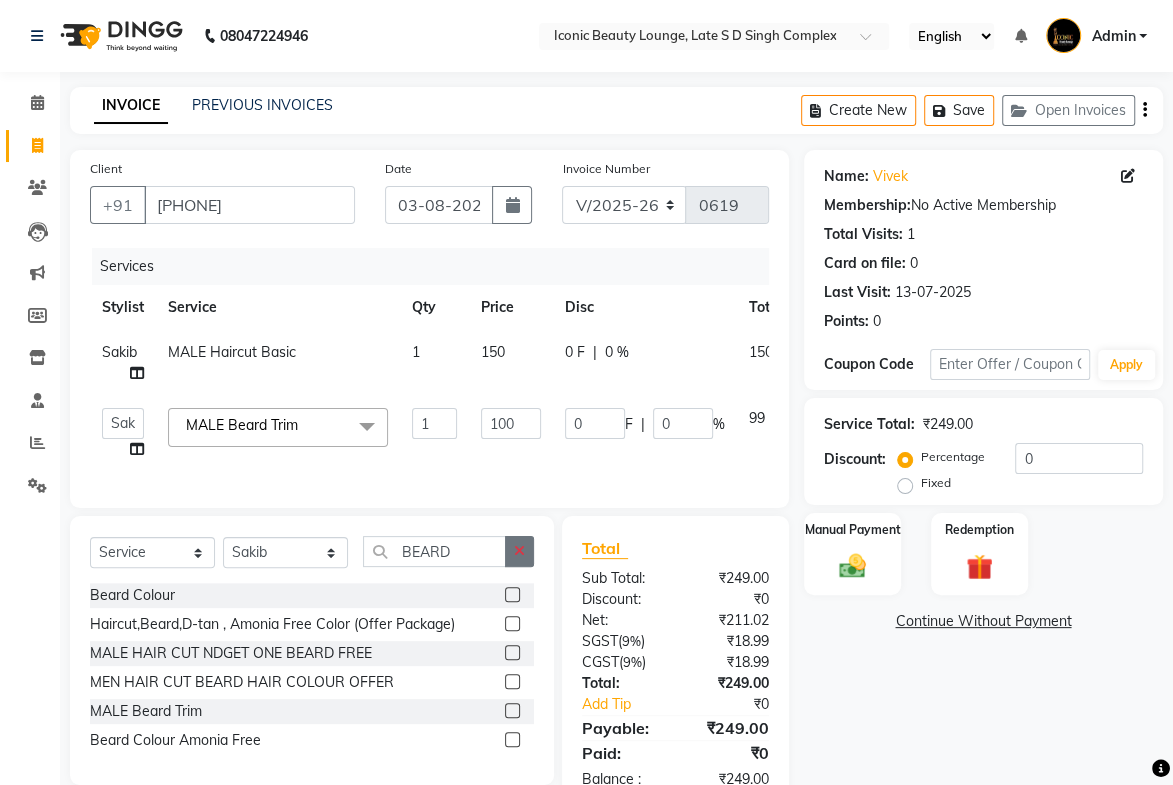 click 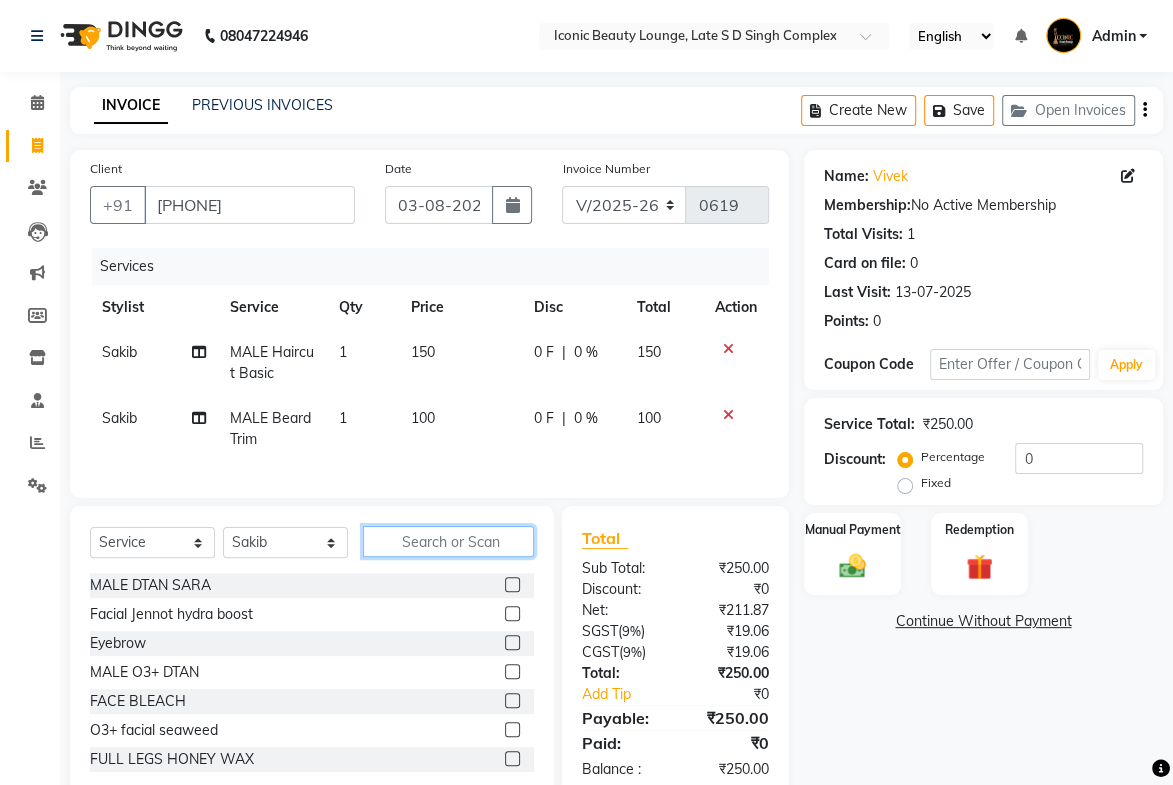 click 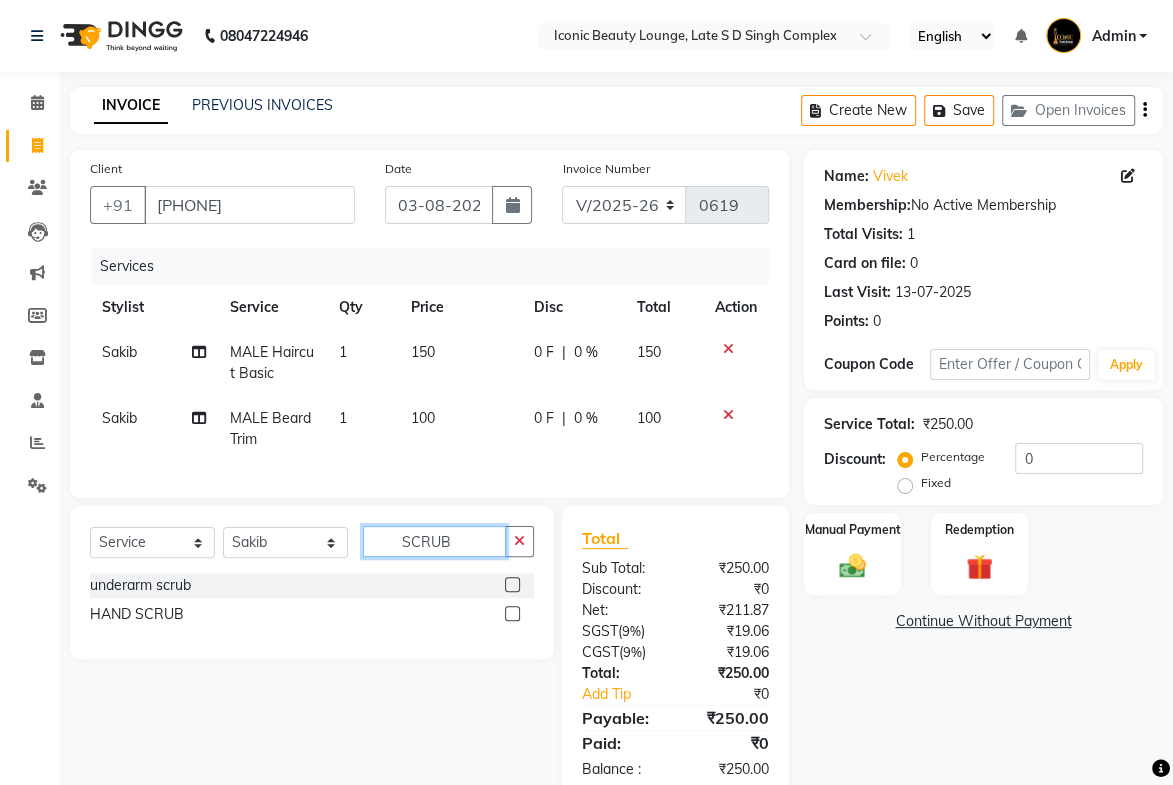 type on "SCRUB" 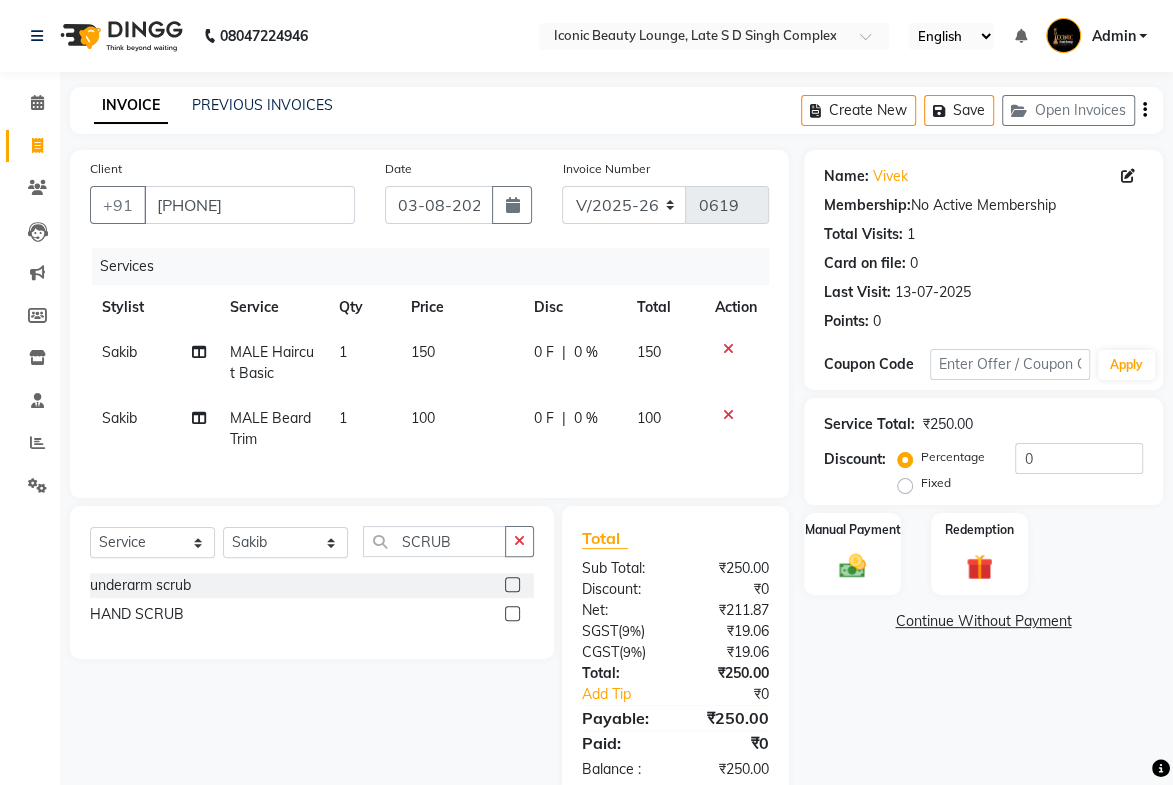 click 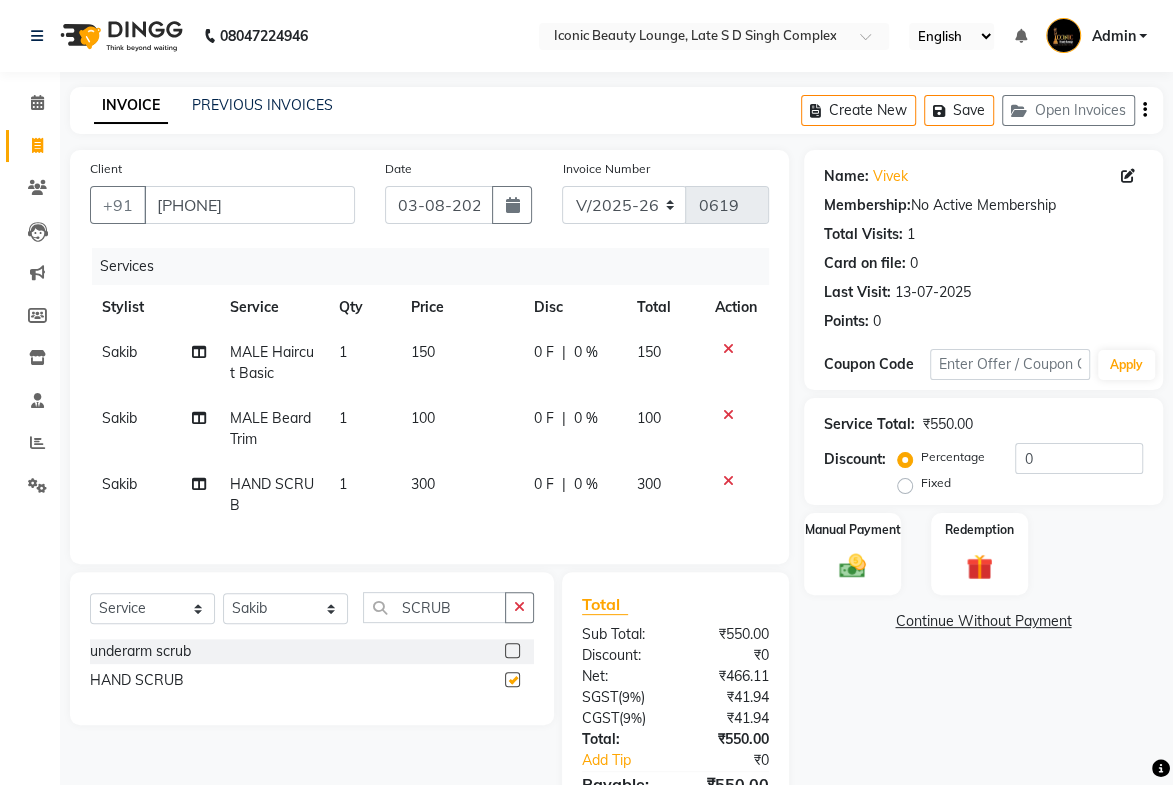 checkbox on "false" 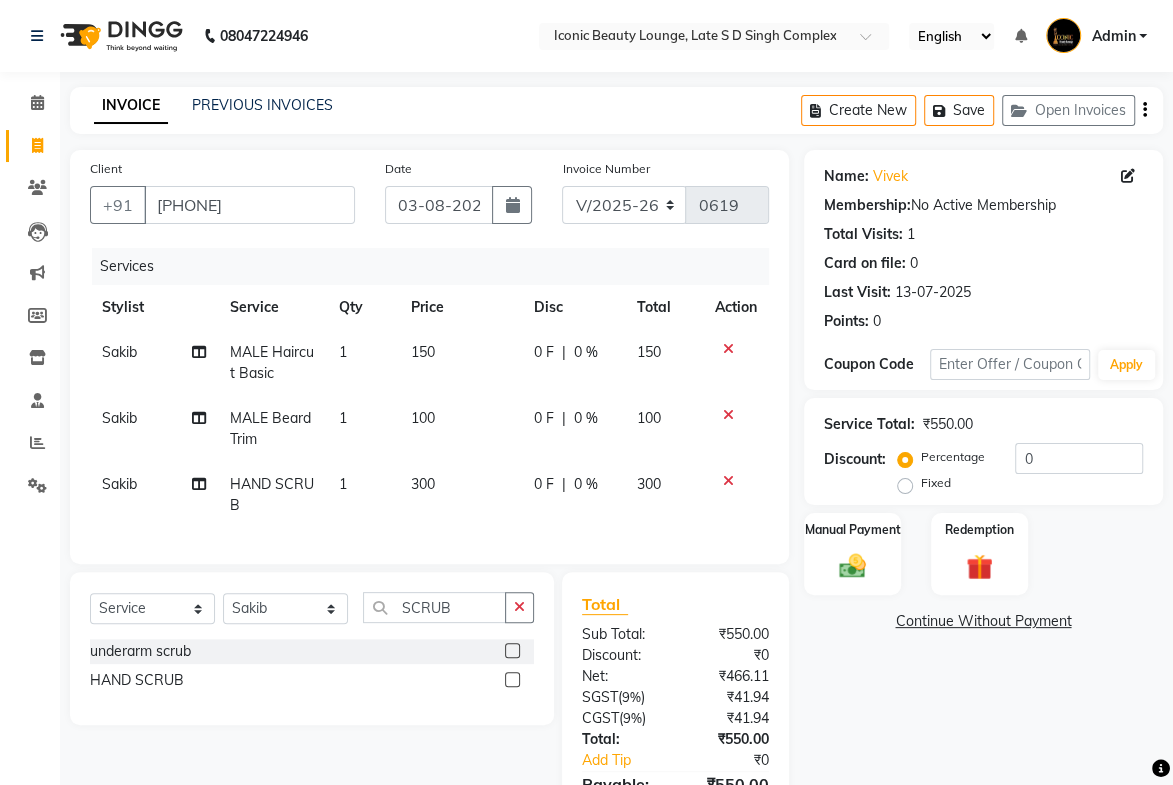 click on "300" 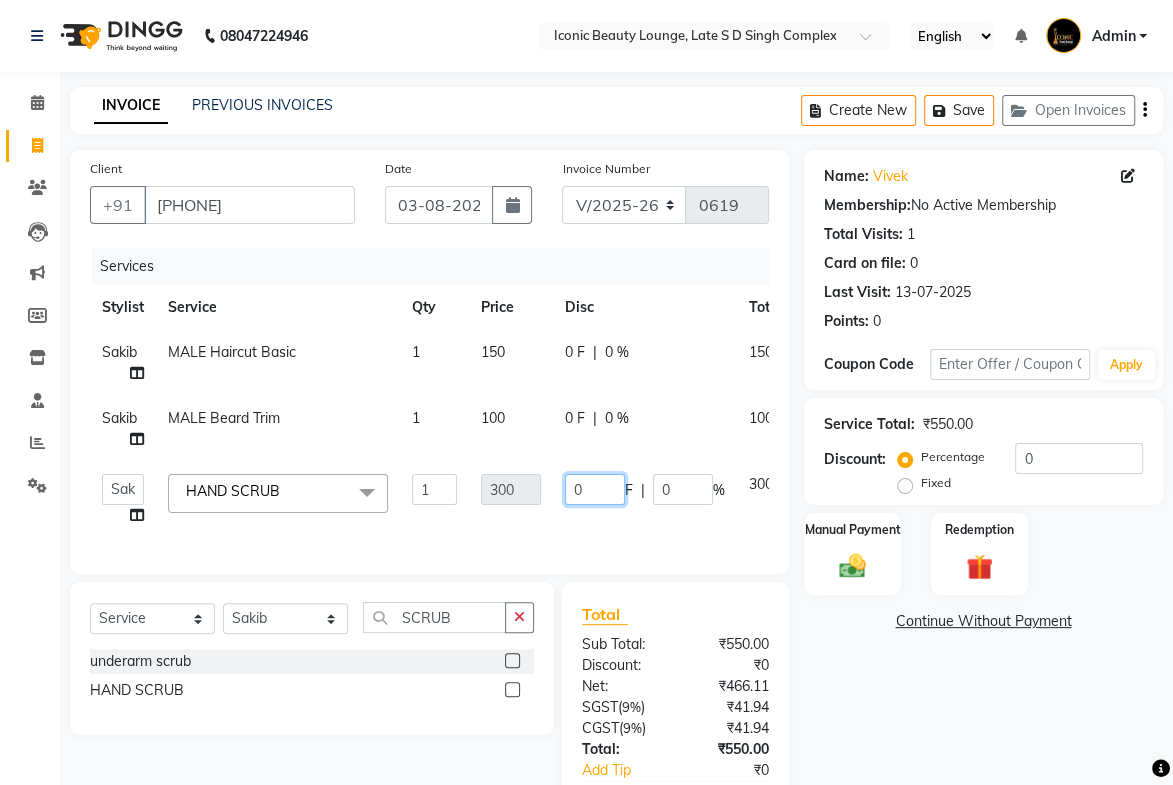 click on "0" 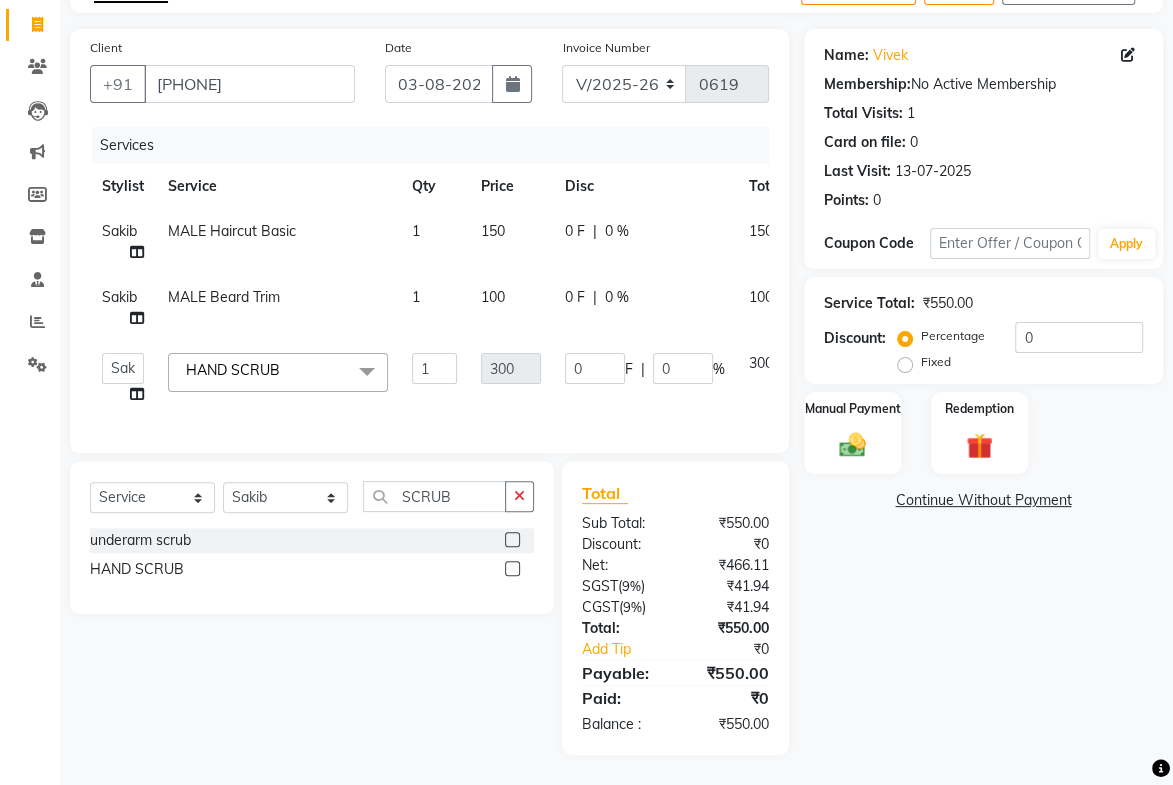 scroll, scrollTop: 126, scrollLeft: 0, axis: vertical 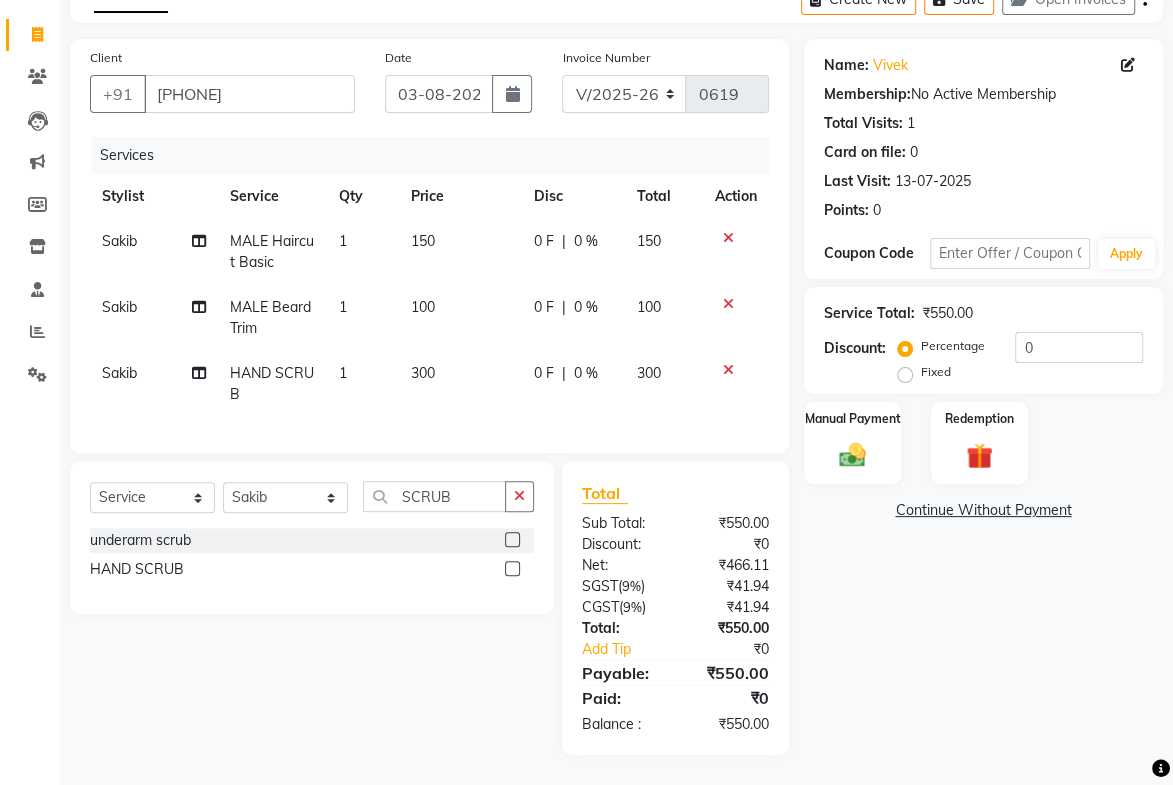 click on "Fixed" 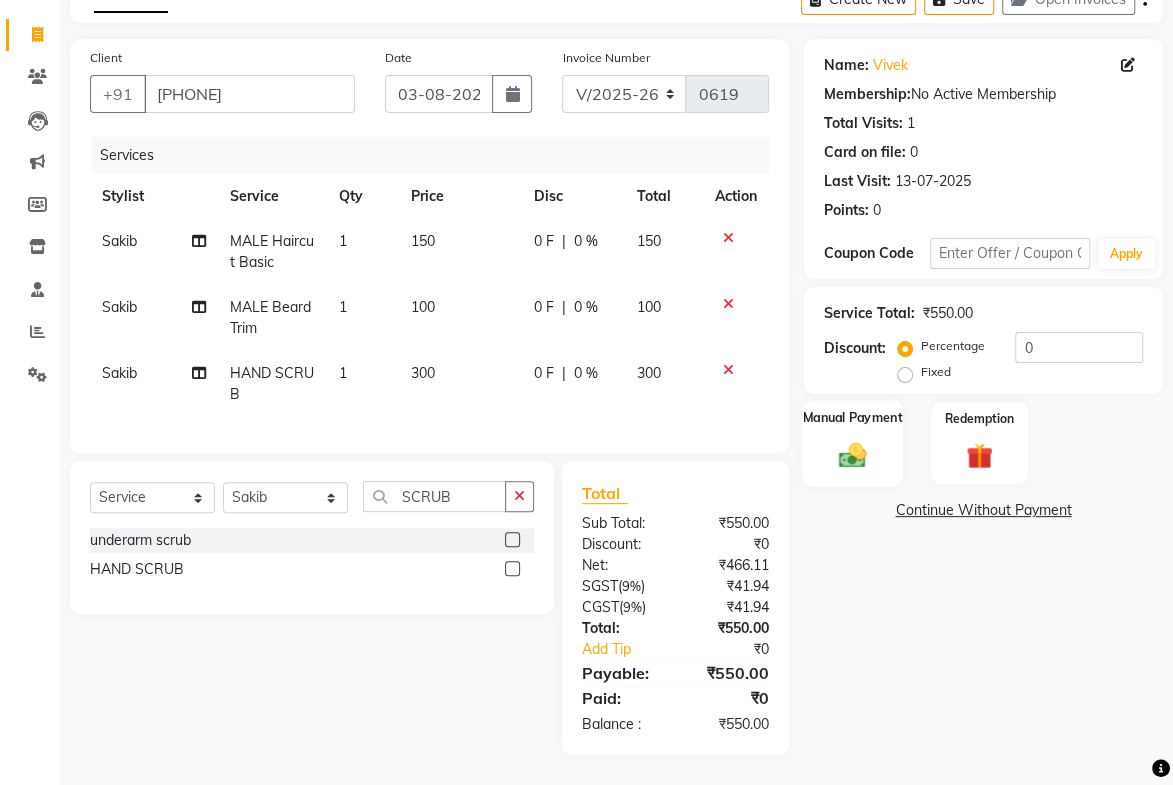 click on "Manual Payment" 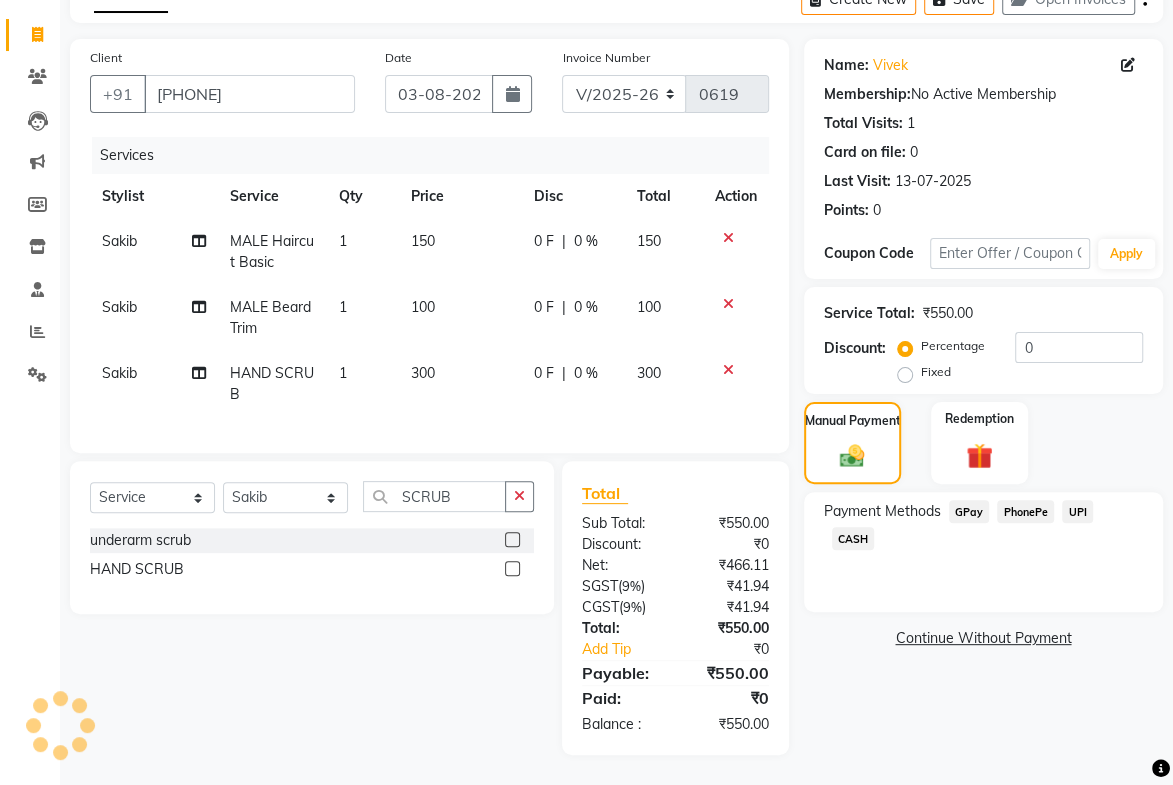 click on "UPI" 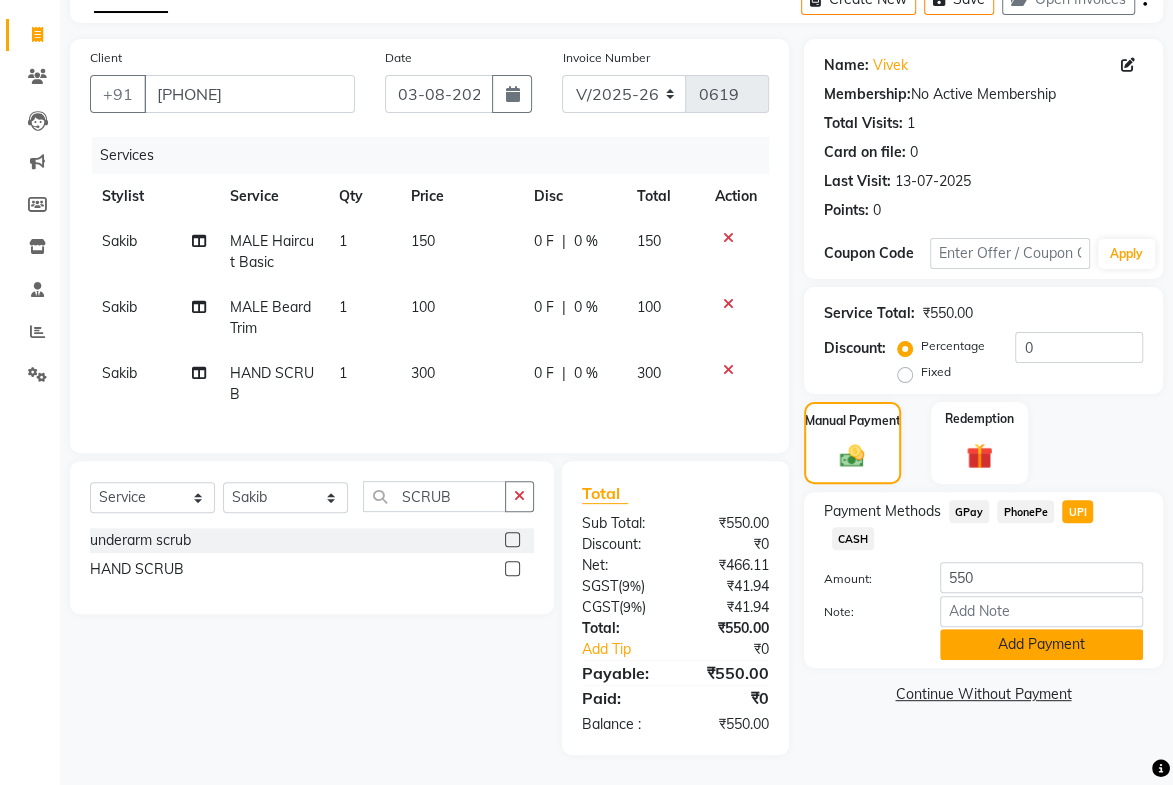 click on "Add Payment" 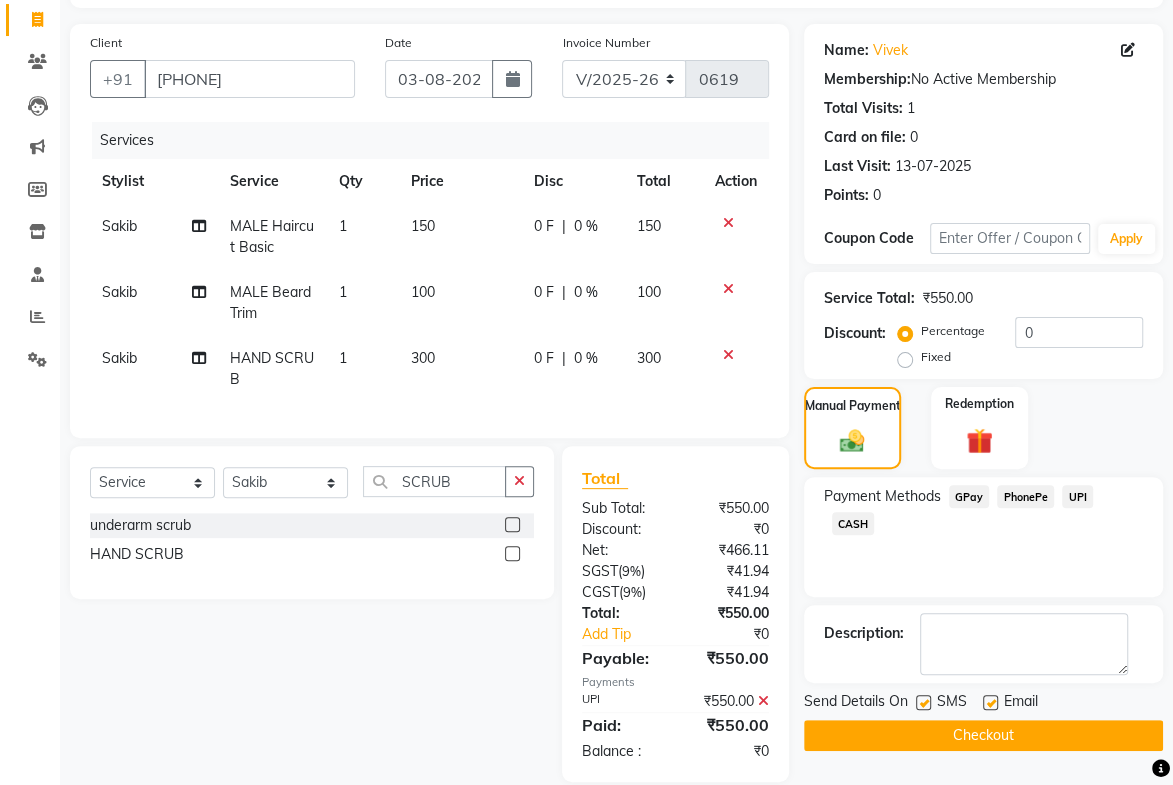 scroll, scrollTop: 168, scrollLeft: 0, axis: vertical 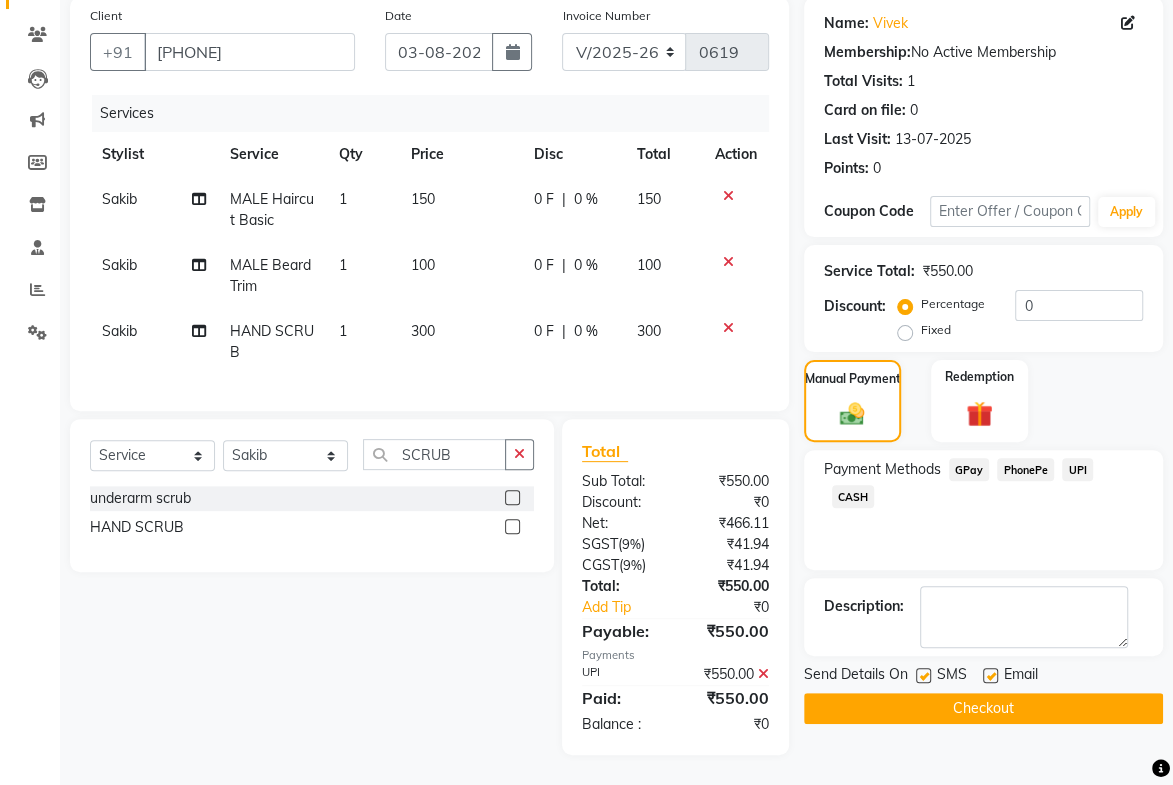 click on "Checkout" 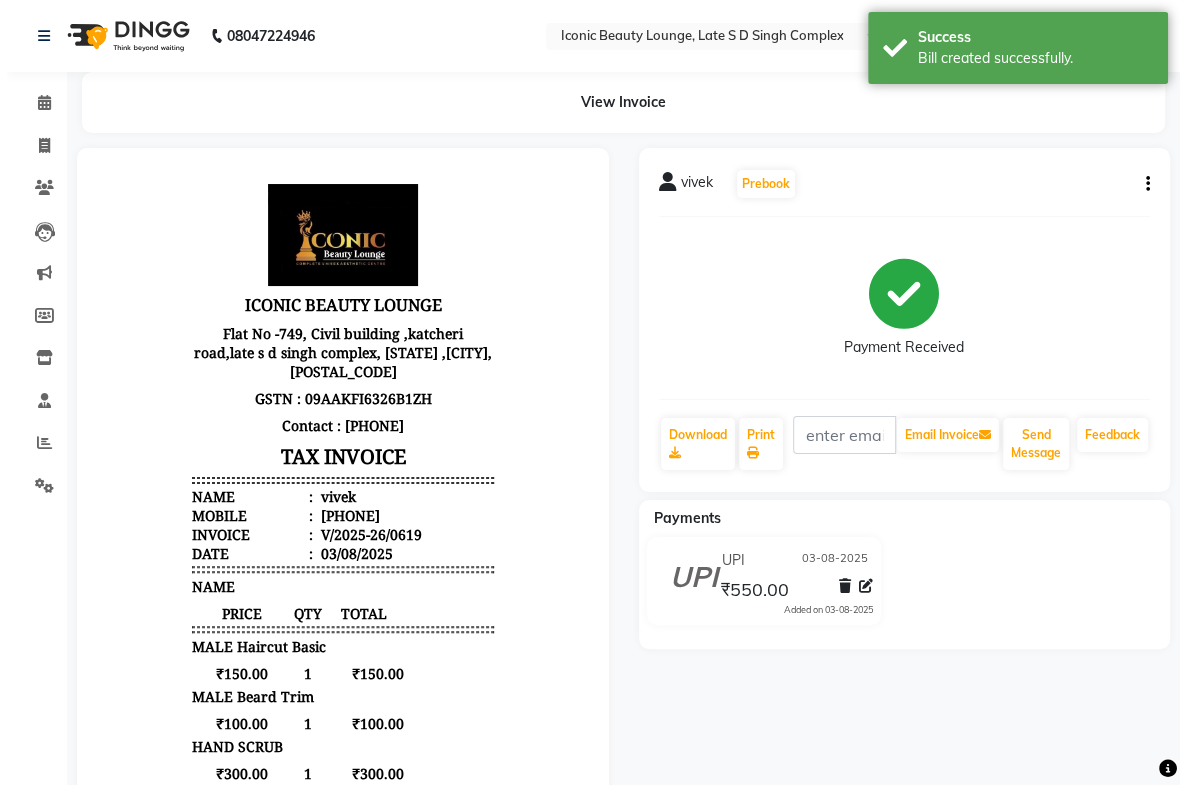 scroll, scrollTop: 0, scrollLeft: 0, axis: both 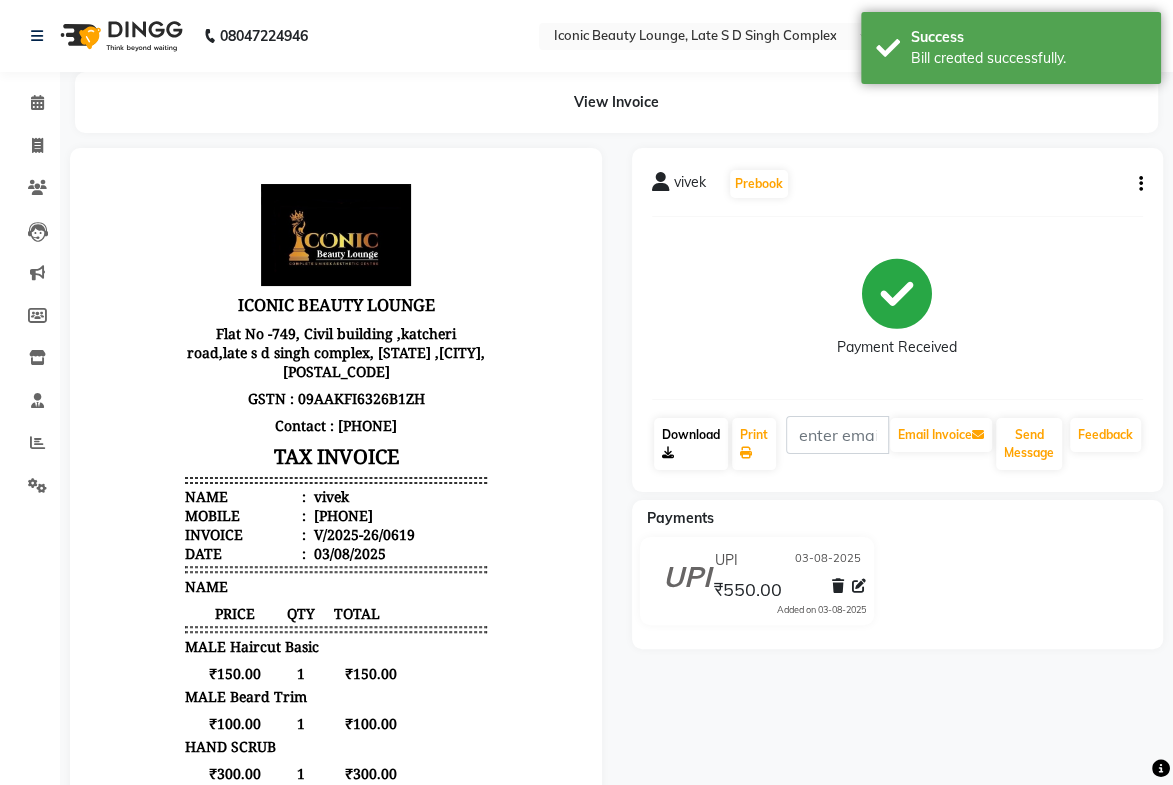 click on "Download" 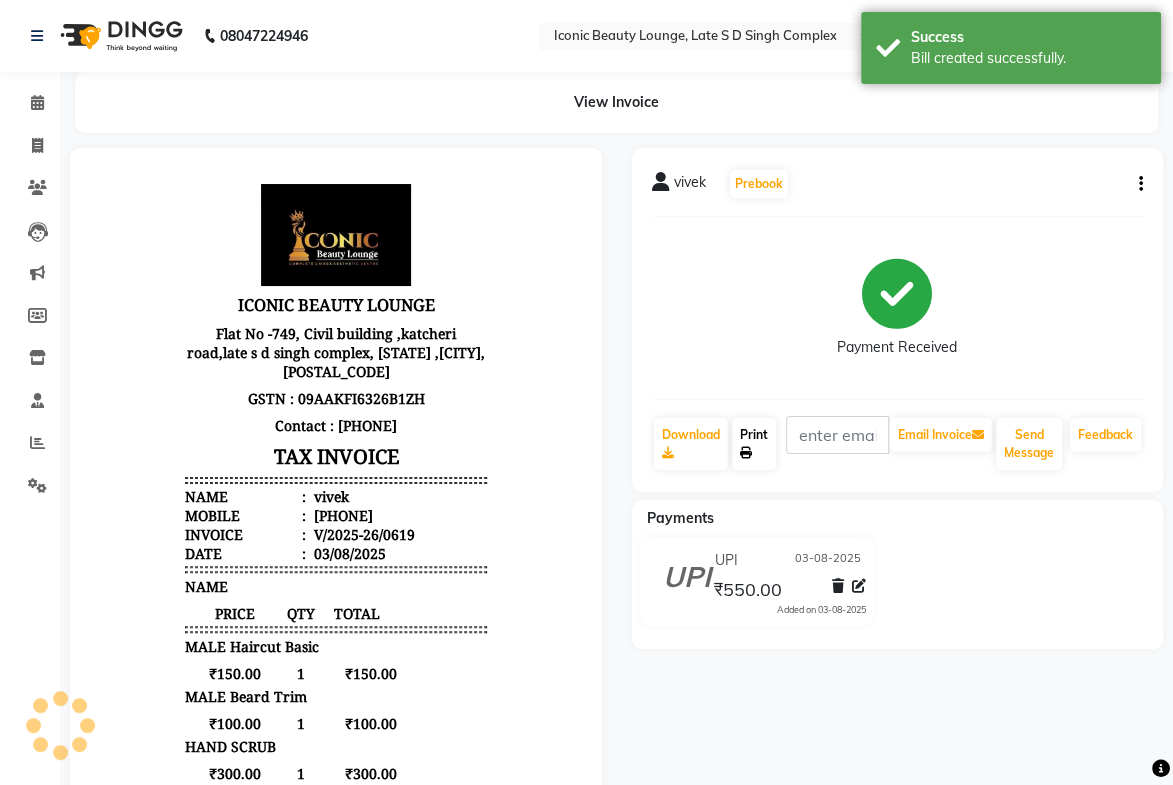 click on "Print" 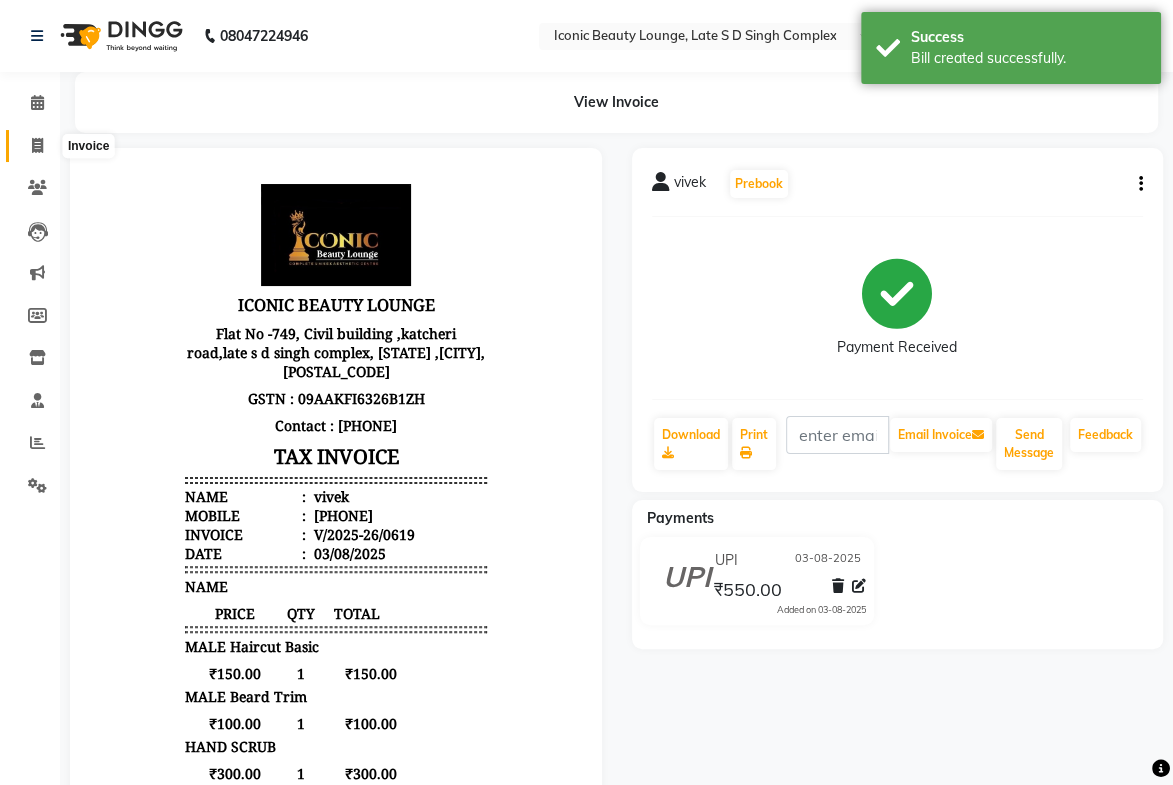 click 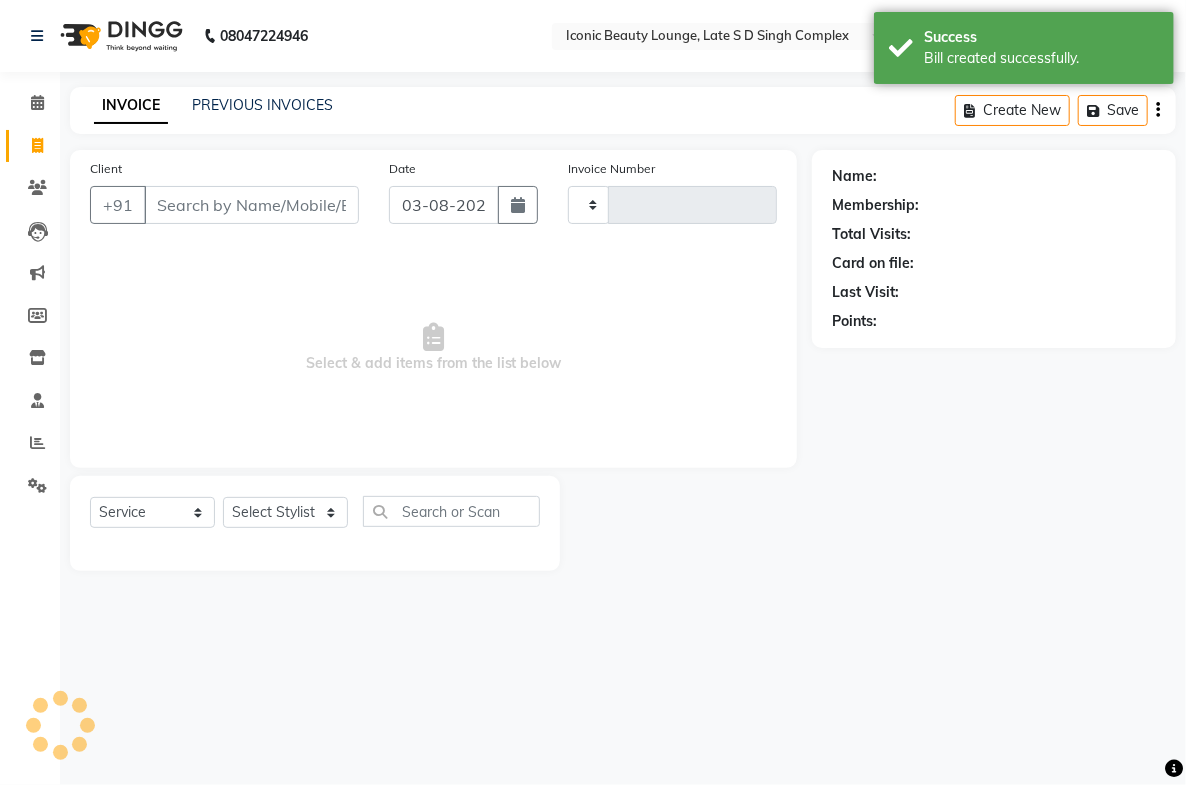 type on "0620" 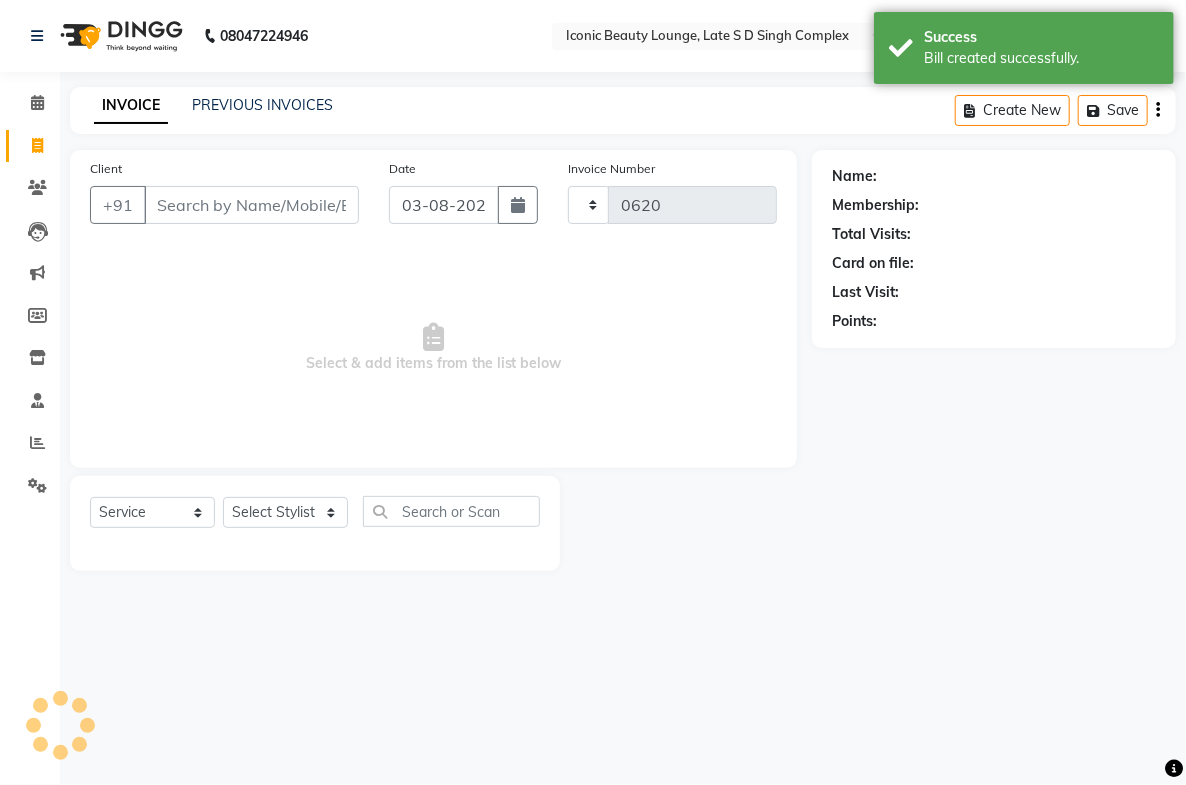 select on "6614" 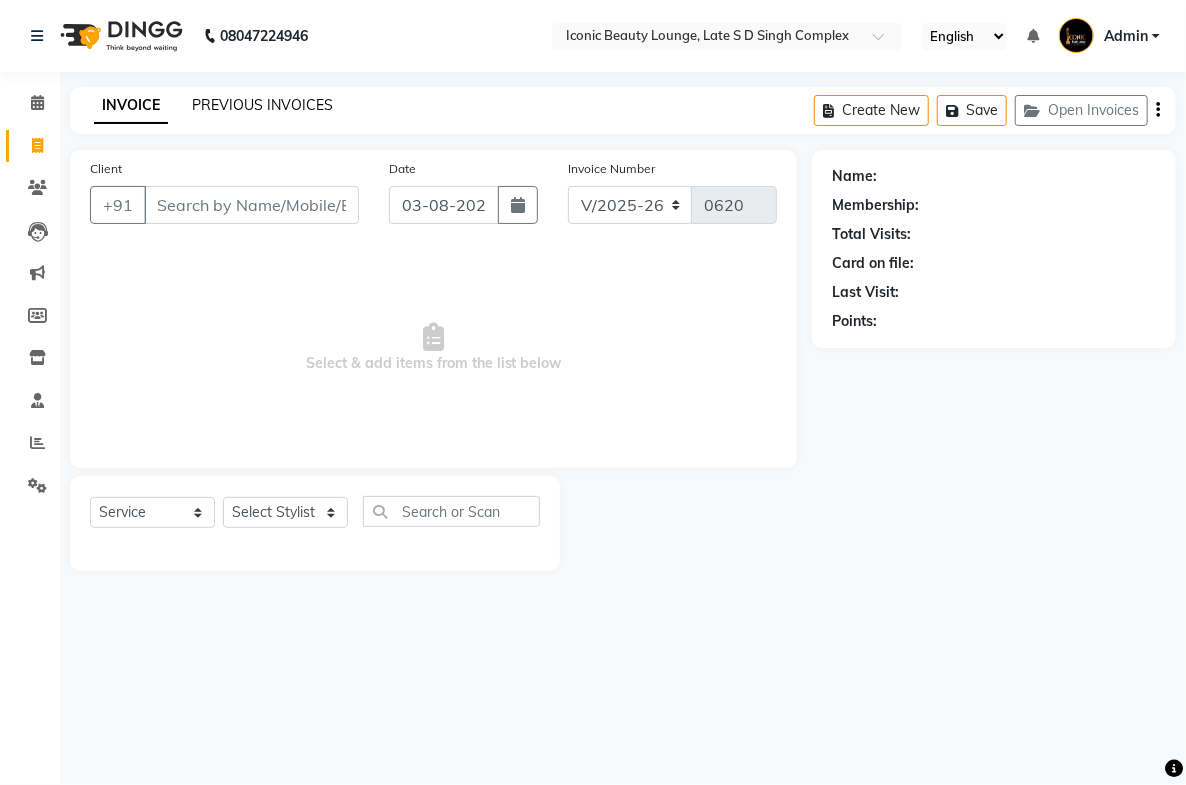 click on "PREVIOUS INVOICES" 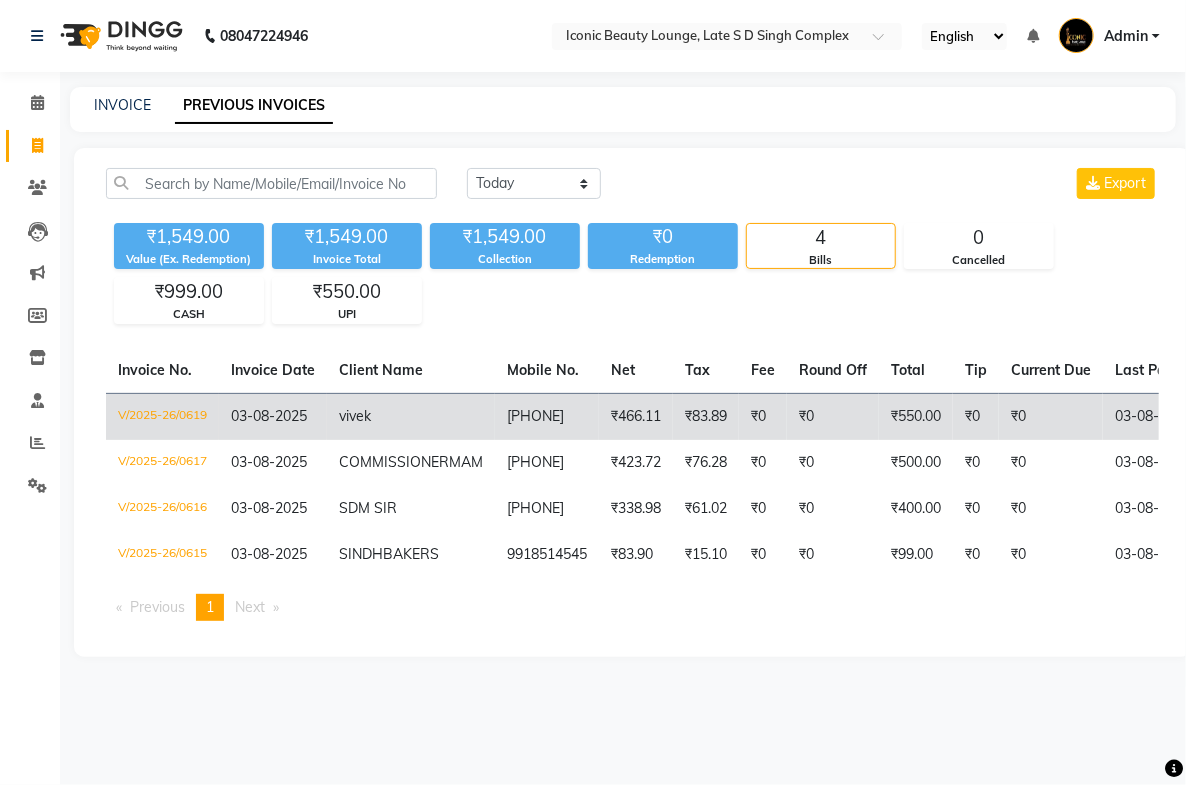 click on "vivek" 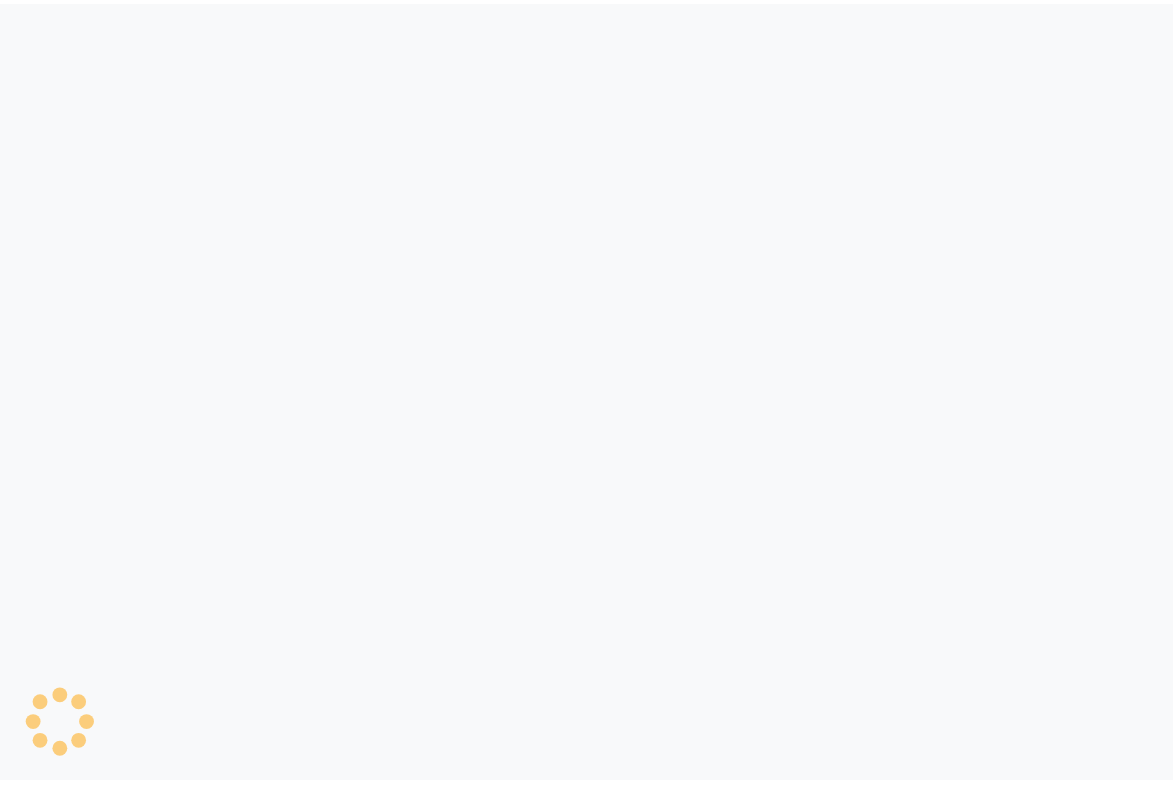 scroll, scrollTop: 0, scrollLeft: 0, axis: both 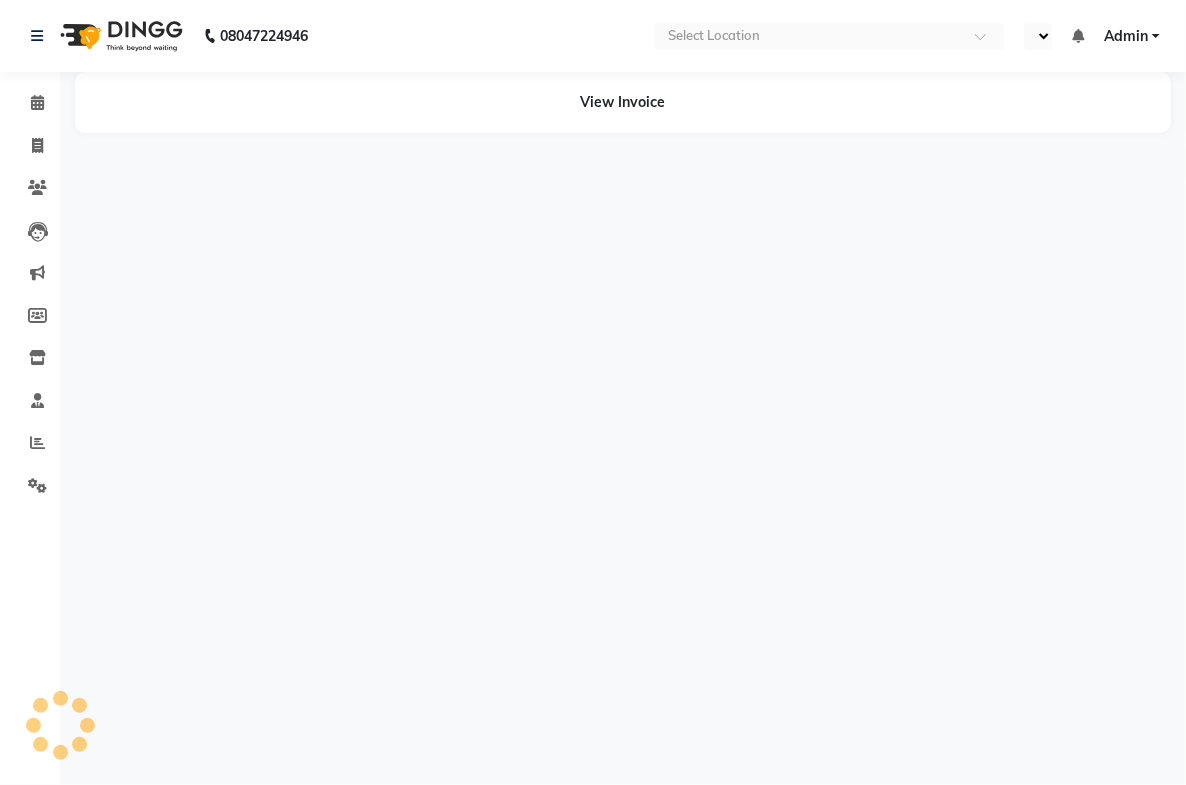 select on "en" 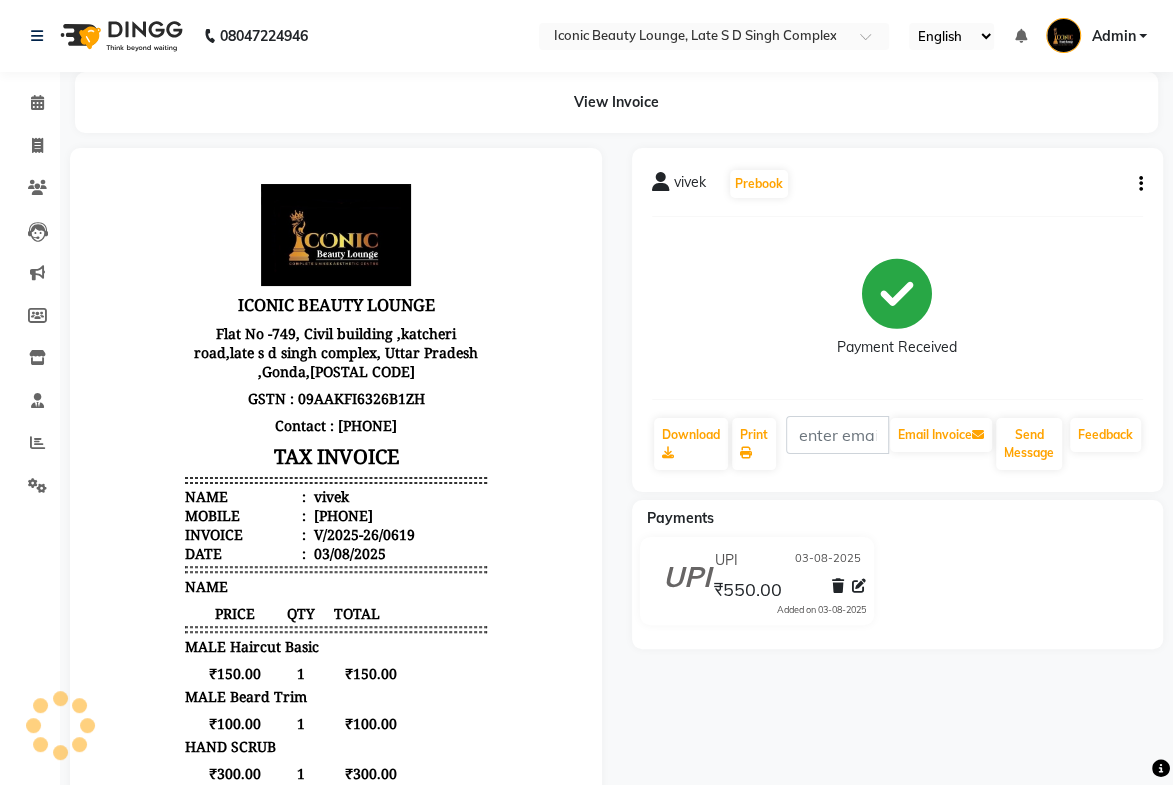 scroll, scrollTop: 0, scrollLeft: 0, axis: both 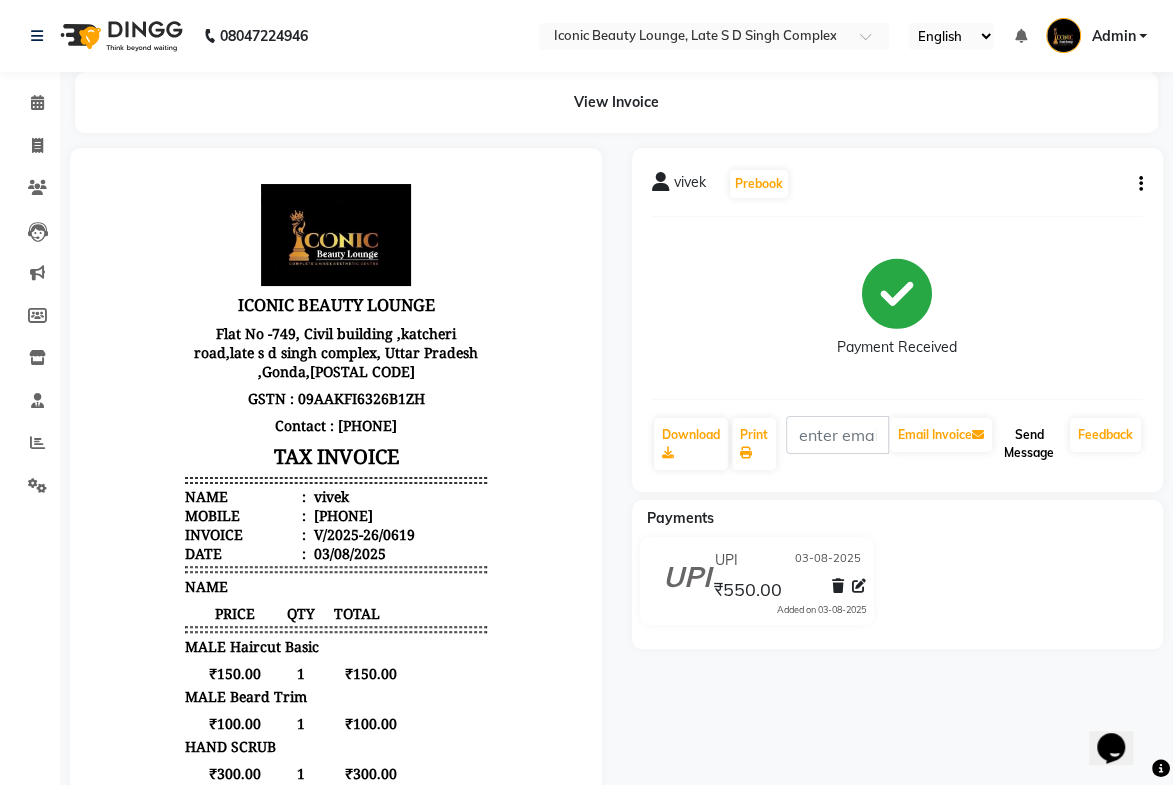click on "Send Message" 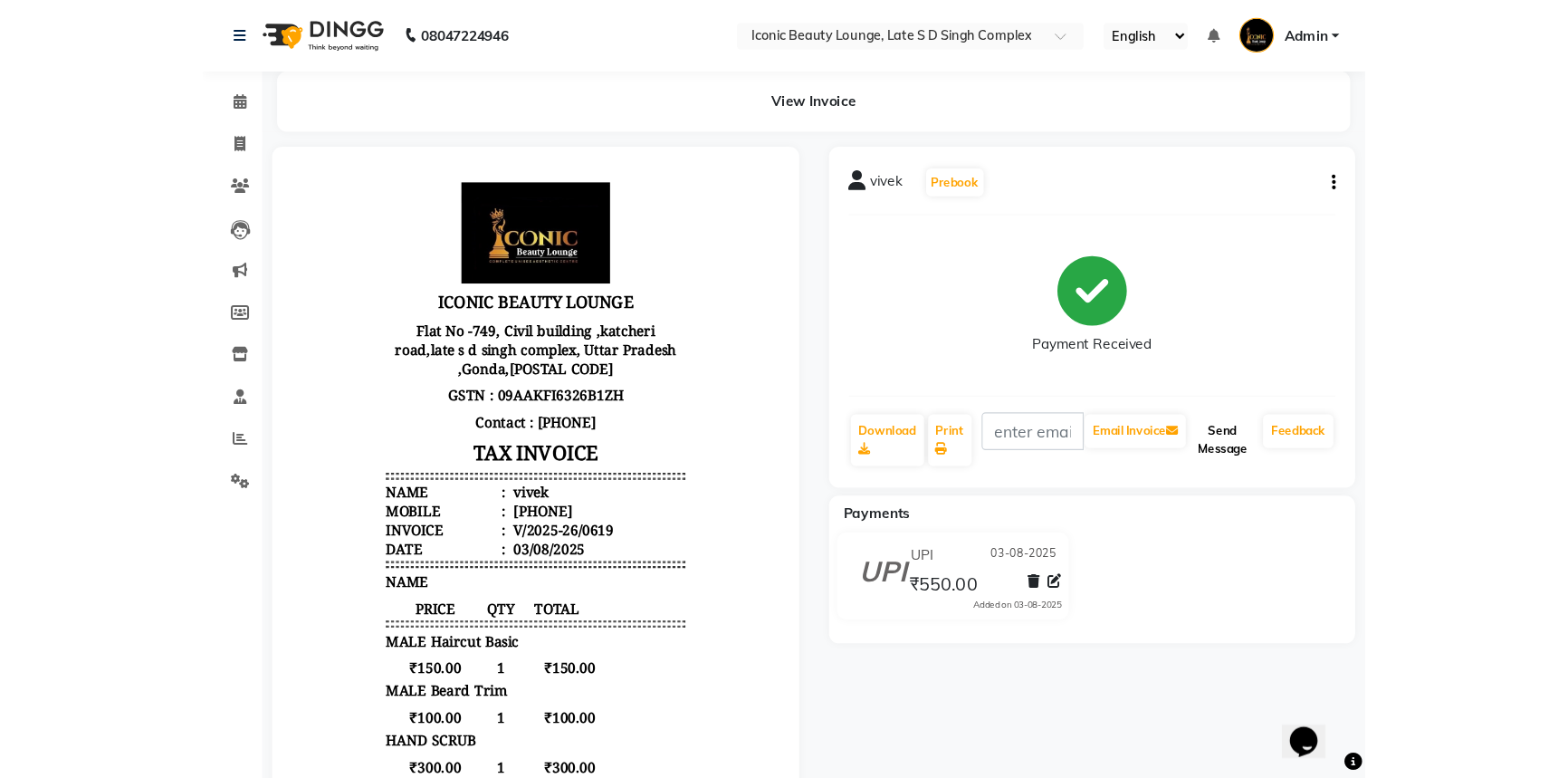scroll, scrollTop: 0, scrollLeft: 0, axis: both 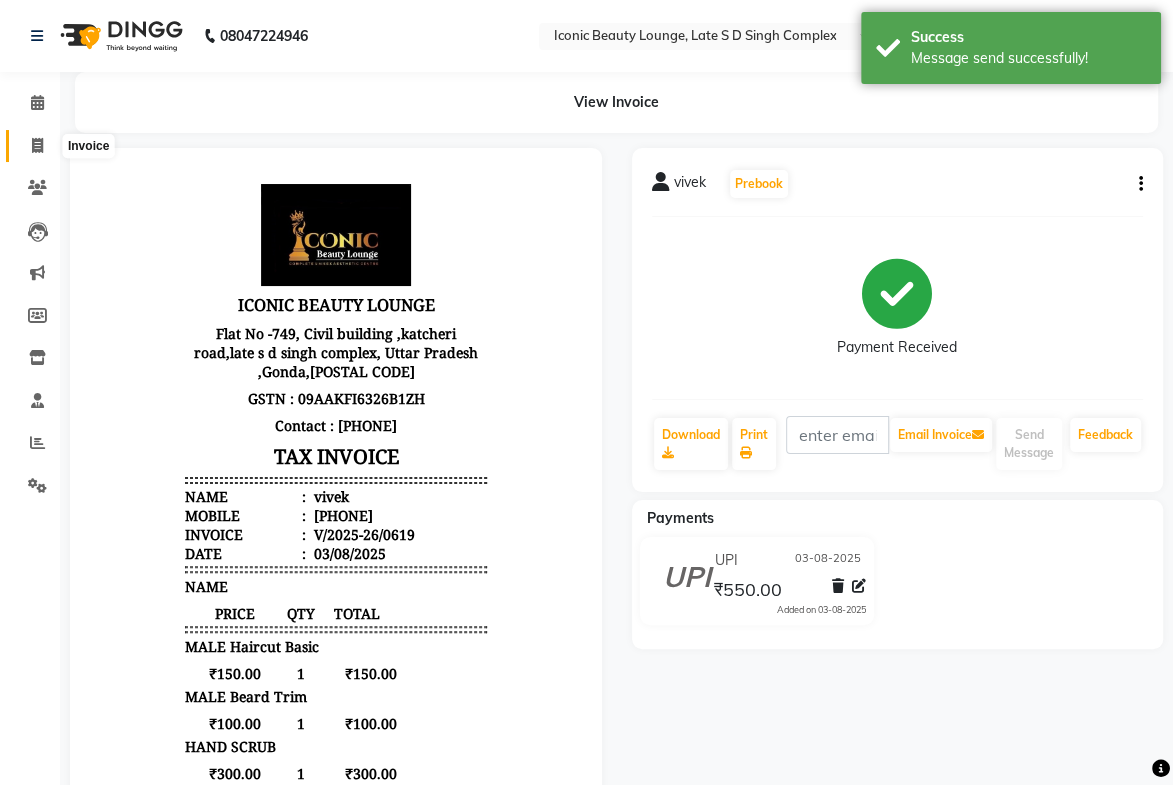 click 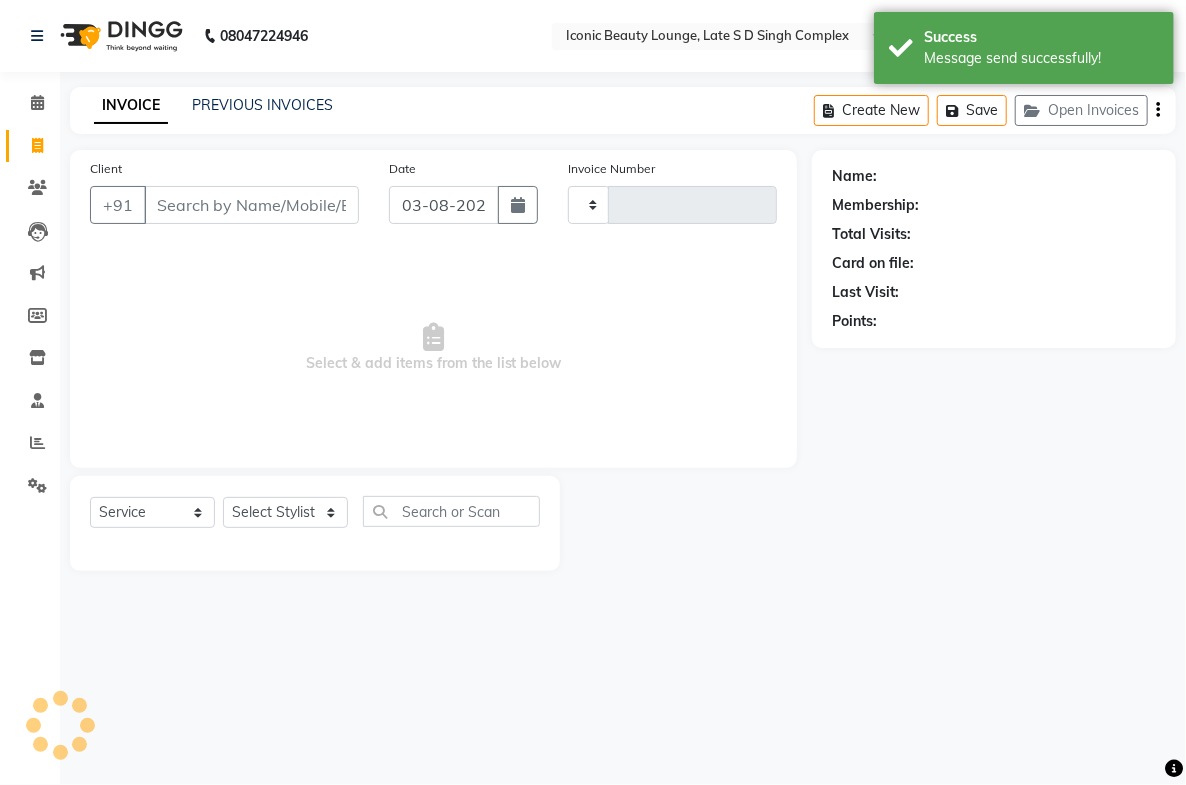 type on "0620" 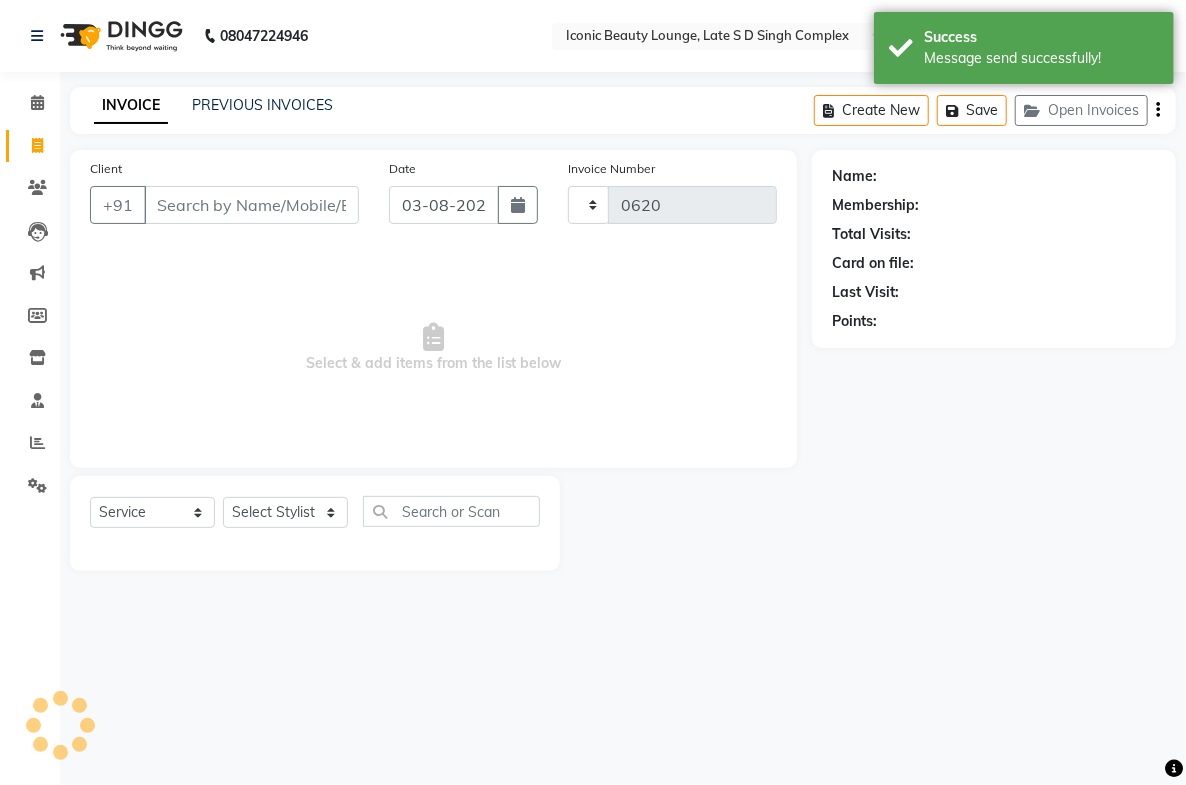 select on "6614" 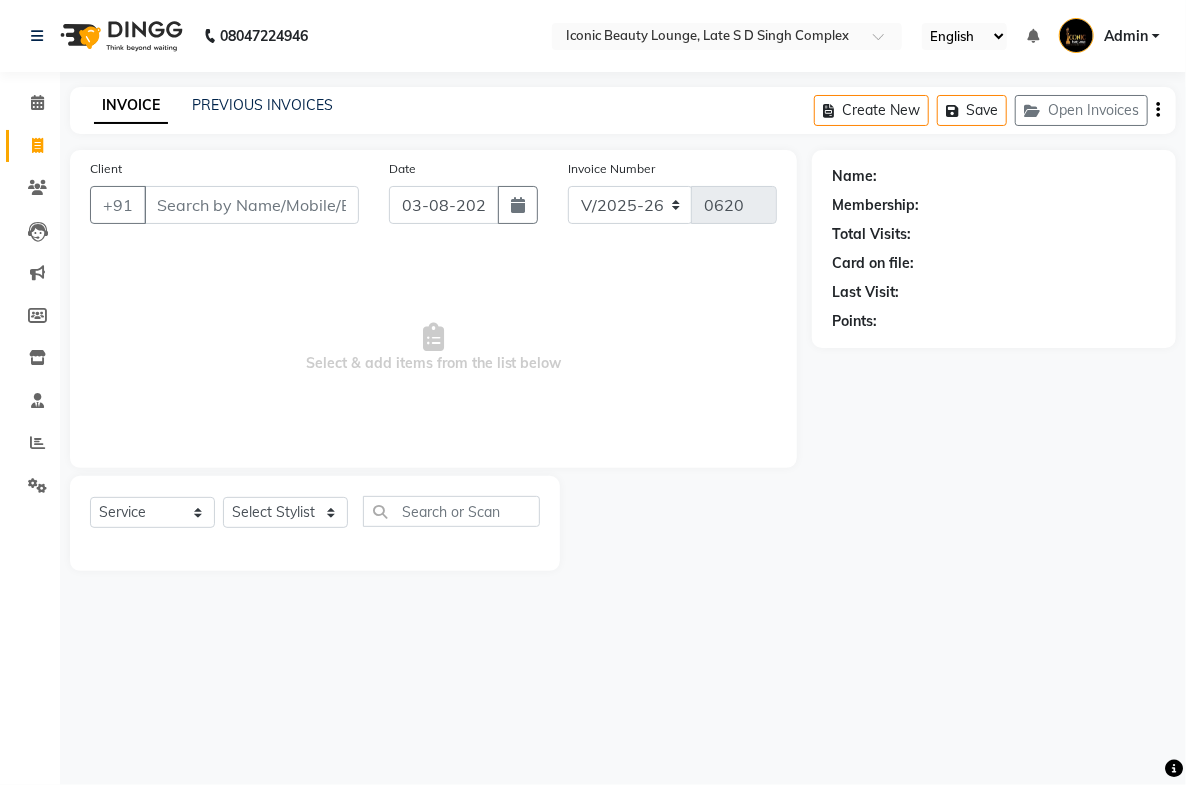 click on "Client +91 Date 03-08-2025 Invoice Number V/2025 V/2025-26 0620  Select & add items from the list below" 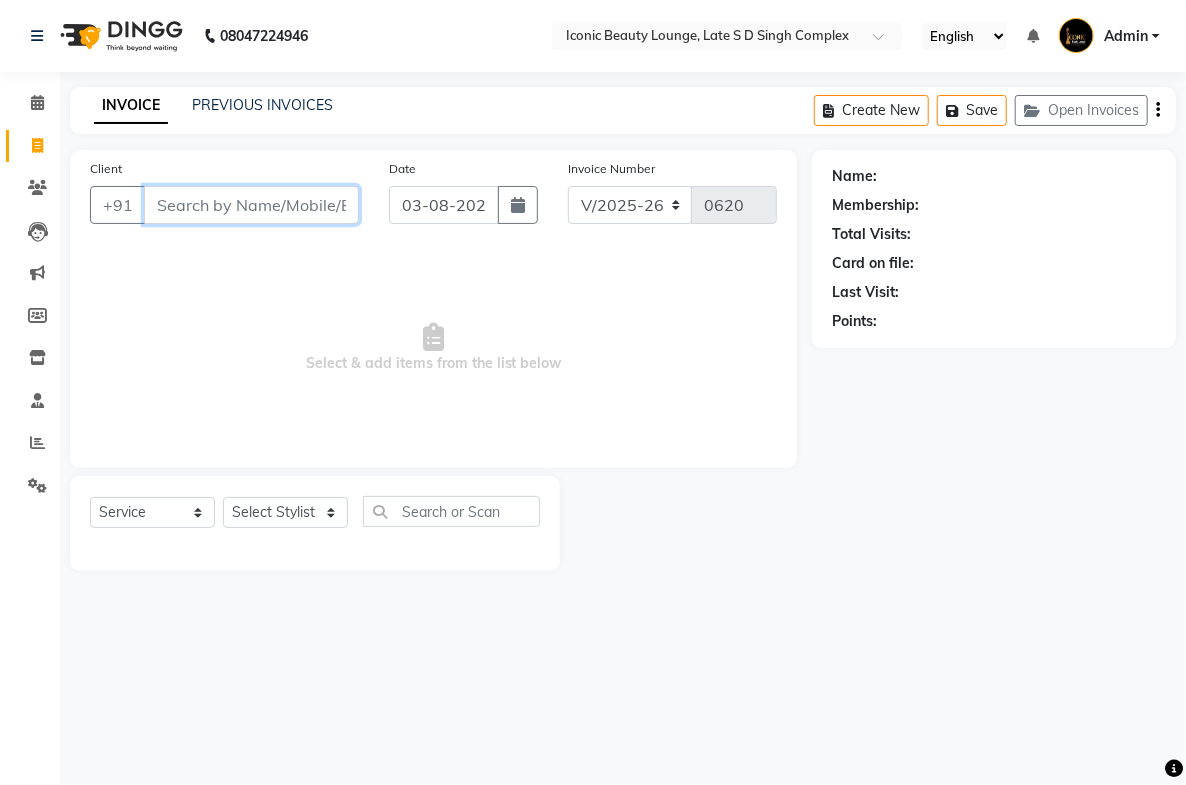 click on "Client" at bounding box center [251, 205] 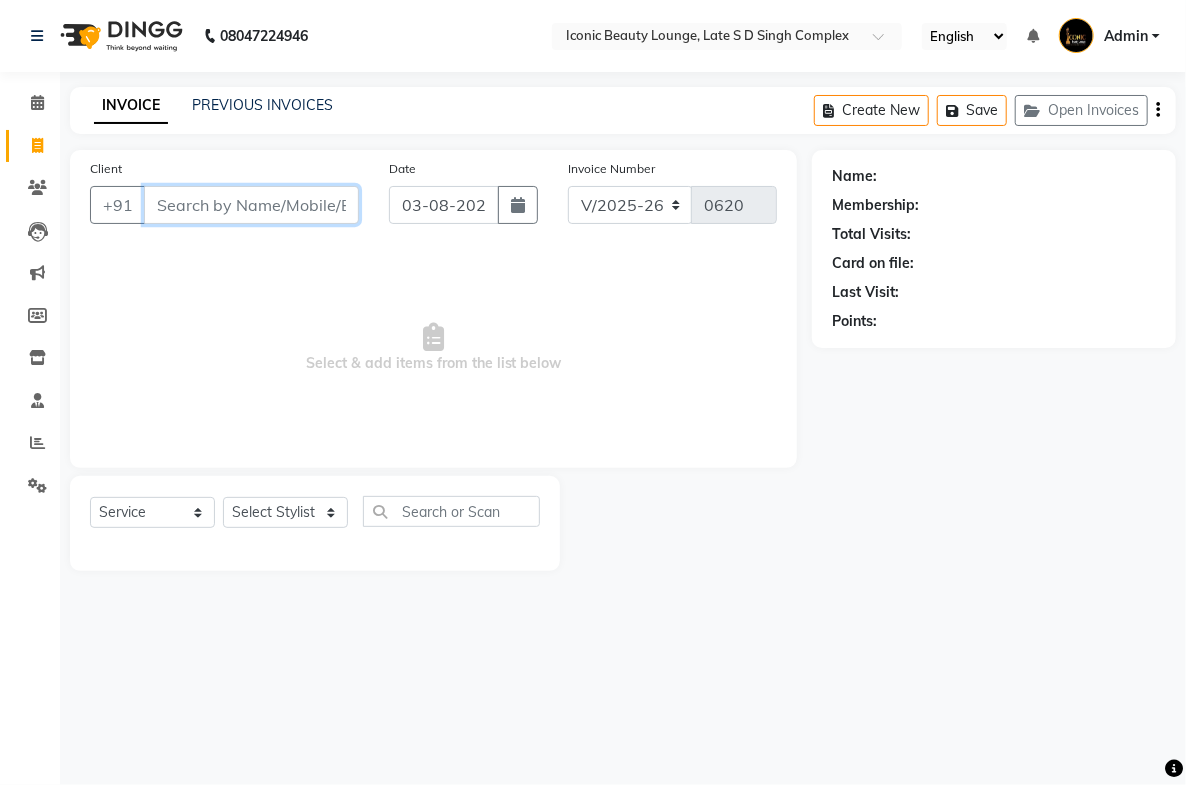 click on "Client" at bounding box center [251, 205] 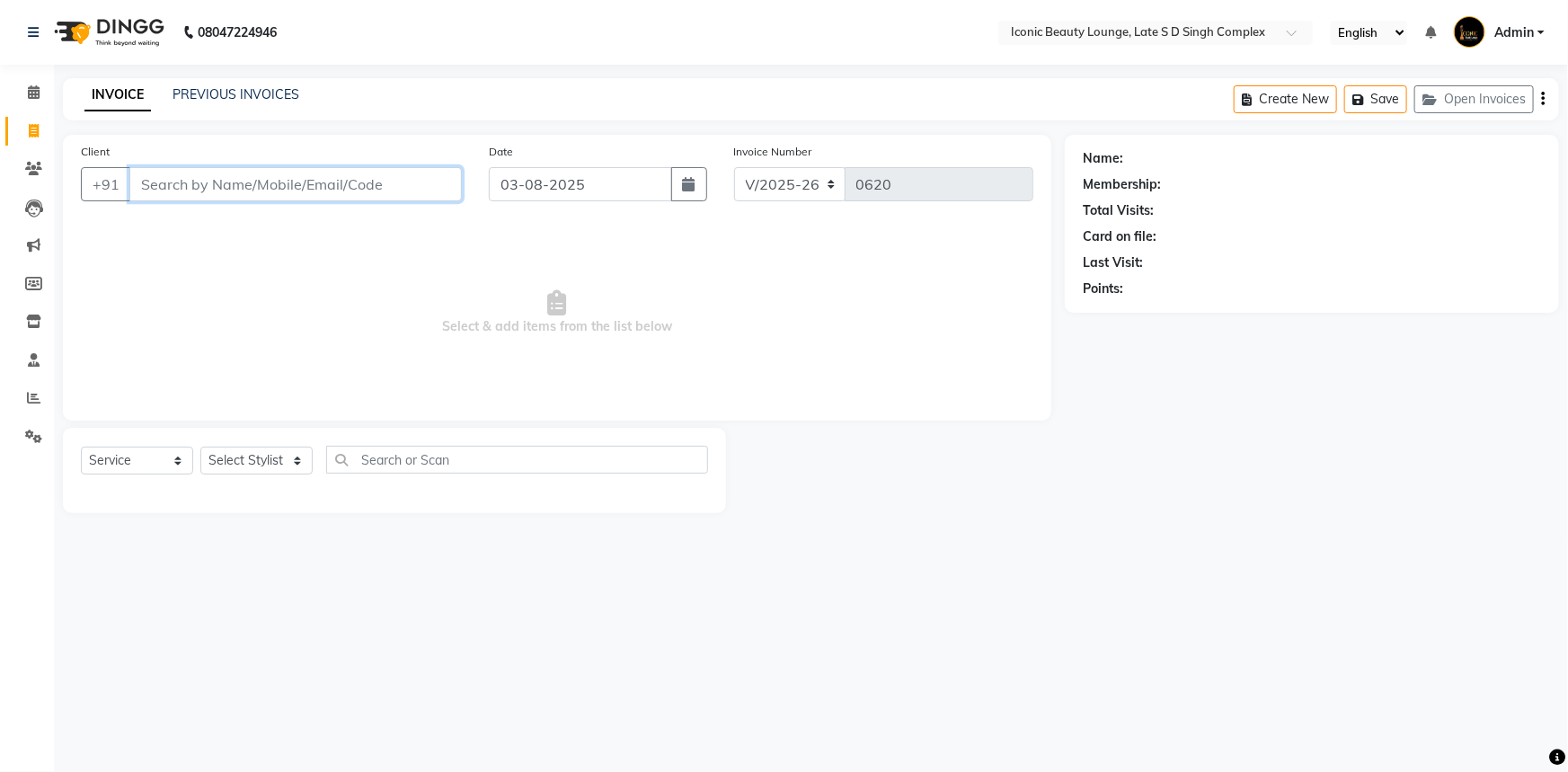 click on "Client" at bounding box center [296, 184] 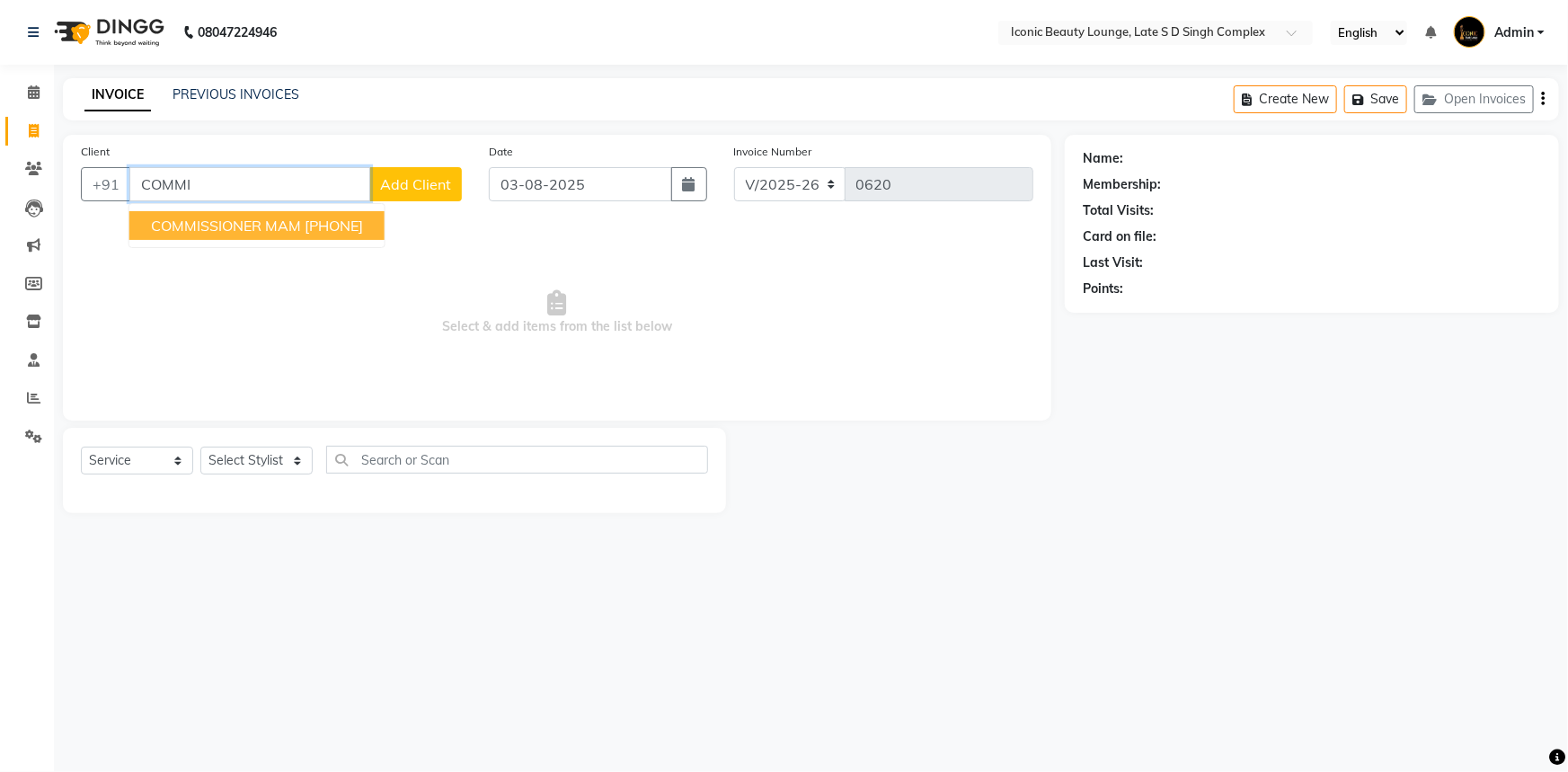 click on "[PHONE]" at bounding box center (333, 226) 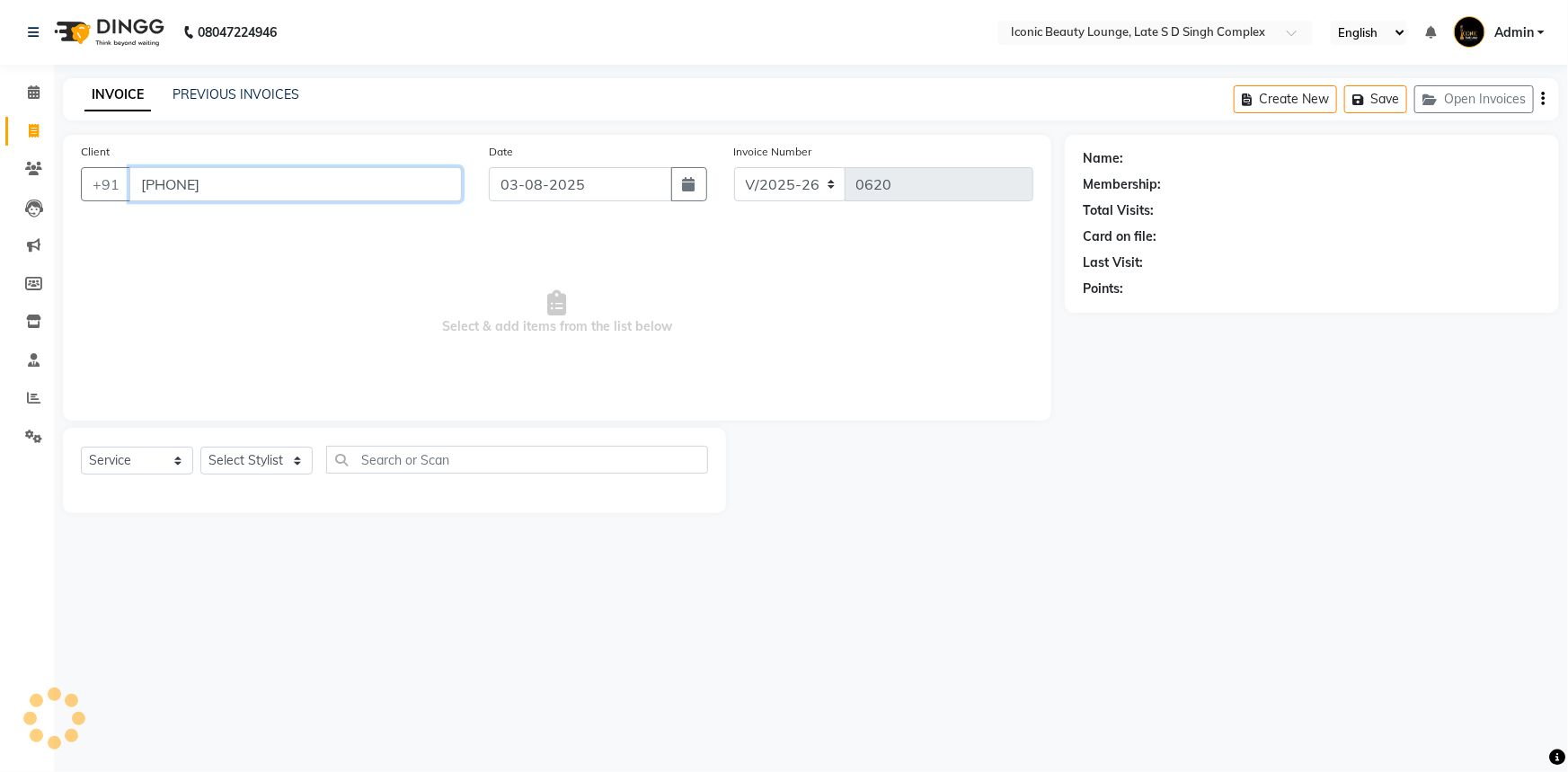type on "[PHONE]" 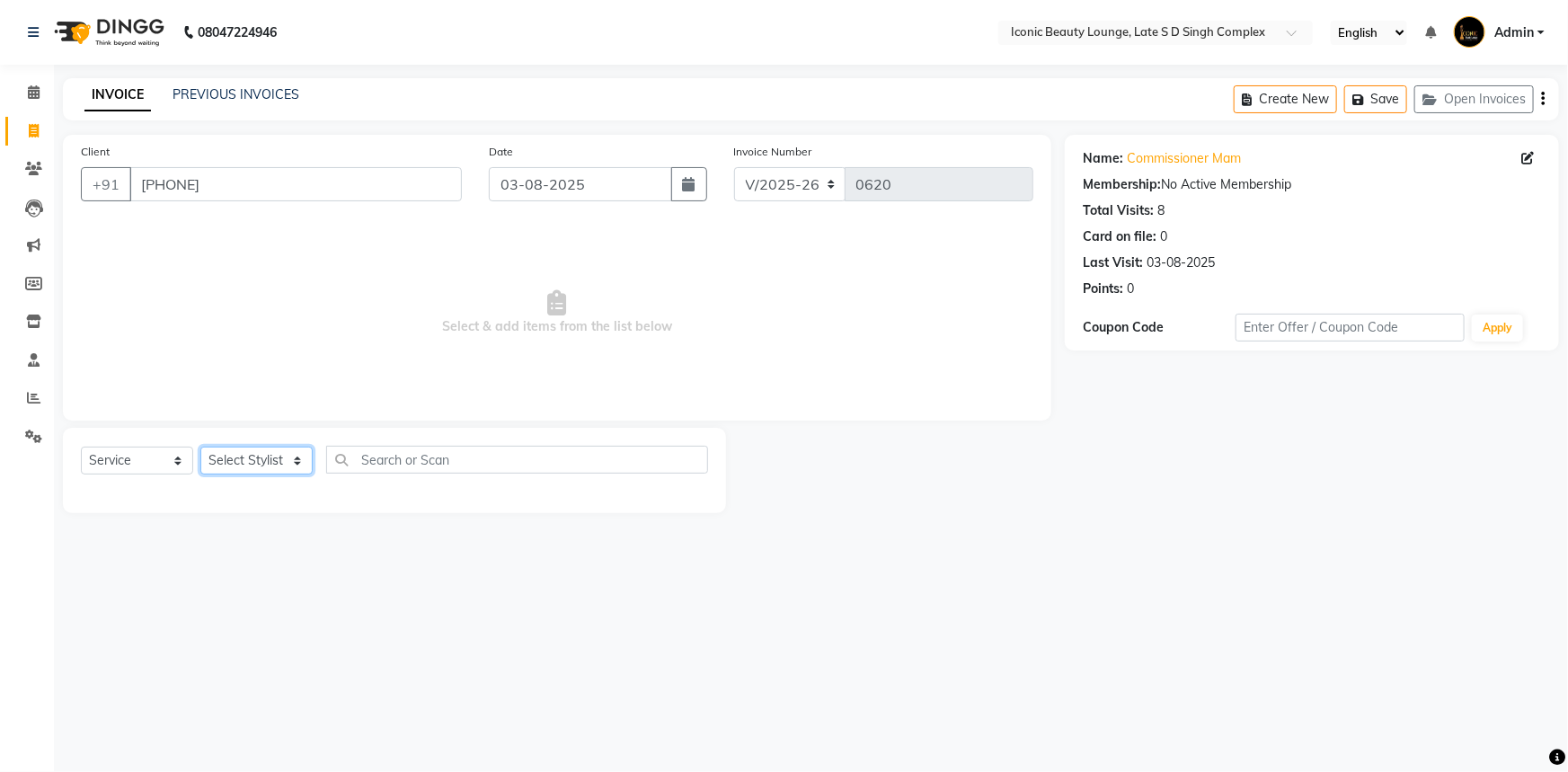 click on "Select Stylist Aashu Fatima Neelam neha  Priyanka Singh Sakib Tanu Jaiswal" 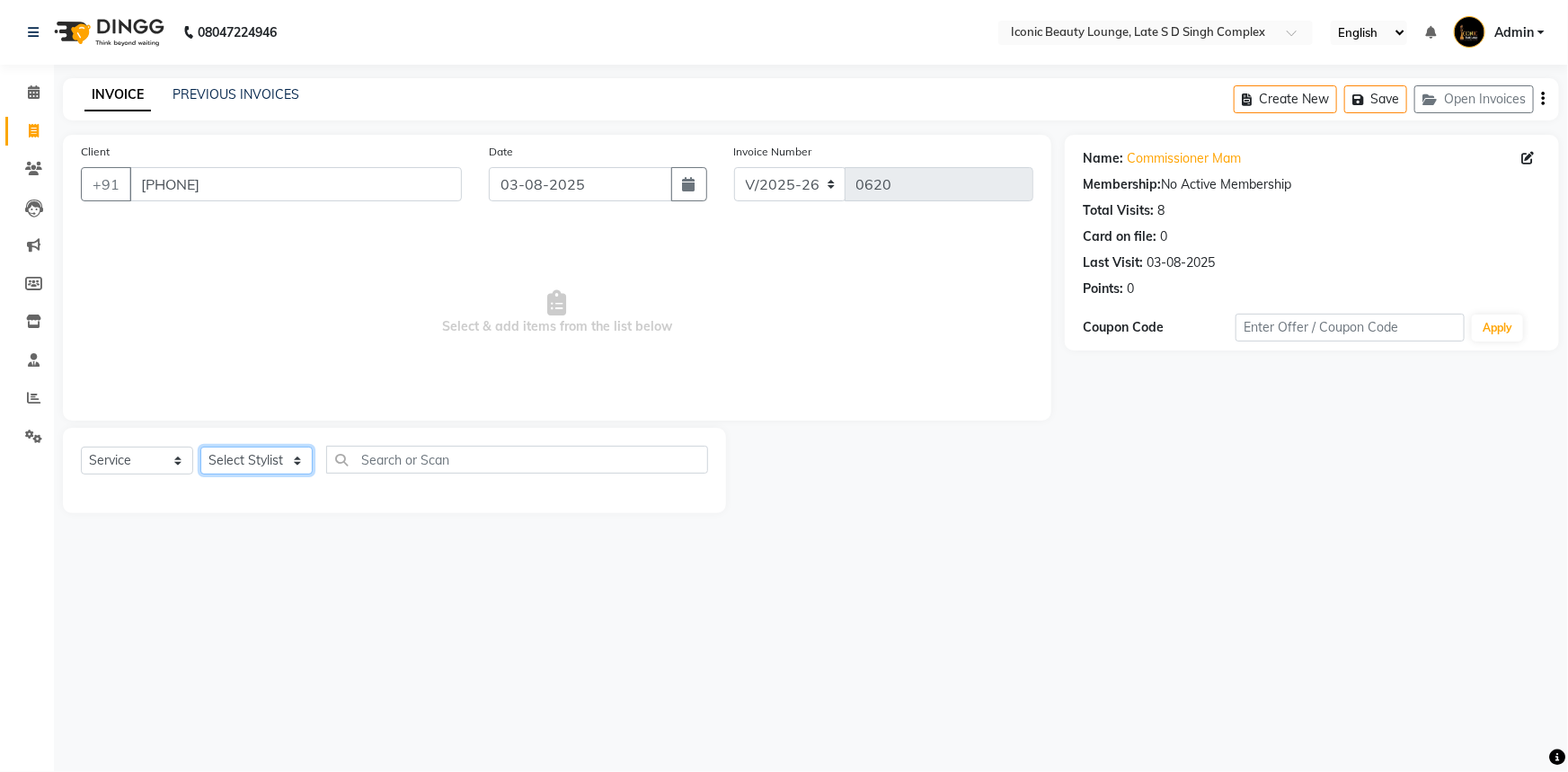 select on "50974" 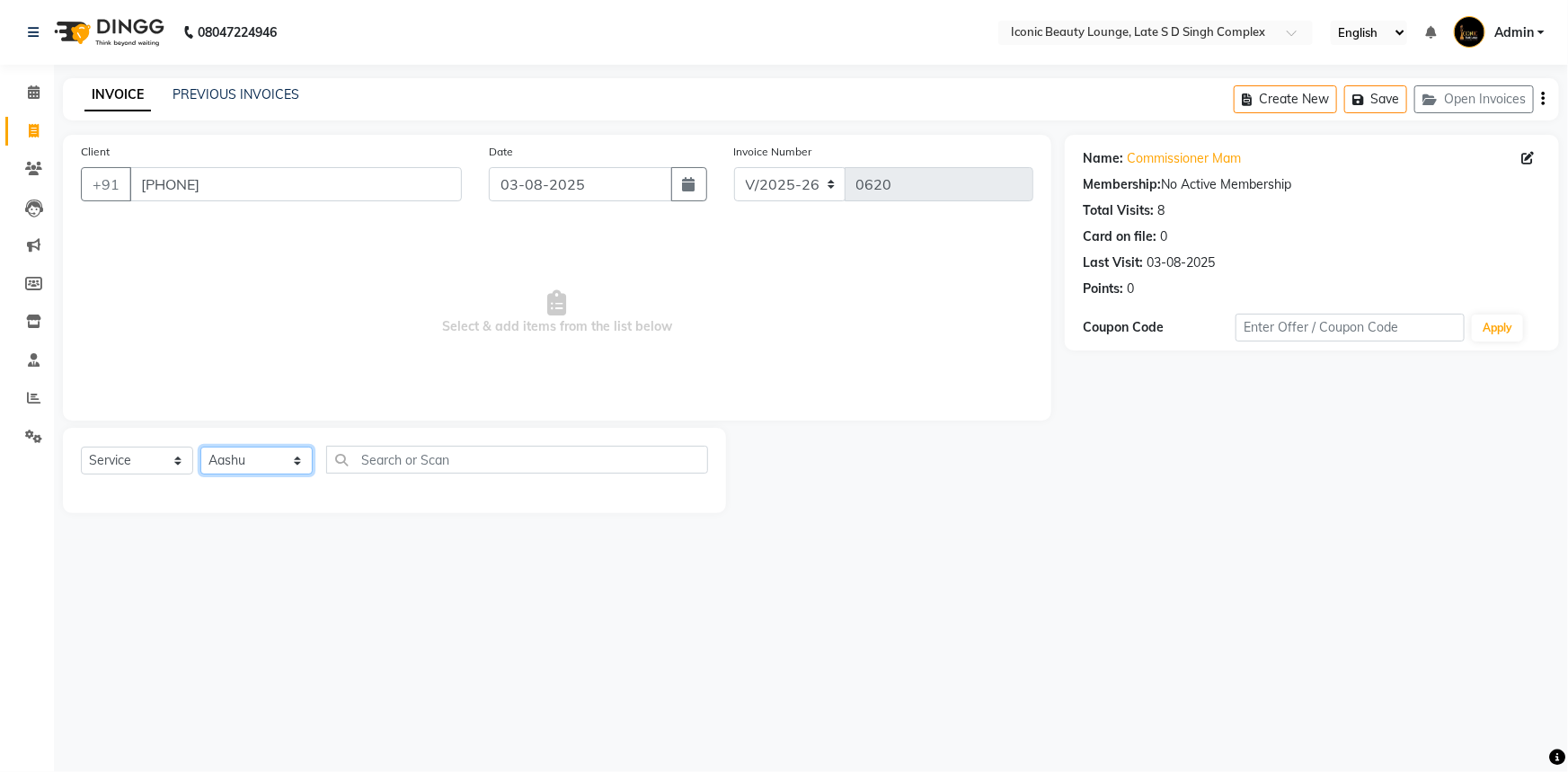 click on "Select Stylist Aashu Fatima Neelam neha  Priyanka Singh Sakib Tanu Jaiswal" 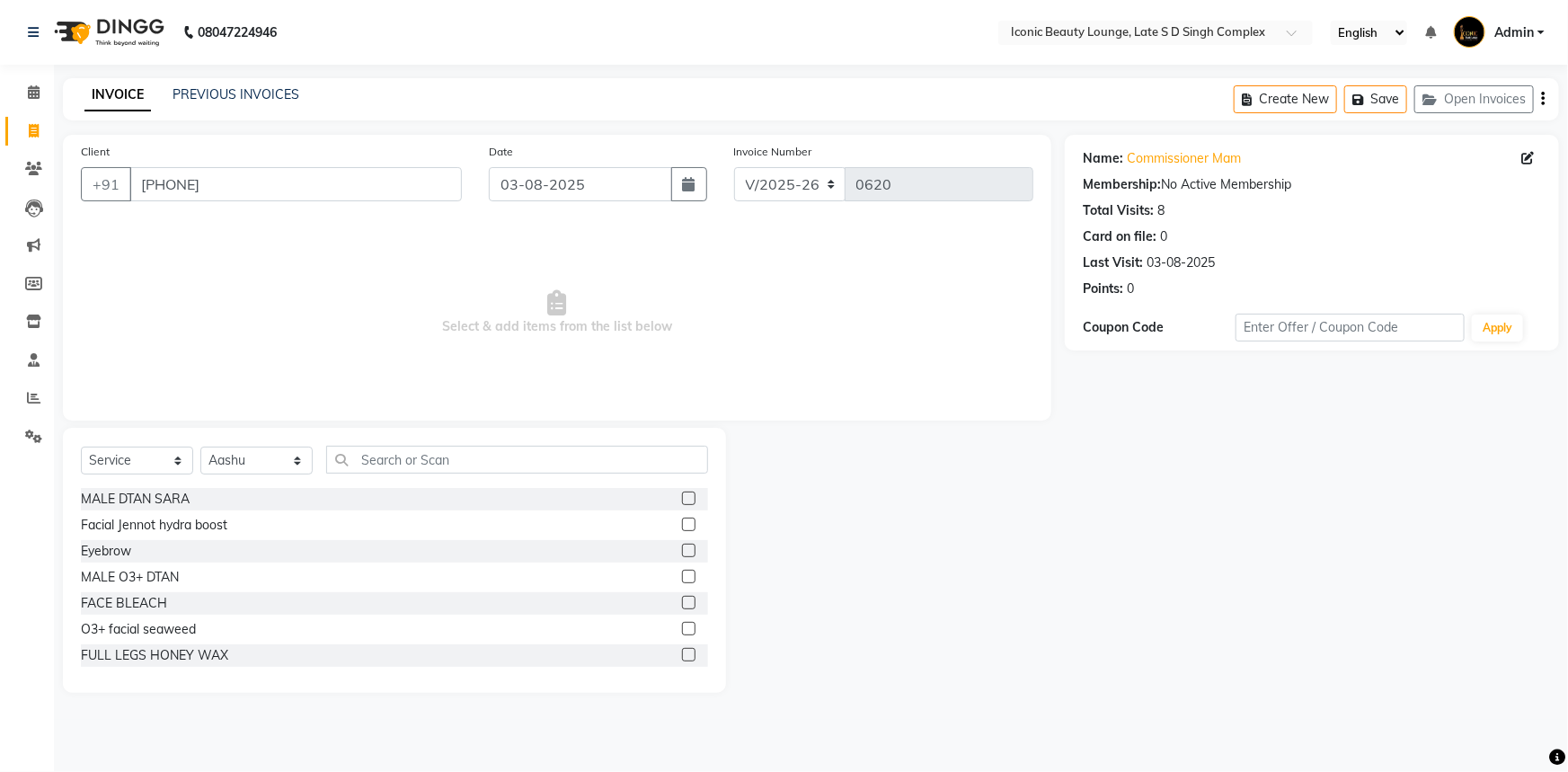 click on "Select  Service  Product  Membership  Package Voucher Prepaid Gift Card  Select Stylist Aashu Fatima Neelam neha  Priyanka Singh Sakib Tanu Jaiswal MALE DTAN SARA  Facial Jennot  hydra boost  Eyebrow  MALE O3+ DTAN  FACE BLEACH  O3+ facial seaweed   FULL LEGS HONEY WAX  FEMALE DTAN SARA  FEMAL O3+ D-TAN  FULL ARMS DTAN O3+  underarms Honey Wax  Half D-tan Back O3  Half Leg Wax (Honey)  CLEANUP JENNOT  SIDE LOCK  FULL HAND HONEY WAX   FACIAL JENNOT SHINE CONTROL   FACIAL JENNOT INFINITE YOUTH  FACIAL JENNOT BRILLIANCE WHITE  JENNOT URBAN MEN  OXYGENO TREATMENT  HIGH FREQUENCY   CLEANUP LOTUS  O3+ CLEANUP  ADVANCE HAIR STYLING  Fcae Razor  Offer Package  Half Back Bleach6  Beard Colour  Pedicure,Manicure & Advance Haircut (Holi Offer)  Gel Polish (Holi Offer)  Haircut,Beard,D-tan , Amonia Free Color (Offer Package)  underarm bleech   underarm scrub   pre bridal luxry   air brush bridal makeup  glutathaion  HAIR CURLING   UPERLIP  FOREHEAD  HAND SCRUB   FULL ARM DTAN SARA  GREEN TEA FACE PACK  HAIR BOTOX OFFER" 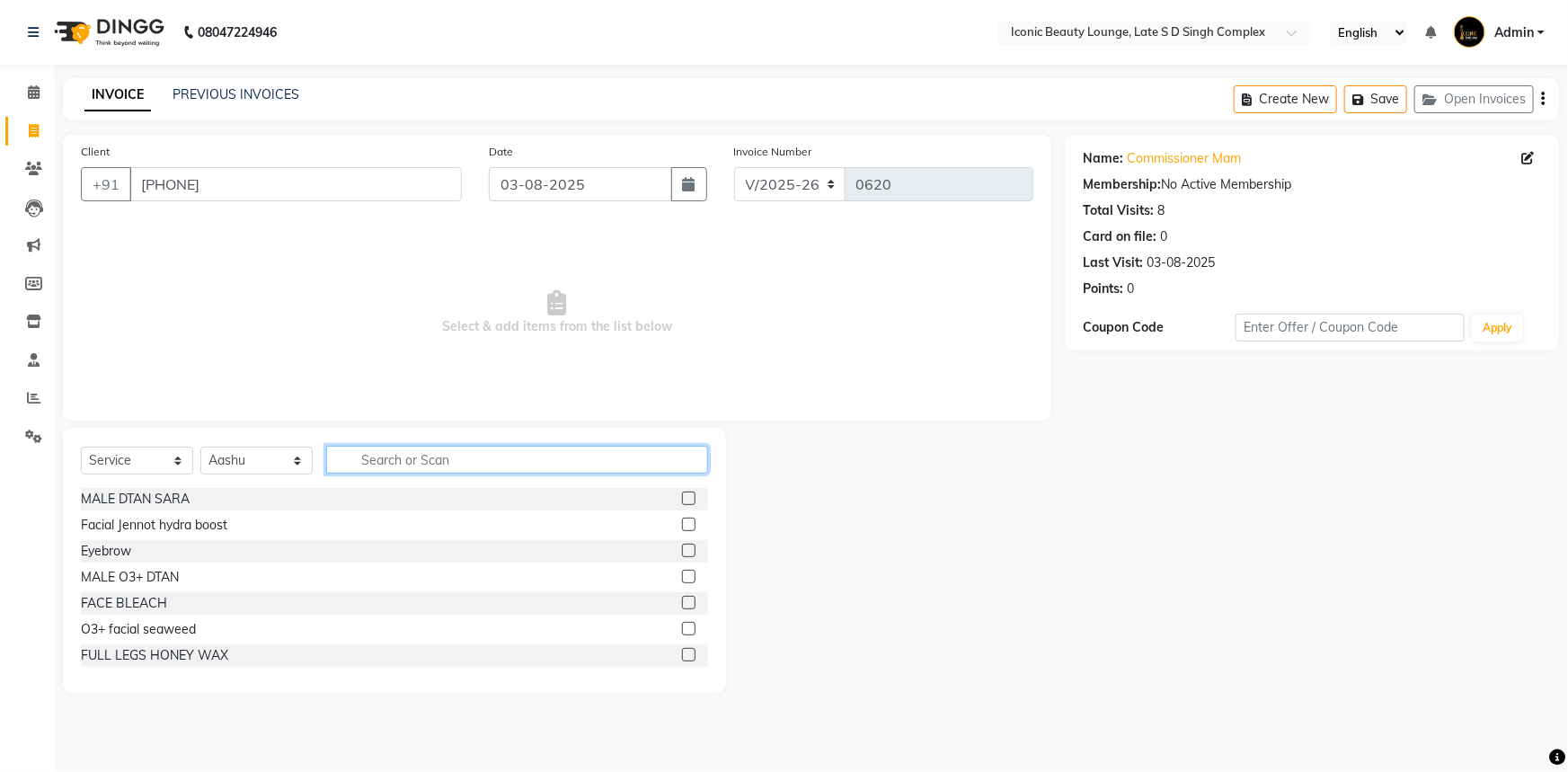 click 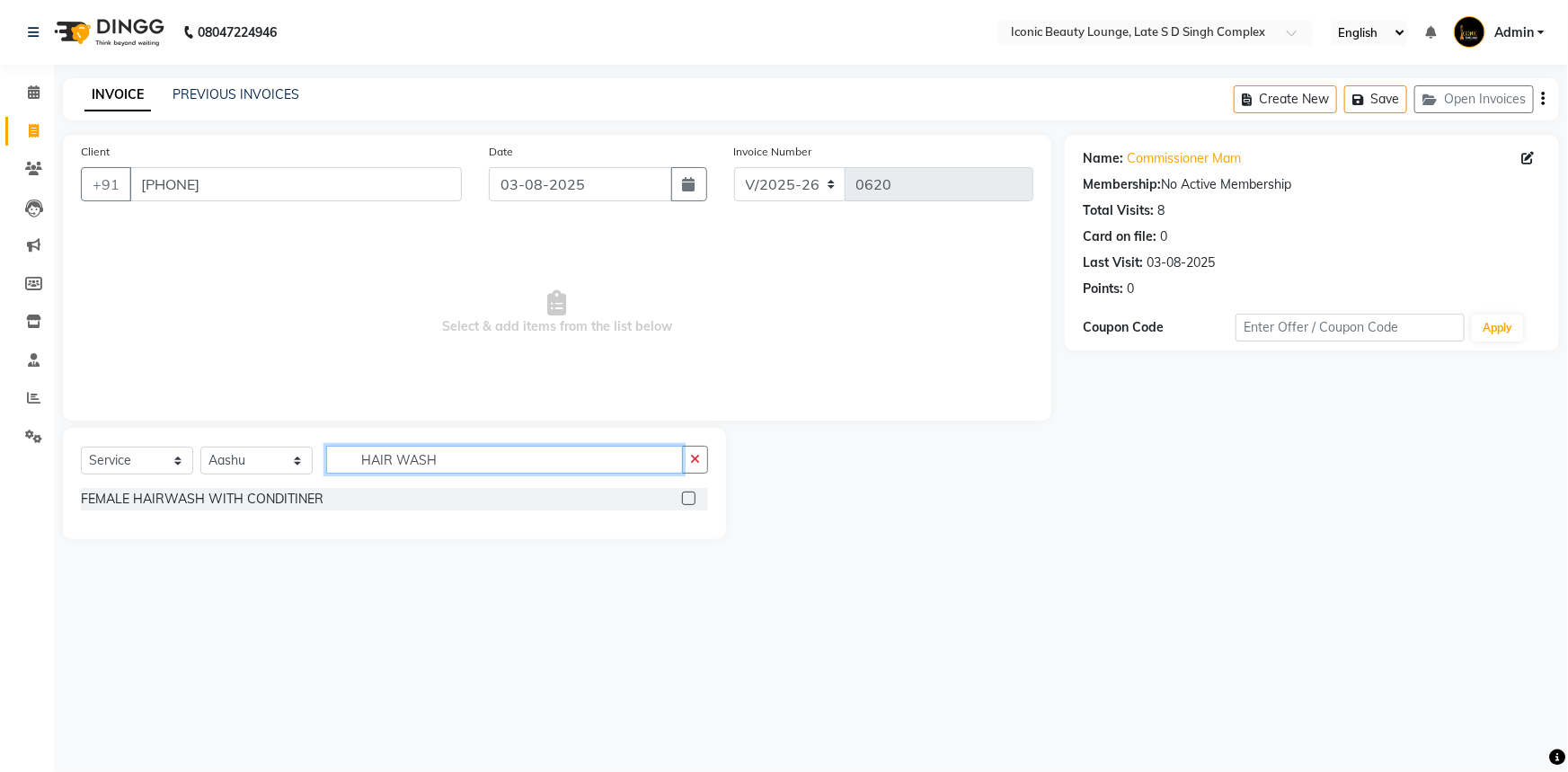 type on "HAIR WASH" 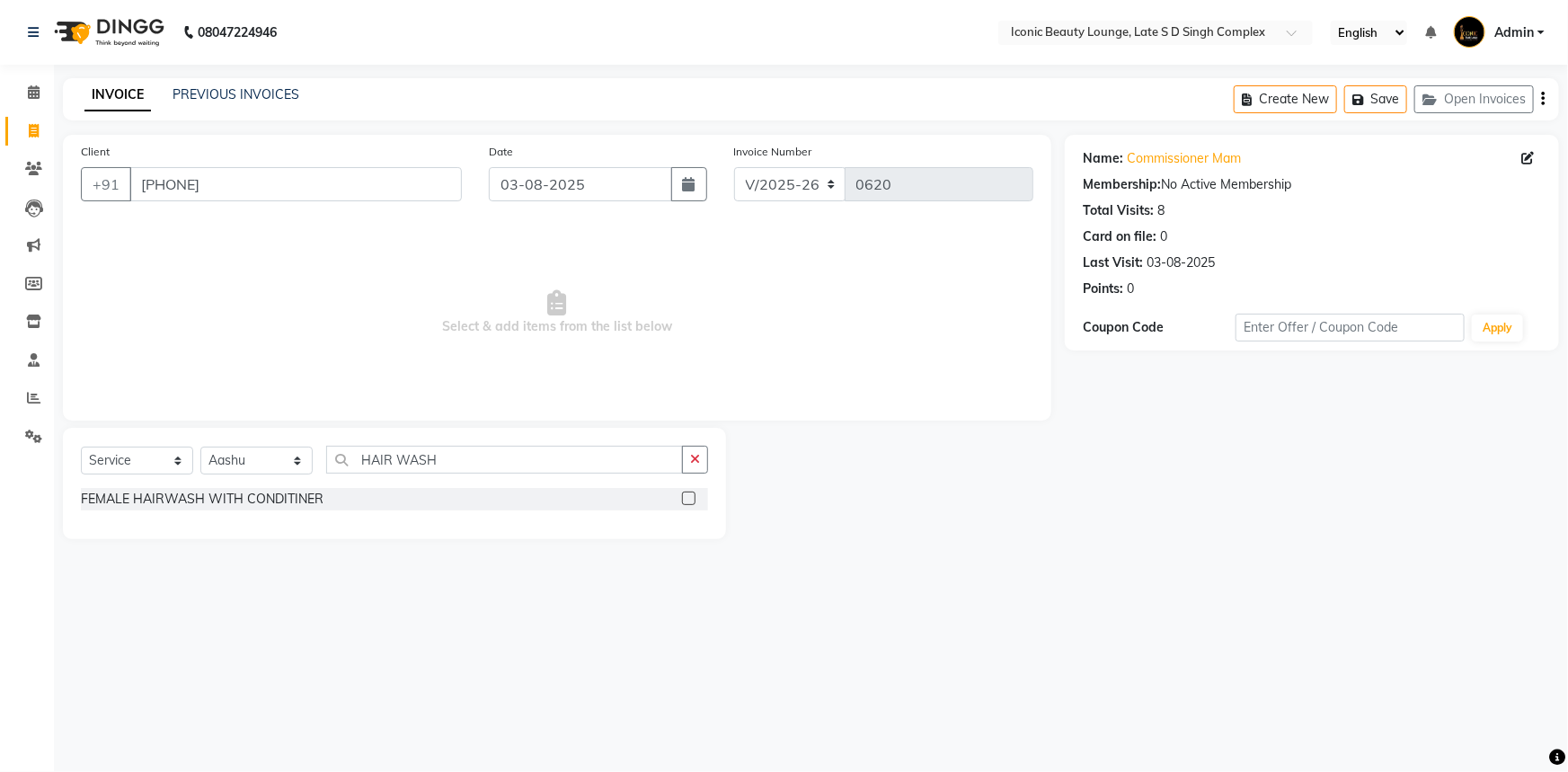 click 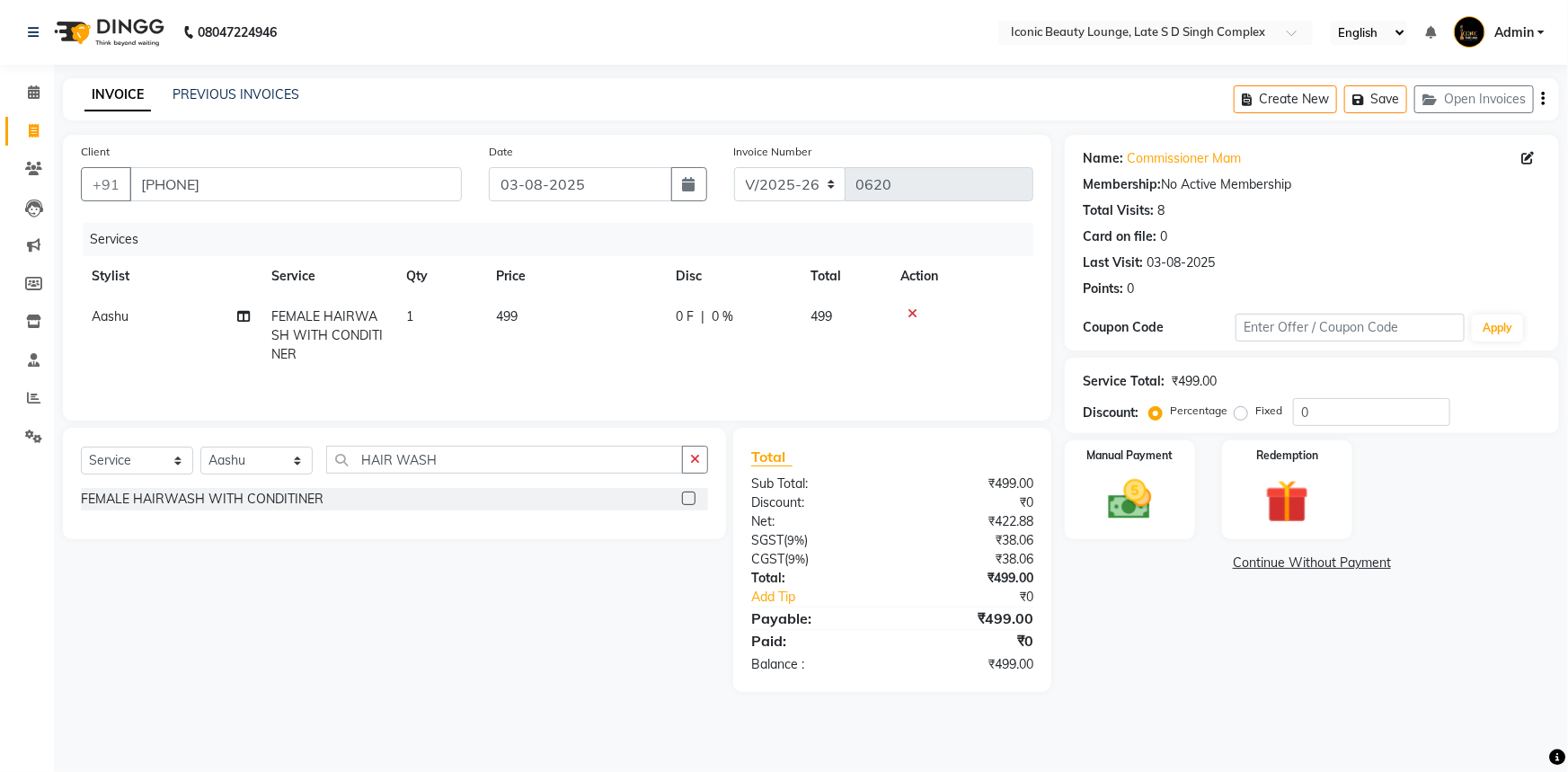 click 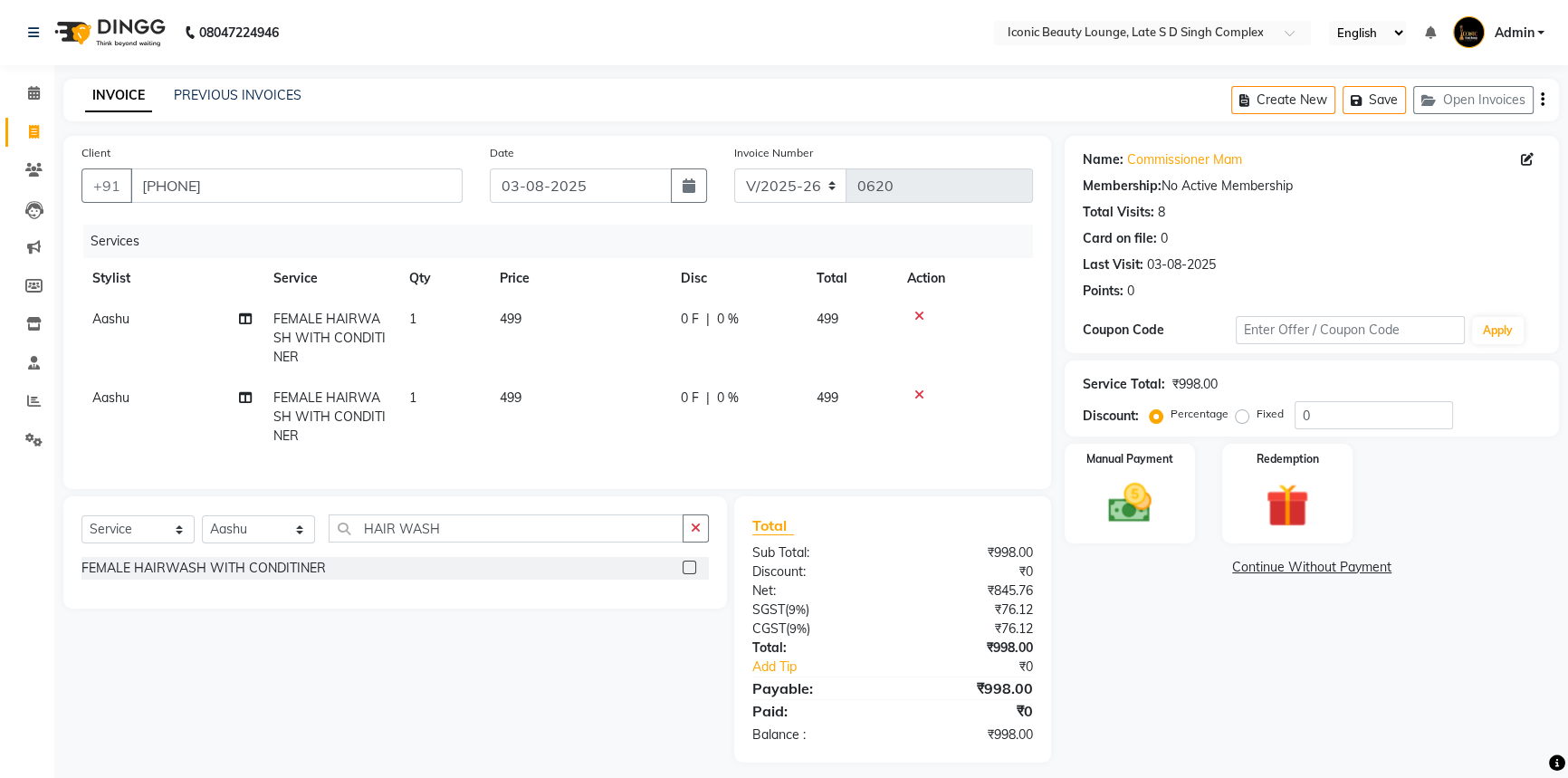 click 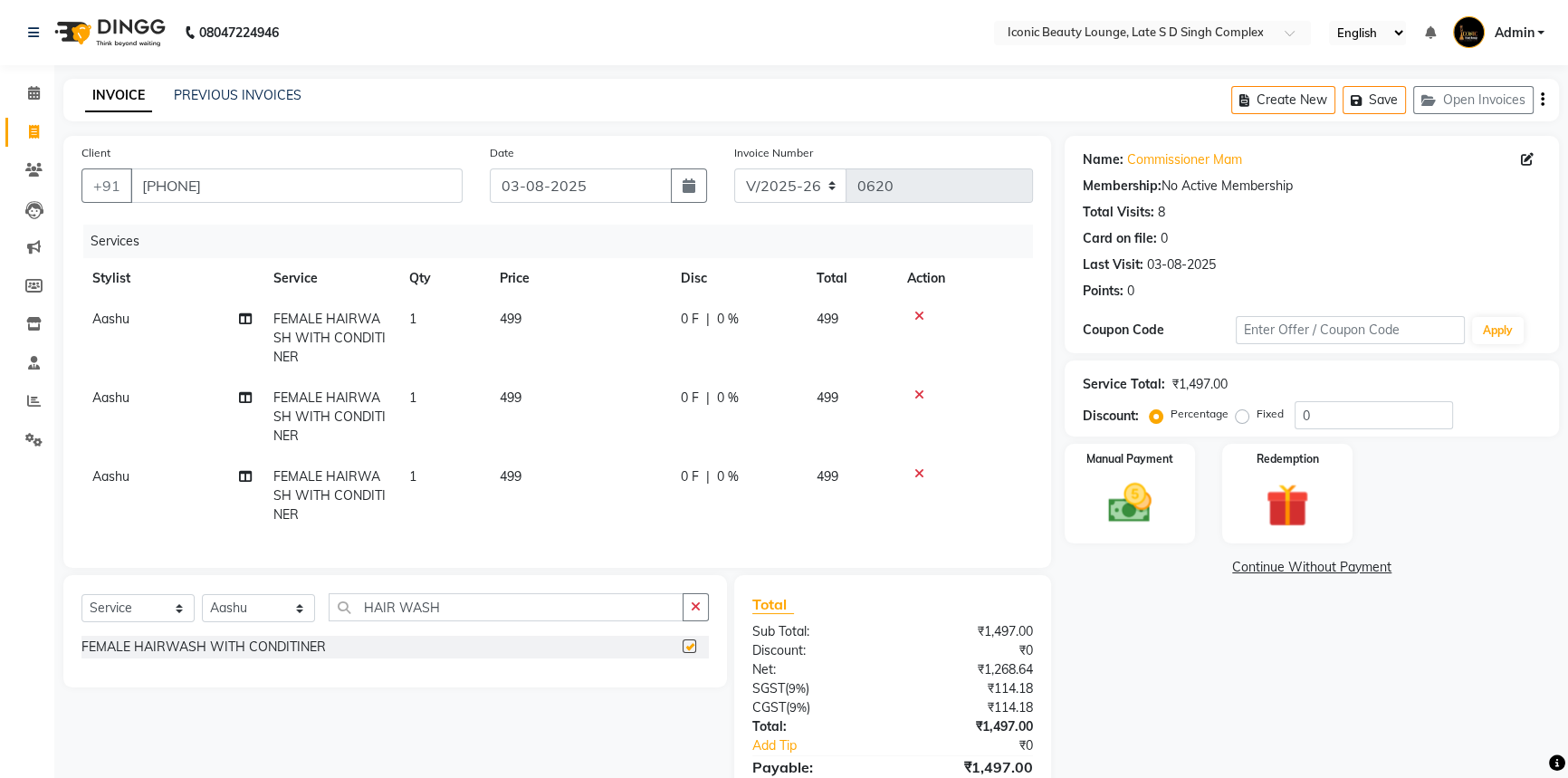 checkbox on "false" 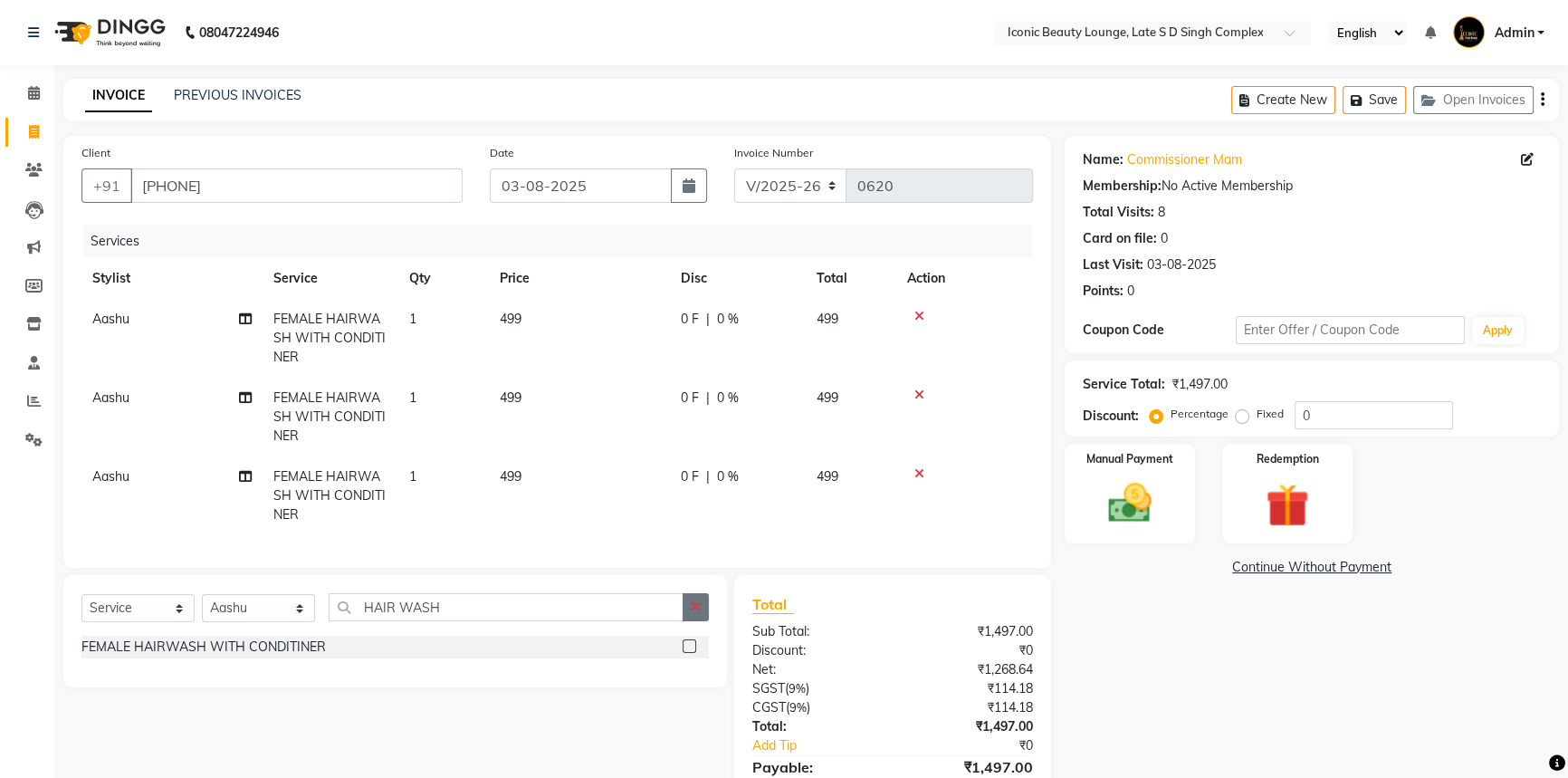click 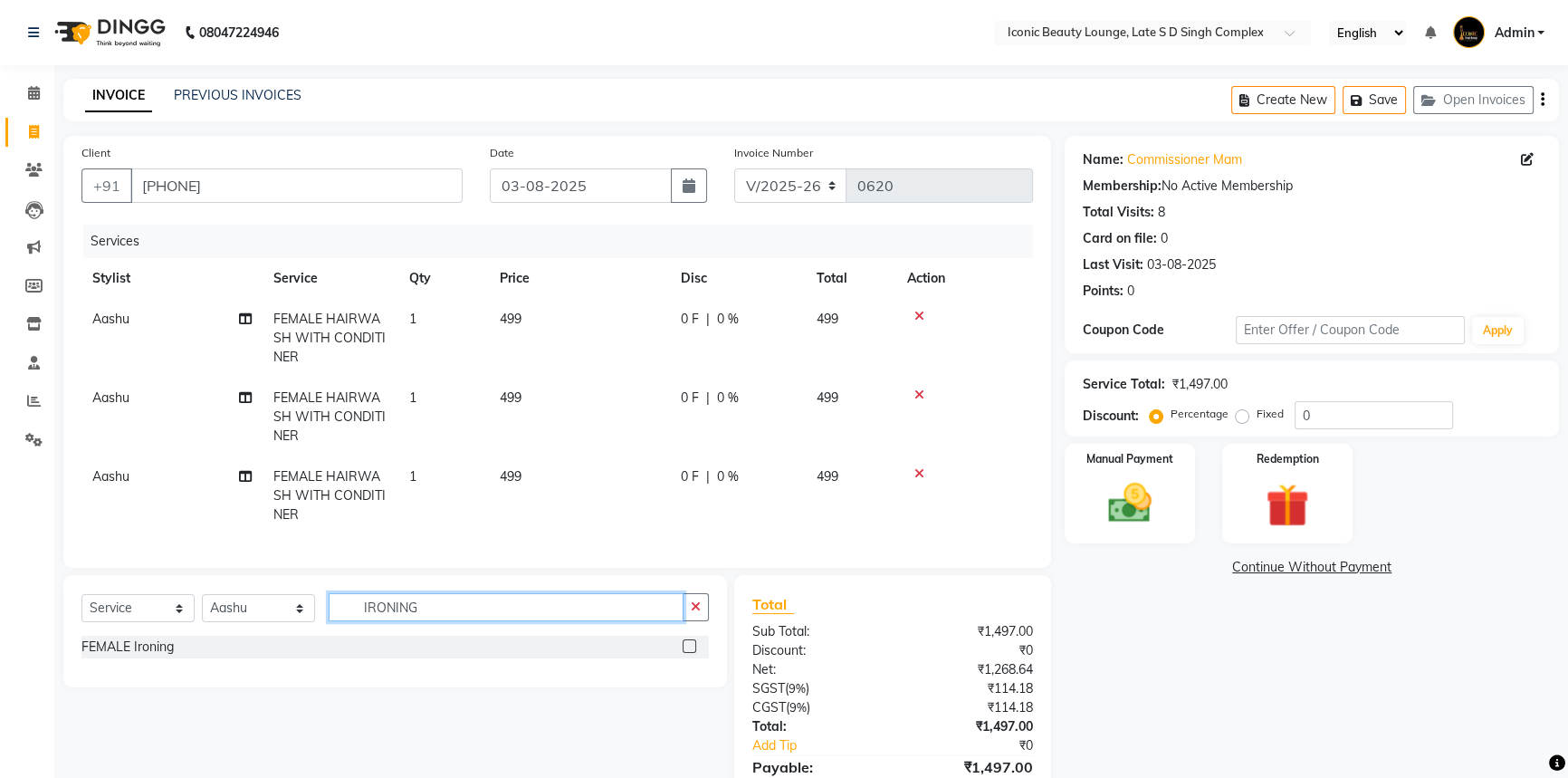 type on "IRONING" 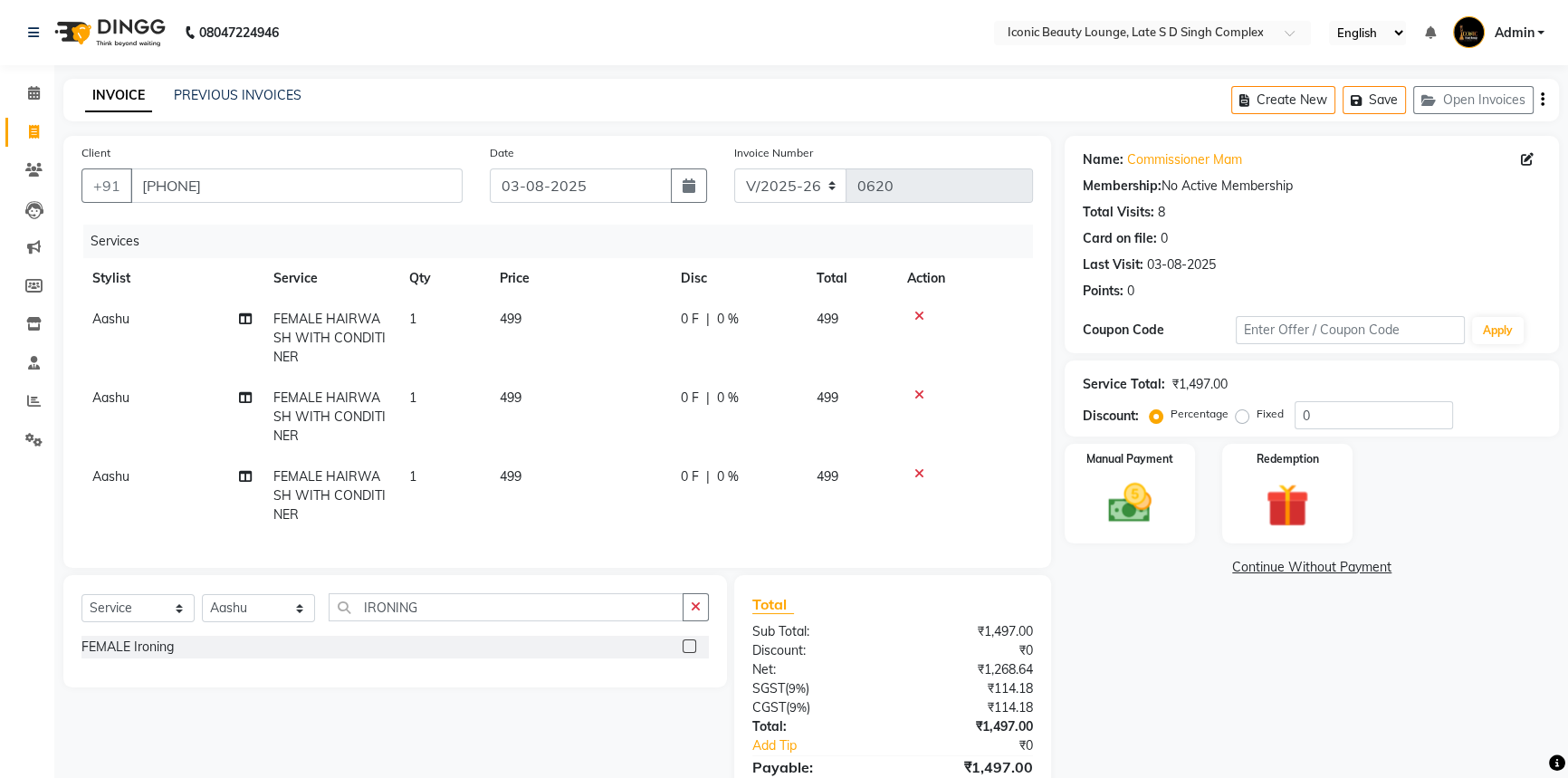 click 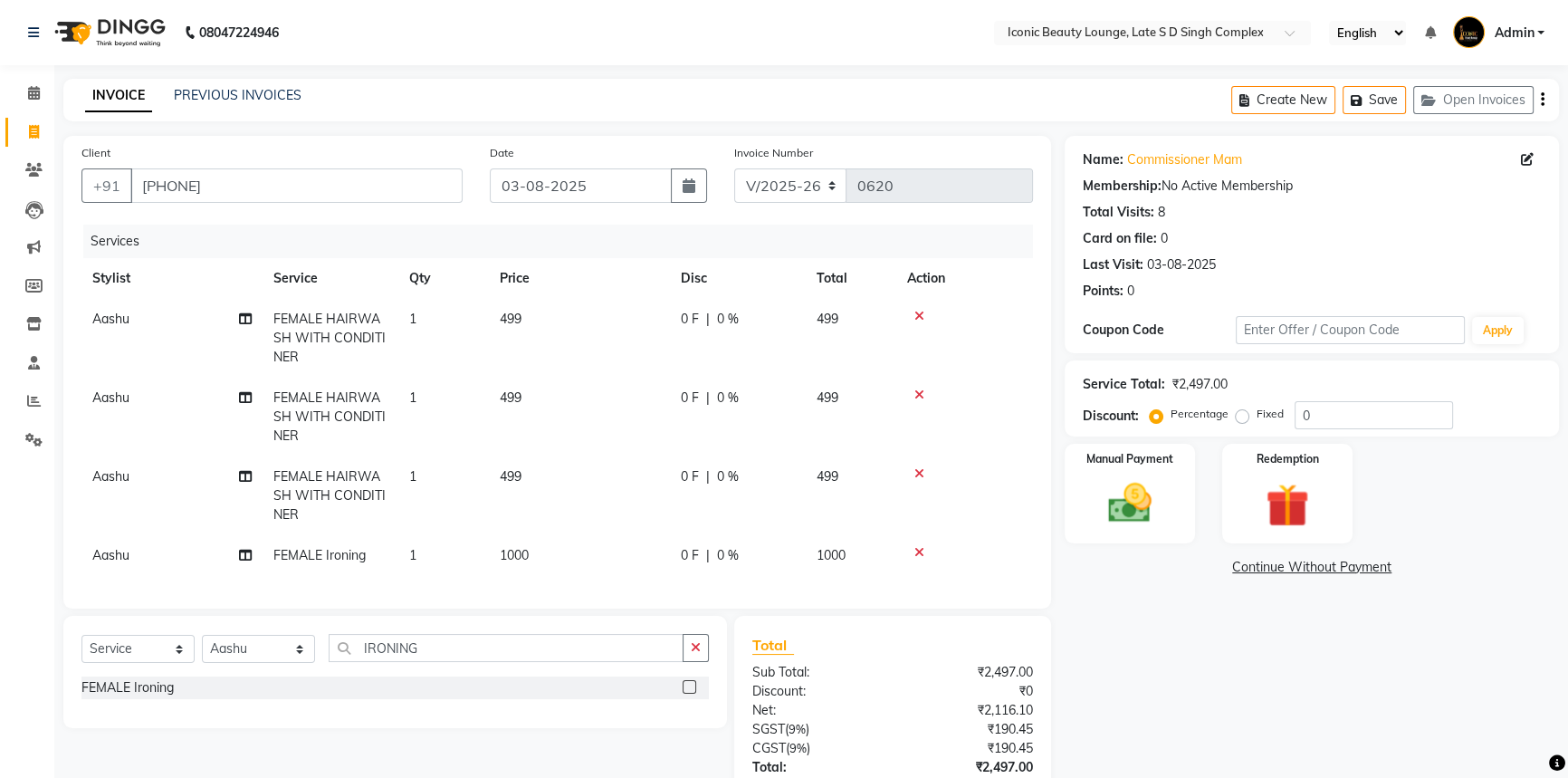 scroll, scrollTop: 144, scrollLeft: 0, axis: vertical 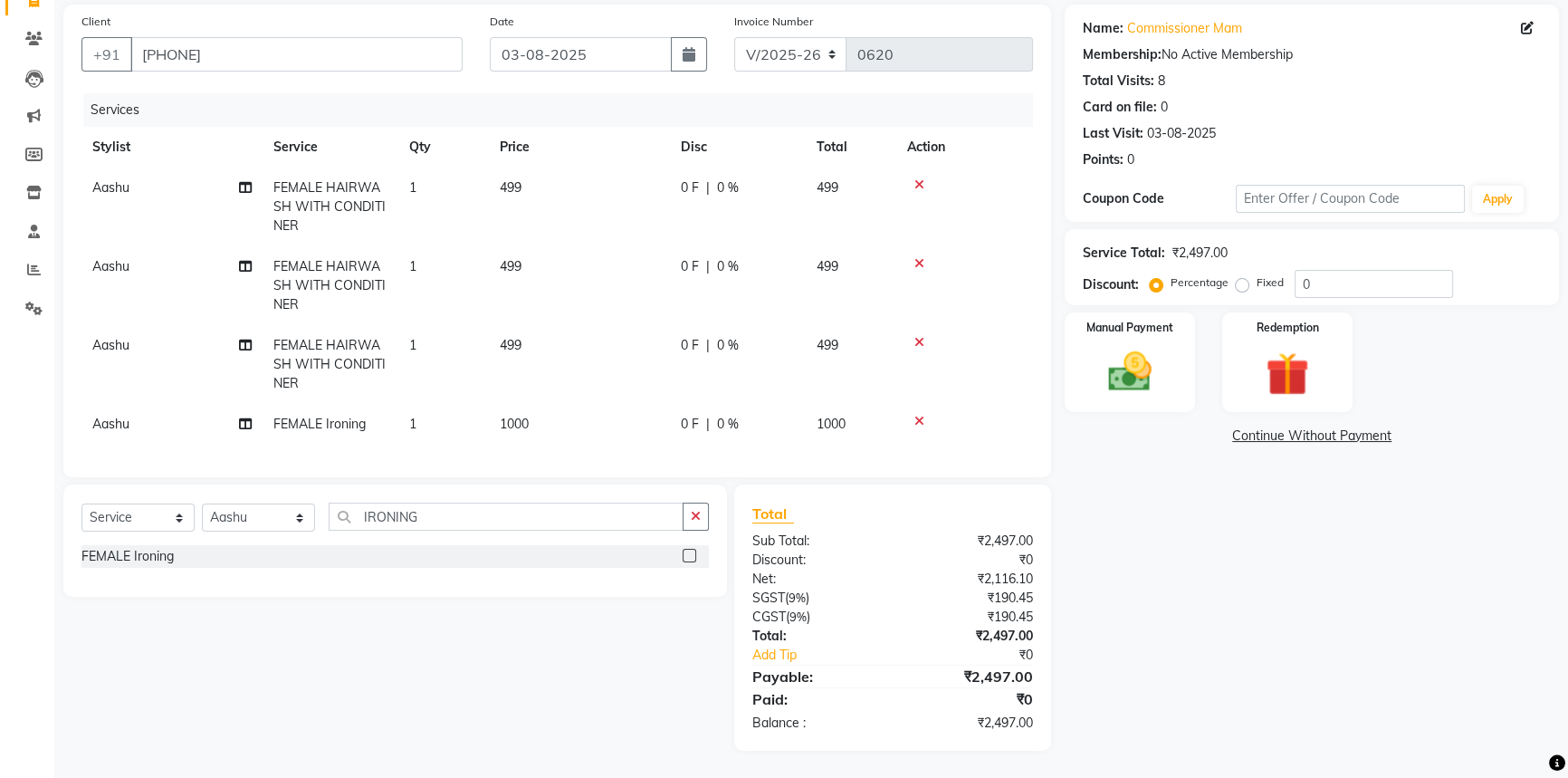 click 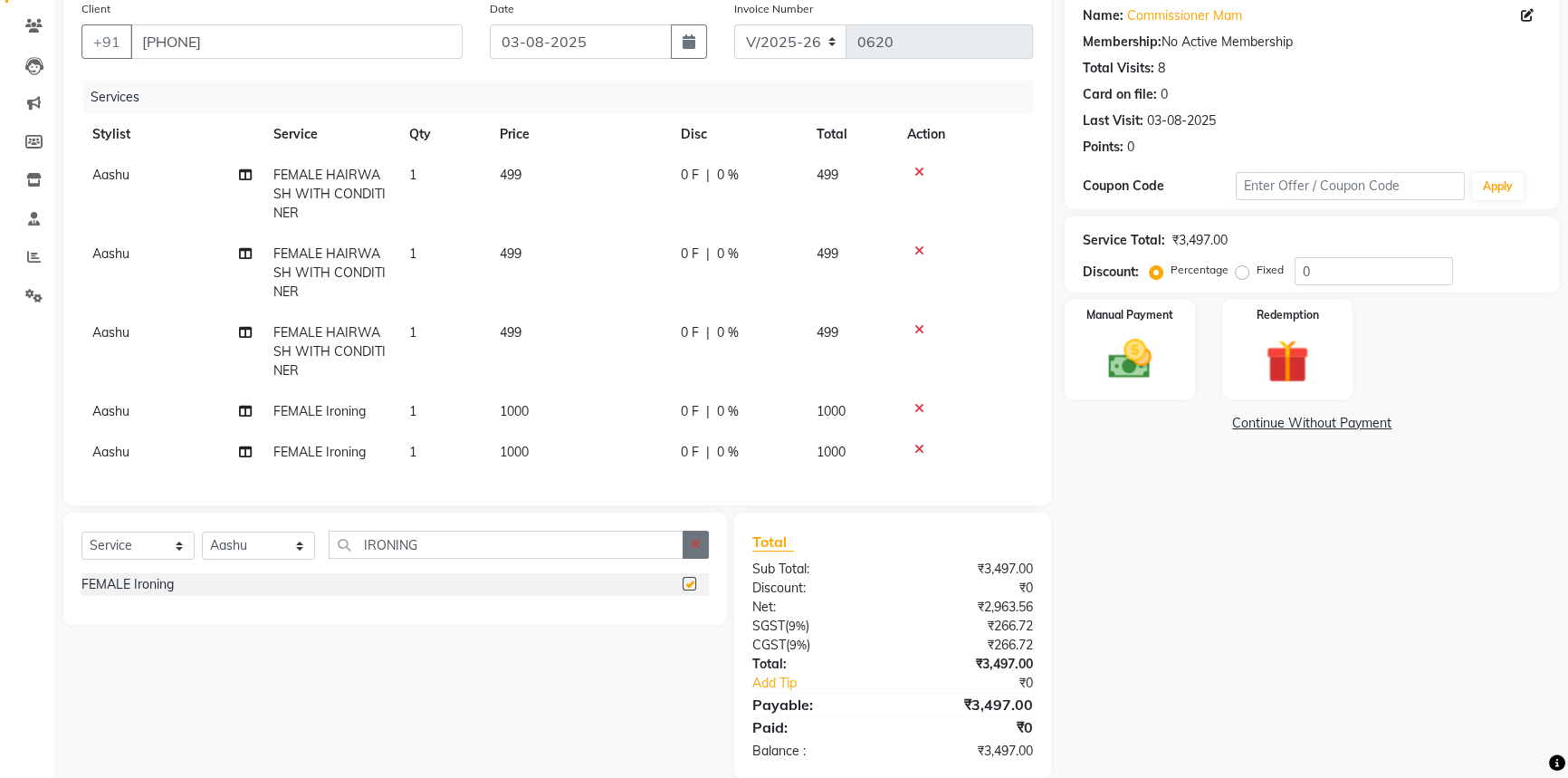 checkbox on "false" 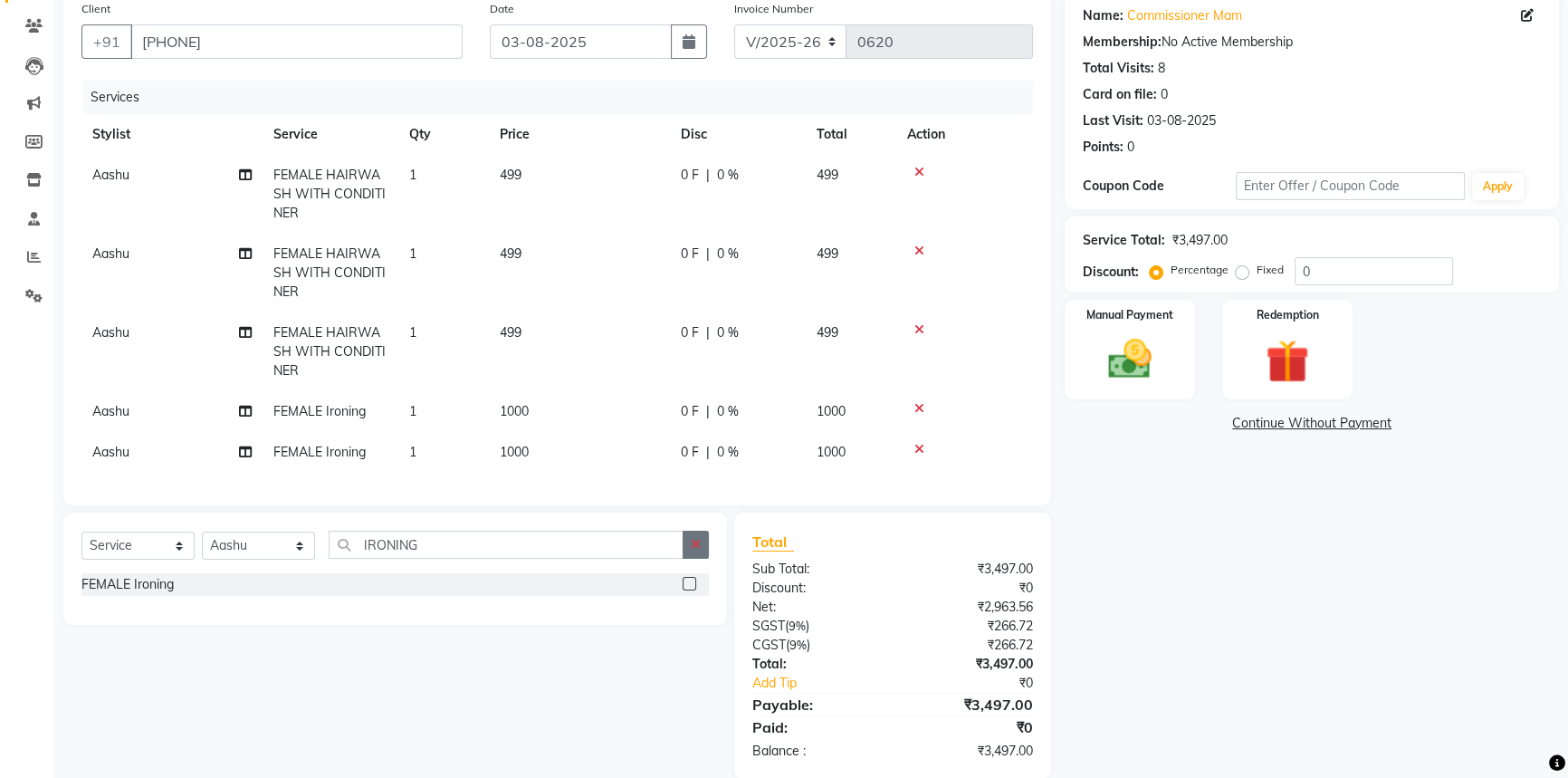 click 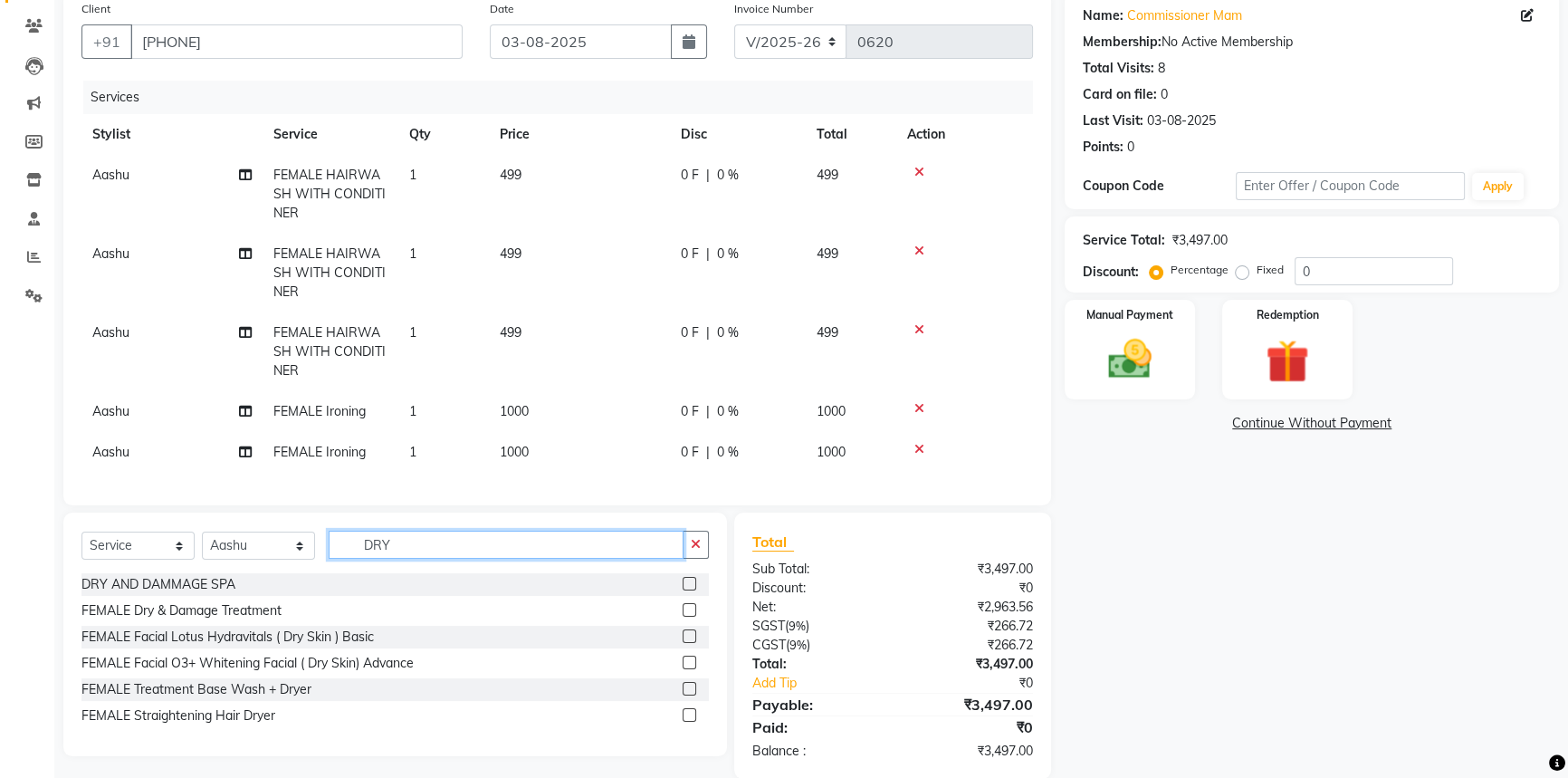scroll, scrollTop: 185, scrollLeft: 0, axis: vertical 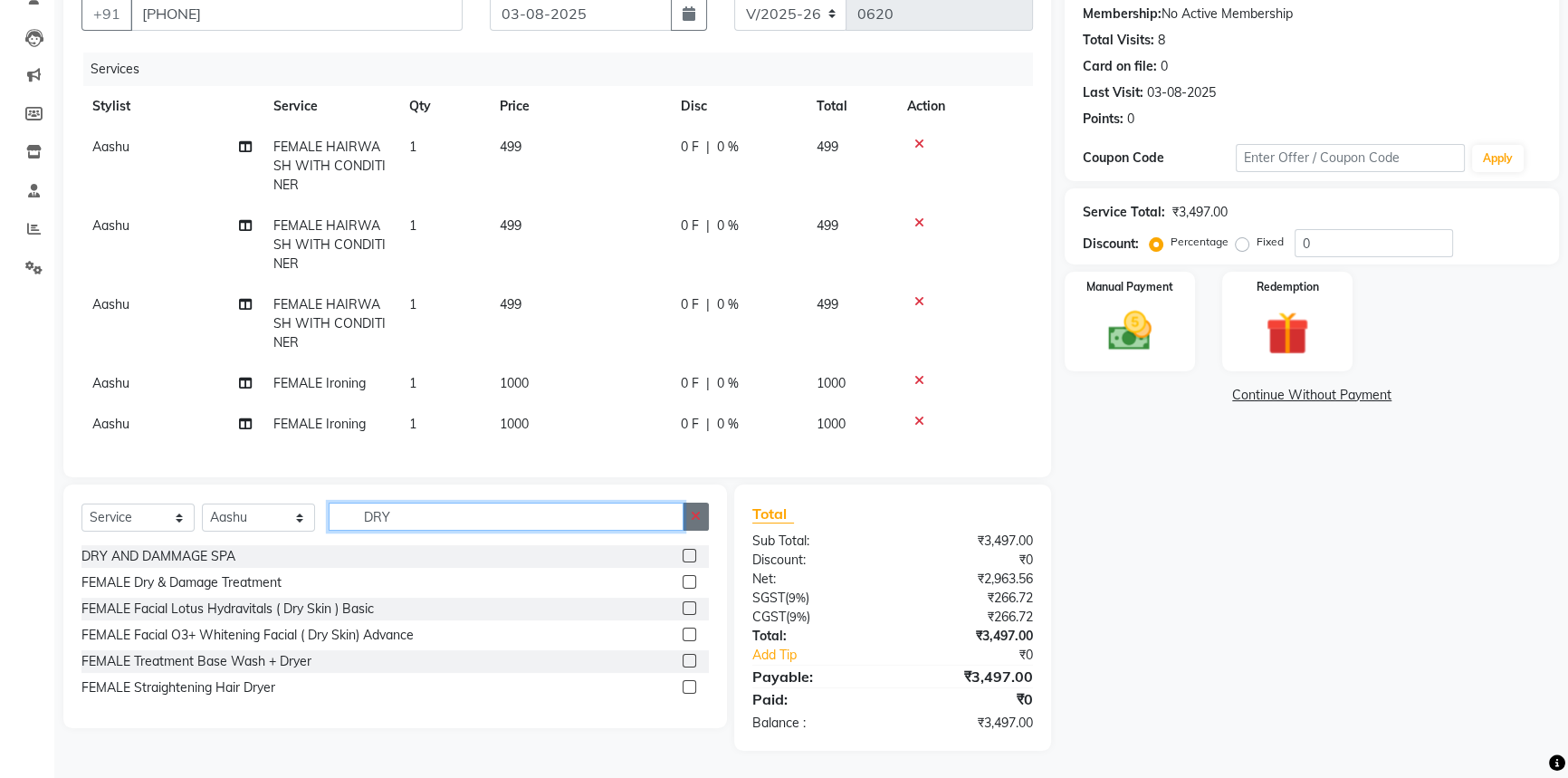 type on "DRY" 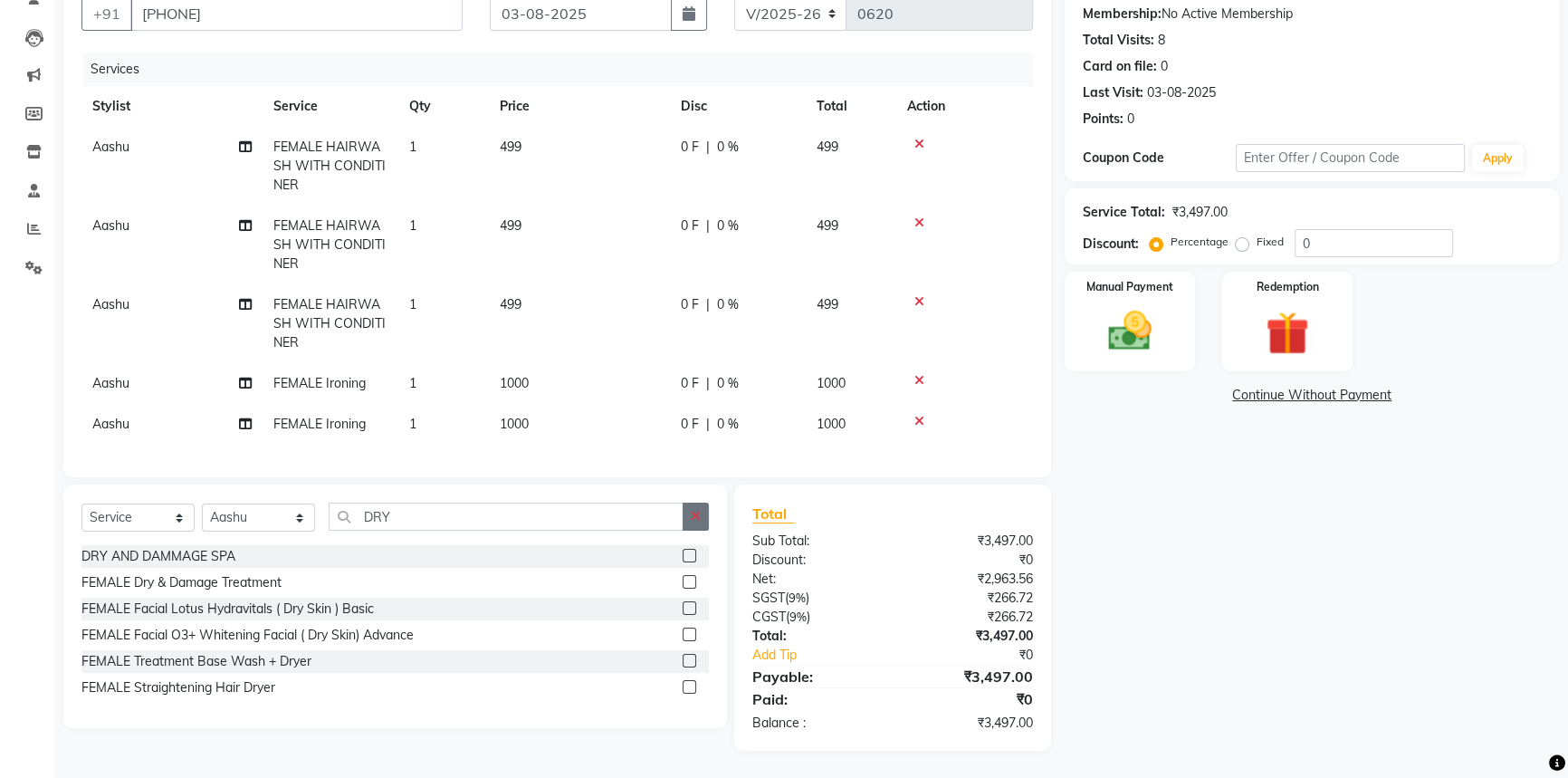 click 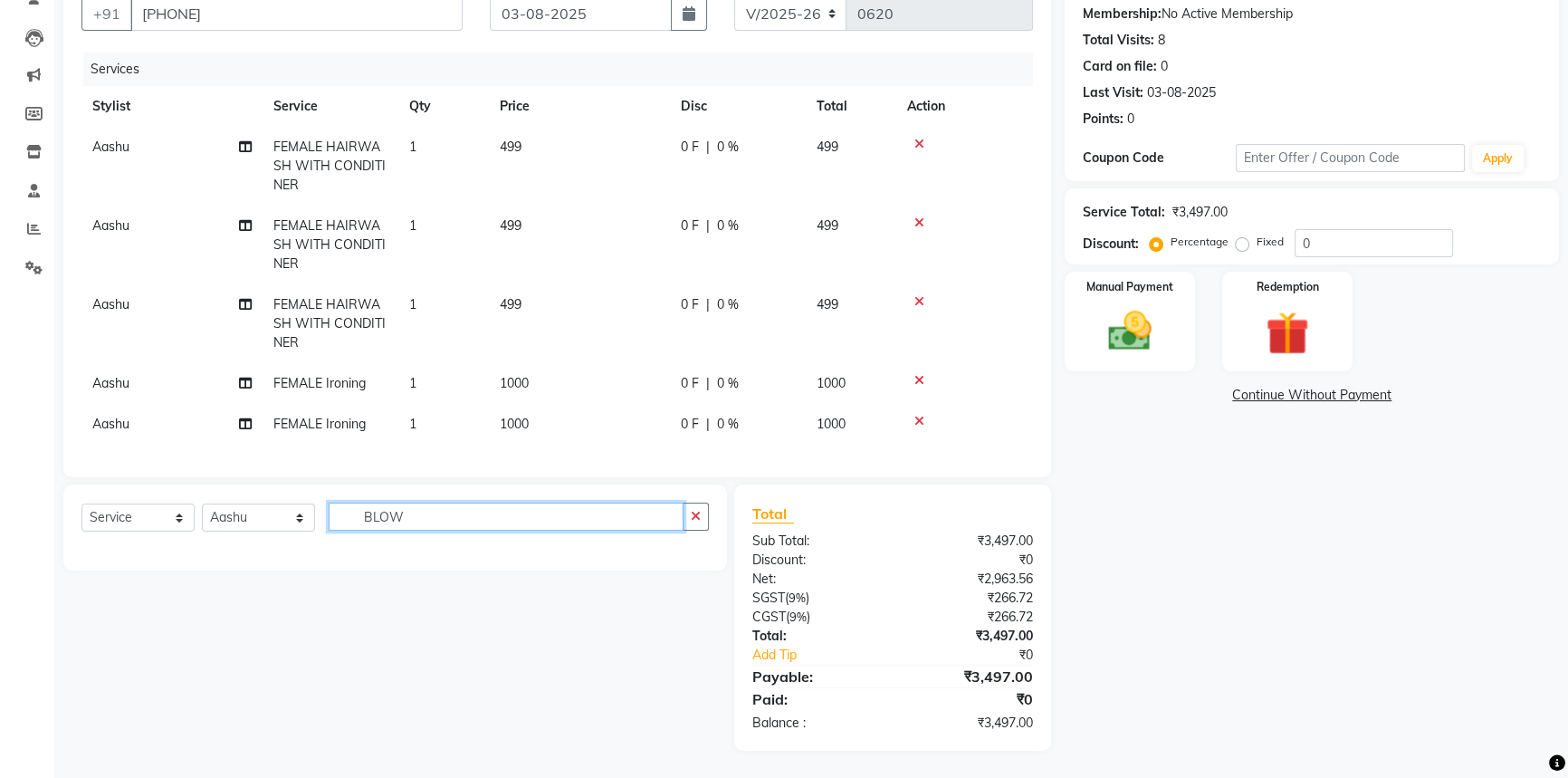type on "BLOW" 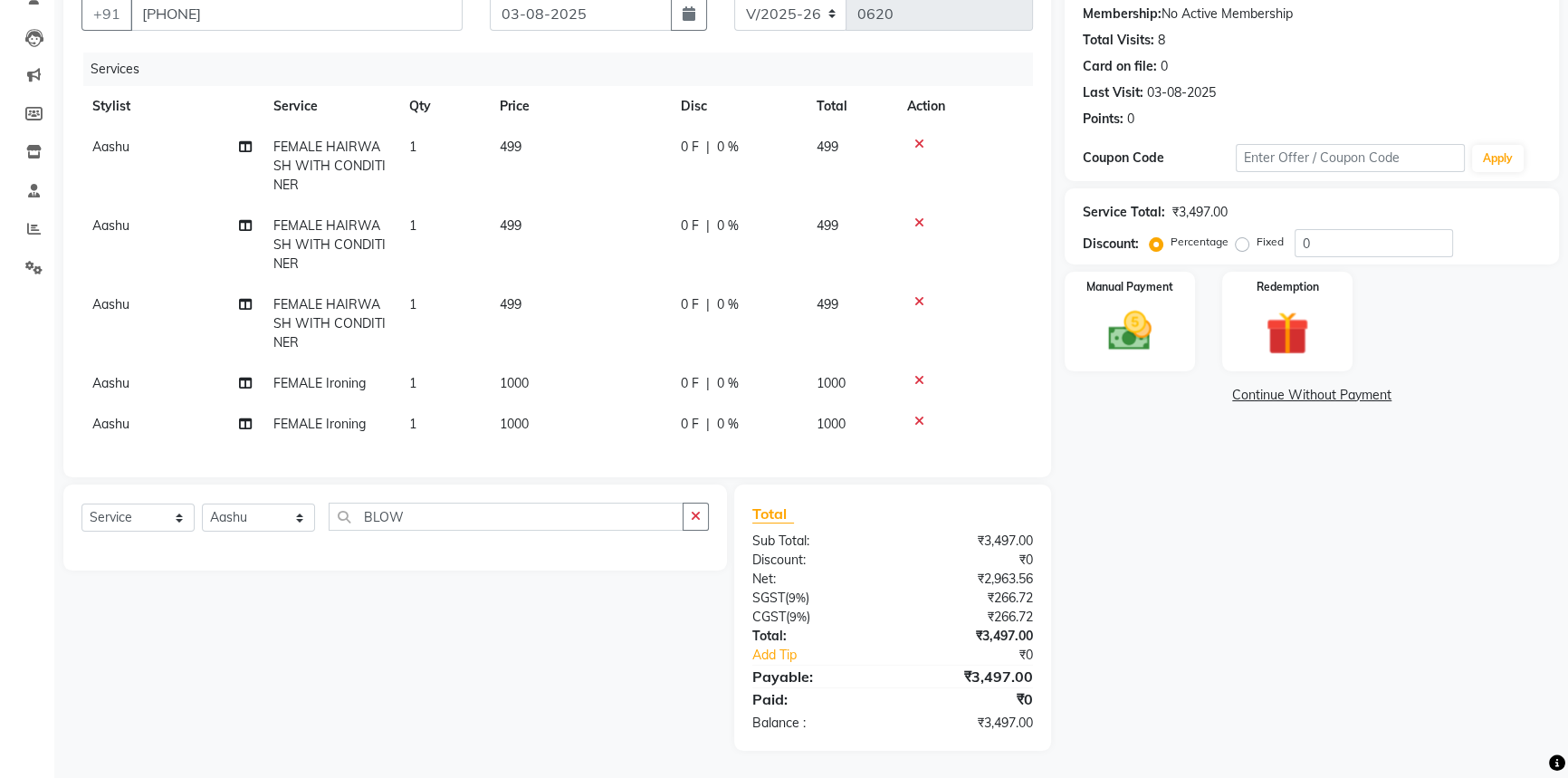 click 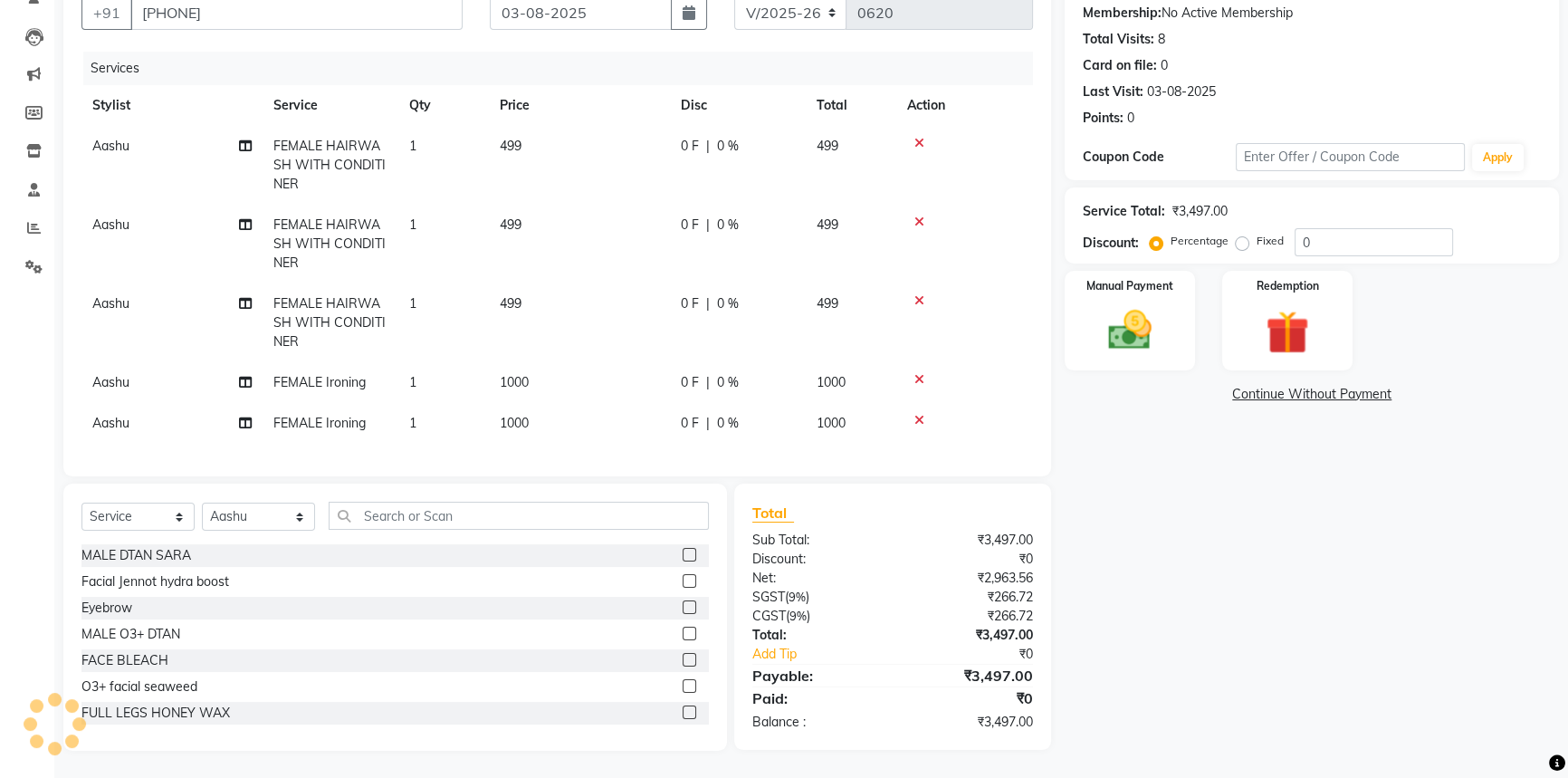 click on "Select  Service  Product  Membership  Package Voucher Prepaid Gift Card  Select Stylist Aashu Fatima Neelam neha  Priyanka Singh Sakib Tanu Jaiswal MALE DTAN SARA  Facial Jennot  hydra boost  Eyebrow  MALE O3+ DTAN  FACE BLEACH  O3+ facial seaweed   FULL LEGS HONEY WAX  FEMALE DTAN SARA  FEMAL O3+ D-TAN  FULL ARMS DTAN O3+  underarms Honey Wax  Half D-tan Back O3  Half Leg Wax (Honey)  CLEANUP JENNOT  SIDE LOCK  FULL HAND HONEY WAX   FACIAL JENNOT SHINE CONTROL   FACIAL JENNOT INFINITE YOUTH  FACIAL JENNOT BRILLIANCE WHITE  JENNOT URBAN MEN  OXYGENO TREATMENT  HIGH FREQUENCY   CLEANUP LOTUS  O3+ CLEANUP  ADVANCE HAIR STYLING  Fcae Razor  Offer Package  Half Back Bleach6  Beard Colour  Pedicure,Manicure & Advance Haircut (Holi Offer)  Gel Polish (Holi Offer)  Haircut,Beard,D-tan , Amonia Free Color (Offer Package)  underarm bleech   underarm scrub   pre bridal luxry   air brush bridal makeup  glutathaion  HAIR CURLING   UPERLIP  FOREHEAD  HAND SCRUB   FULL ARM DTAN SARA  GREEN TEA FACE PACK" 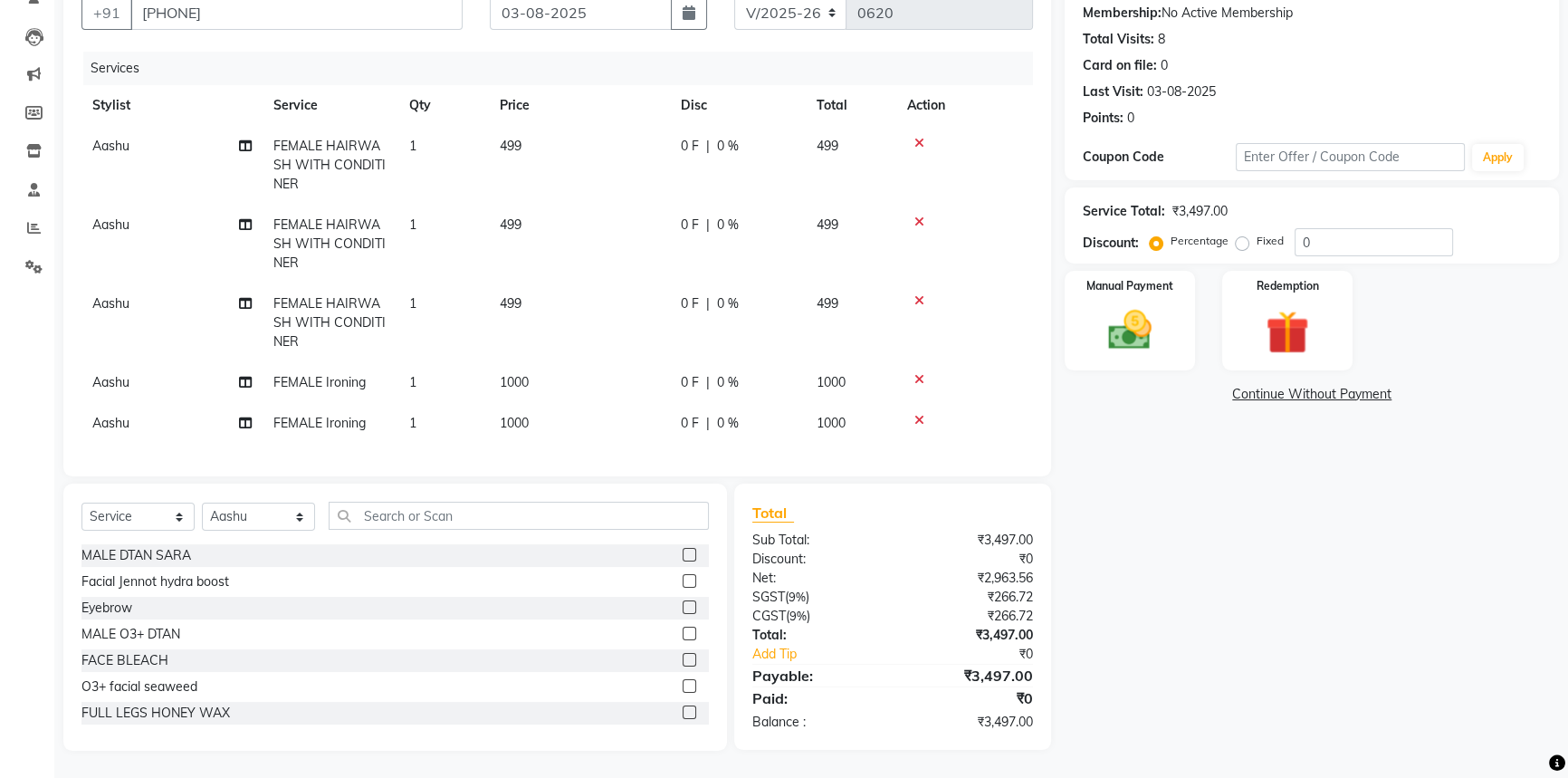 click on "Select  Service  Product  Membership  Package Voucher Prepaid Gift Card  Select Stylist Aashu Fatima Neelam neha  Priyanka Singh Sakib Tanu Jaiswal MALE DTAN SARA  Facial Jennot  hydra boost  Eyebrow  MALE O3+ DTAN  FACE BLEACH  O3+ facial seaweed   FULL LEGS HONEY WAX  FEMALE DTAN SARA  FEMAL O3+ D-TAN  FULL ARMS DTAN O3+  underarms Honey Wax  Half D-tan Back O3  Half Leg Wax (Honey)  CLEANUP JENNOT  SIDE LOCK  FULL HAND HONEY WAX   FACIAL JENNOT SHINE CONTROL   FACIAL JENNOT INFINITE YOUTH  FACIAL JENNOT BRILLIANCE WHITE  JENNOT URBAN MEN  OXYGENO TREATMENT  HIGH FREQUENCY   CLEANUP LOTUS  O3+ CLEANUP  ADVANCE HAIR STYLING  Fcae Razor  Offer Package  Half Back Bleach6  Beard Colour  Pedicure,Manicure & Advance Haircut (Holi Offer)  Gel Polish (Holi Offer)  Haircut,Beard,D-tan , Amonia Free Color (Offer Package)  underarm bleech   underarm scrub   pre bridal luxry   air brush bridal makeup  glutathaion  HAIR CURLING   UPERLIP  FOREHEAD  HAND SCRUB   FULL ARM DTAN SARA  GREEN TEA FACE PACK" 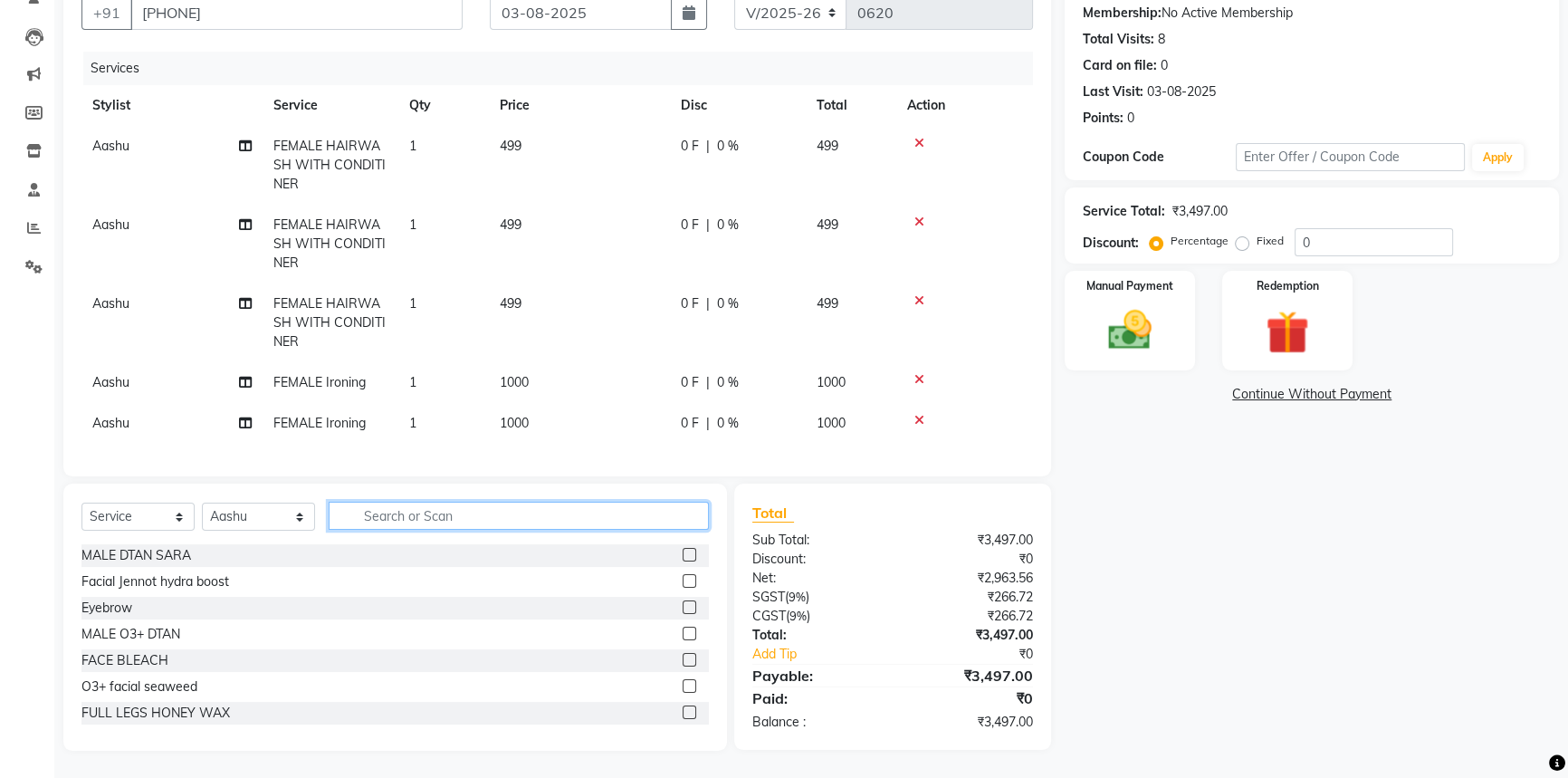 click 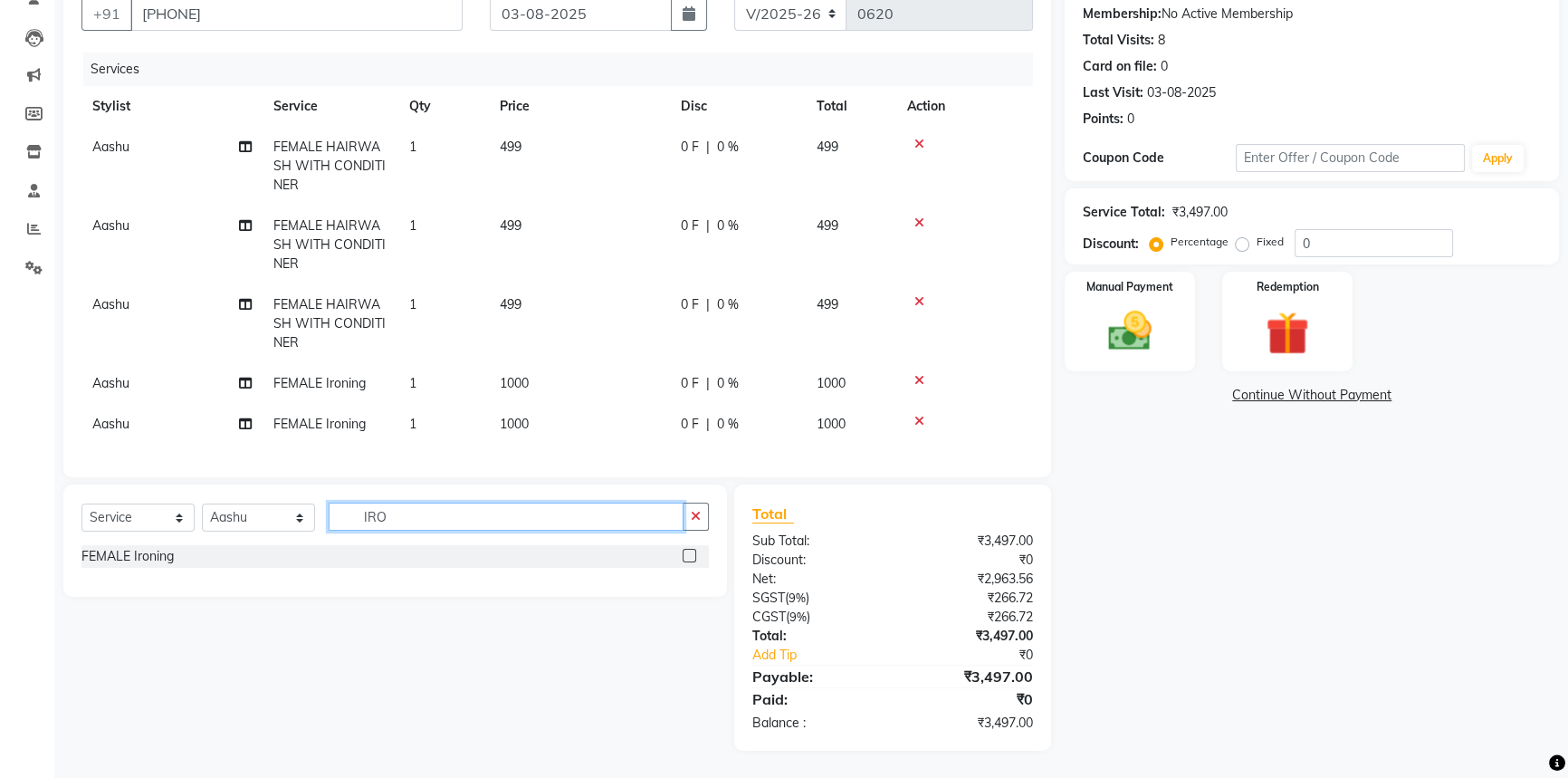 type on "IRO" 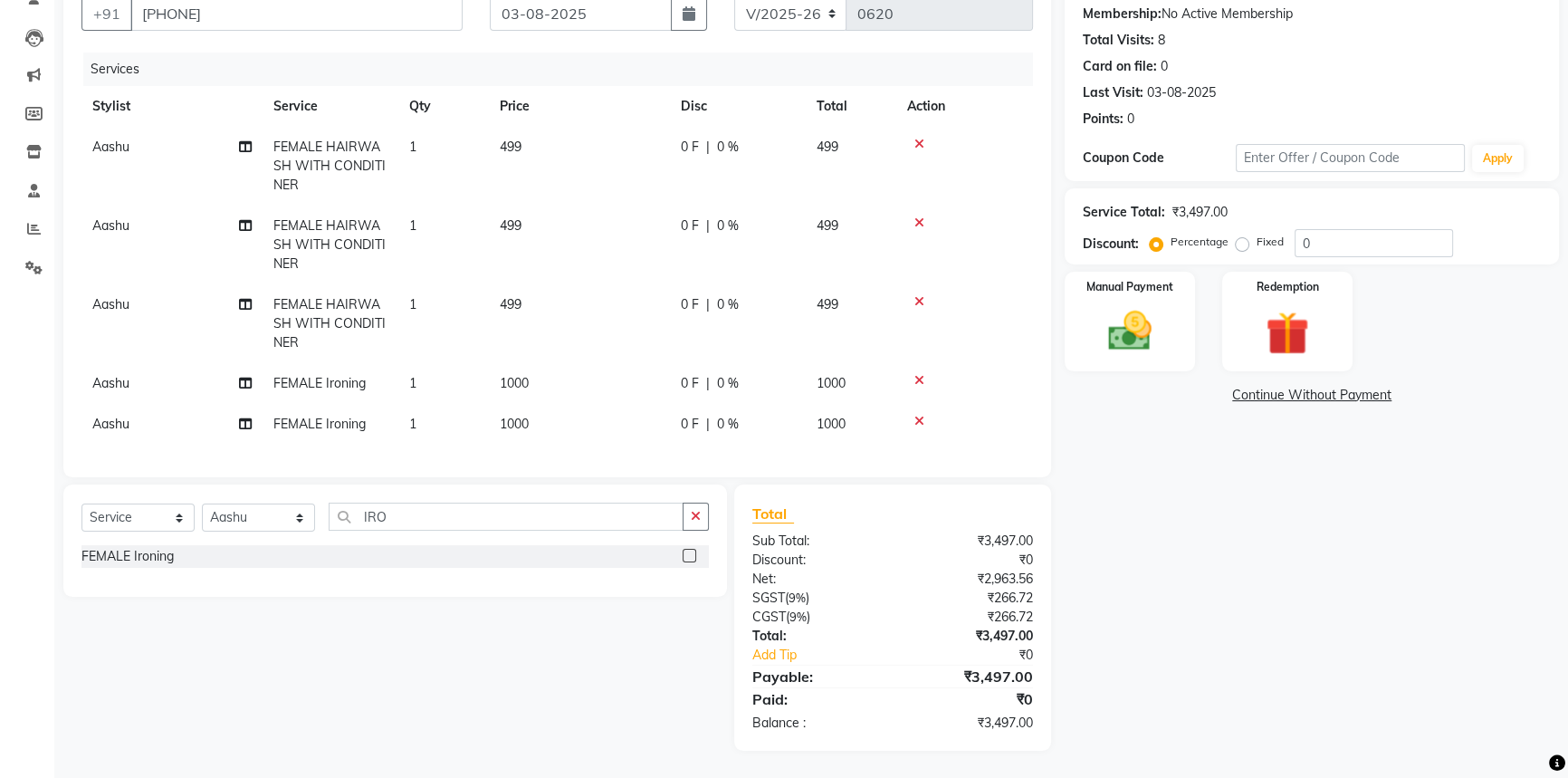 click 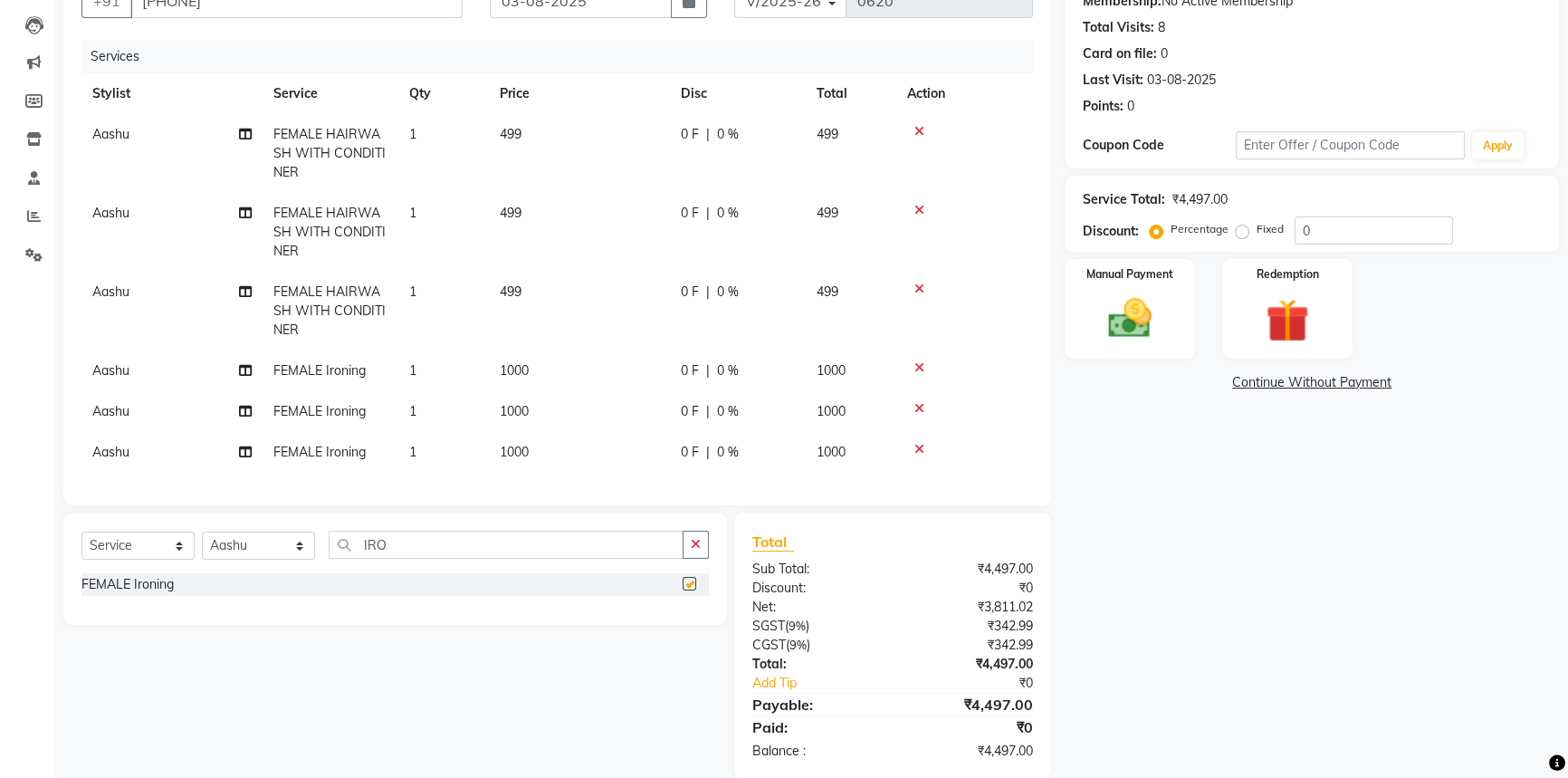 checkbox on "false" 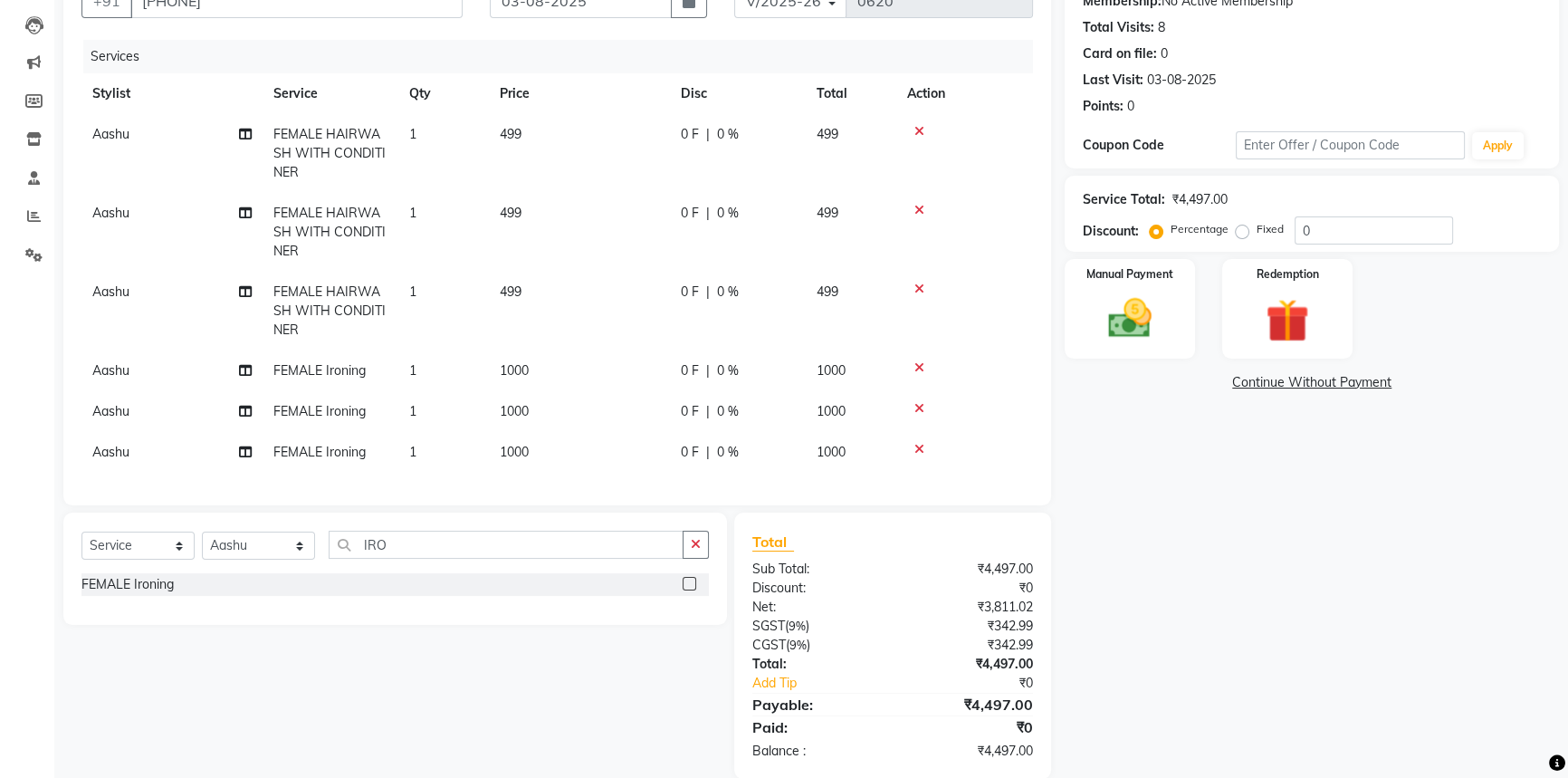click on "499" 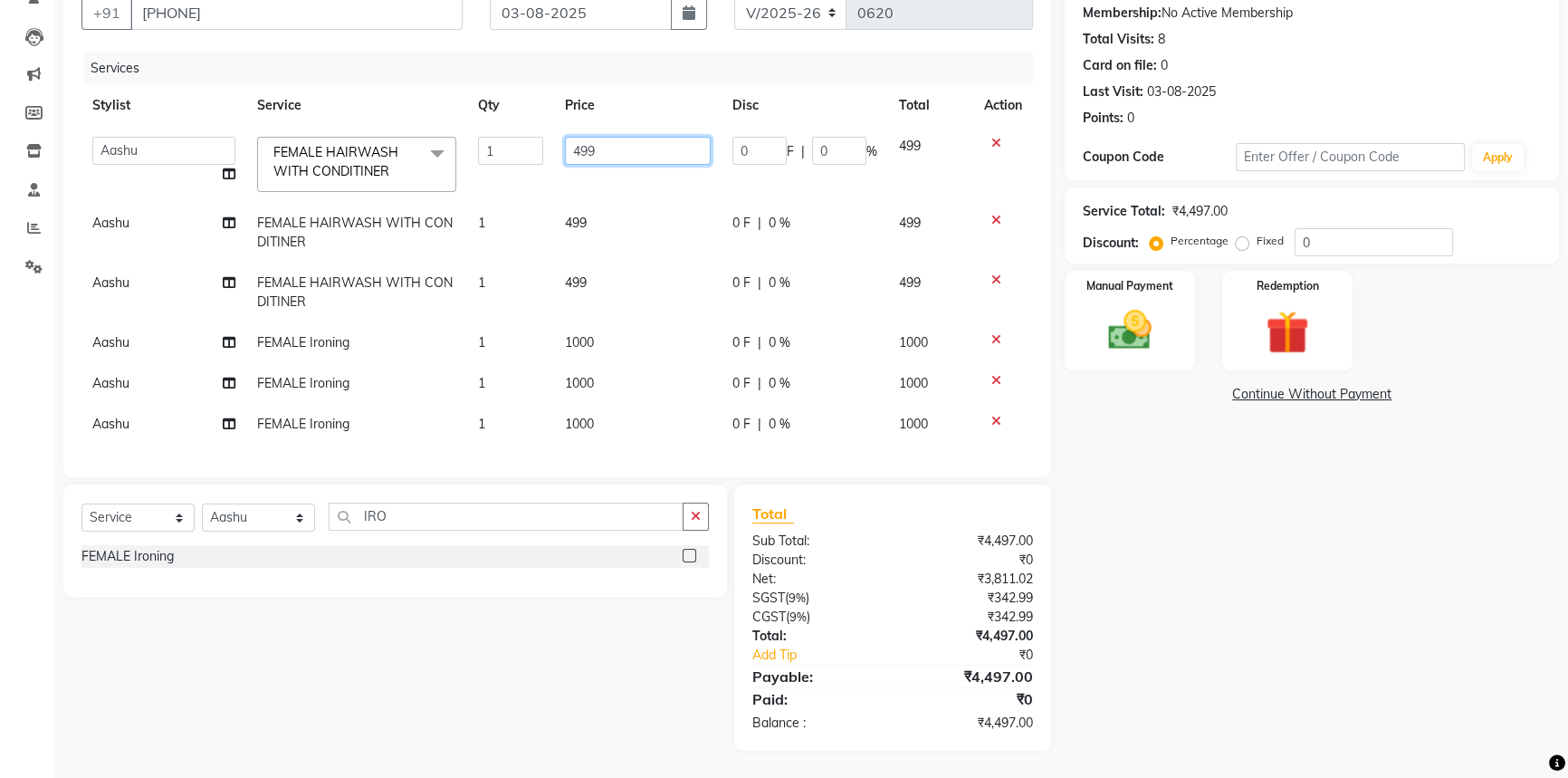 click on "499" 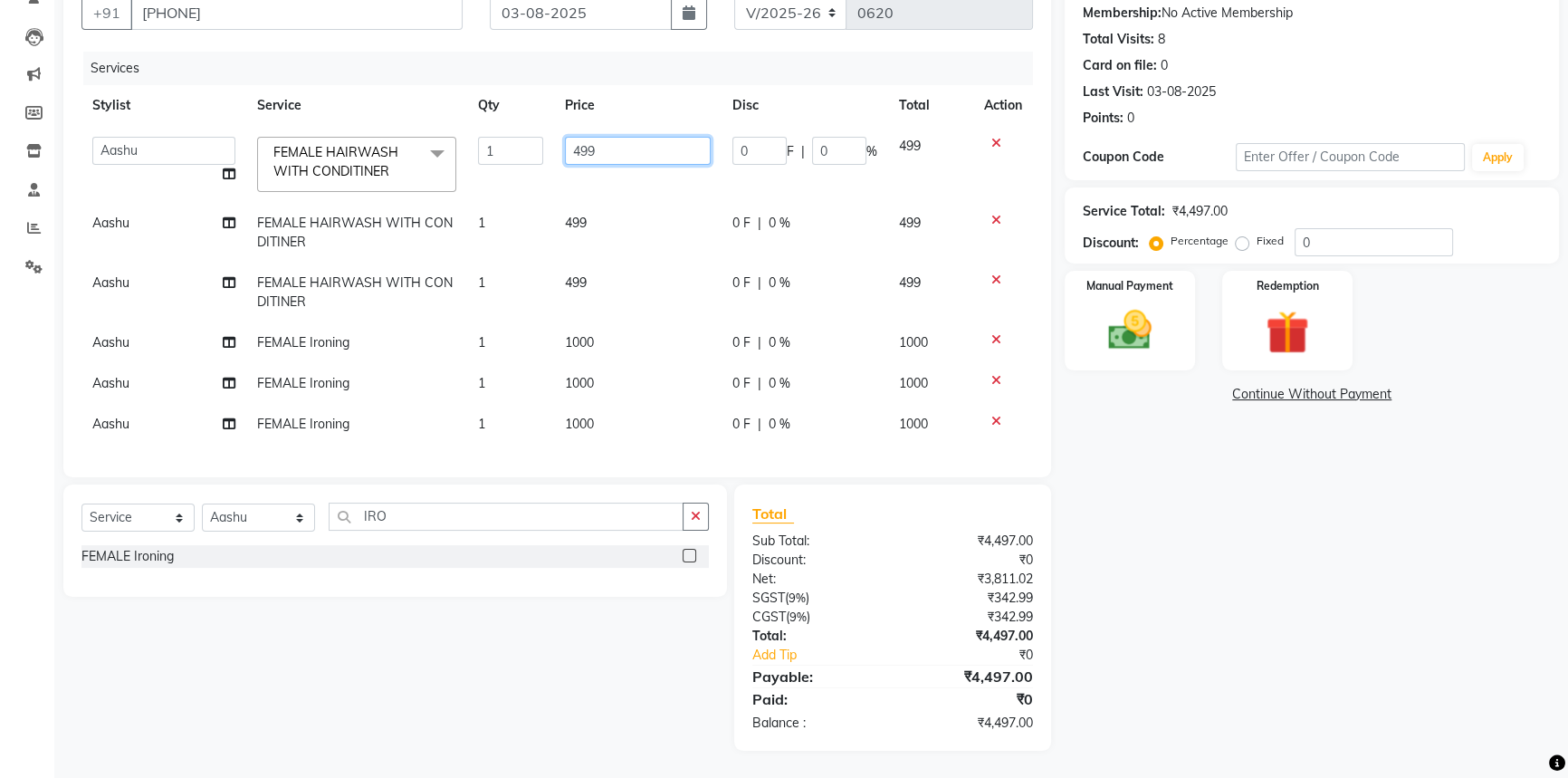 click on "499" 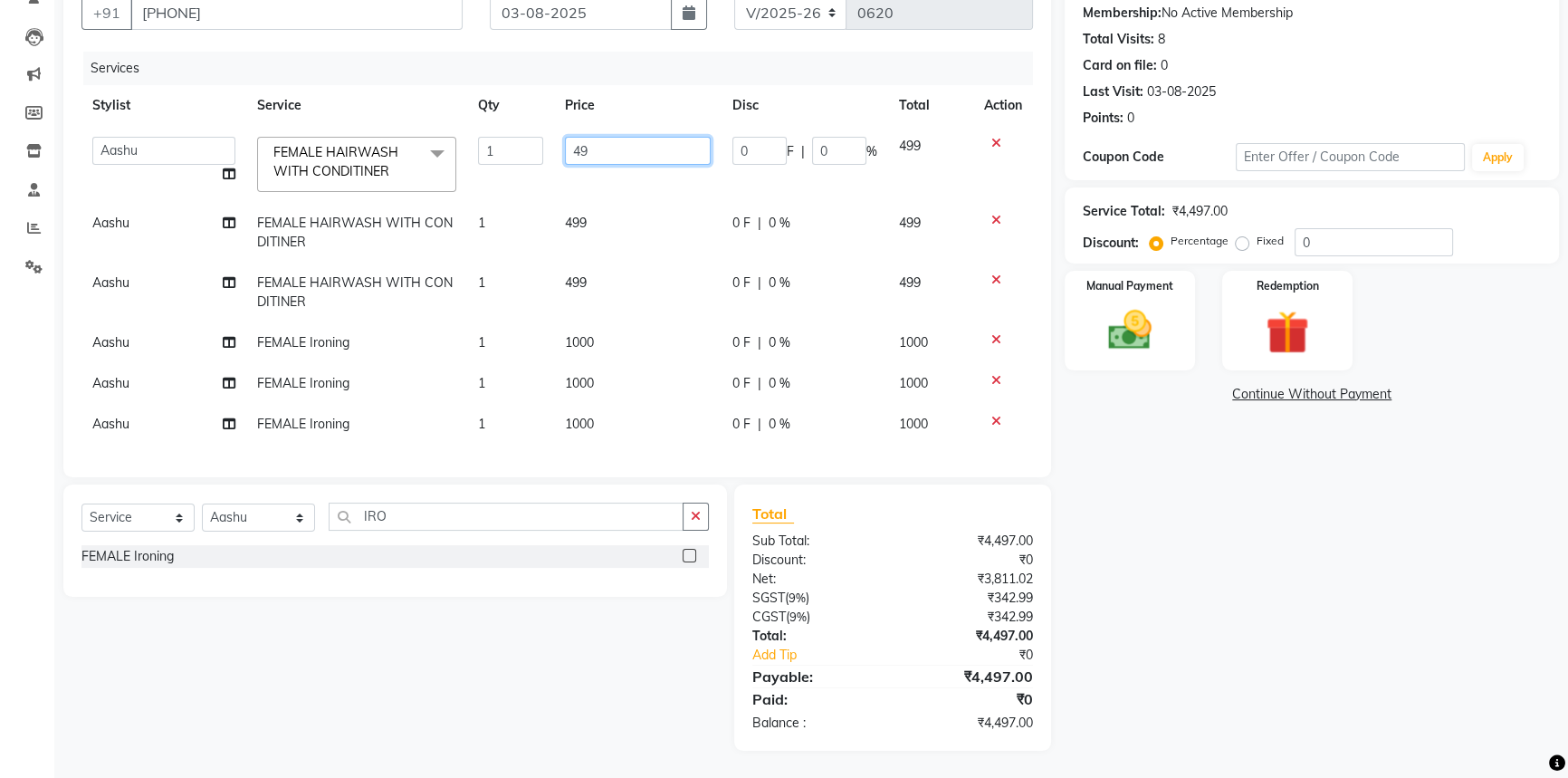 type on "4" 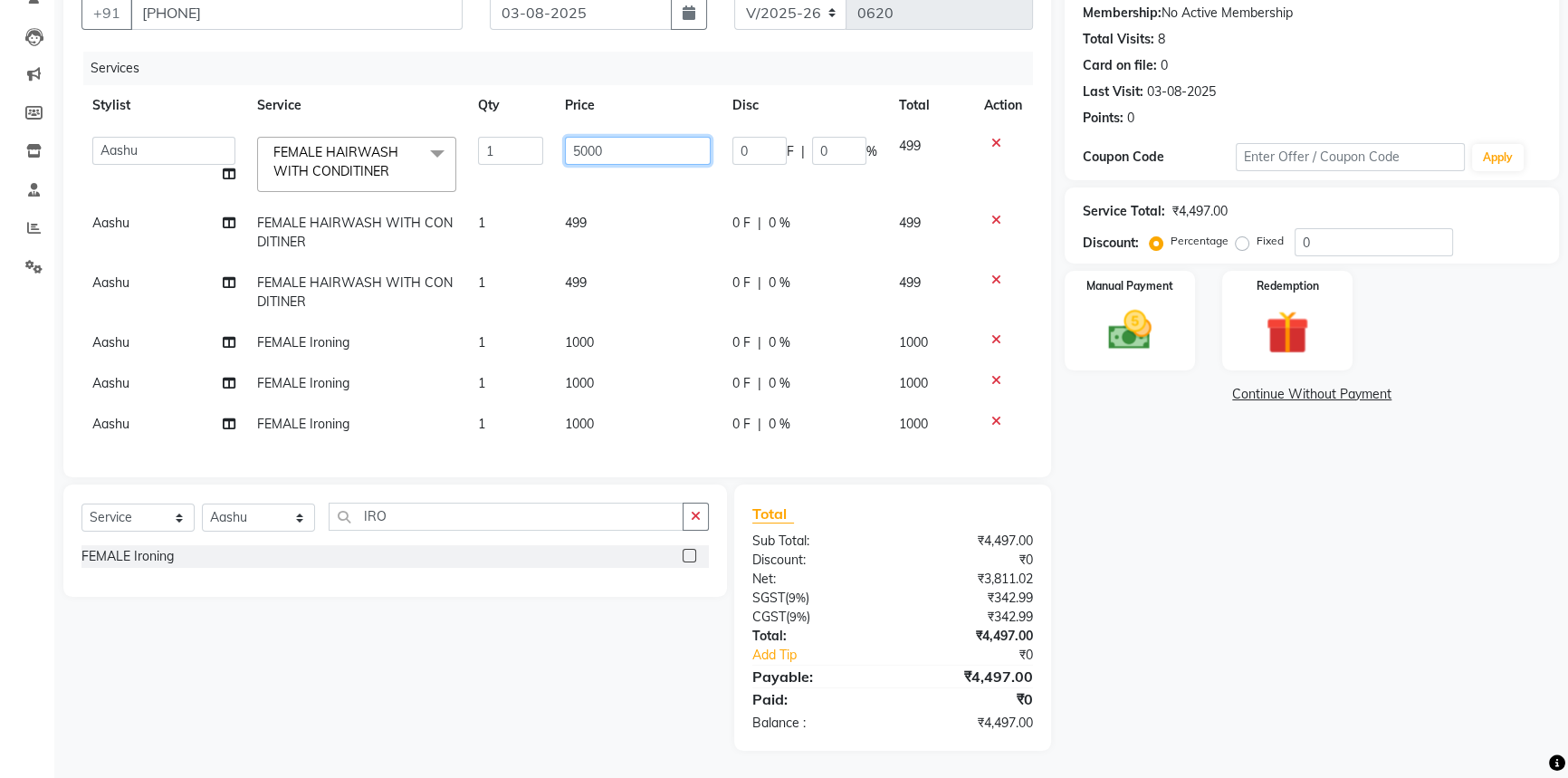 type on "500" 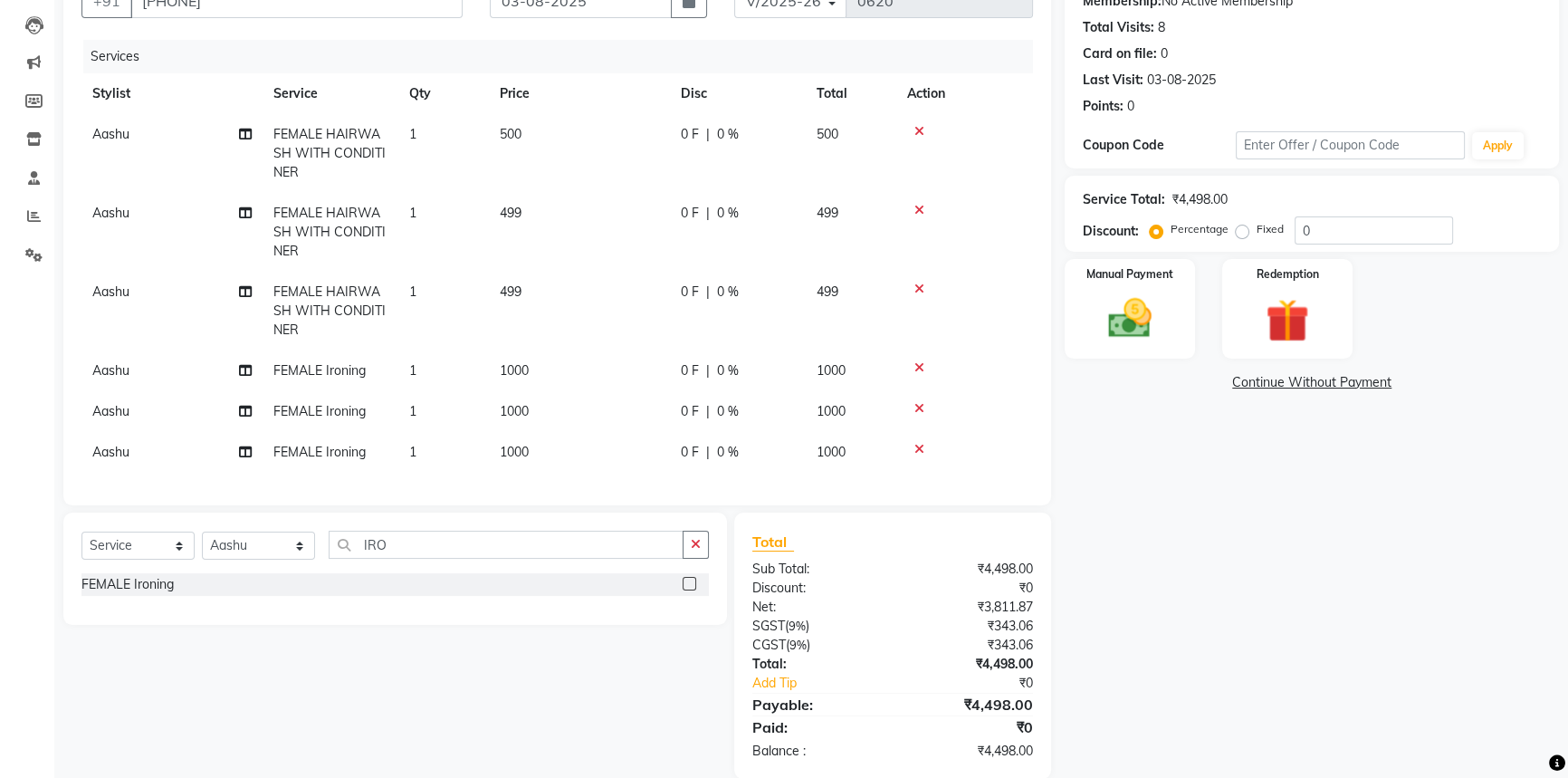 click on "499" 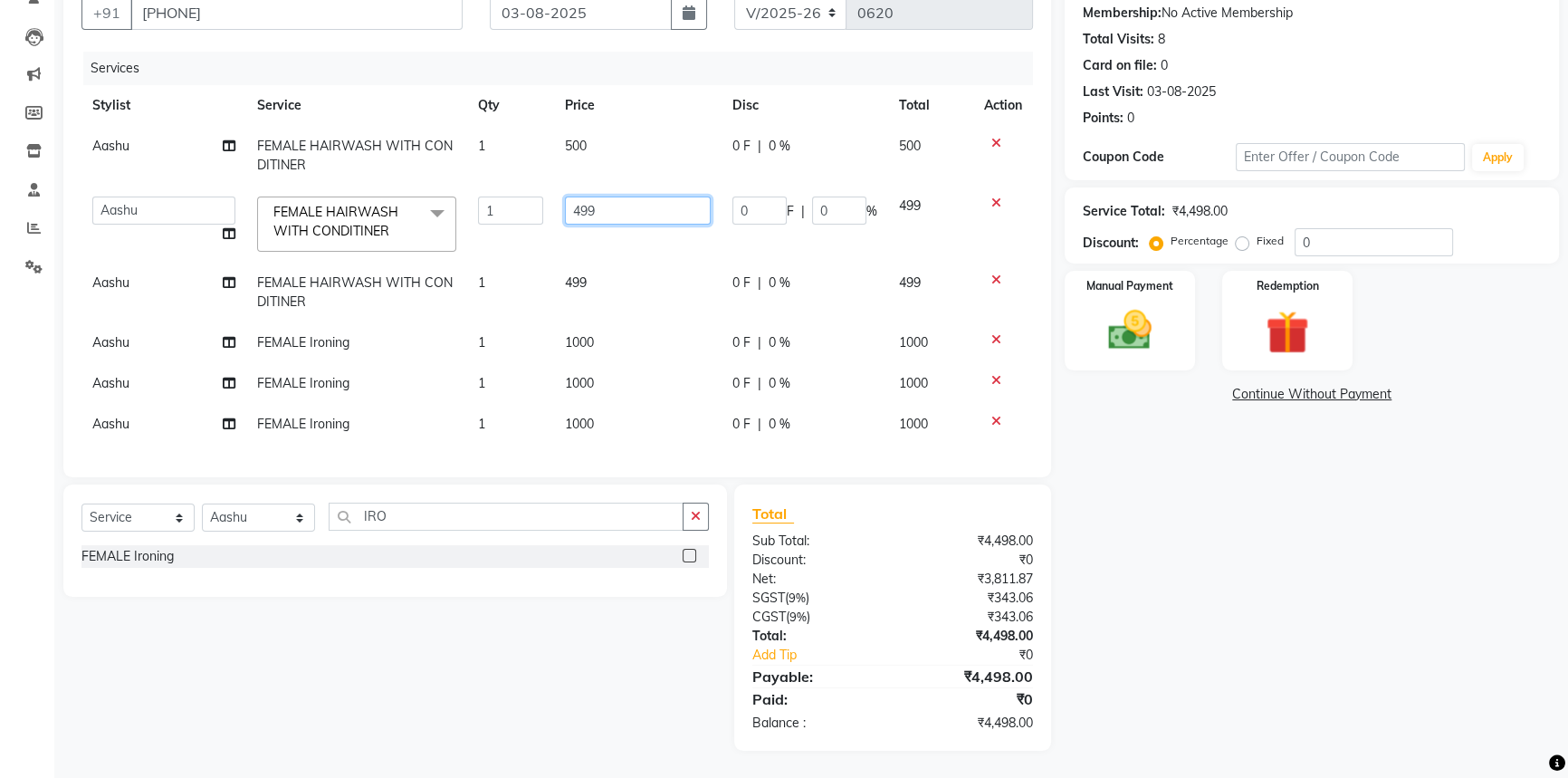 click on "499" 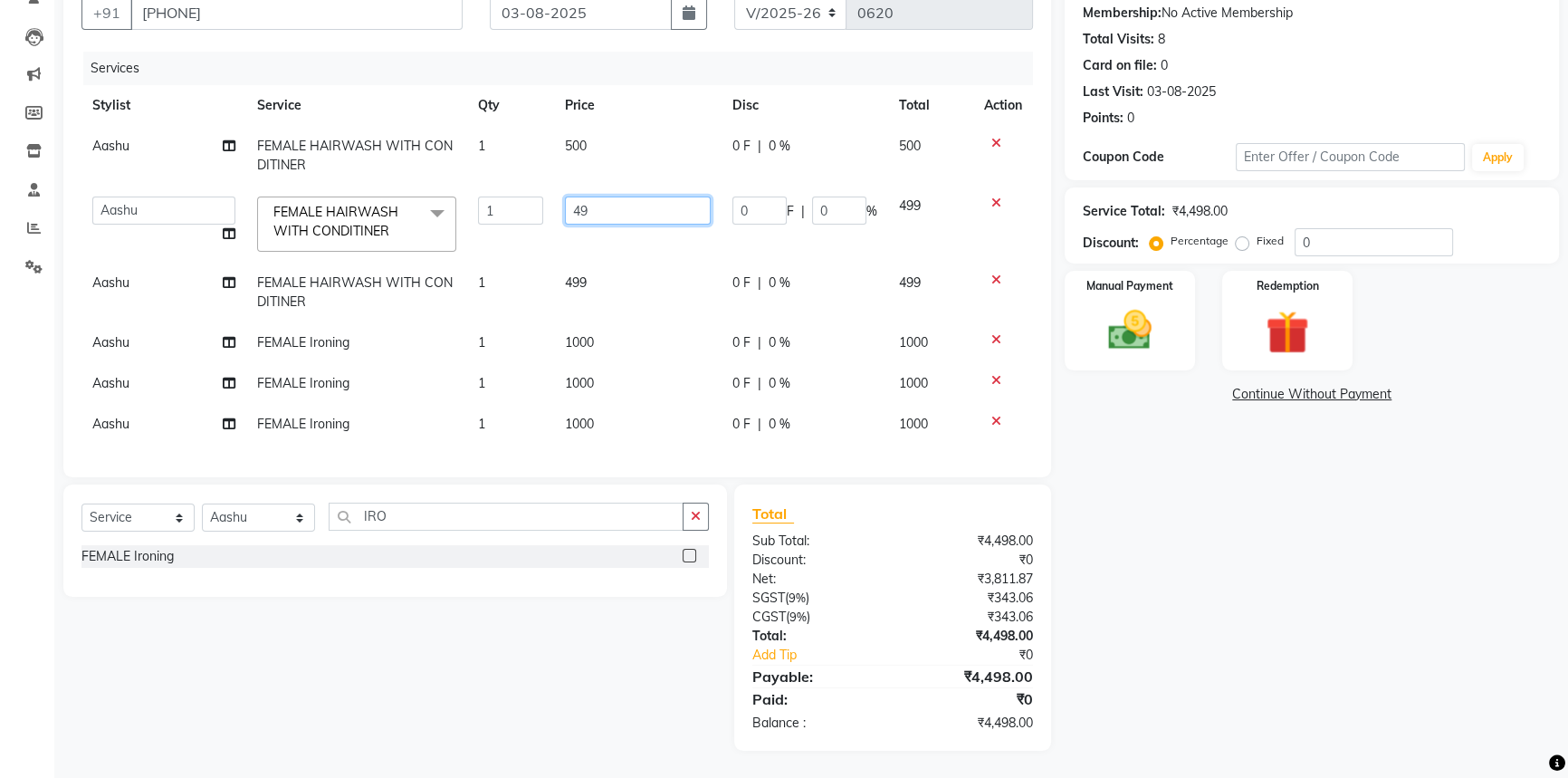 type on "4" 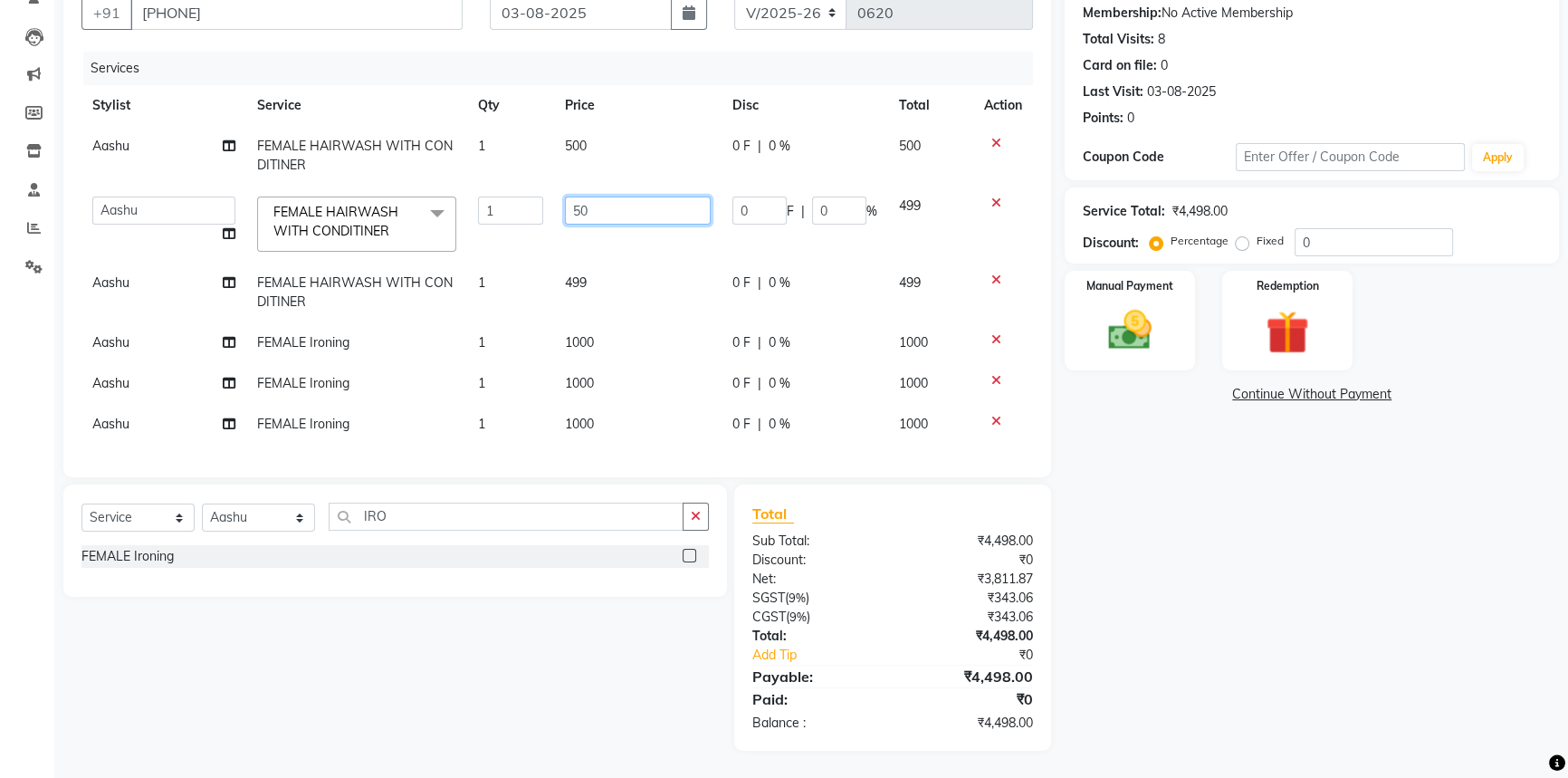 type on "500" 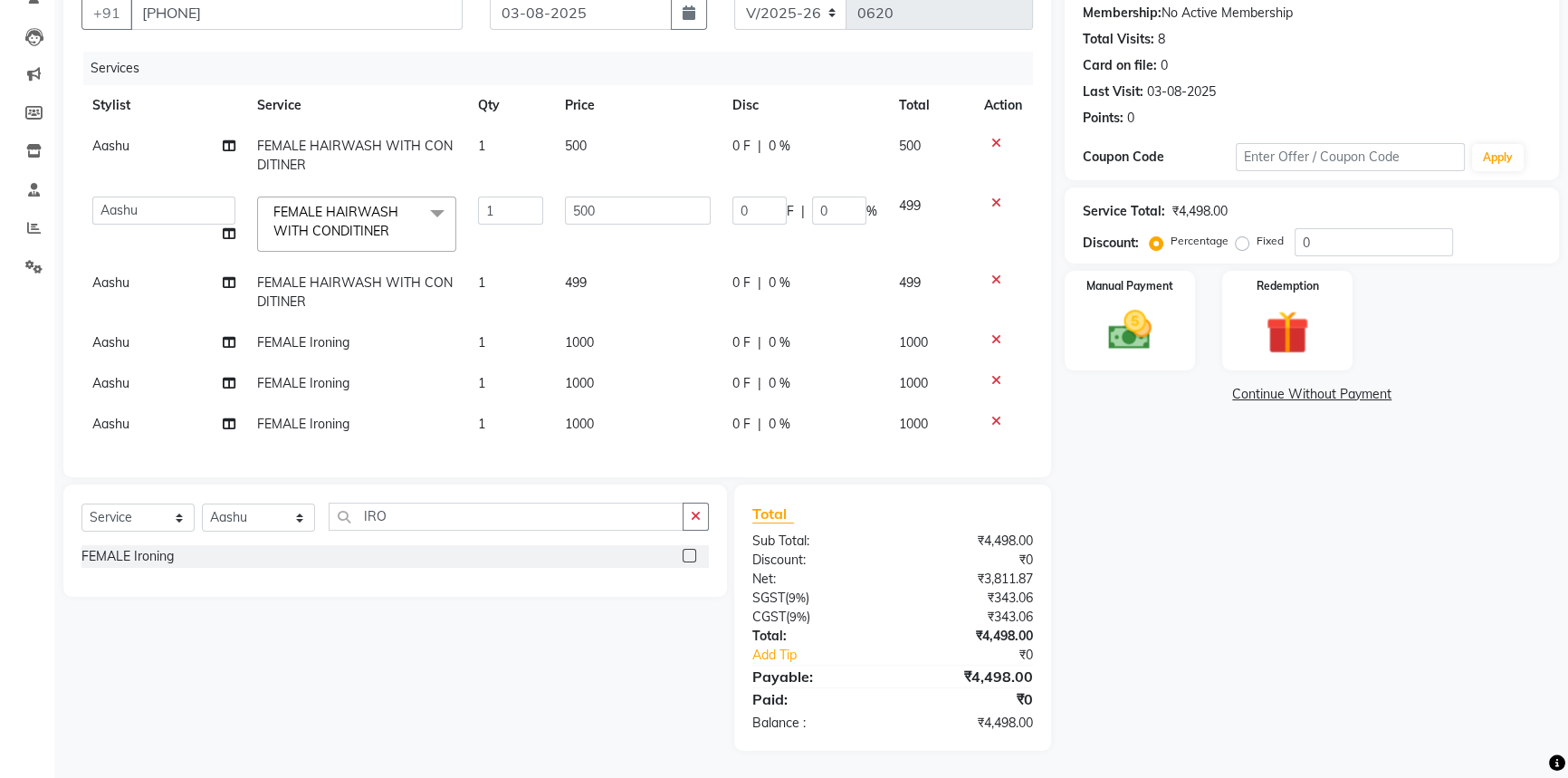 click on "499" 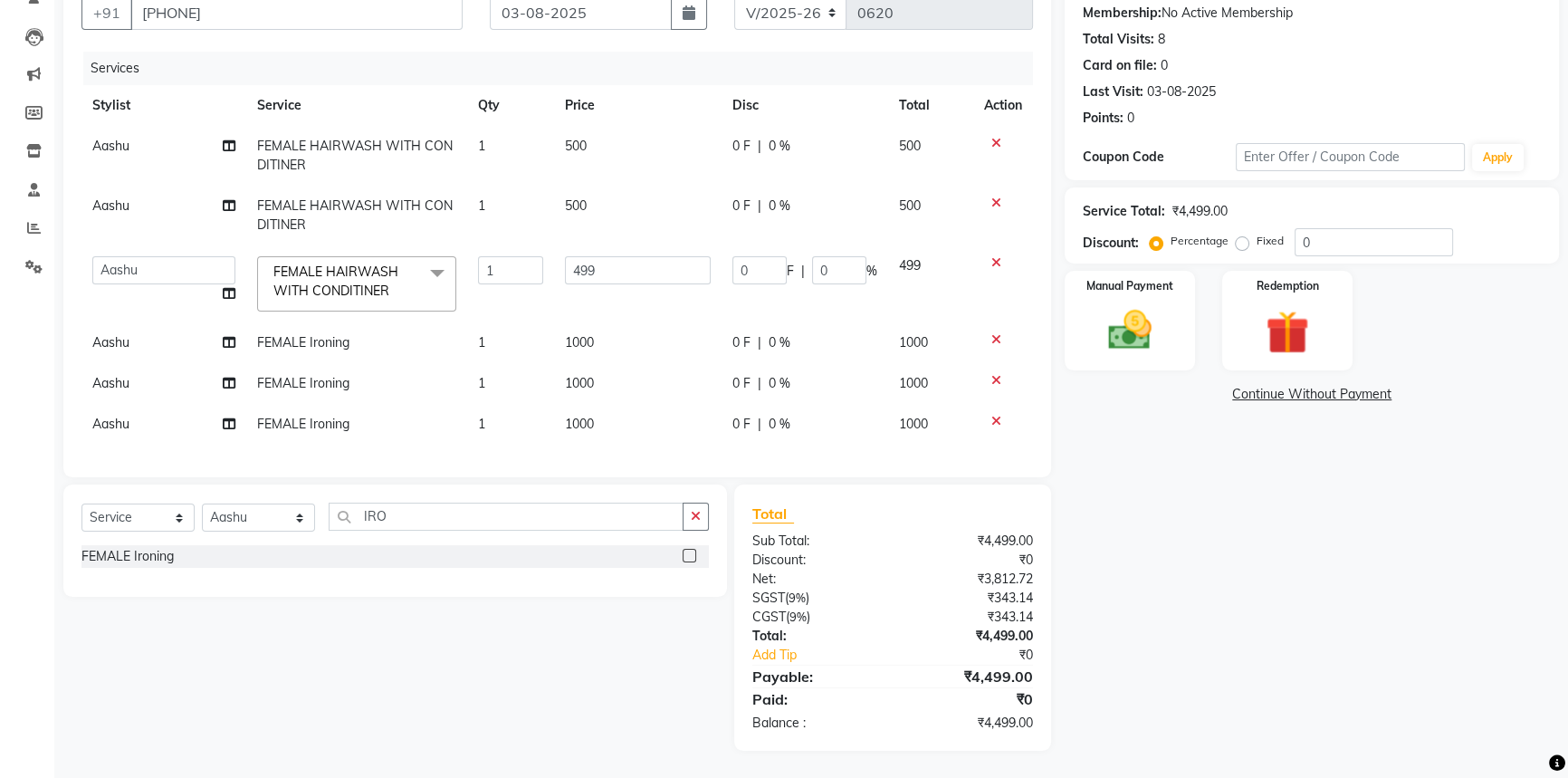 click on "499" 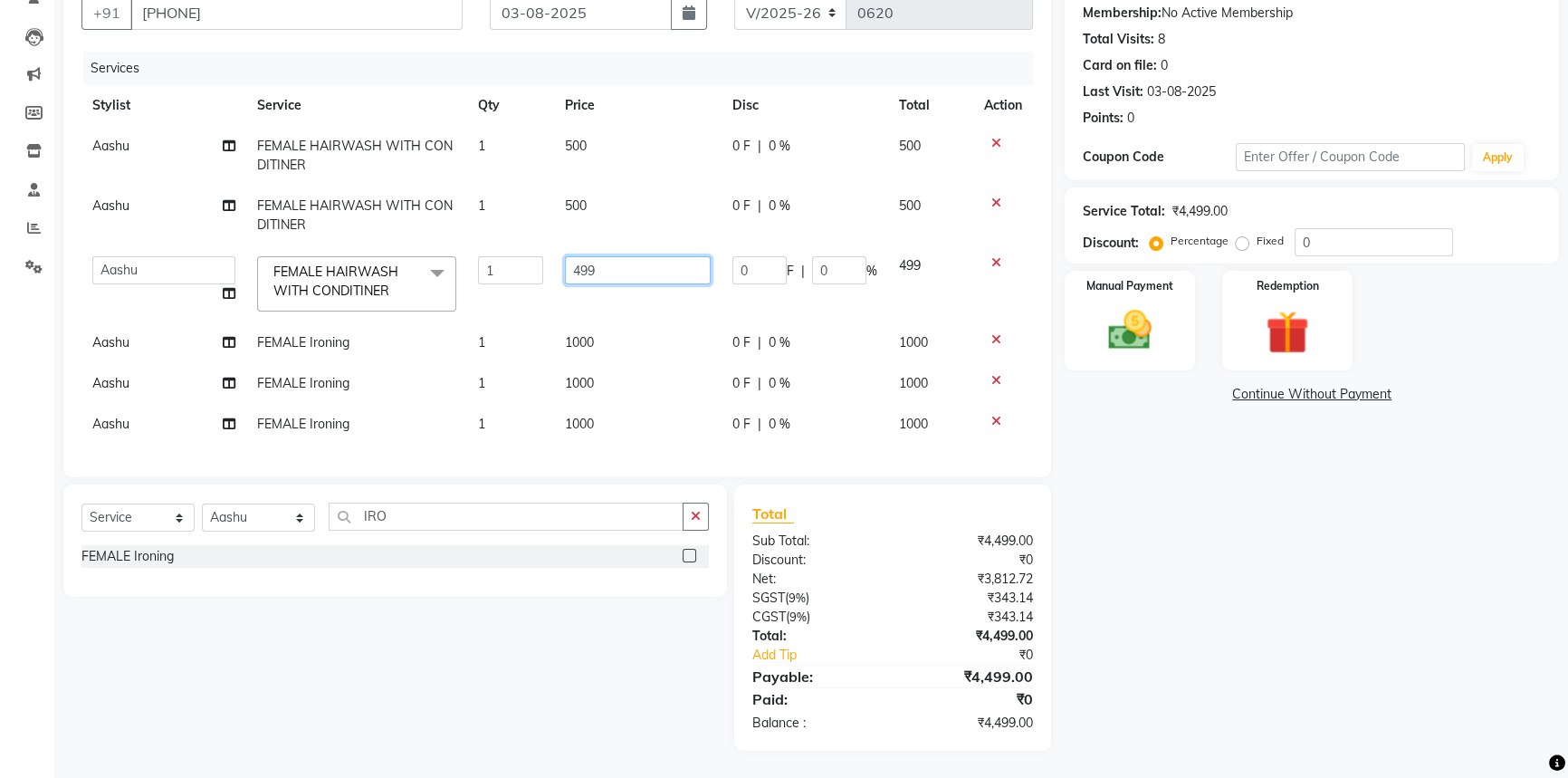 click on "499" 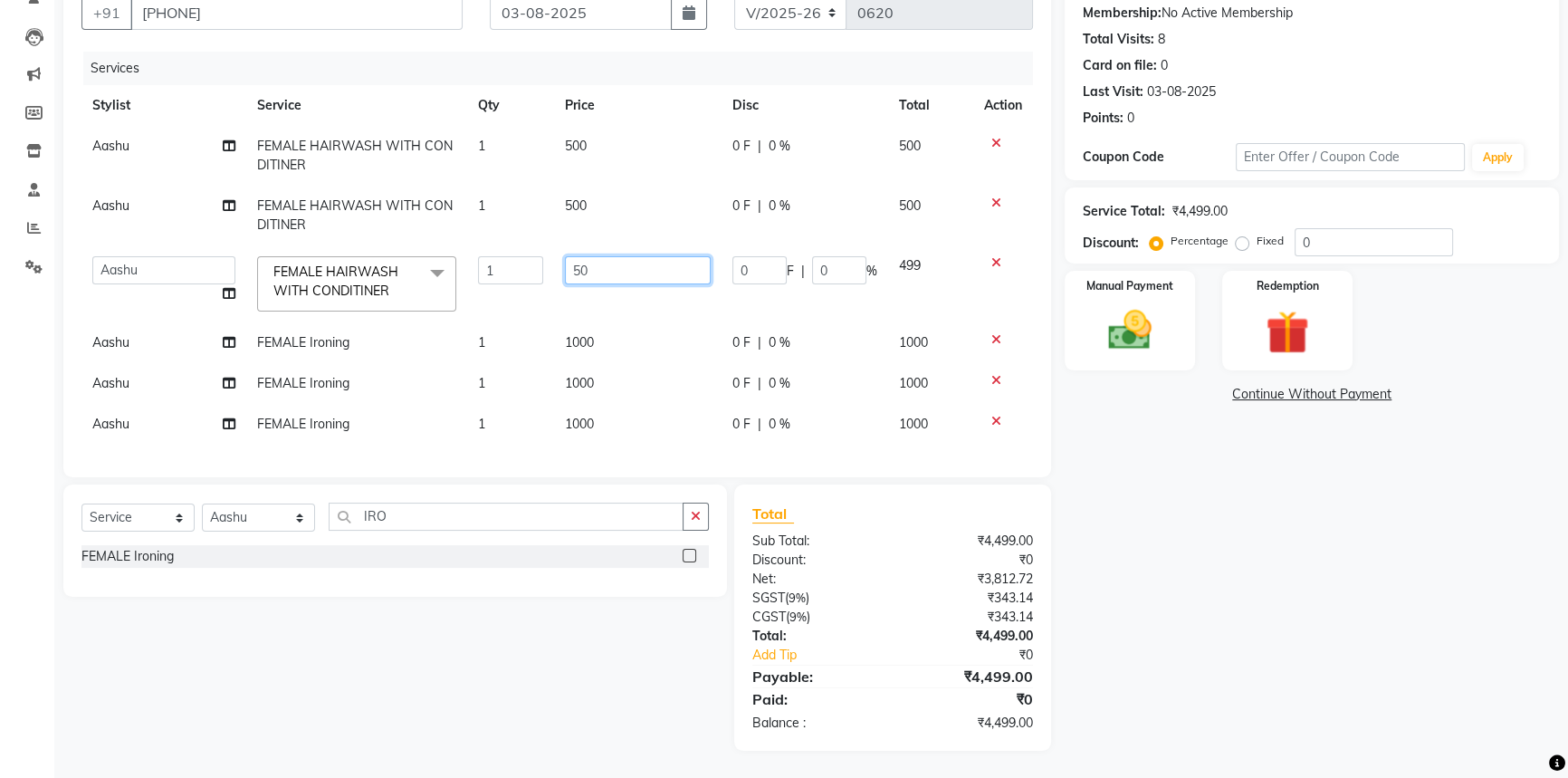 type on "500" 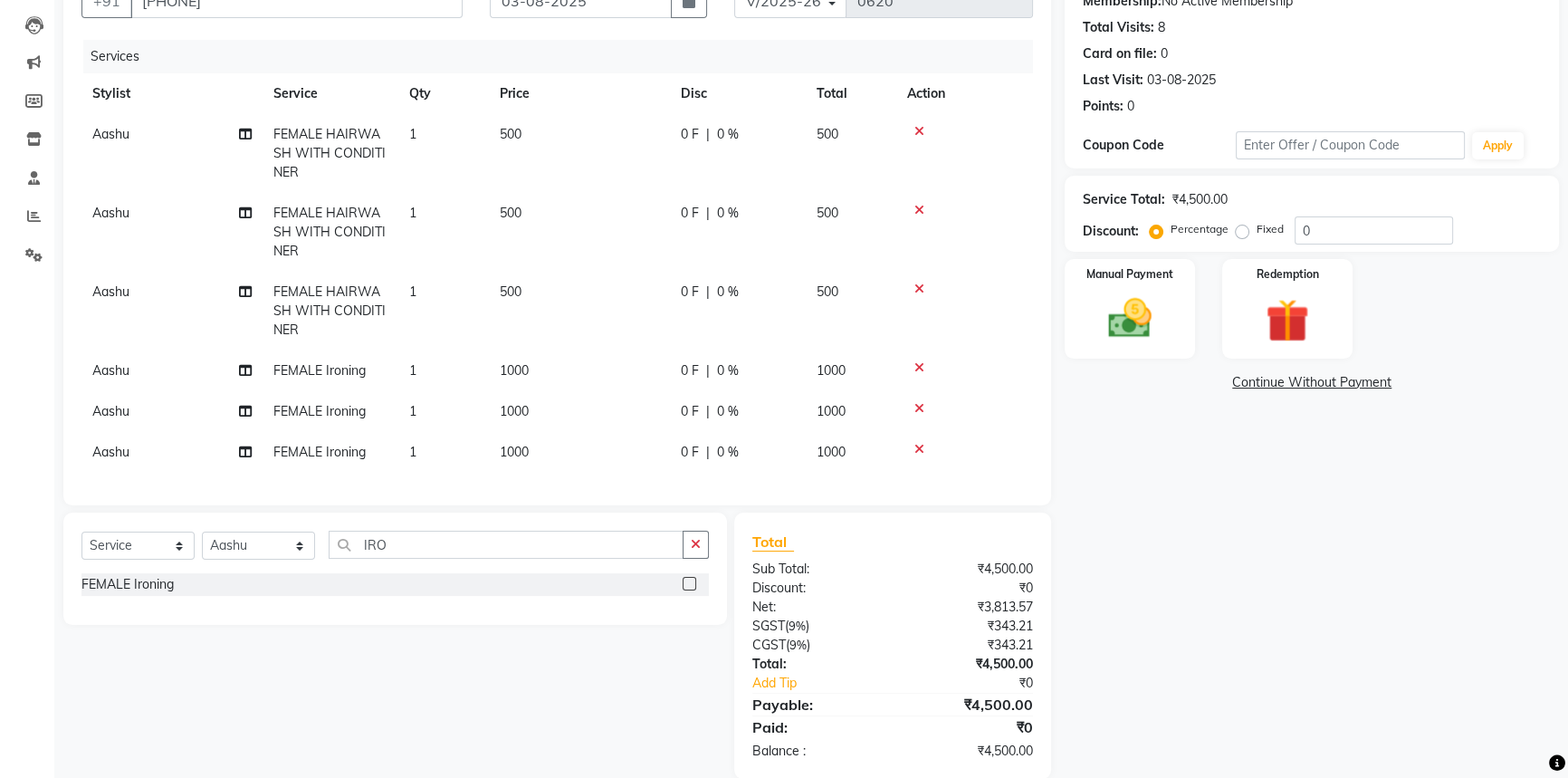 click on "Aashu" 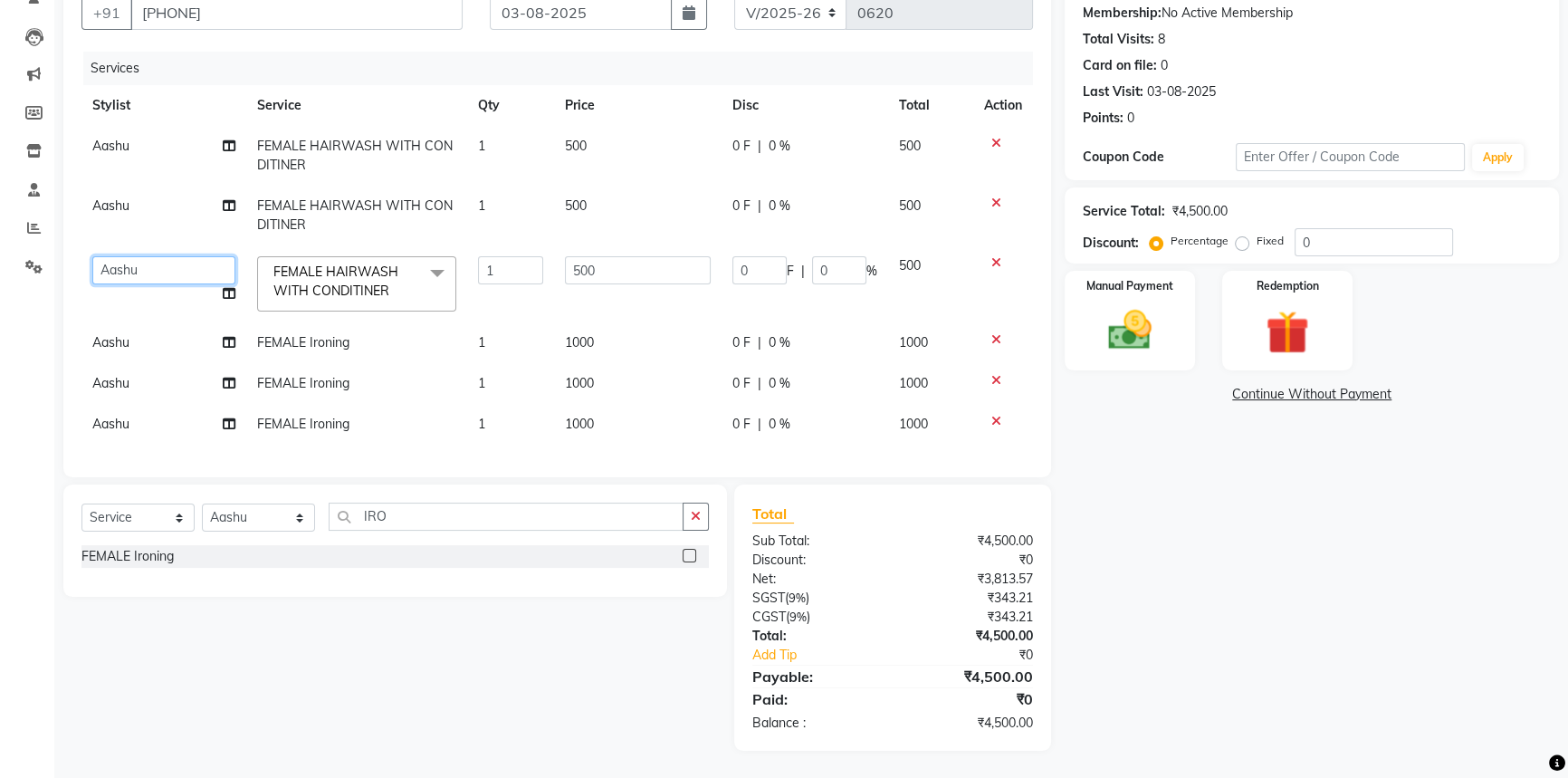 click on "[FIRST] [FIRST] [FIRST] [FIRST] [FIRST] [LAST] [FIRST] [LAST]" 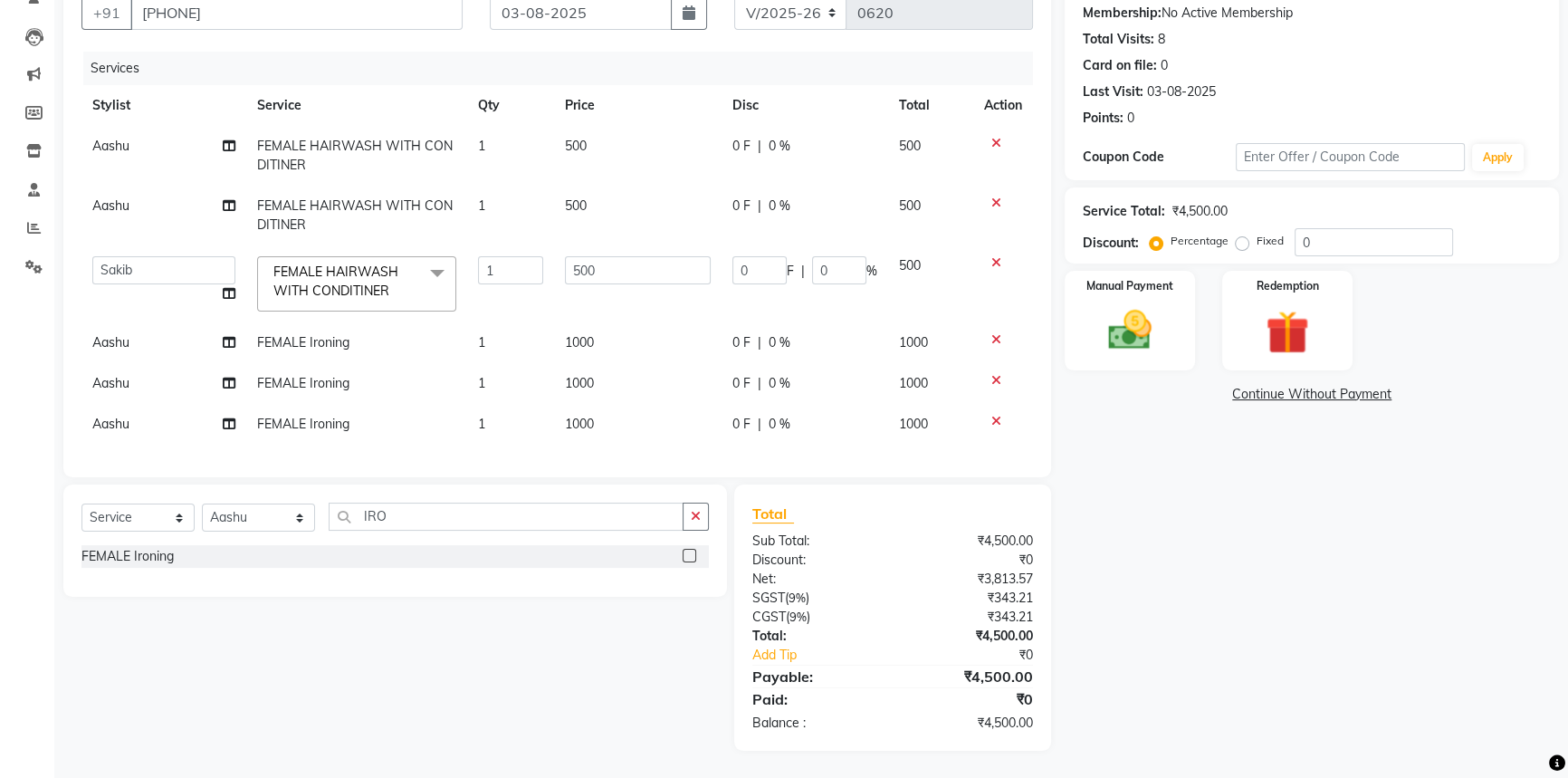 select on "58605" 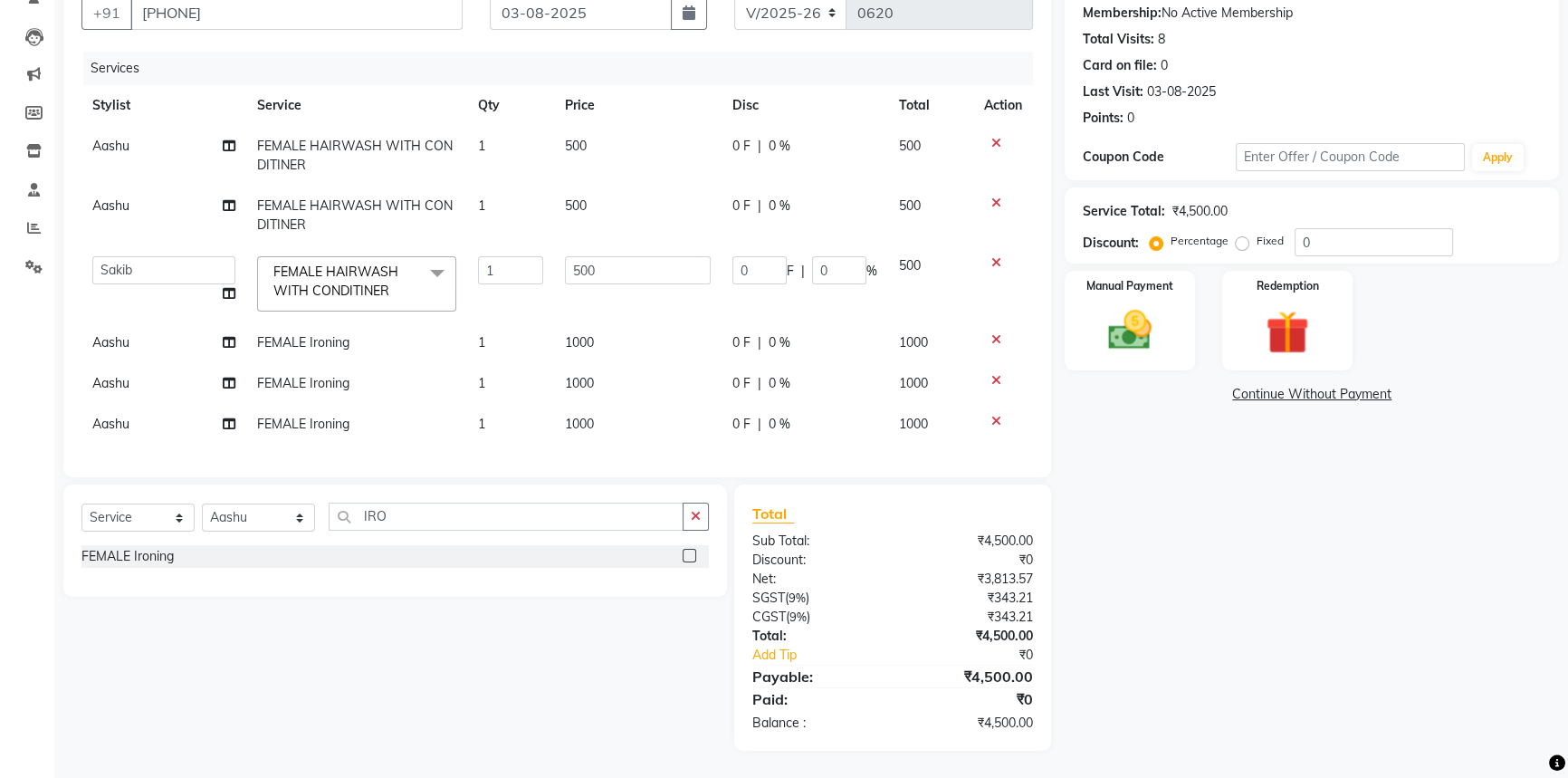 click on "Aashu" 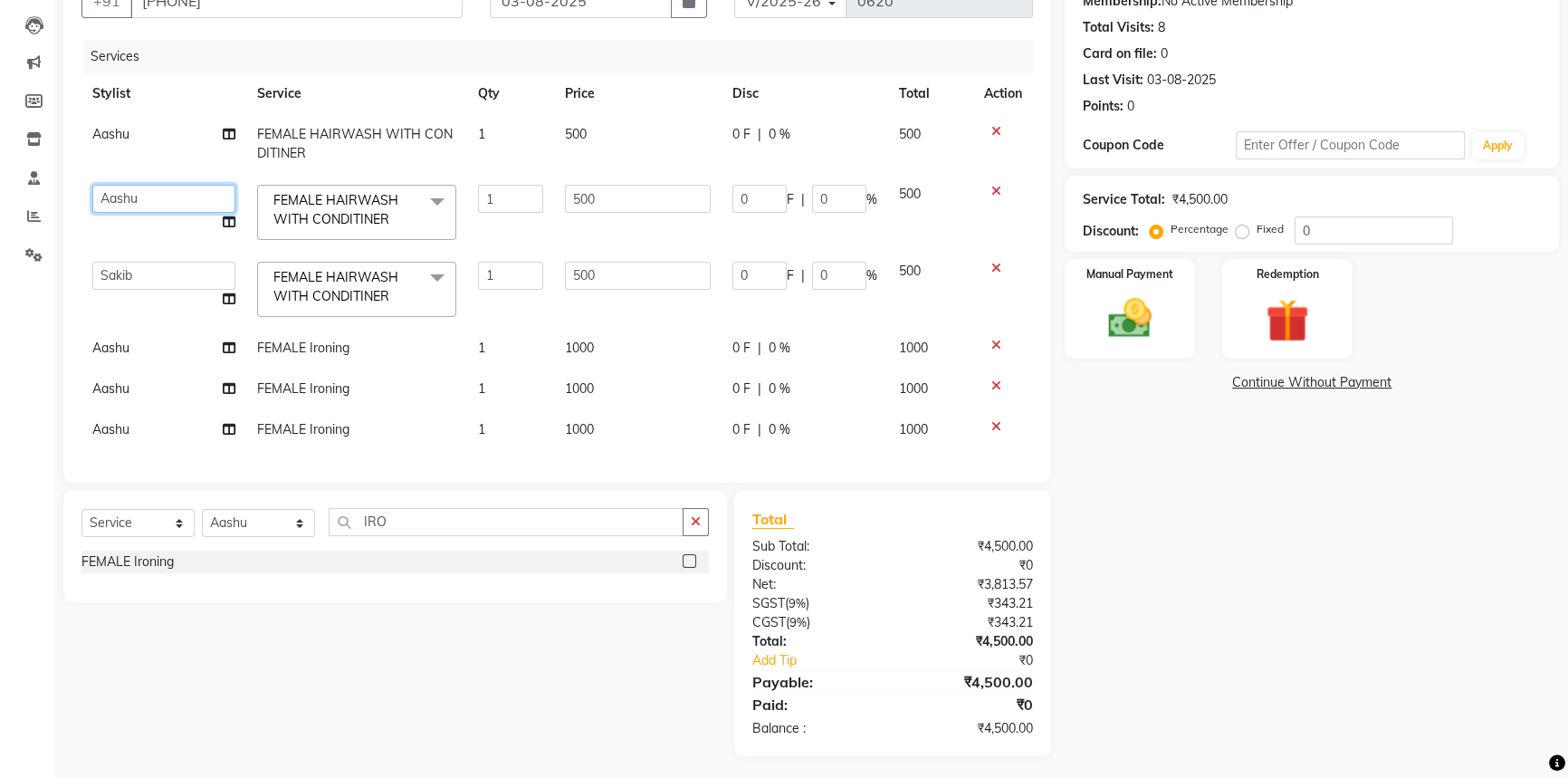 click on "[FIRST] [FIRST] [FIRST] [FIRST] [FIRST] [LAST] [FIRST] [LAST]" 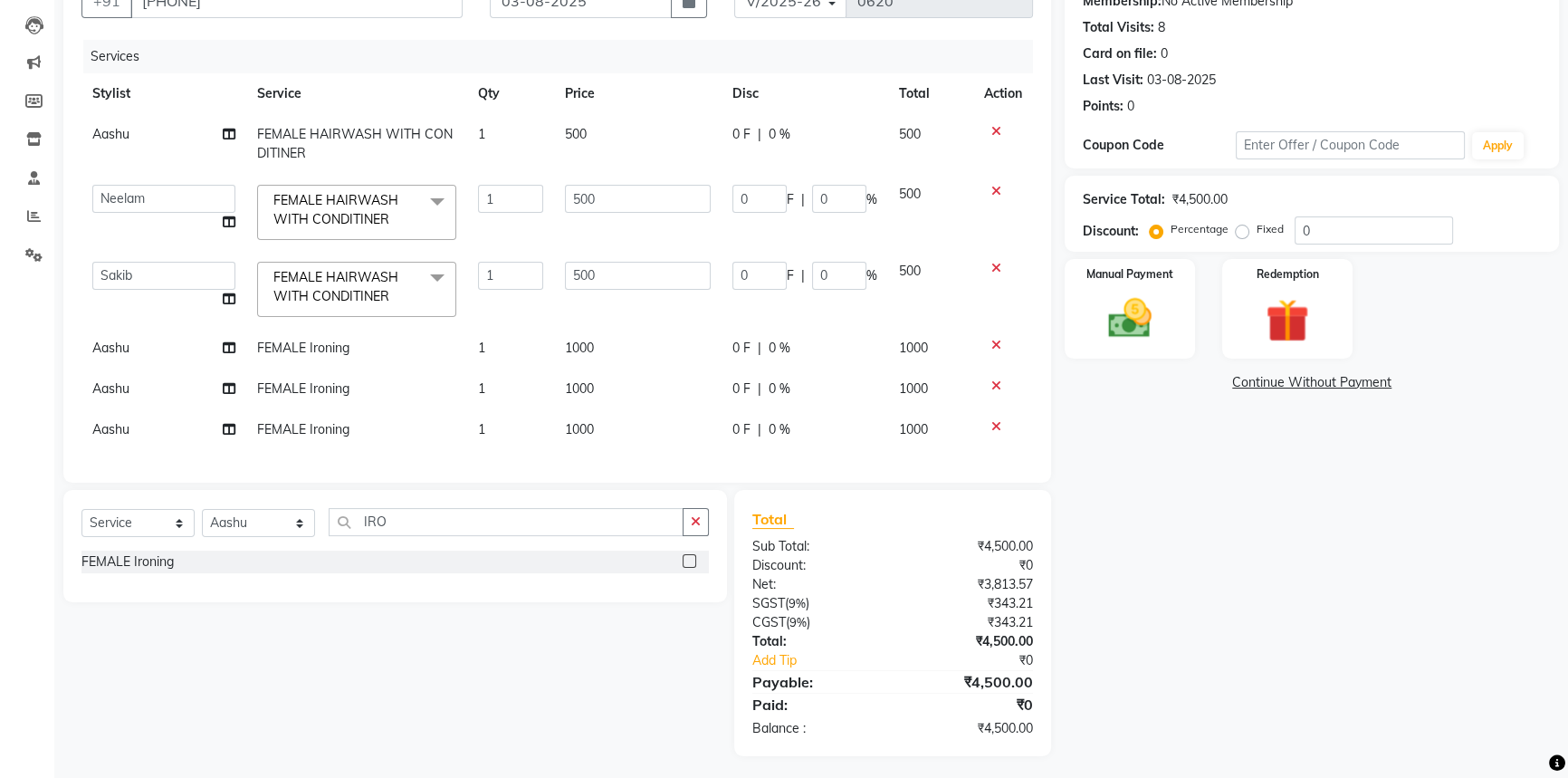 select on "57161" 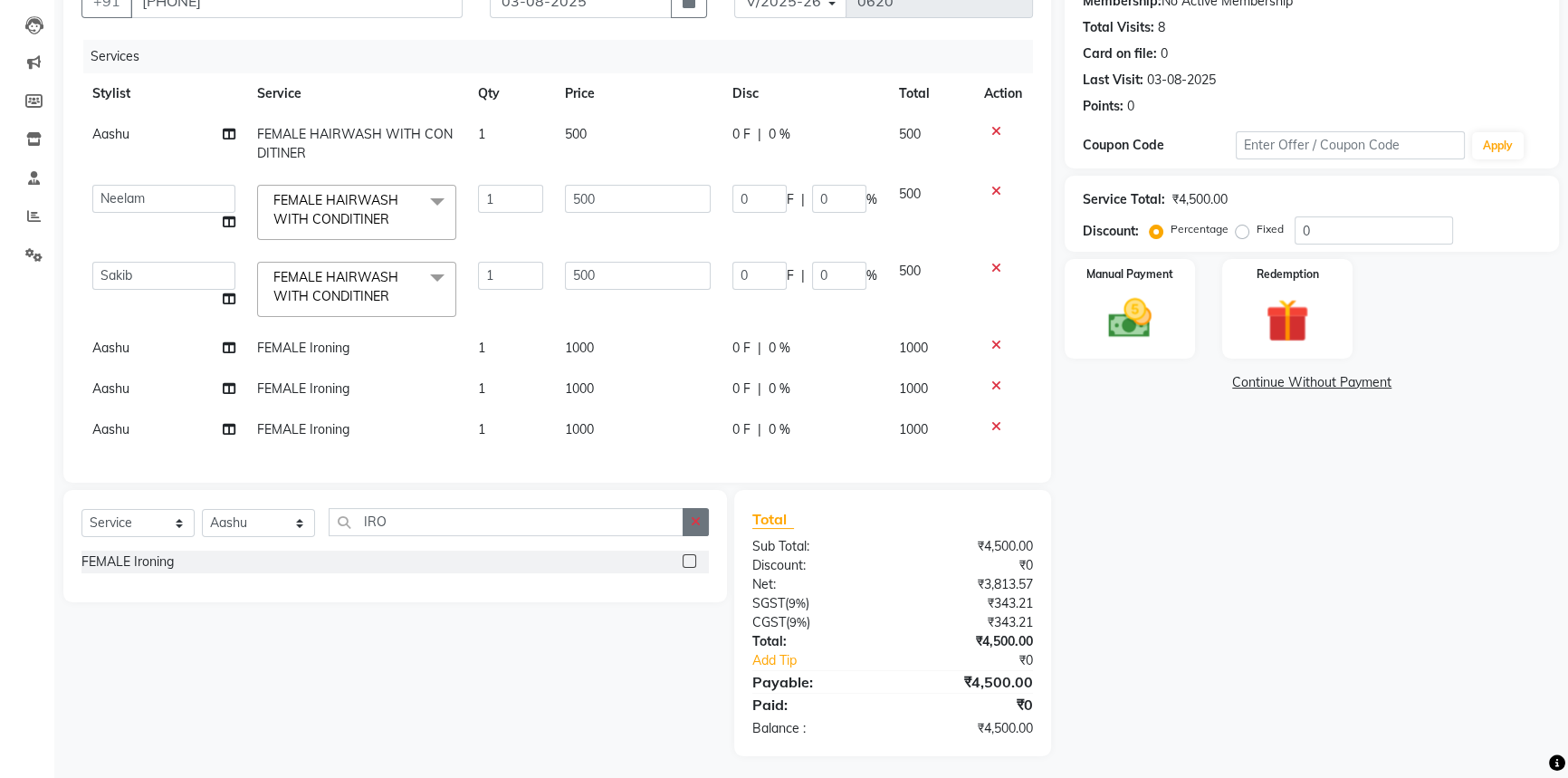 click 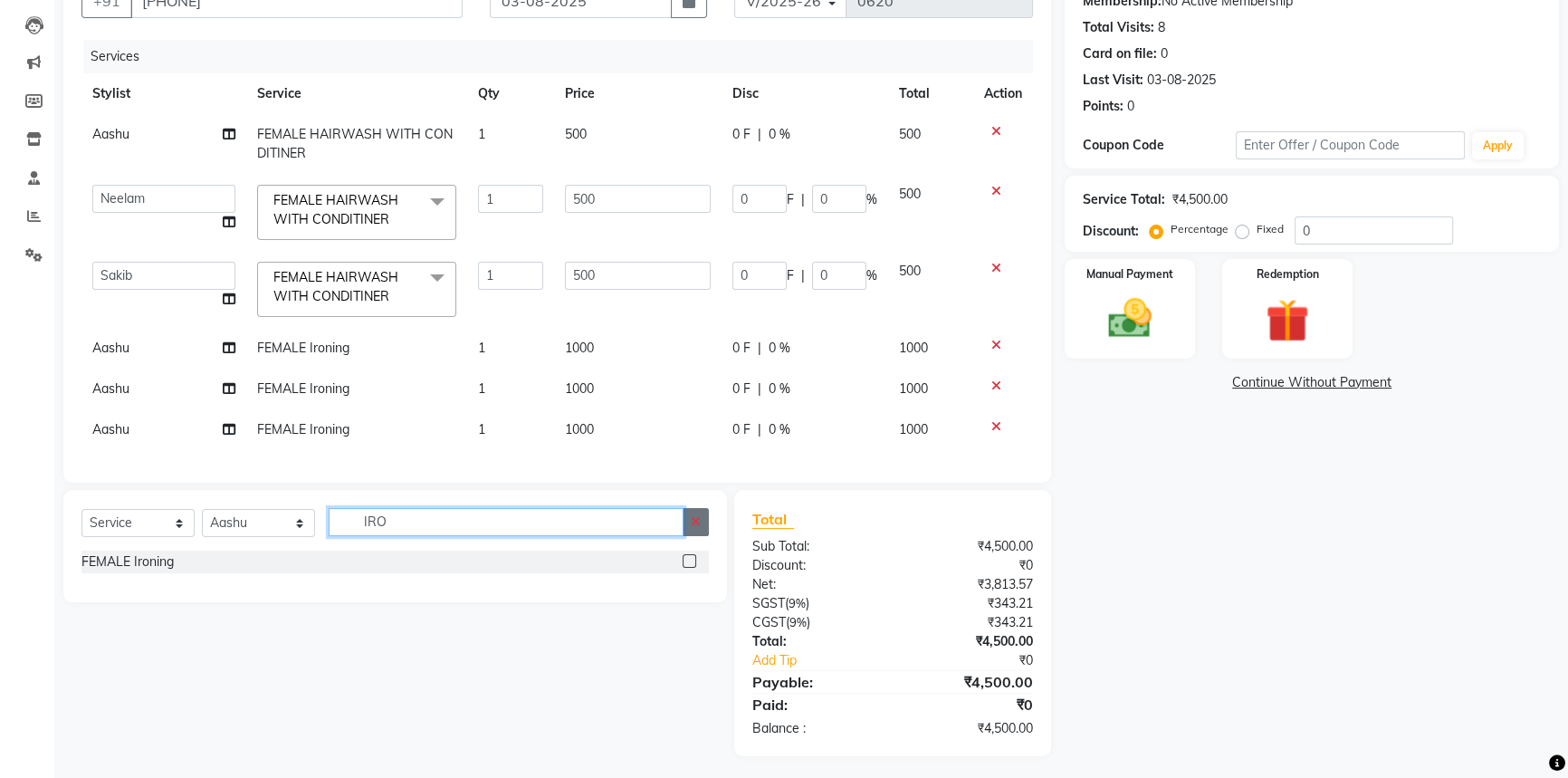 type 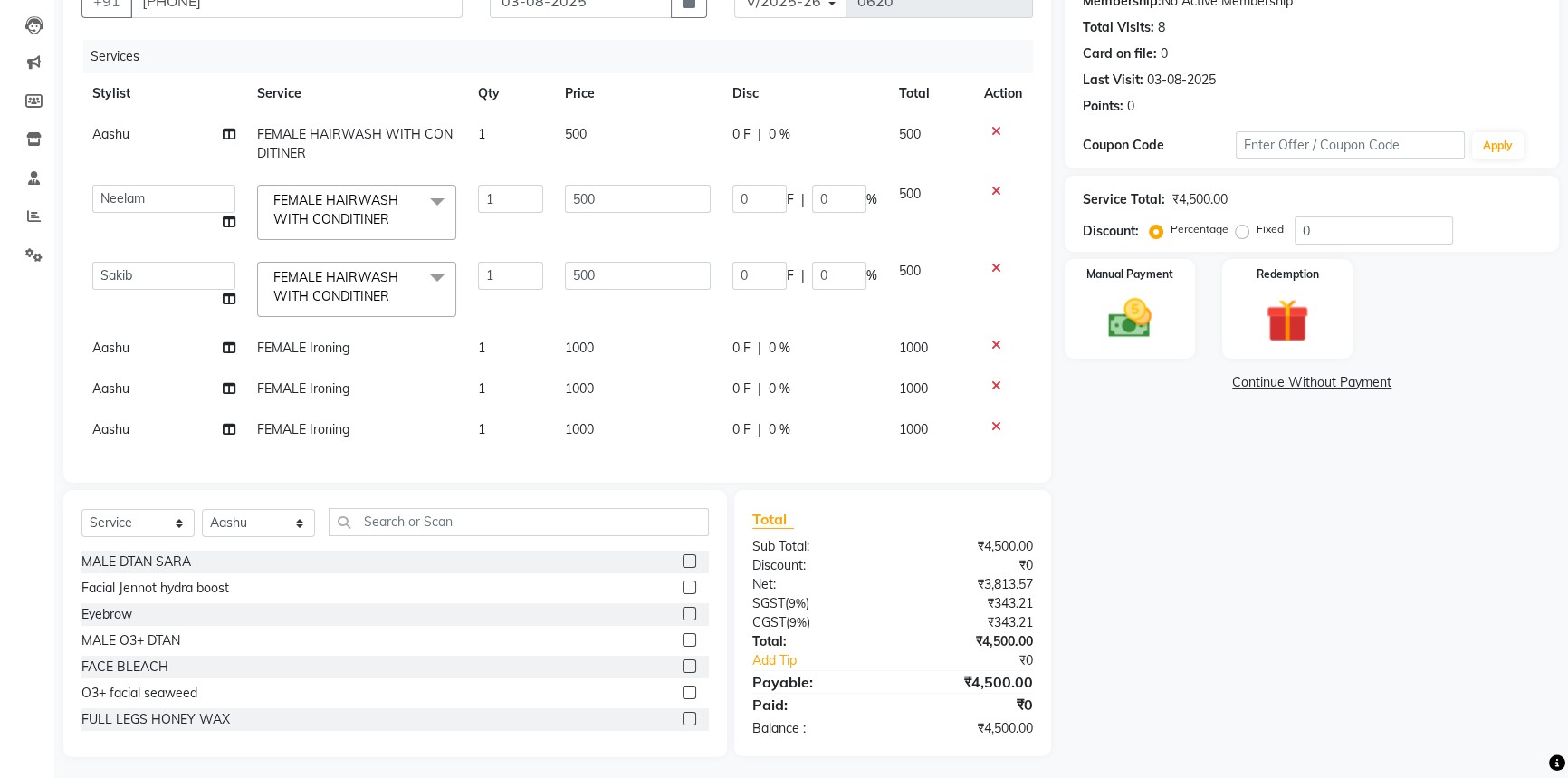 click on "0 F" 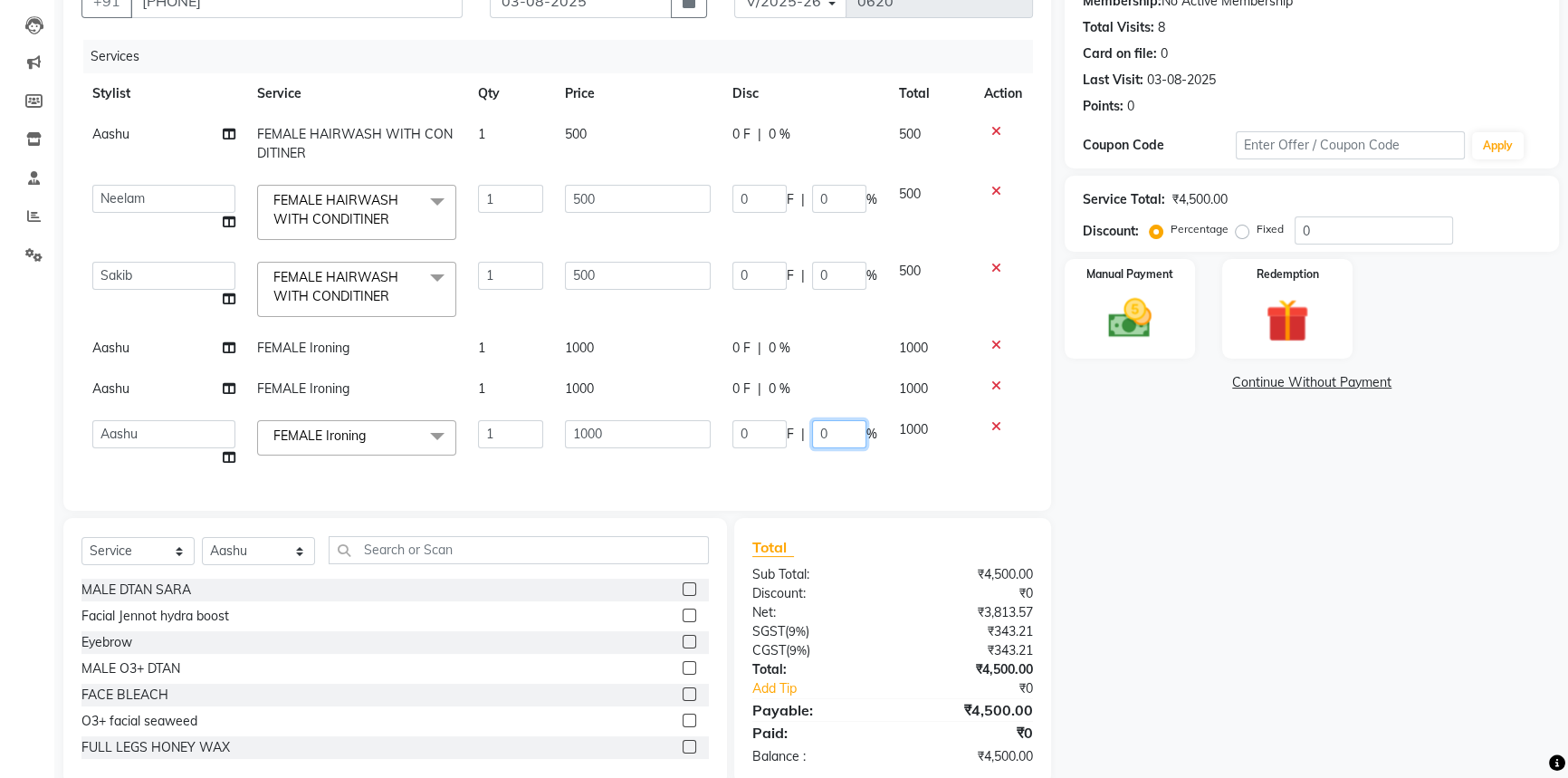 click on "0" 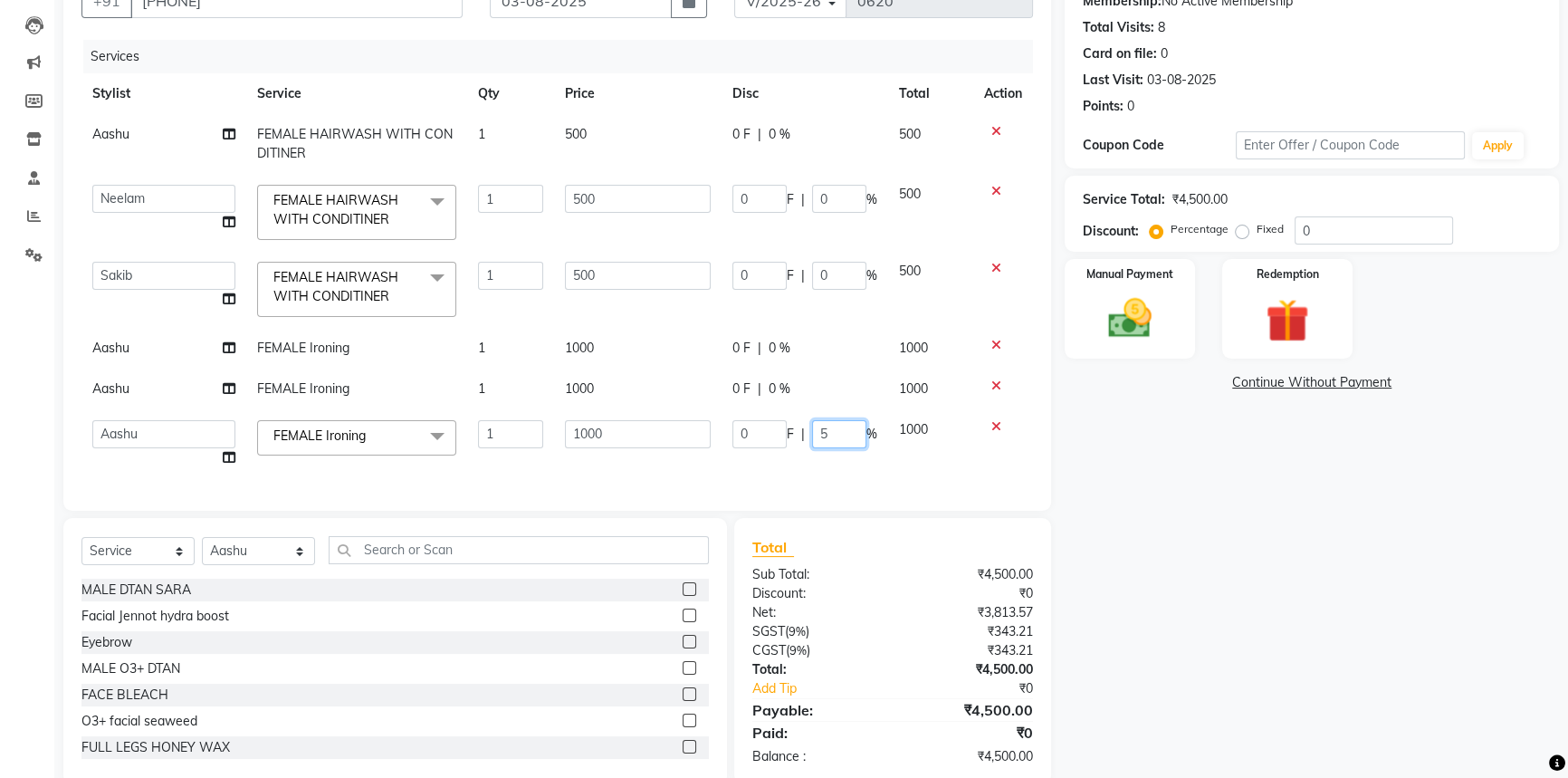 type on "50" 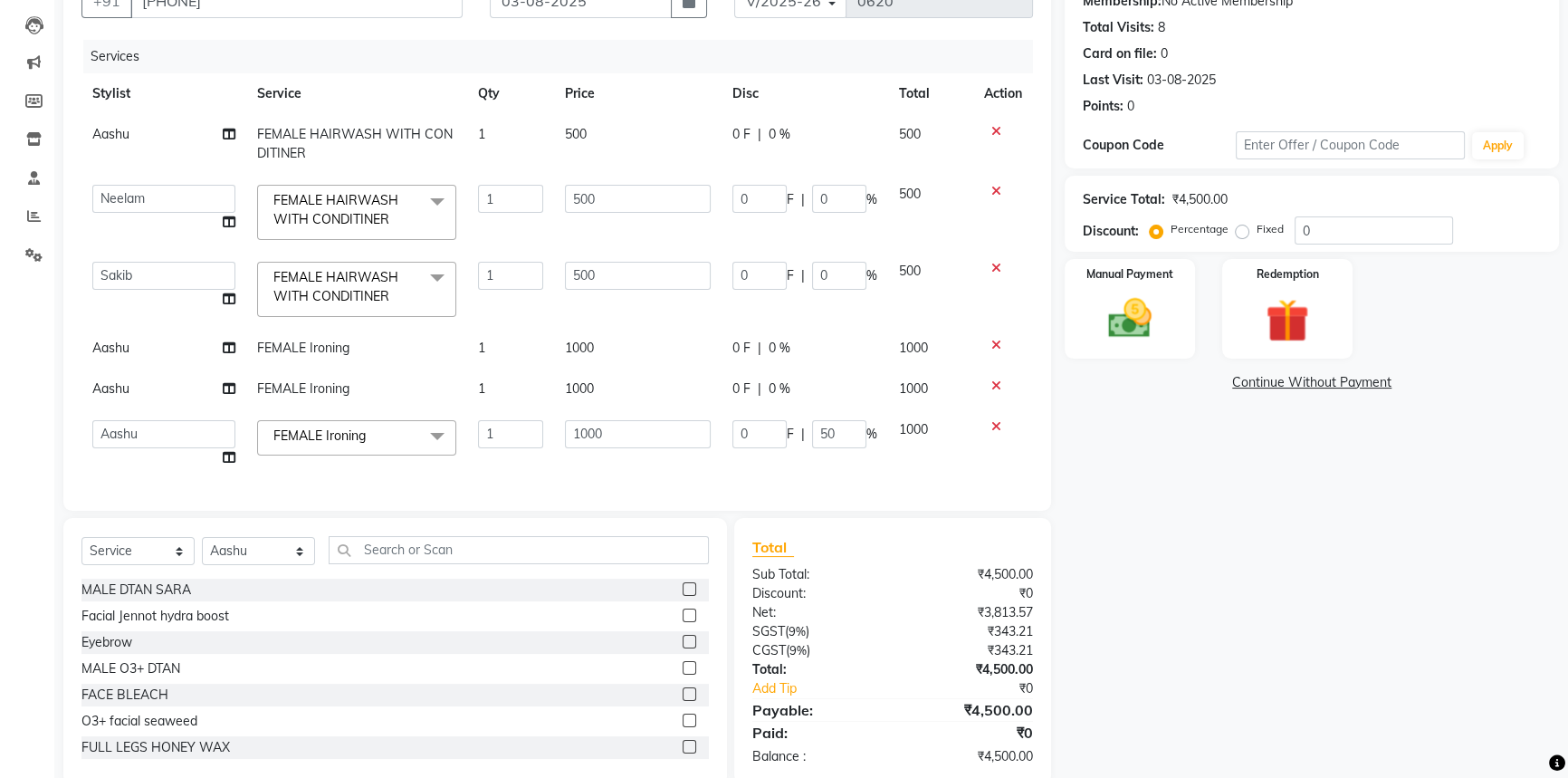 click on "0 F | 0 %" 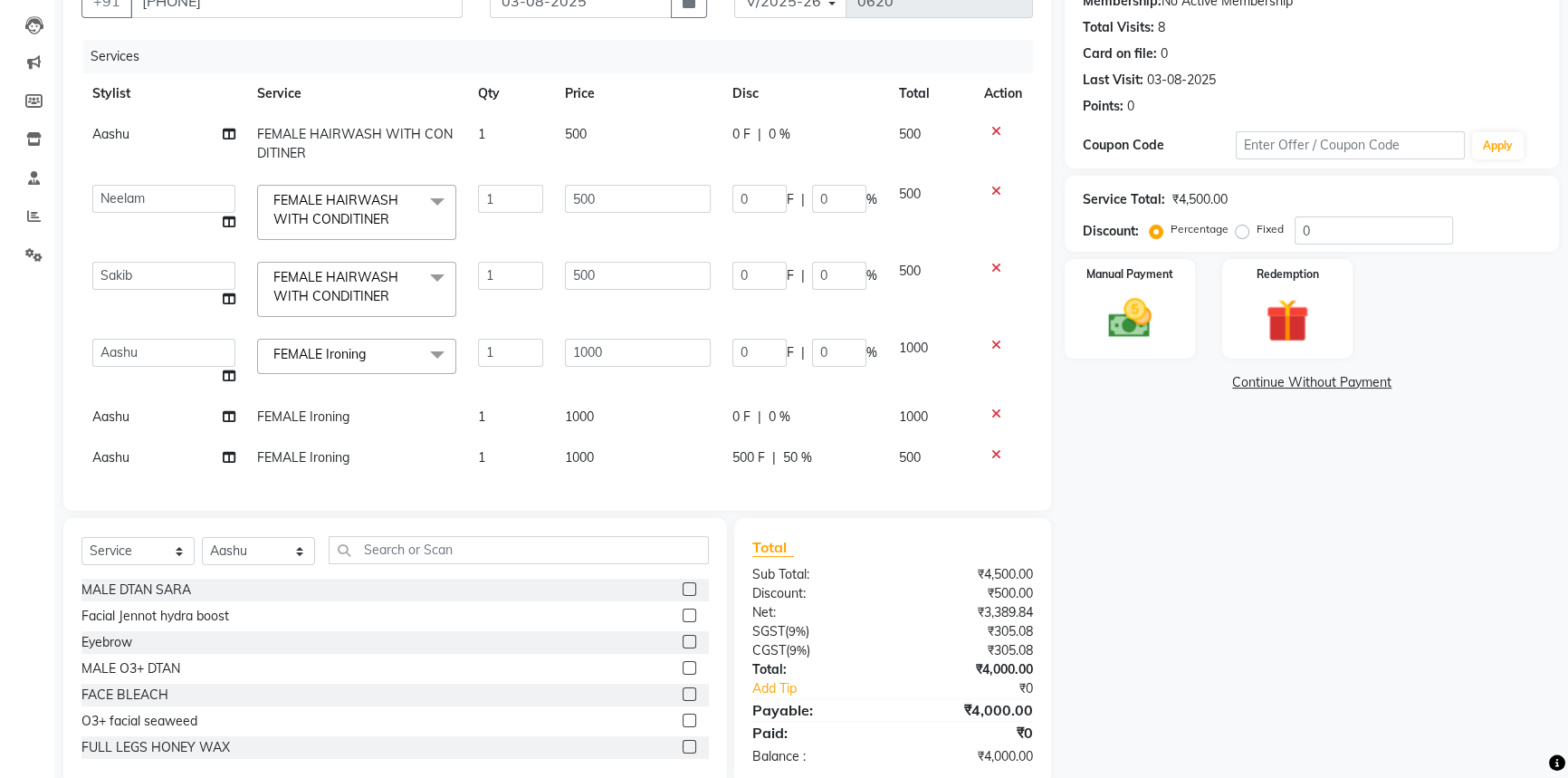click on "0 F | 0 %" 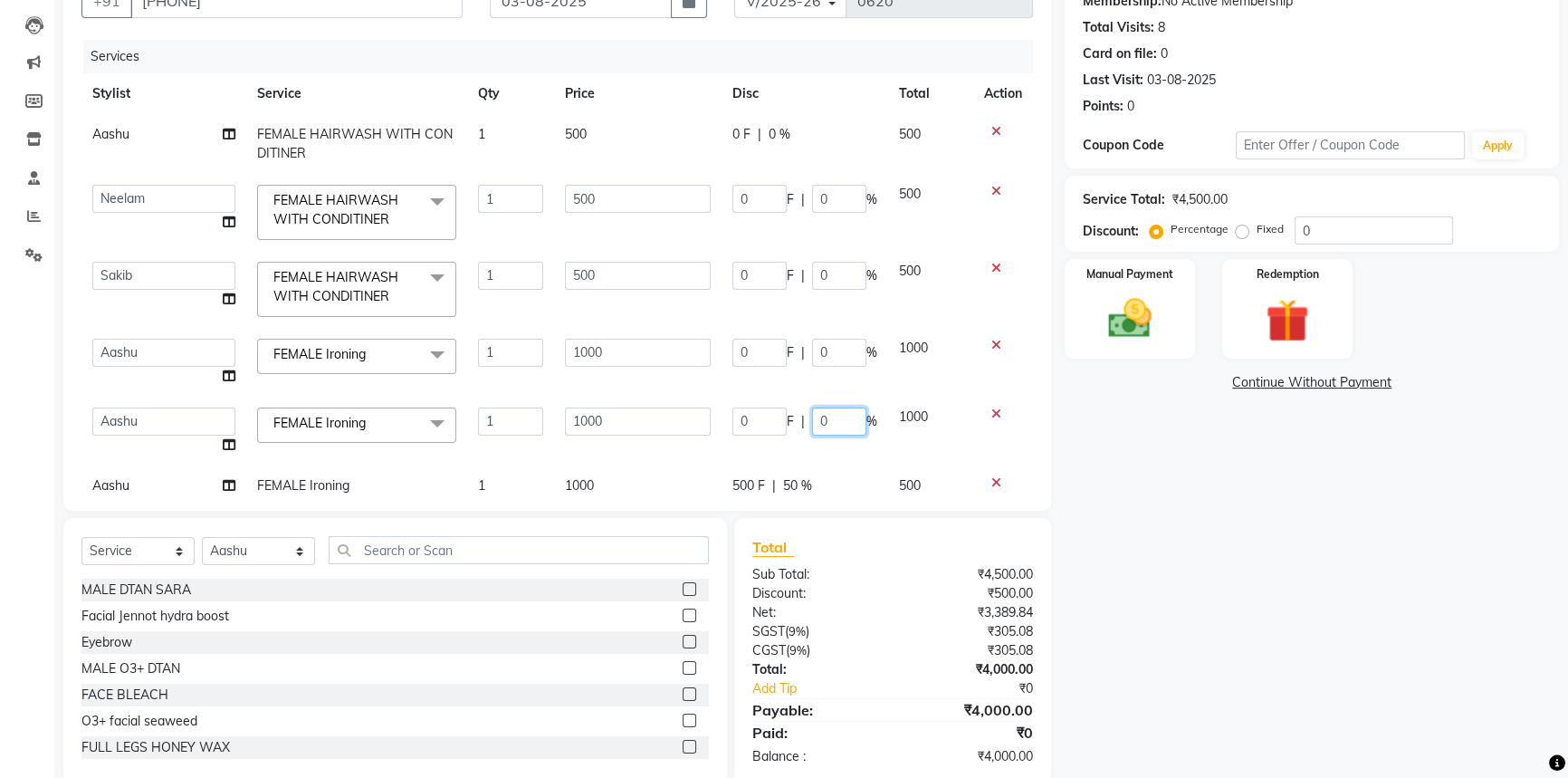 click on "0" 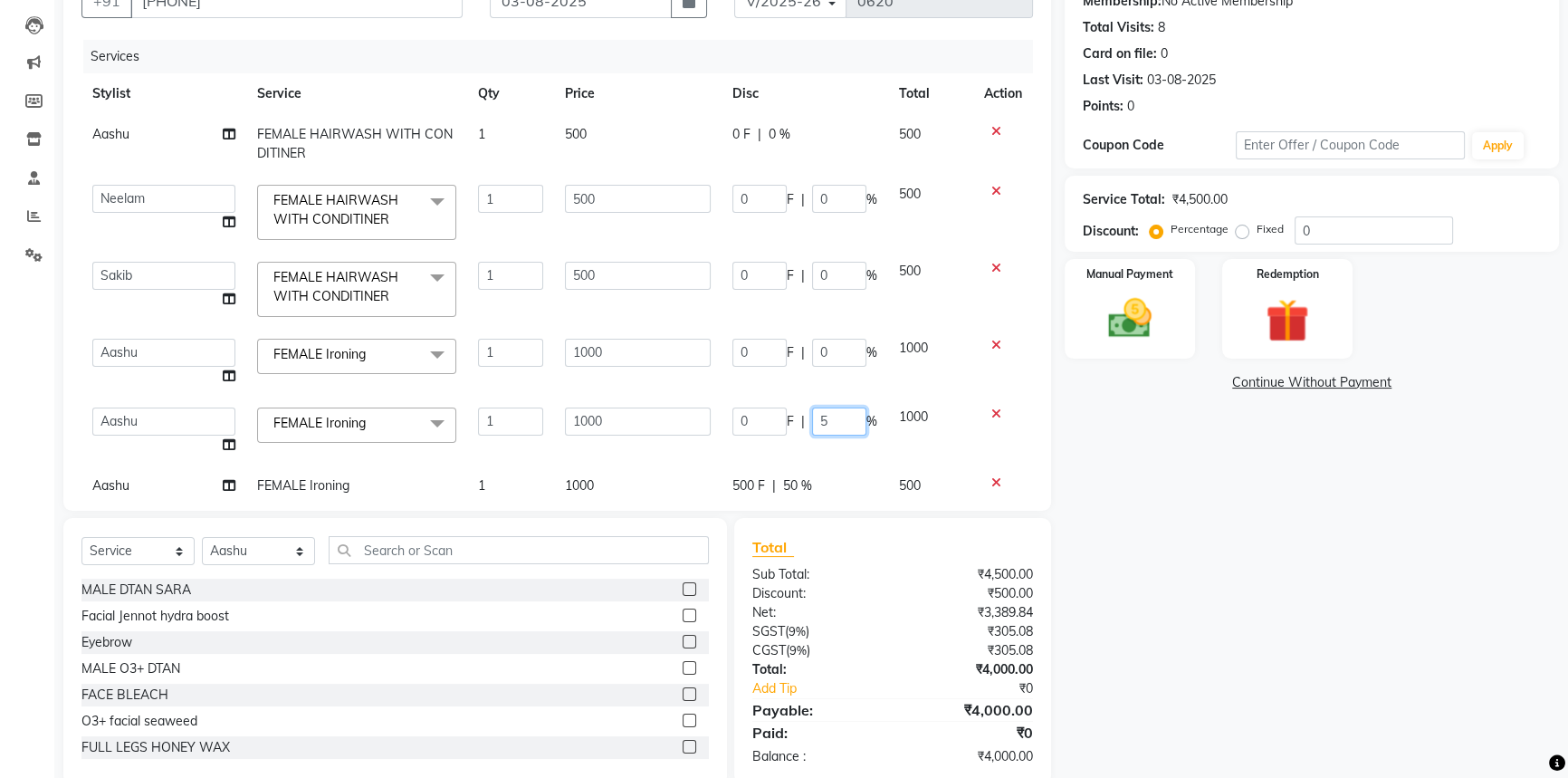 type on "50" 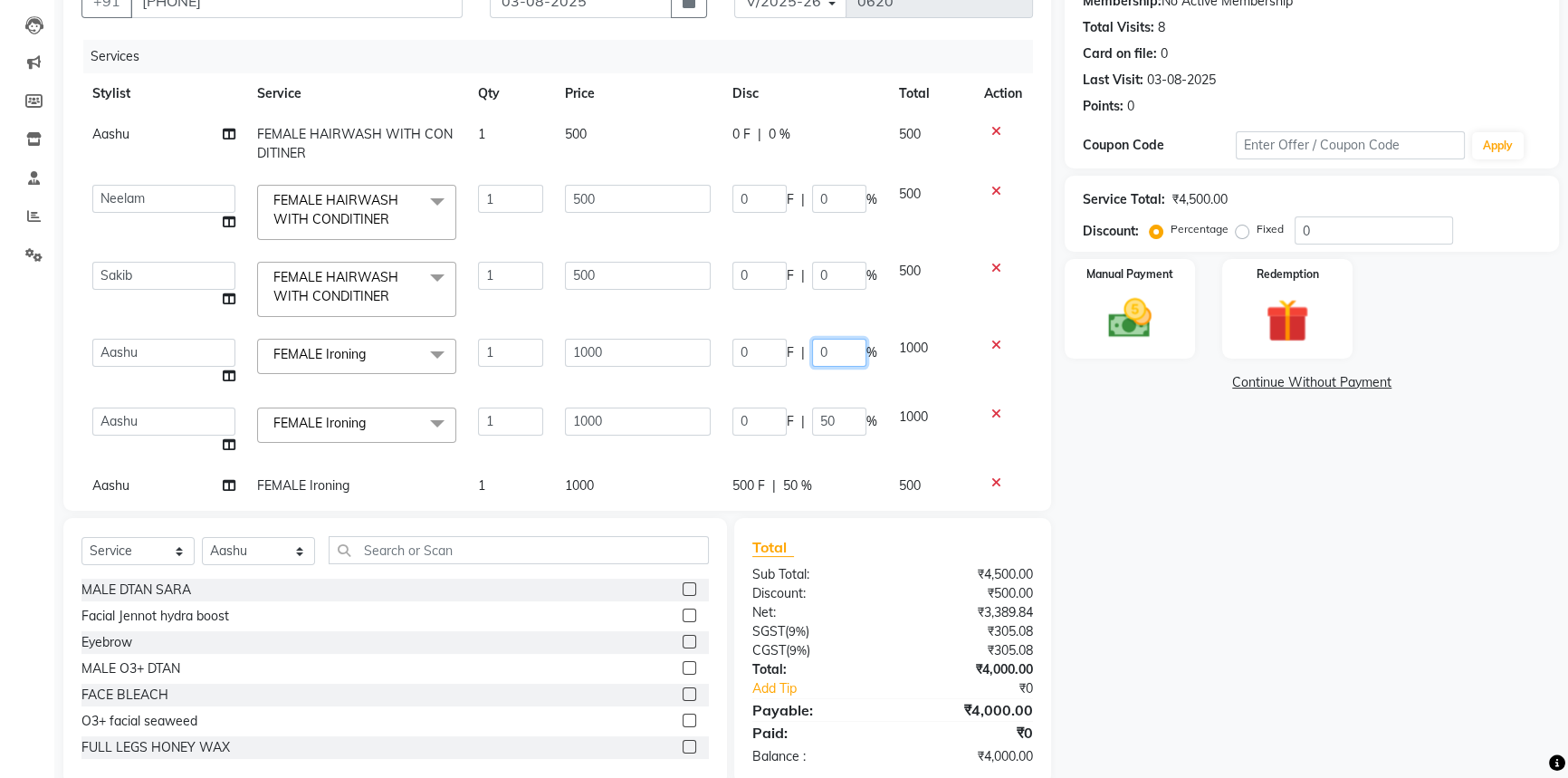 click on "0" 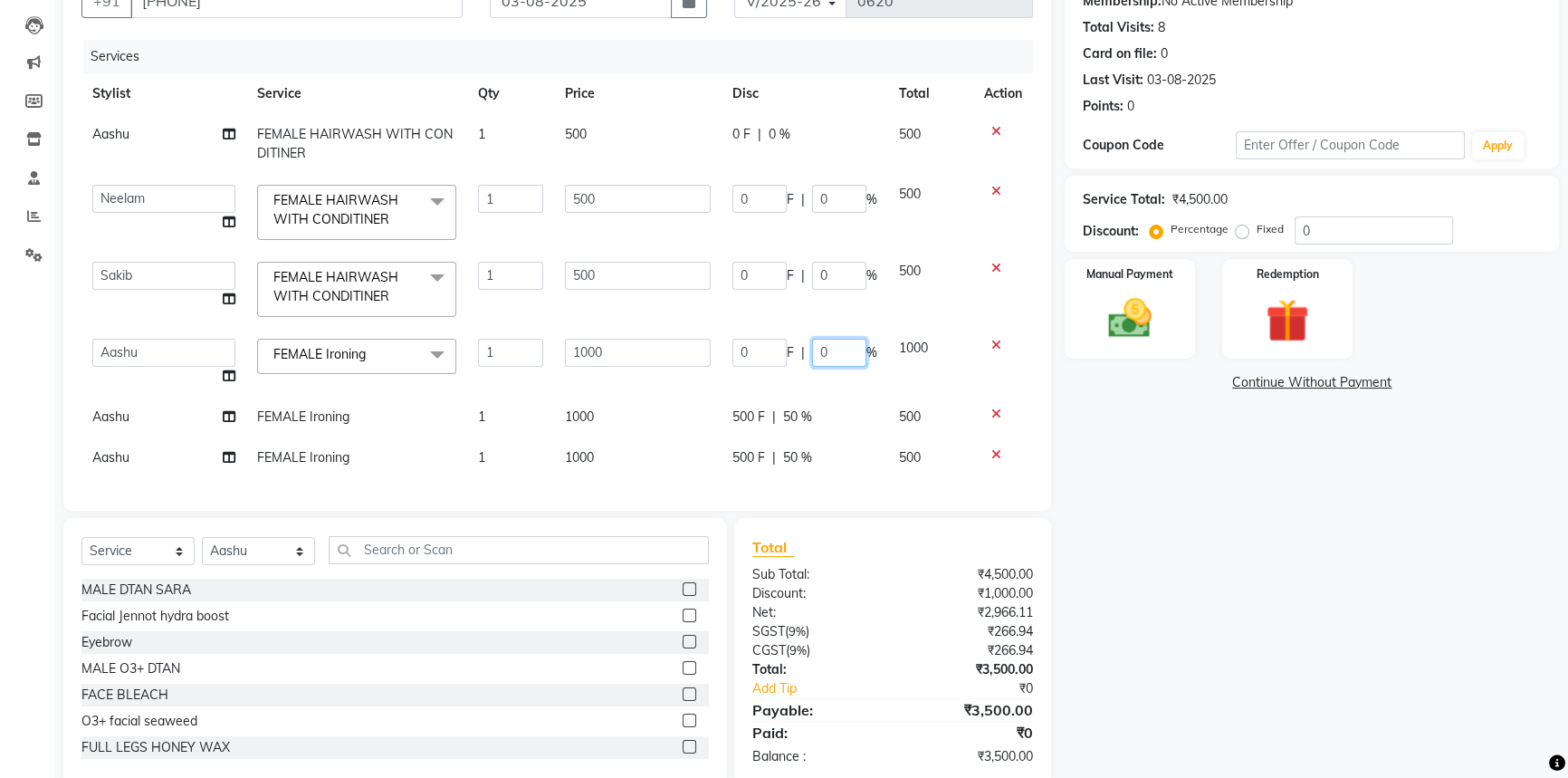 click on "0" 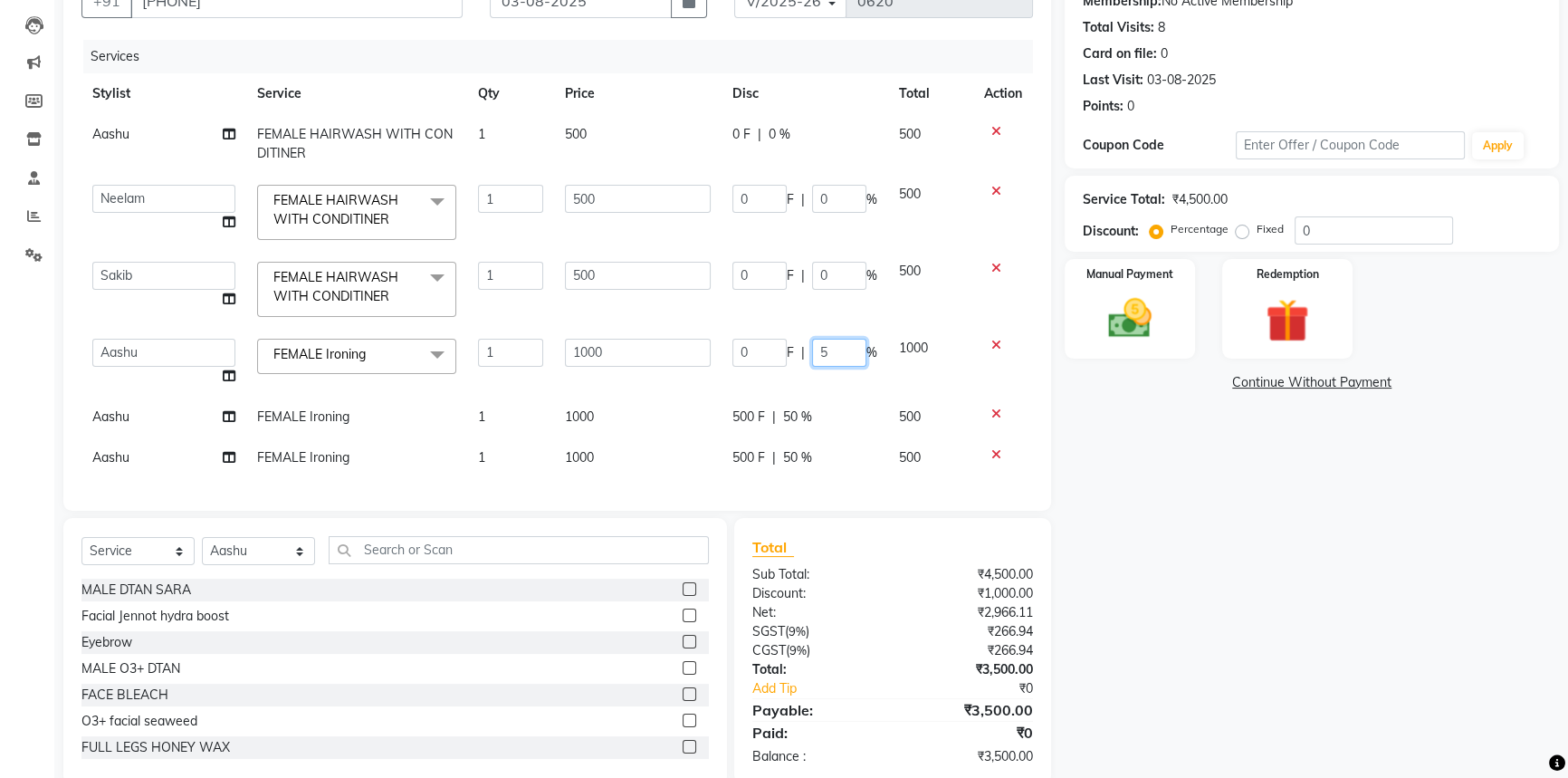type on "50" 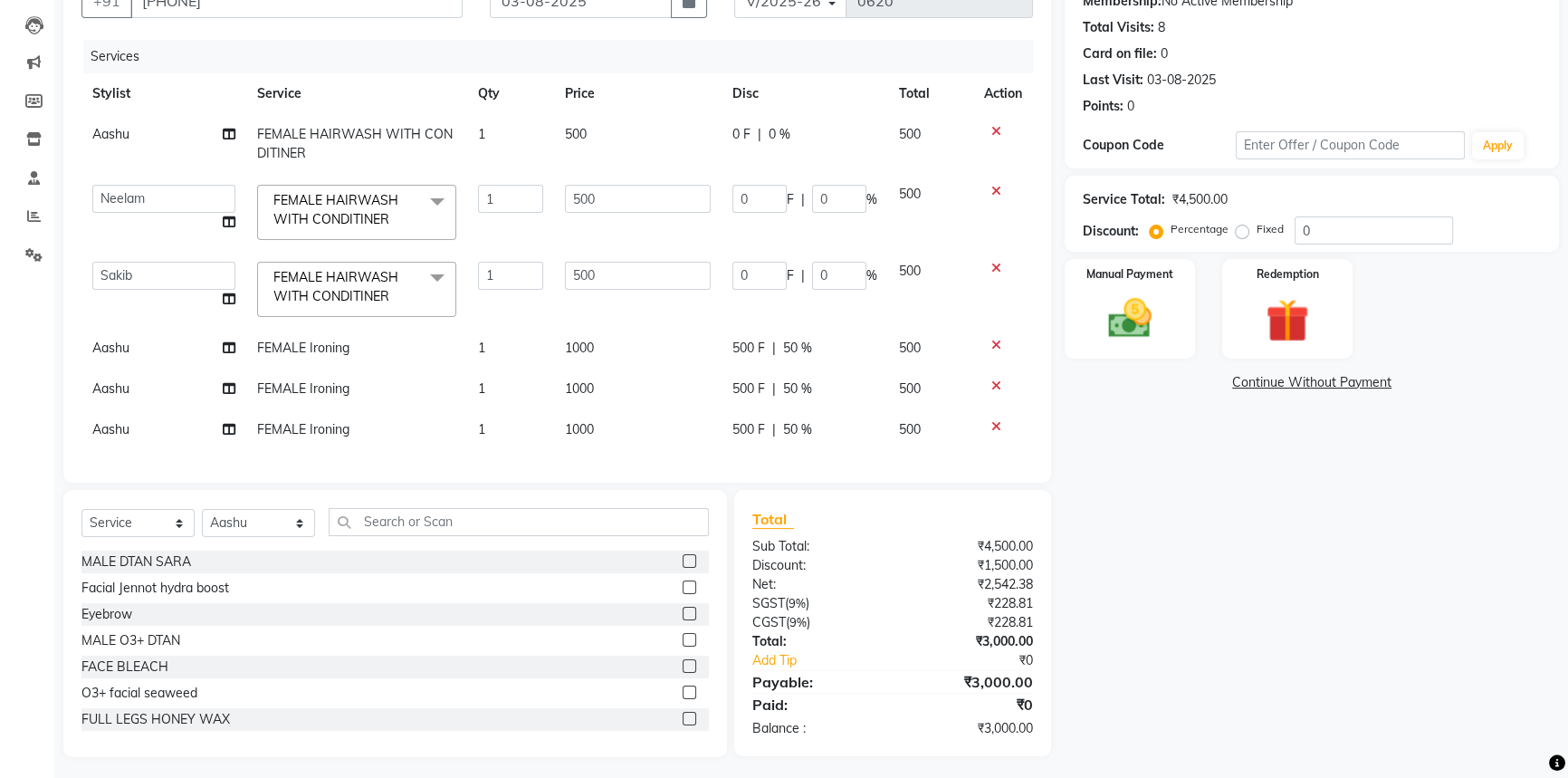 click on "Total Sub Total: ₹4,500.00 Discount: ₹1,500.00 Net: ₹2,542.38 SGST  ( 9% ) ₹228.81 CGST  ( 9% ) ₹228.81 Total: ₹3,000.00 Add Tip ₹0 Payable: ₹3,000.00 Paid: ₹0 Balance   : ₹3,000.00" 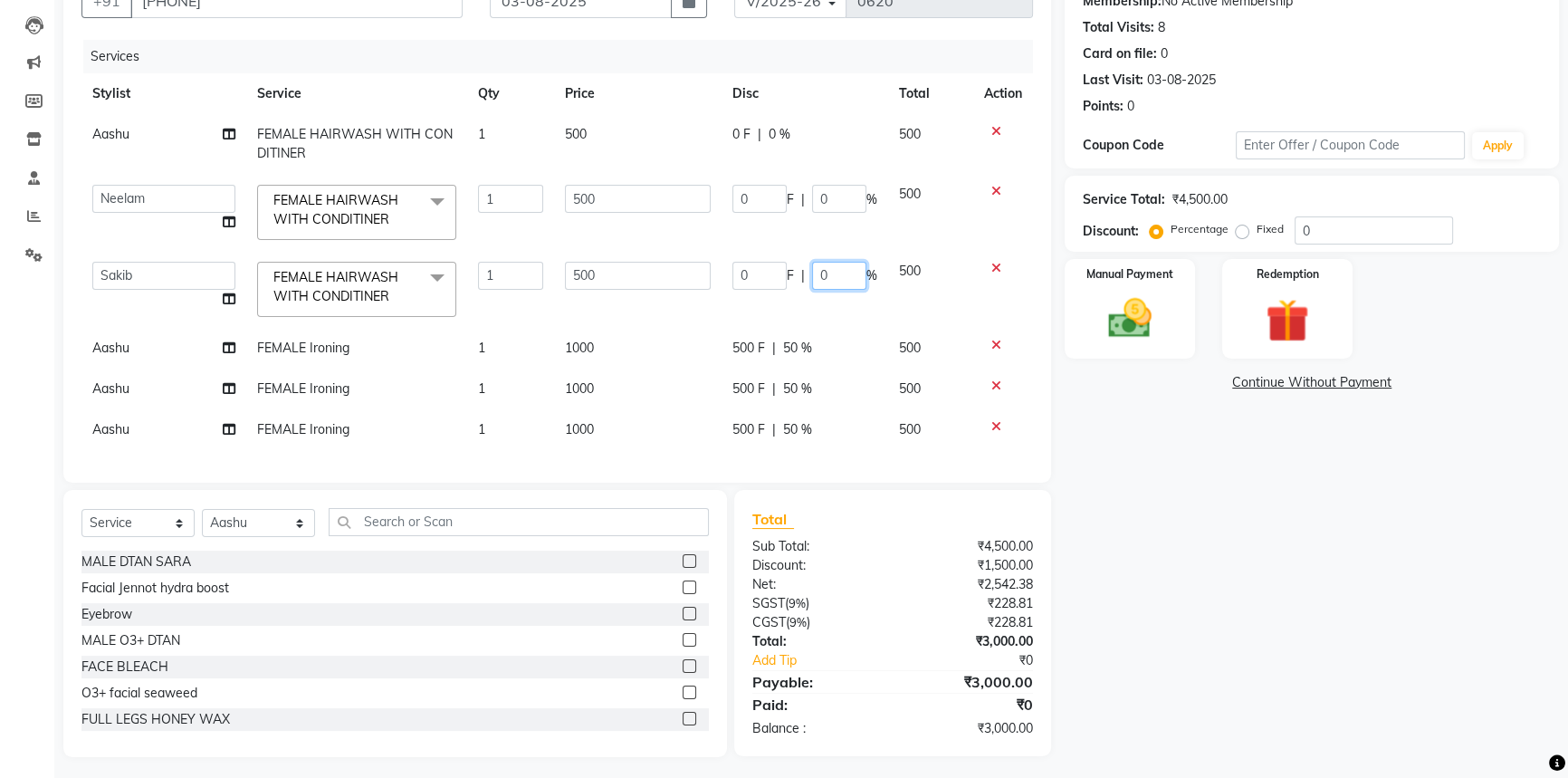 click on "0" 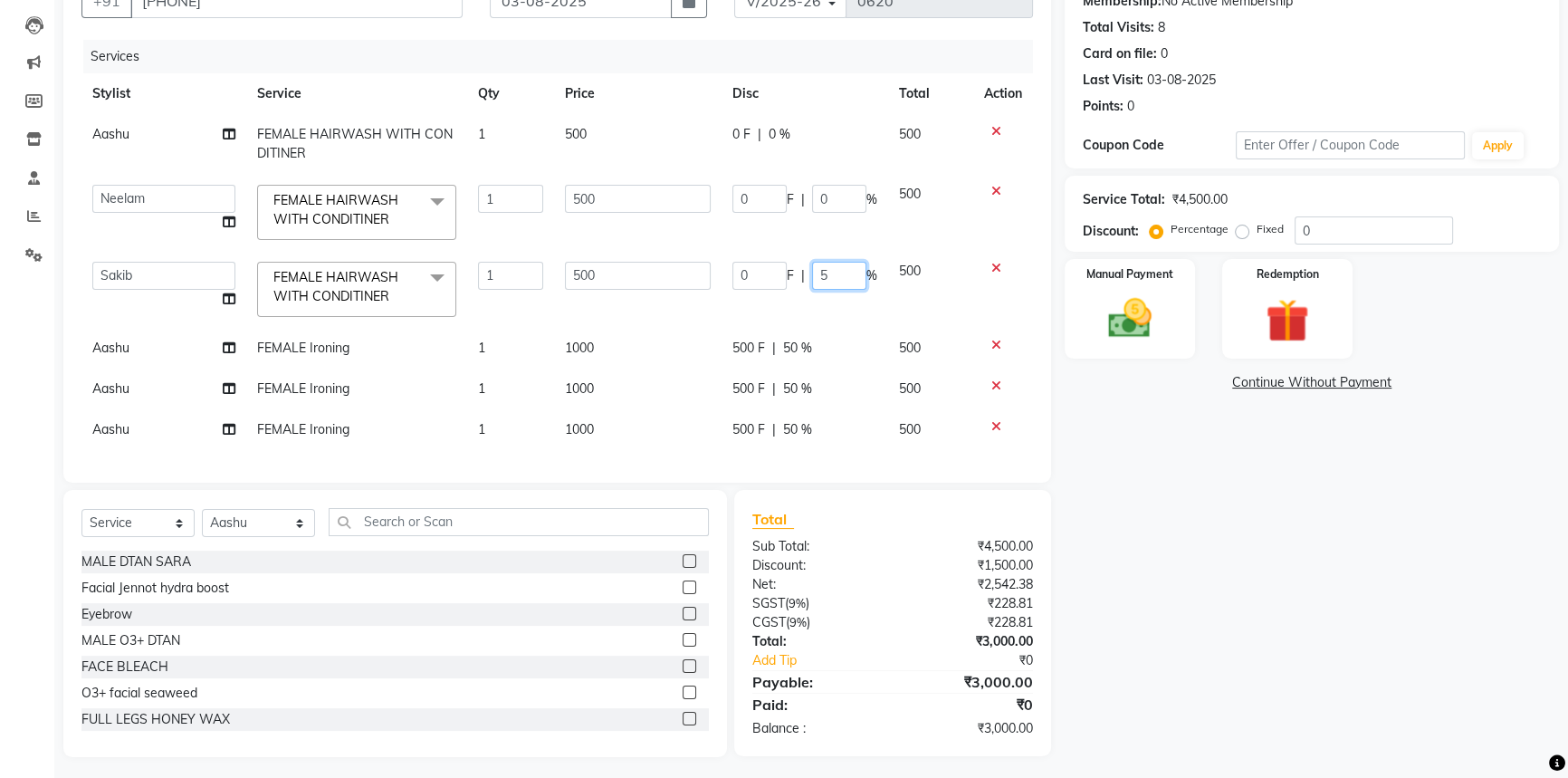 type on "50" 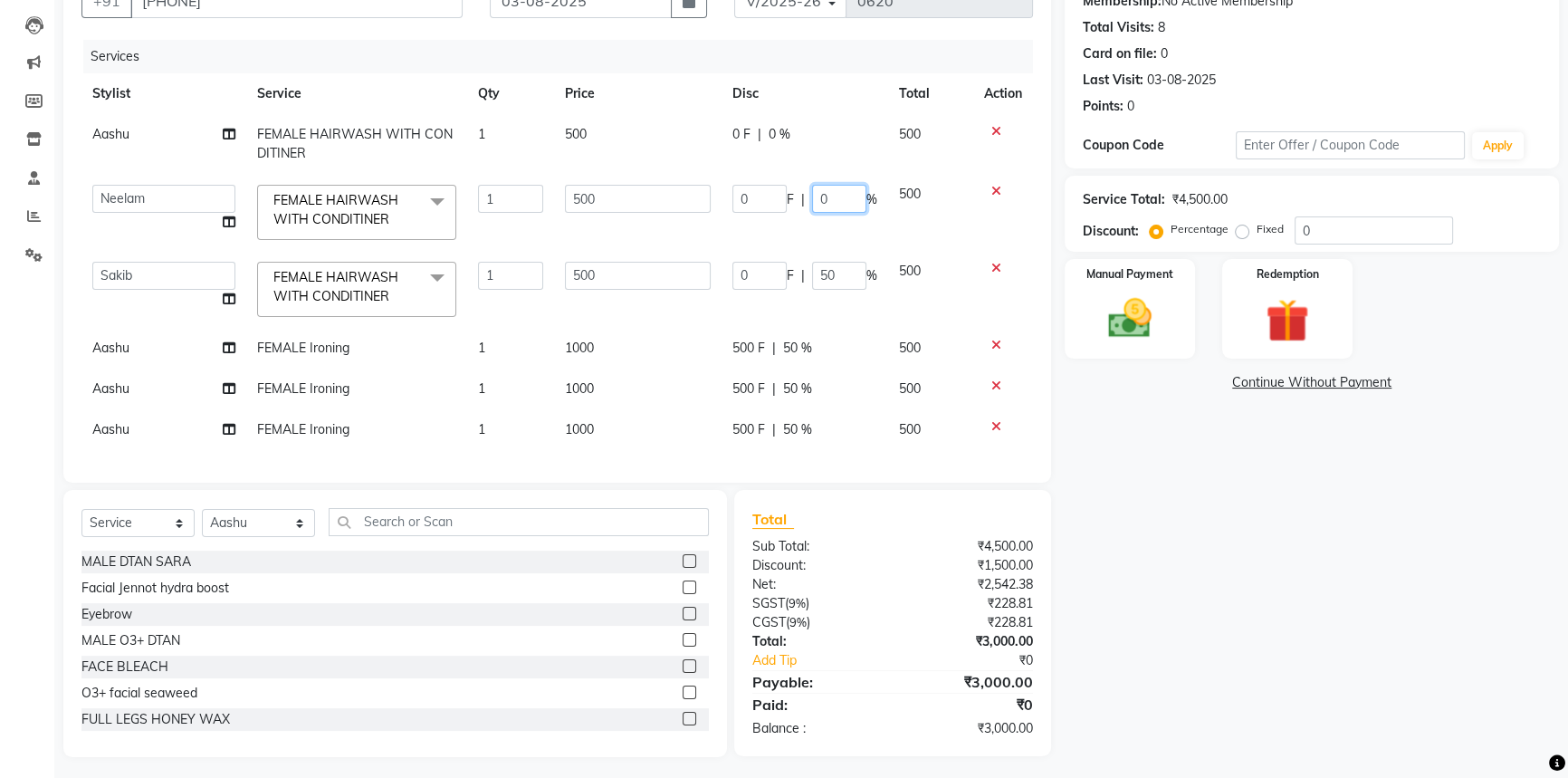 click on "0" 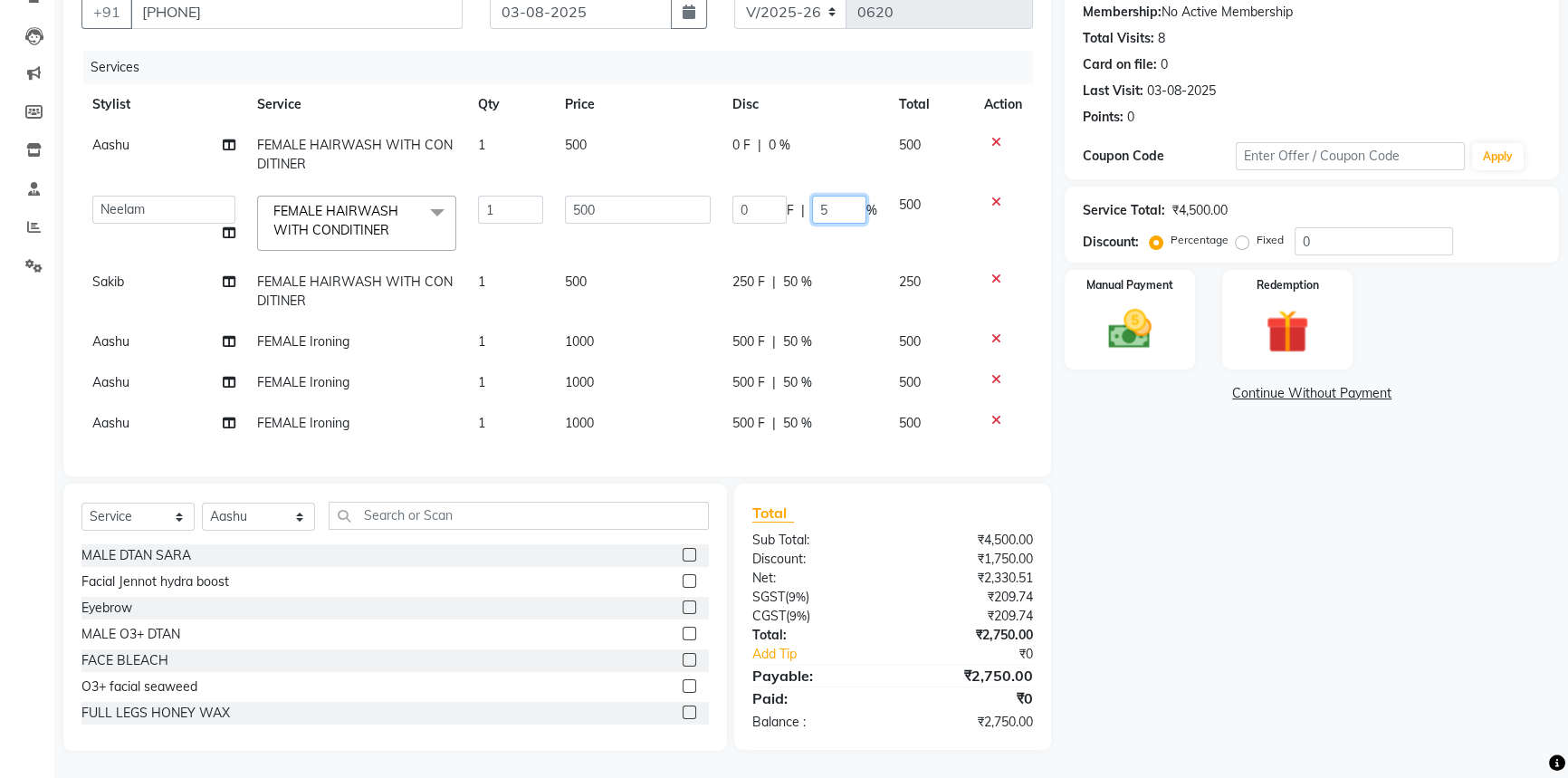 type on "50" 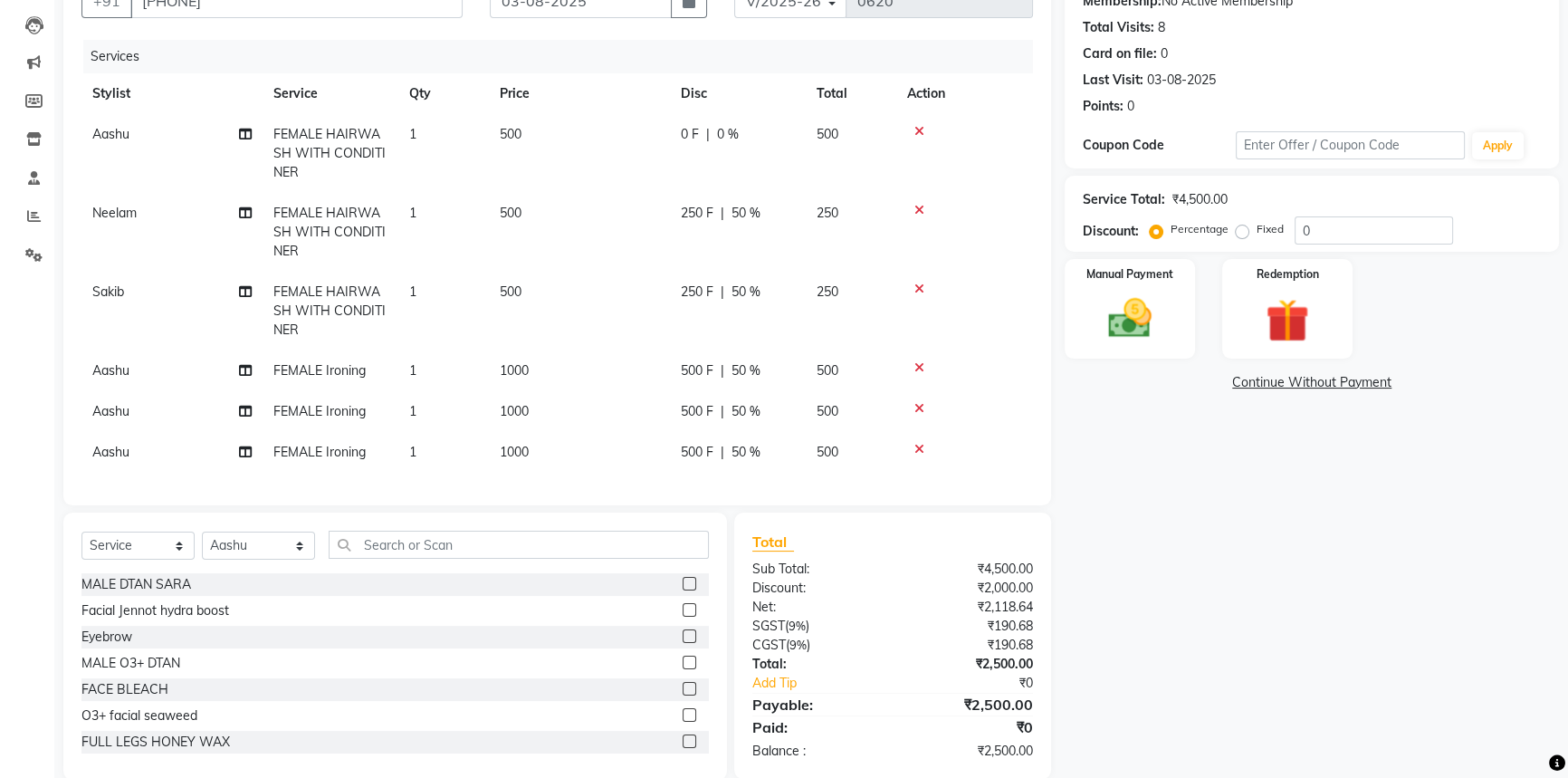 click on "0 F | 0 %" 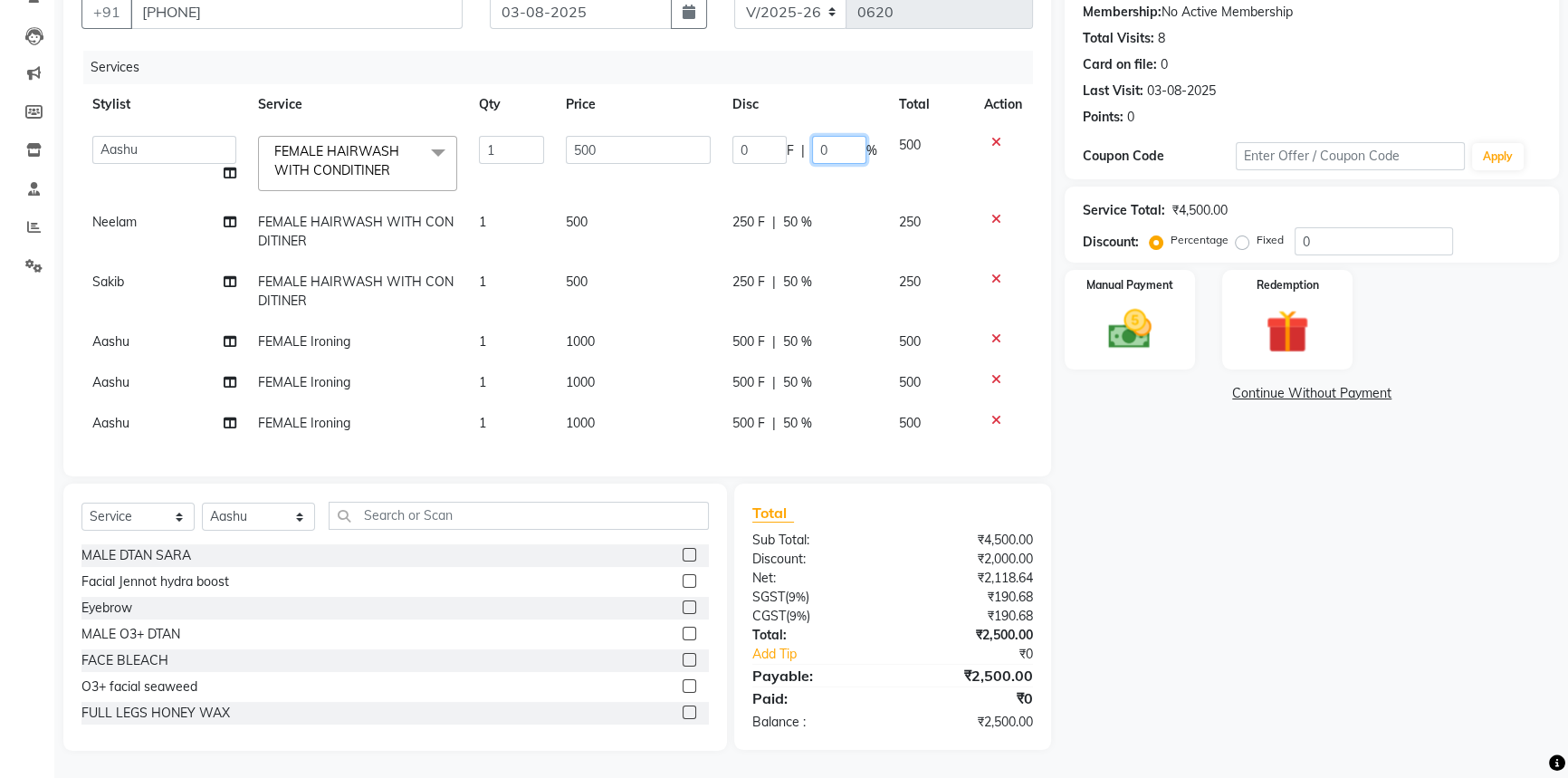 click on "0" 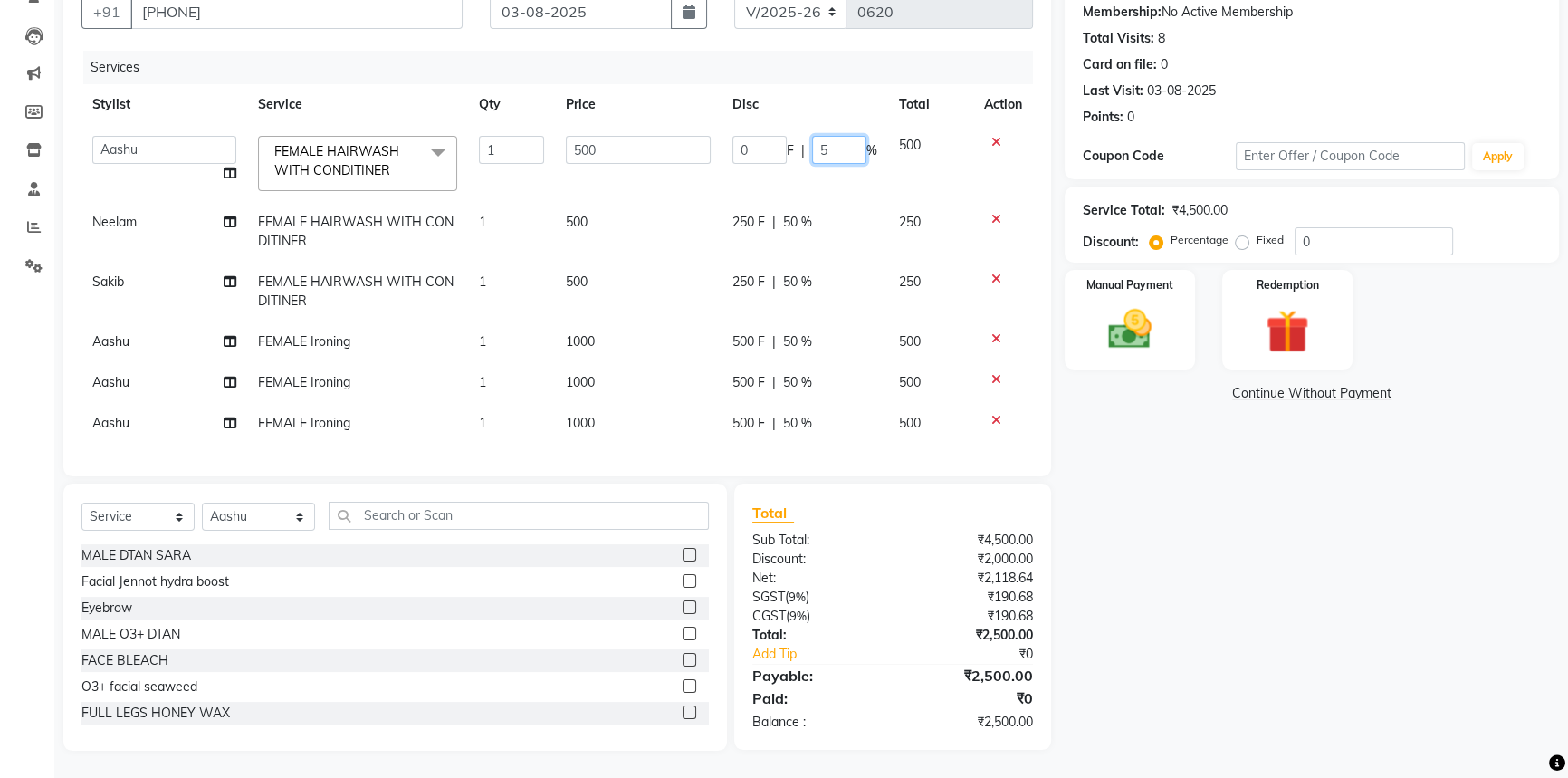 type on "50" 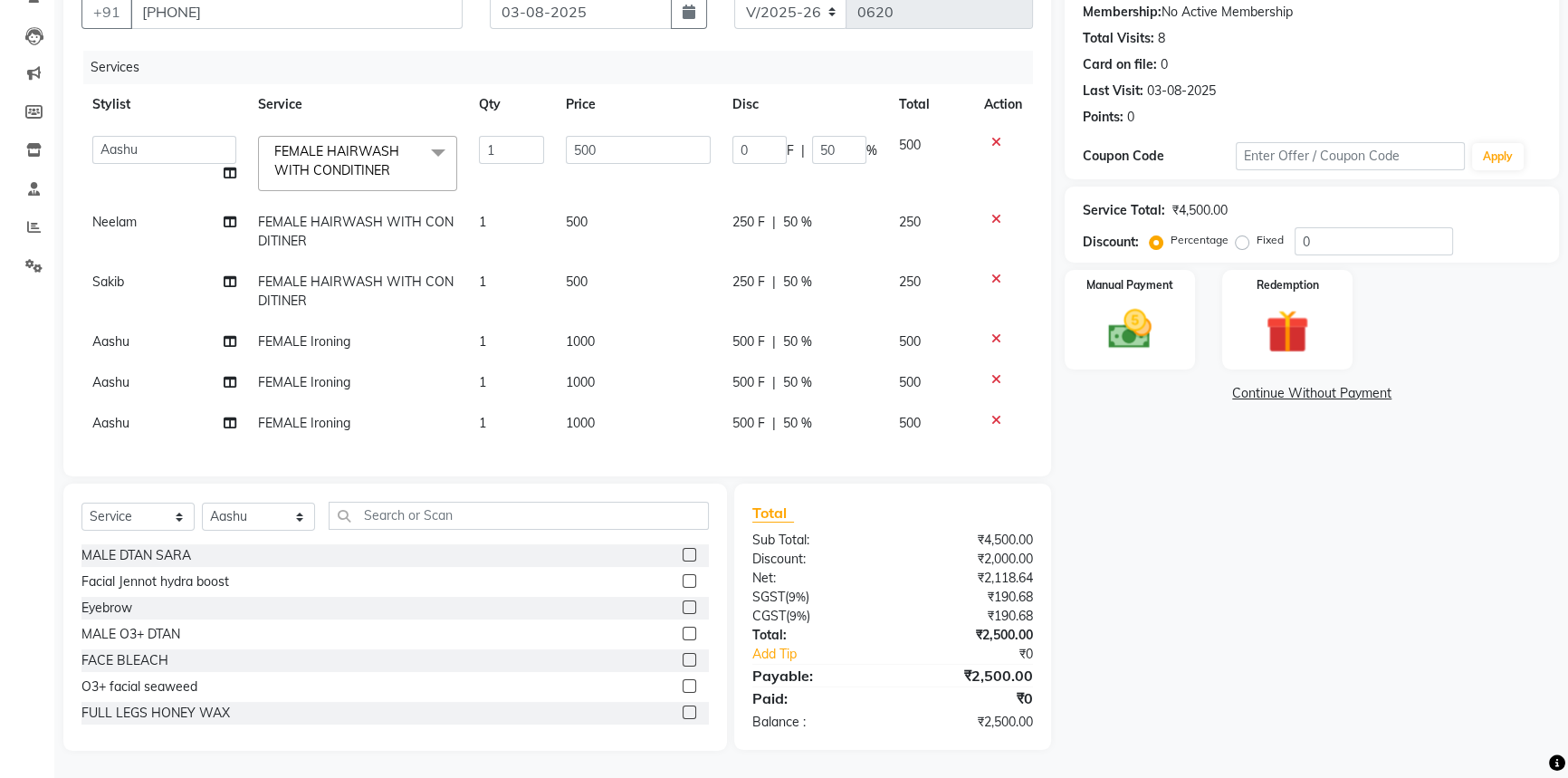 click on "Client +91 [PHONE] Date 03-08-2025 Invoice Number V/2025 V/2025-26 0620 Services Stylist Service Qty Price Disc Total Action  Aashu   Fatima   Neelam   neha    Priyanka Singh   Sakib   Tanu Jaiswal  FEMALE HAIRWASH WITH CONDITINER  x MALE DTAN SARA Facial Jennot  hydra boost Eyebrow MALE O3+ DTAN FACE BLEACH O3+ facial seaweed  FULL LEGS HONEY WAX FEMALE DTAN SARA FEMAL O3+ D-TAN FULL ARMS DTAN O3+ underarms Honey Wax Half D-tan Back O3 Half Leg Wax (Honey) CLEANUP JENNOT SIDE LOCK FULL HAND HONEY WAX  FACIAL JENNOT SHINE CONTROL  FACIAL JENNOT INFINITE YOUTH FACIAL JENNOT BRILLIANCE WHITE JENNOT URBAN MEN OXYGENO TREATMENT HIGH FREQUENCY  CLEANUP LOTUS O3+ CLEANUP ADVANCE HAIR STYLING Fcae Razor Offer Package Half Back Bleach6 Beard Colour Pedicure,Manicure & Advance Haircut (Holi Offer) Gel Polish (Holi Offer) Haircut,Beard,D-tan , Amonia Free Color (Offer Package) underarm bleech  underarm scrub  pre bridal luxry  air brush bridal makeup glutathaion HAIR CURLING  UPERLIP FOREHEAD HAND SCRUB  WELLA PLEX" 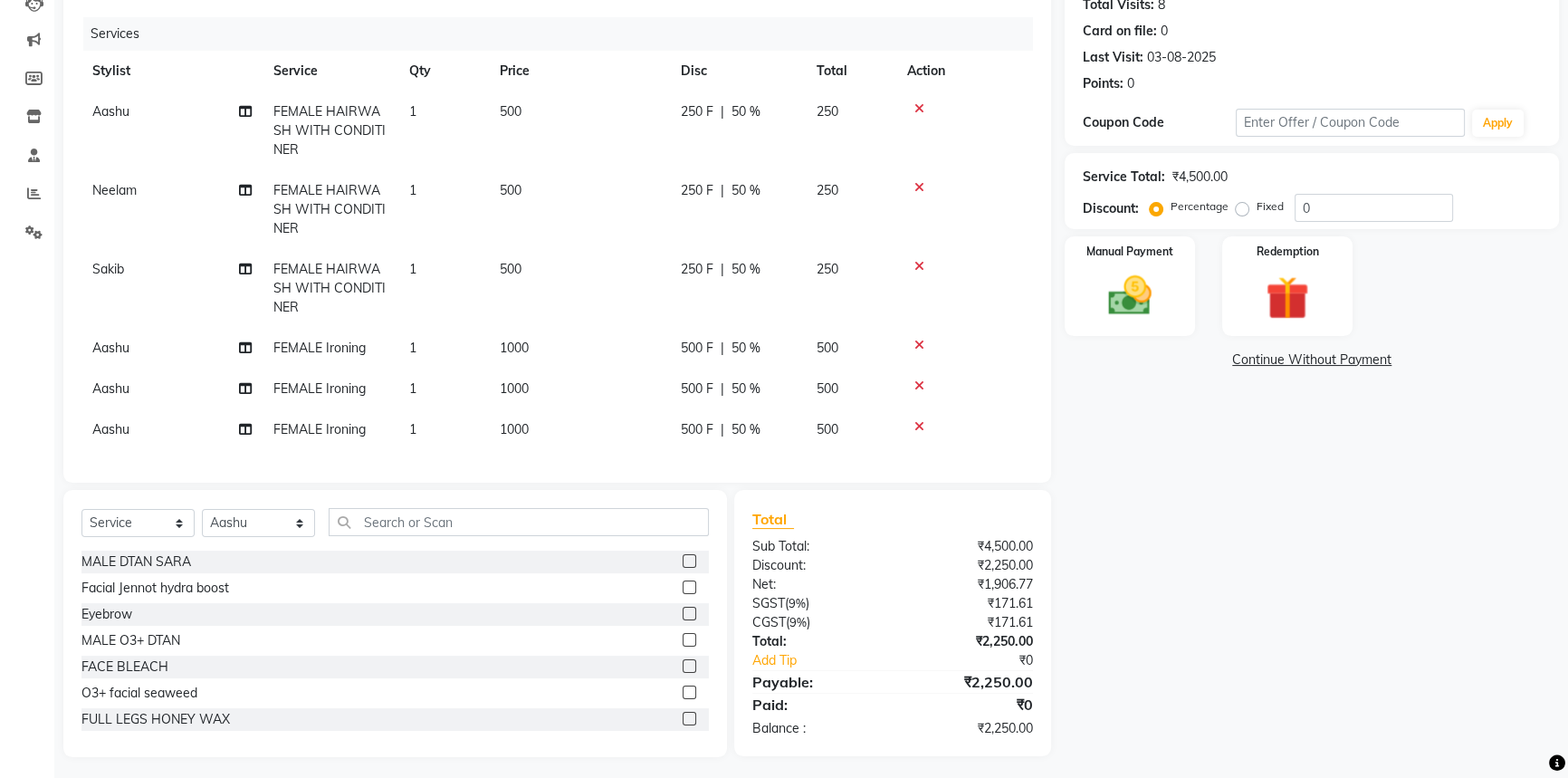 scroll, scrollTop: 219, scrollLeft: 0, axis: vertical 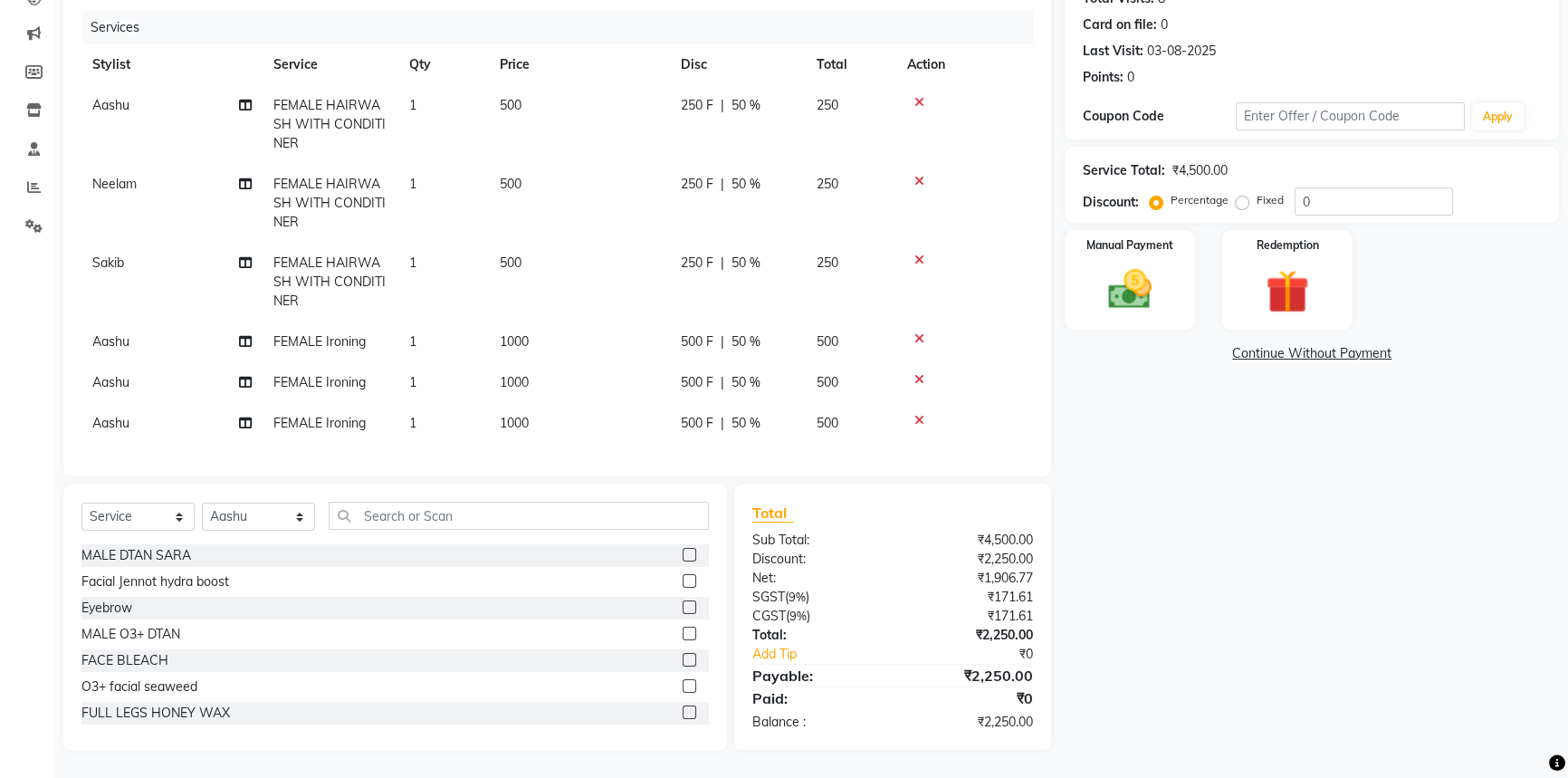 click on "1000" 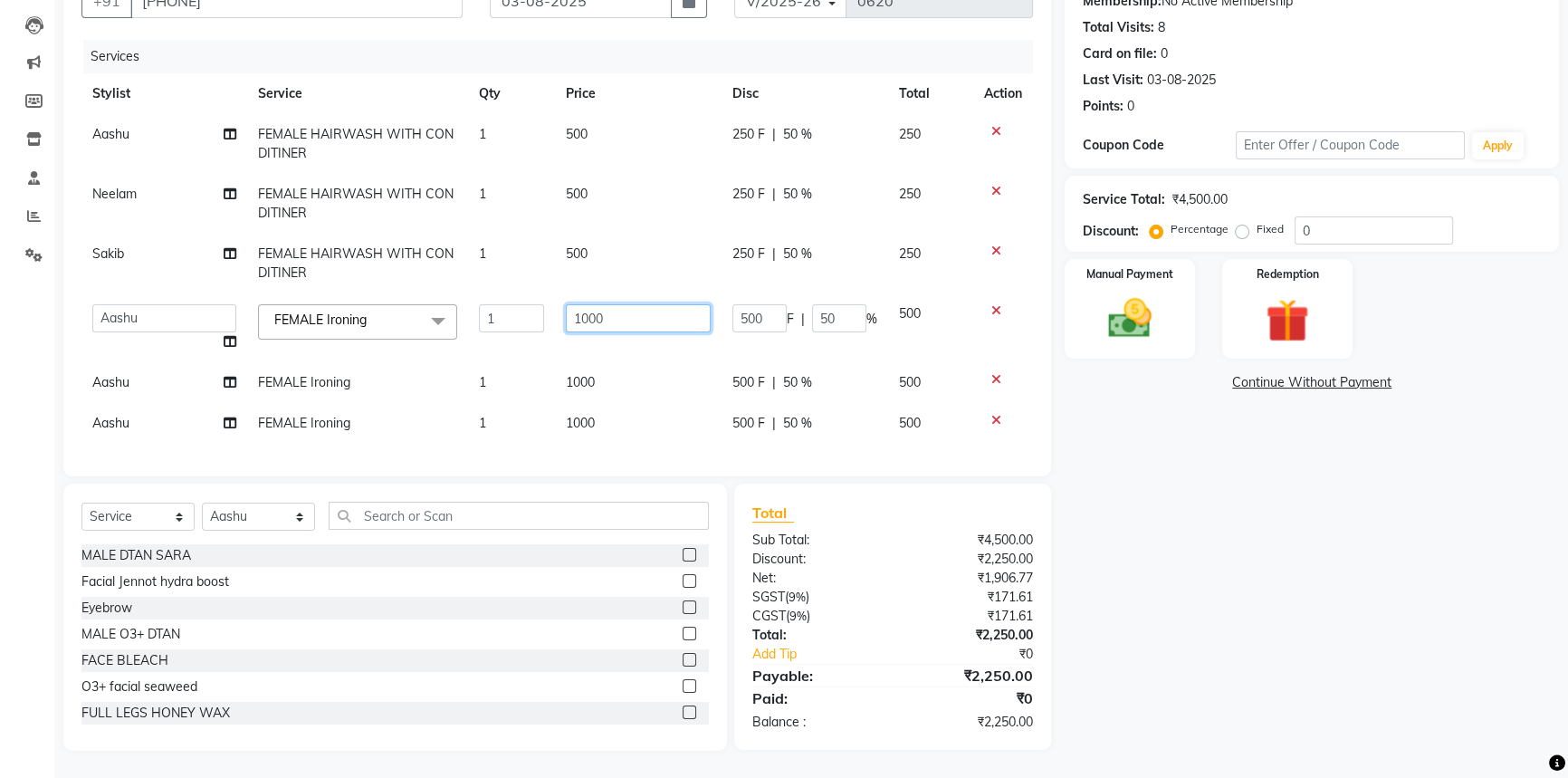 click on "1000" 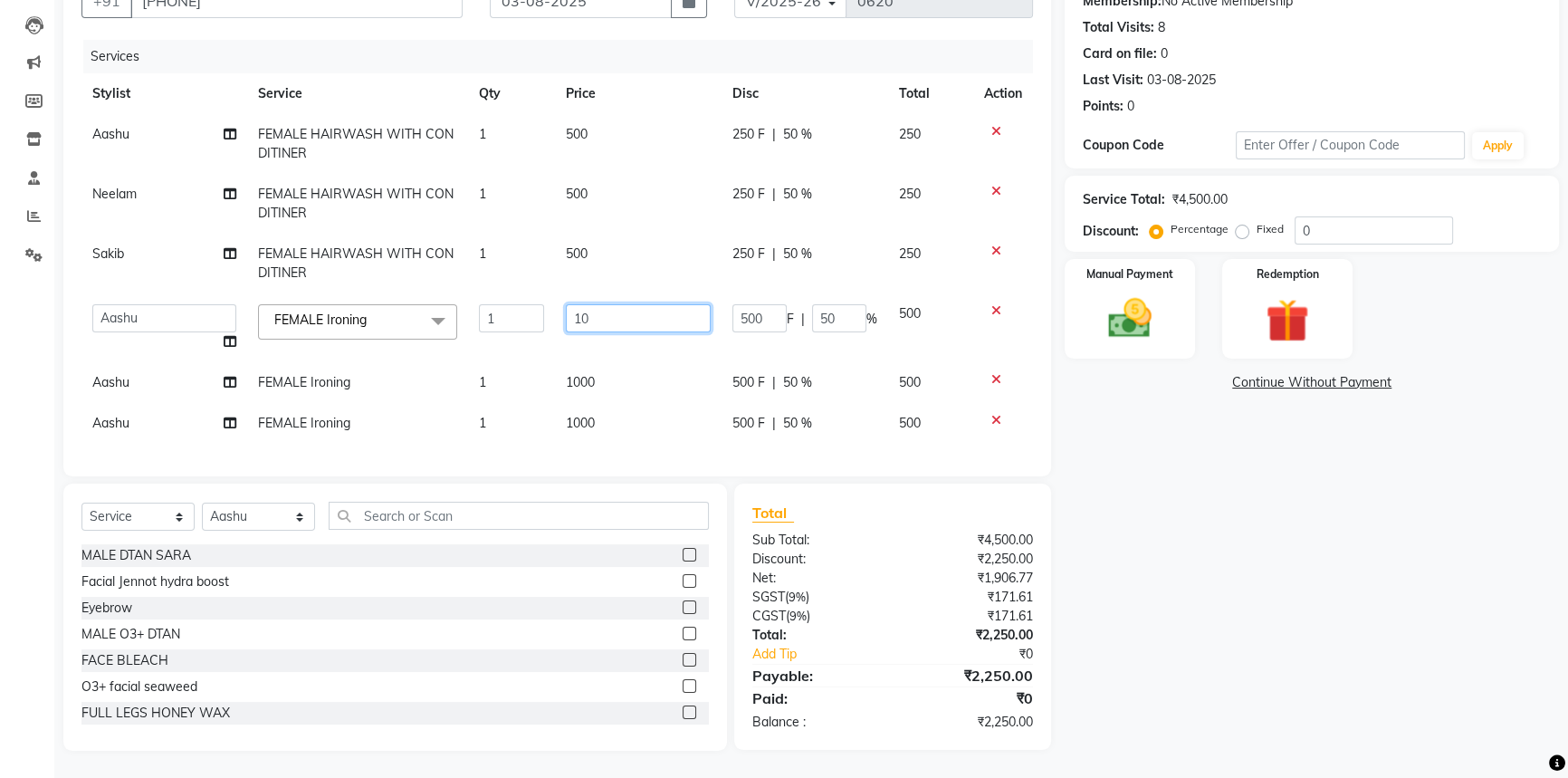type on "1" 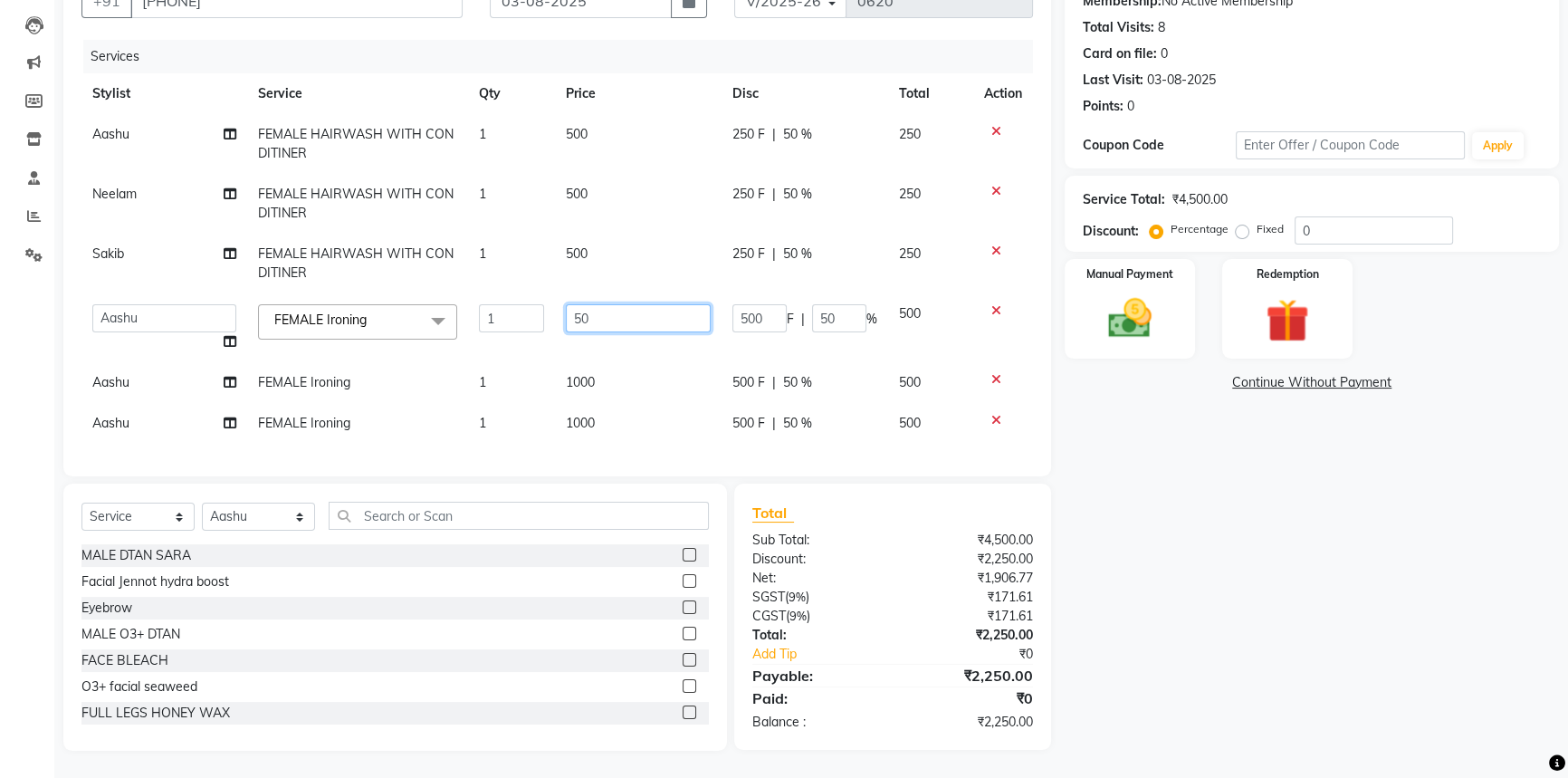 type on "500" 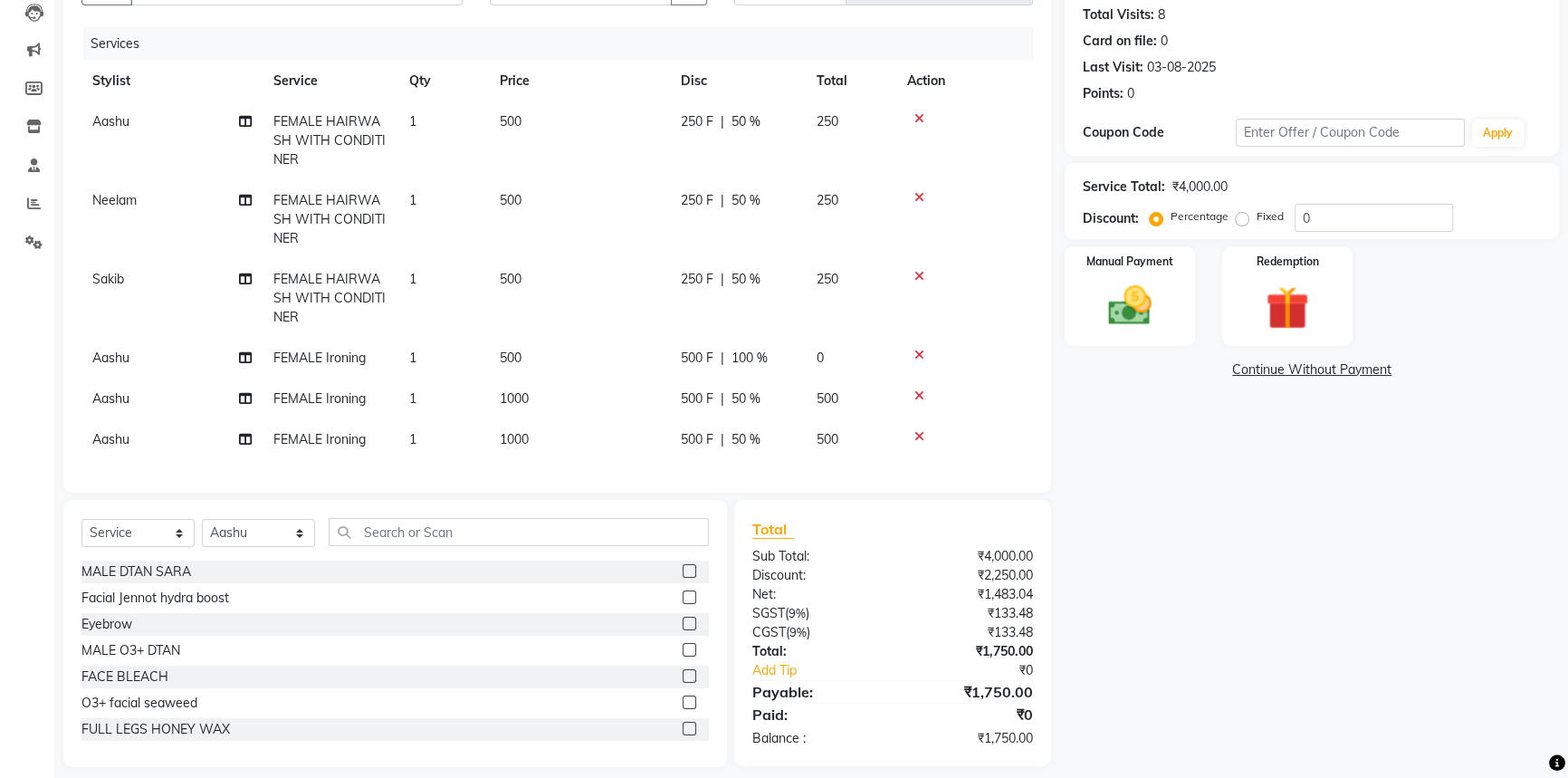 click on "Aashu FEMALE HAIRWASH WITH CONDITINER 1 500 250 F | 50 % 250 Neelam FEMALE HAIRWASH WITH CONDITINER 1 500 250 F | 50 % 250 Sakib FEMALE HAIRWASH WITH CONDITINER 1 500 250 F | 50 % 250 Aashu FEMALE Ironing 1 500 500 F | 100 % 0 Aashu FEMALE Ironing 1 1000 500 F | 50 % 500 Aashu FEMALE Ironing 1 1000 500 F | 50 % 500" 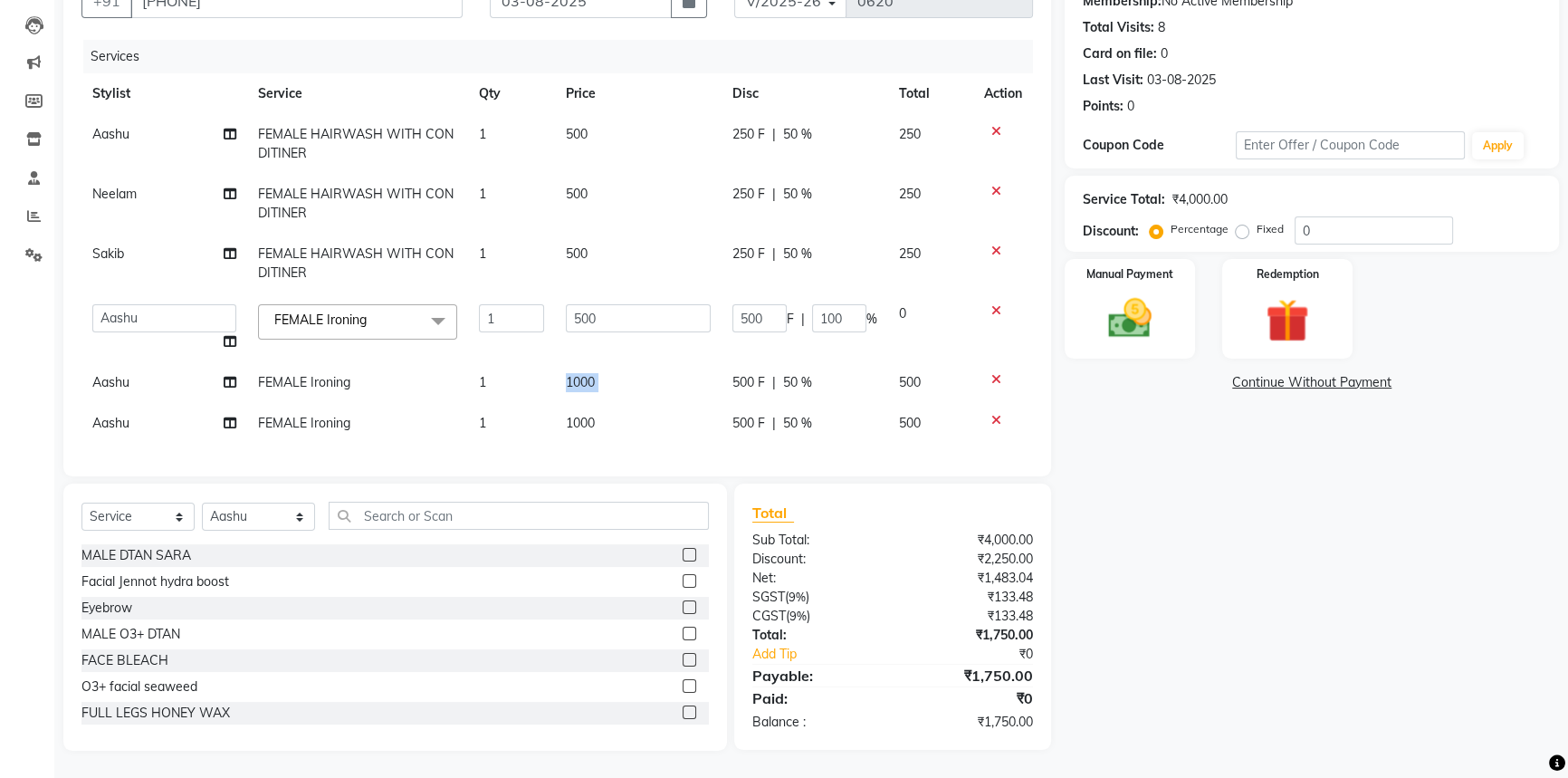 click on "1000" 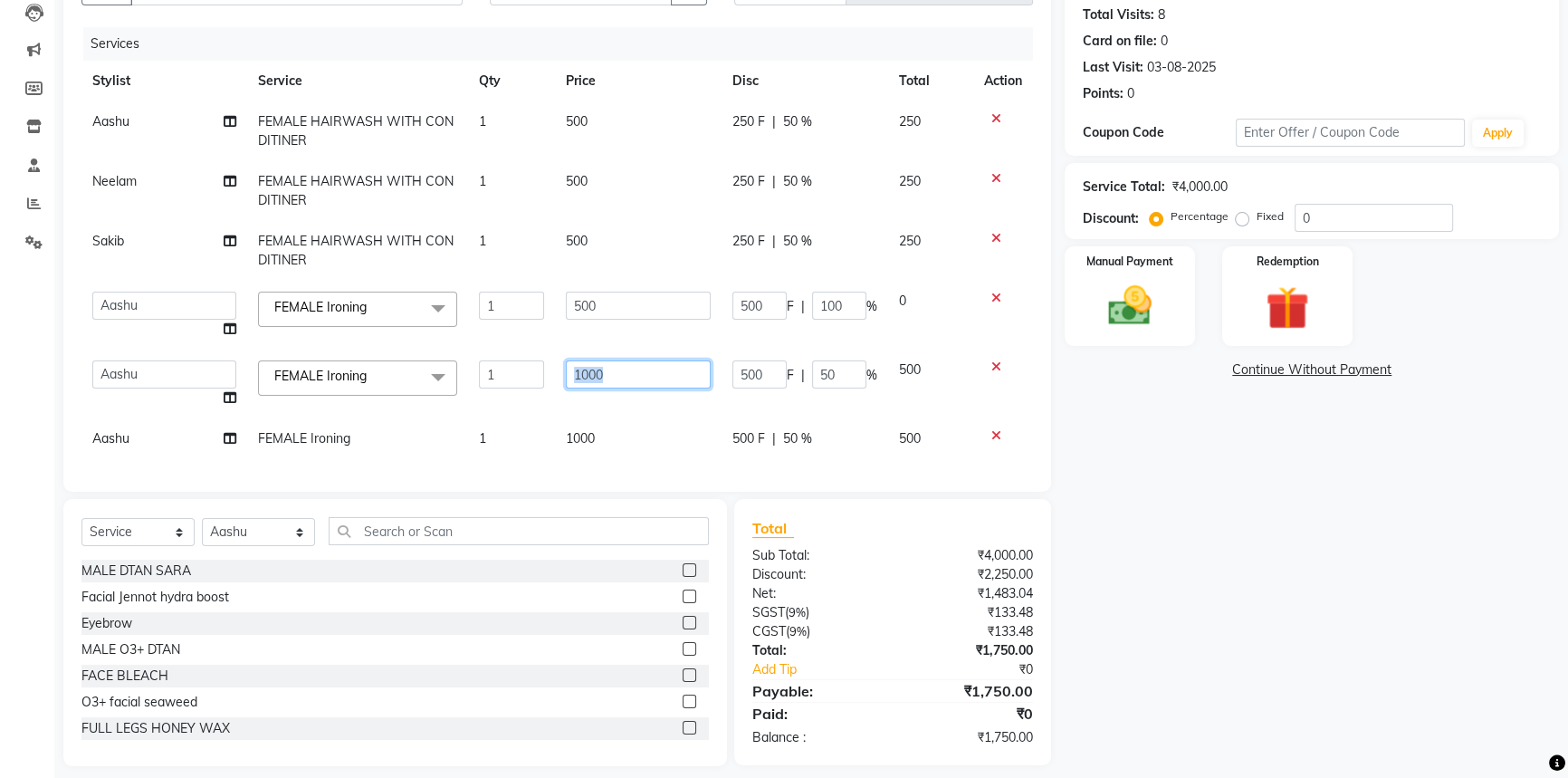 click on "1000" 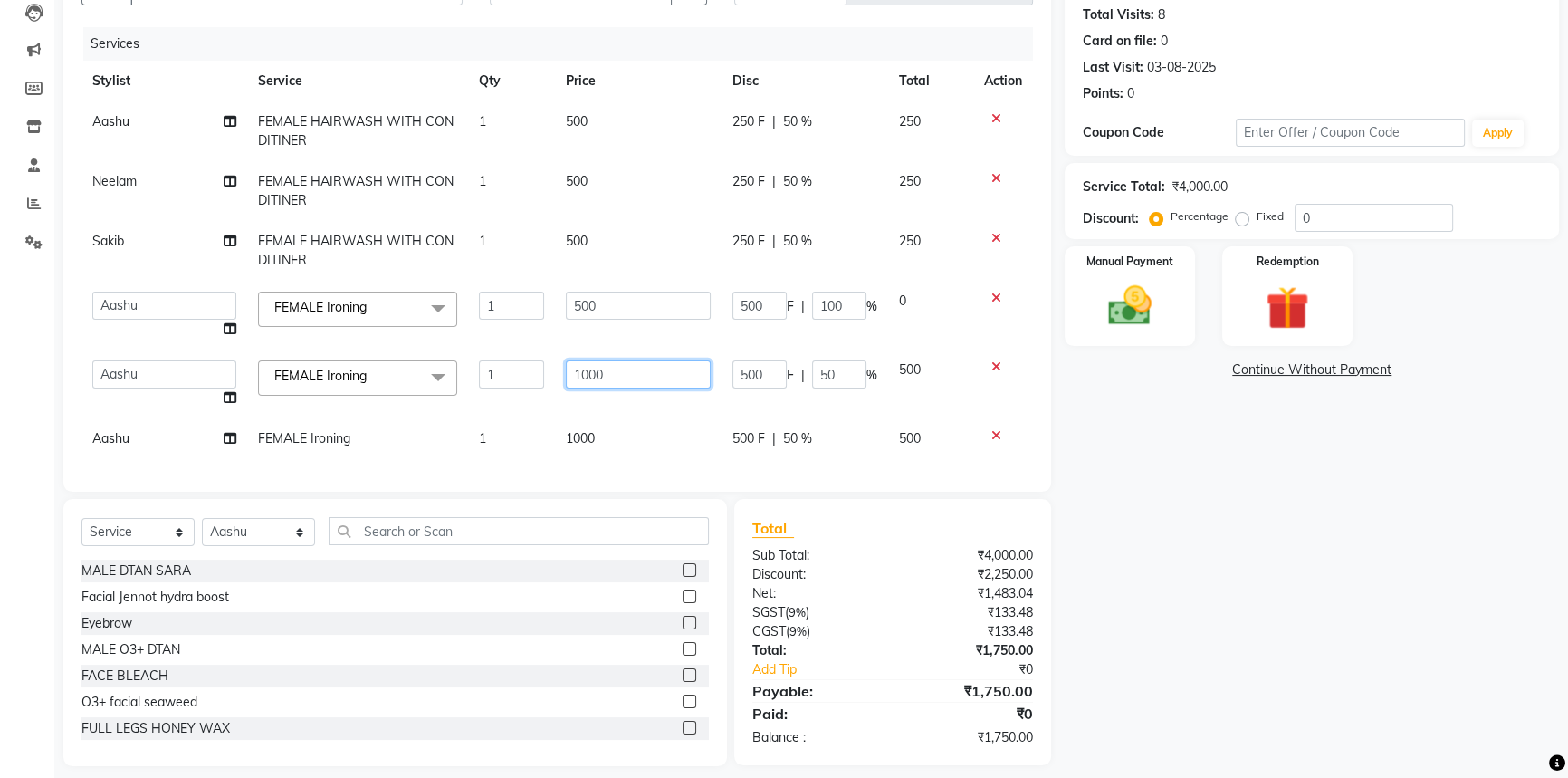 click on "1000" 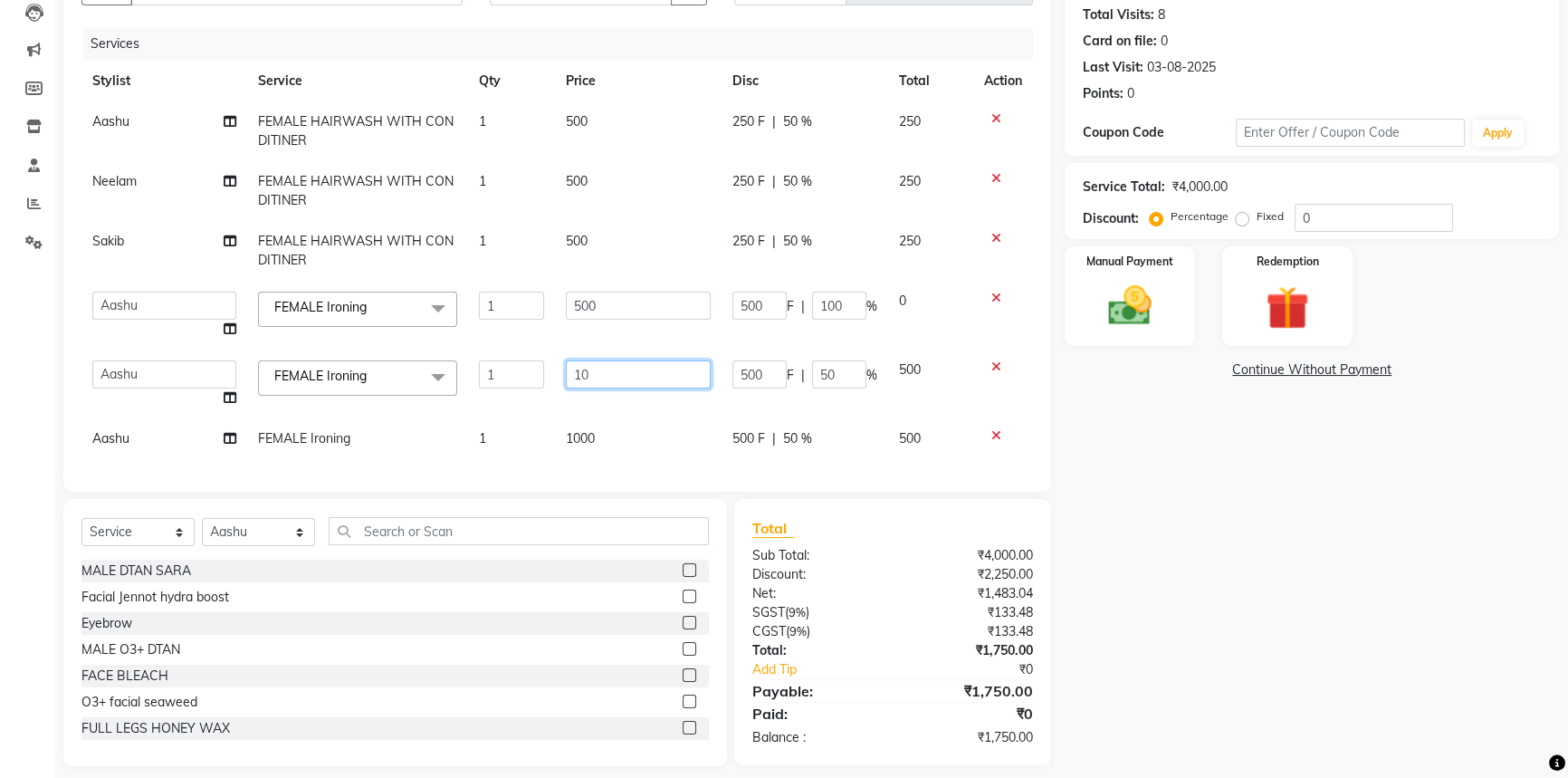 type on "1" 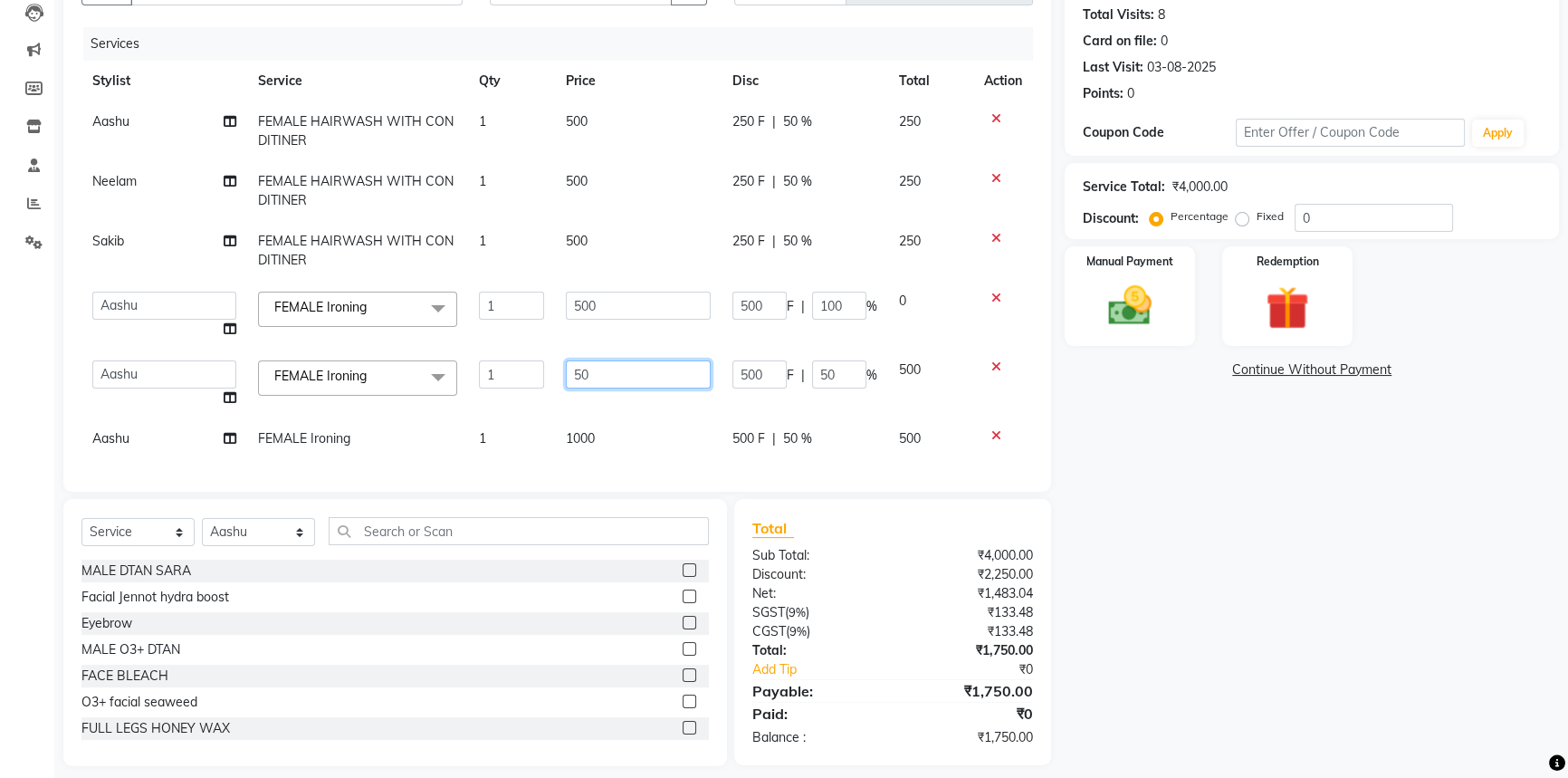 type on "500" 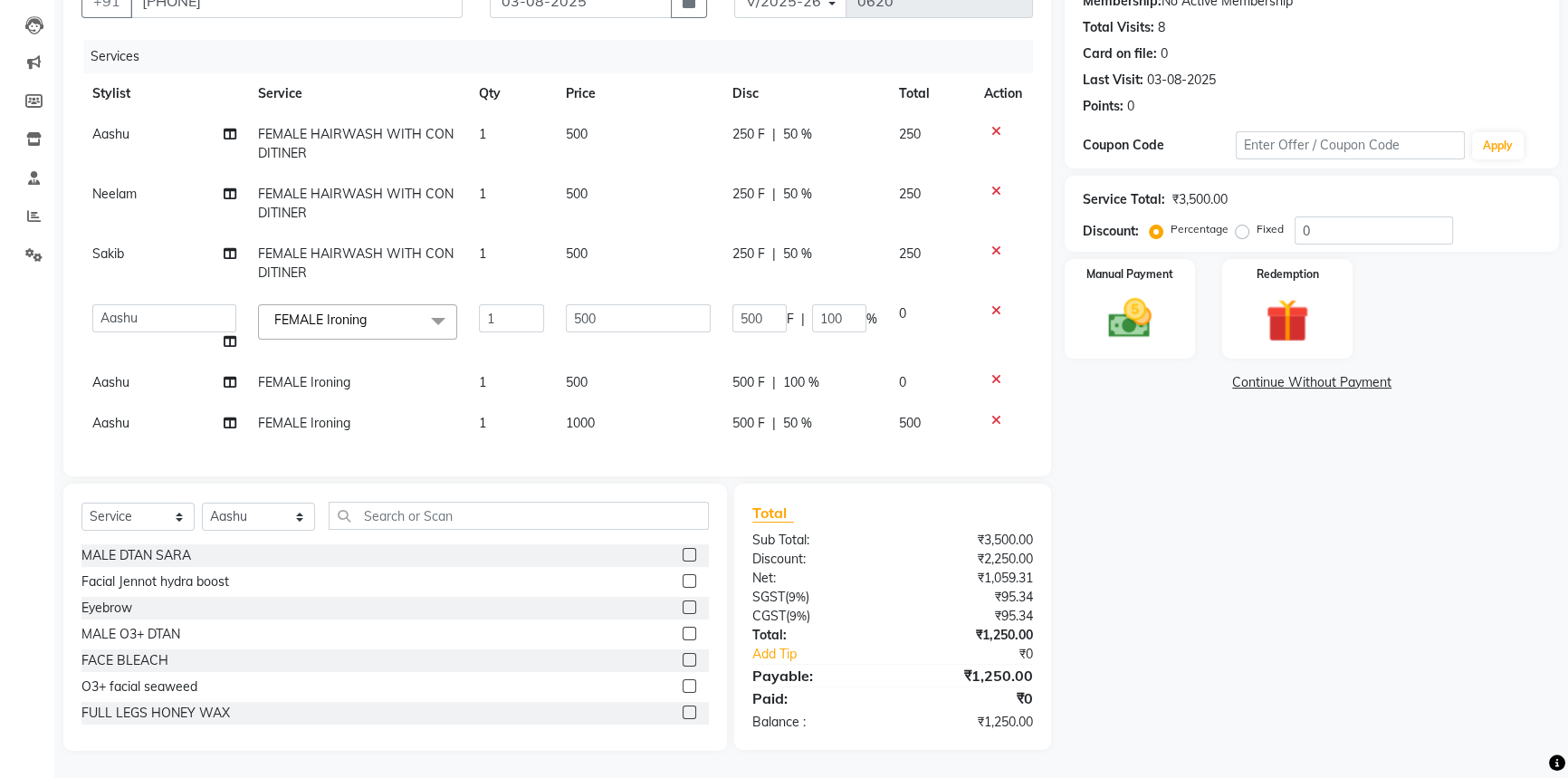 click on "Services Stylist Service Qty Price Disc Total Action Aashu FEMALE HAIRWASH WITH CONDITINER 1 500 250 F | 50 % 250 Neelam FEMALE HAIRWASH WITH CONDITINER 1 500 250 F | 50 % 250 Sakib FEMALE HAIRWASH WITH CONDITINER 1 500 250 F | 50 % 250  Aashu   Fatima   Neelam   neha    Priyanka Singh   Sakib   Tanu Jaiswal  FEMALE Ironing  x MALE DTAN SARA Facial Jennot  hydra boost Eyebrow MALE O3+ DTAN FACE BLEACH O3+ facial seaweed  FULL LEGS HONEY WAX FEMALE DTAN SARA FEMAL O3+ D-TAN FULL ARMS DTAN O3+ underarms Honey Wax Half D-tan Back O3 Half Leg Wax (Honey) CLEANUP JENNOT SIDE LOCK FULL HAND HONEY WAX  FACIAL JENNOT SHINE CONTROL  FACIAL JENNOT INFINITE YOUTH FACIAL JENNOT BRILLIANCE WHITE JENNOT URBAN MEN OXYGENO TREATMENT HIGH FREQUENCY  CLEANUP LOTUS O3+ CLEANUP ADVANCE HAIR STYLING Fcae Razor Offer Package Half Back Bleach6 Beard Colour Pedicure,Manicure & Advance Haircut (Holi Offer) Gel Polish (Holi Offer) Haircut,Beard,D-tan , Amonia Free Color (Offer Package) underarm bleech  underarm scrub  glutathaion 1 F" 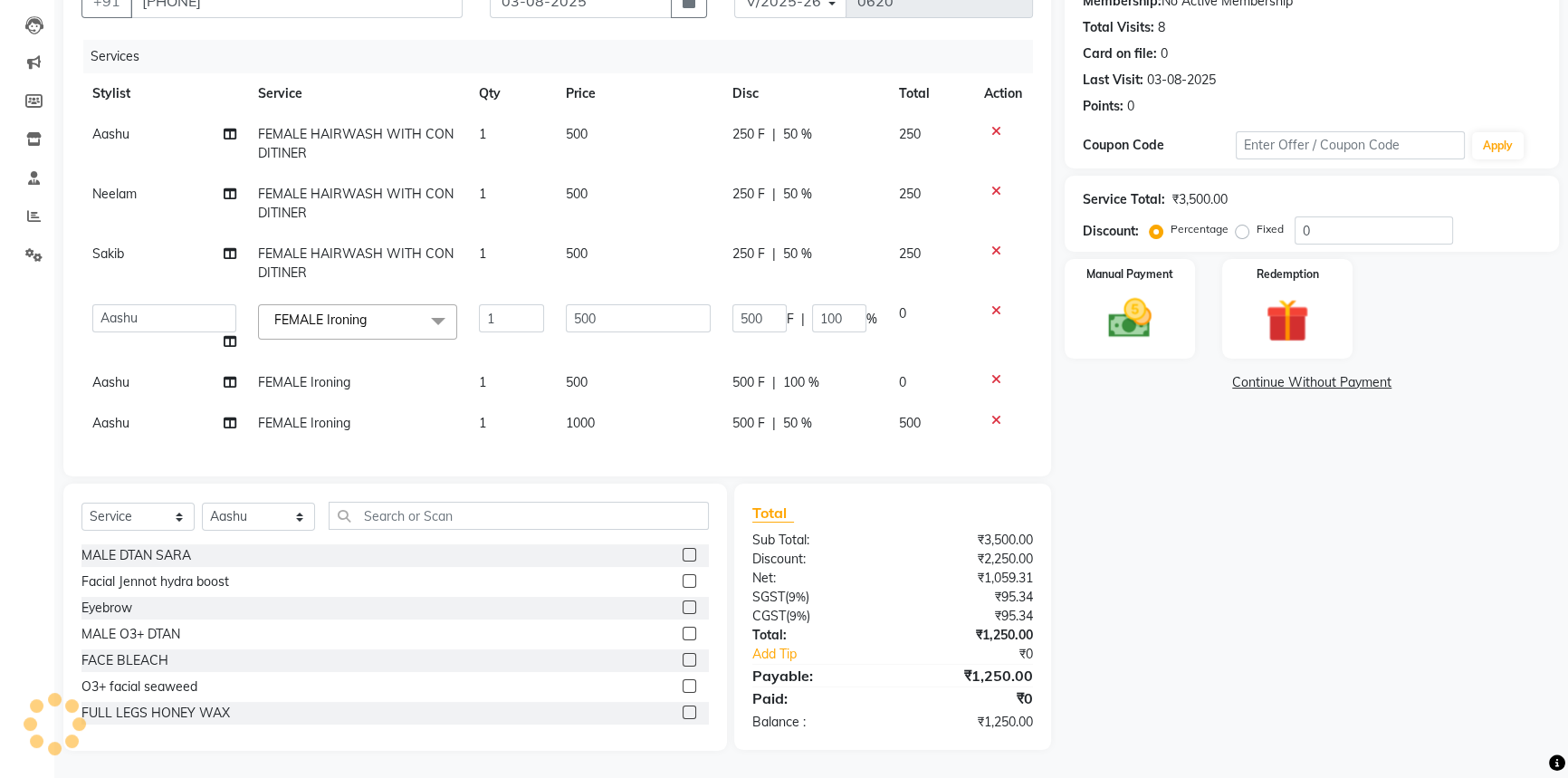 click on "1000" 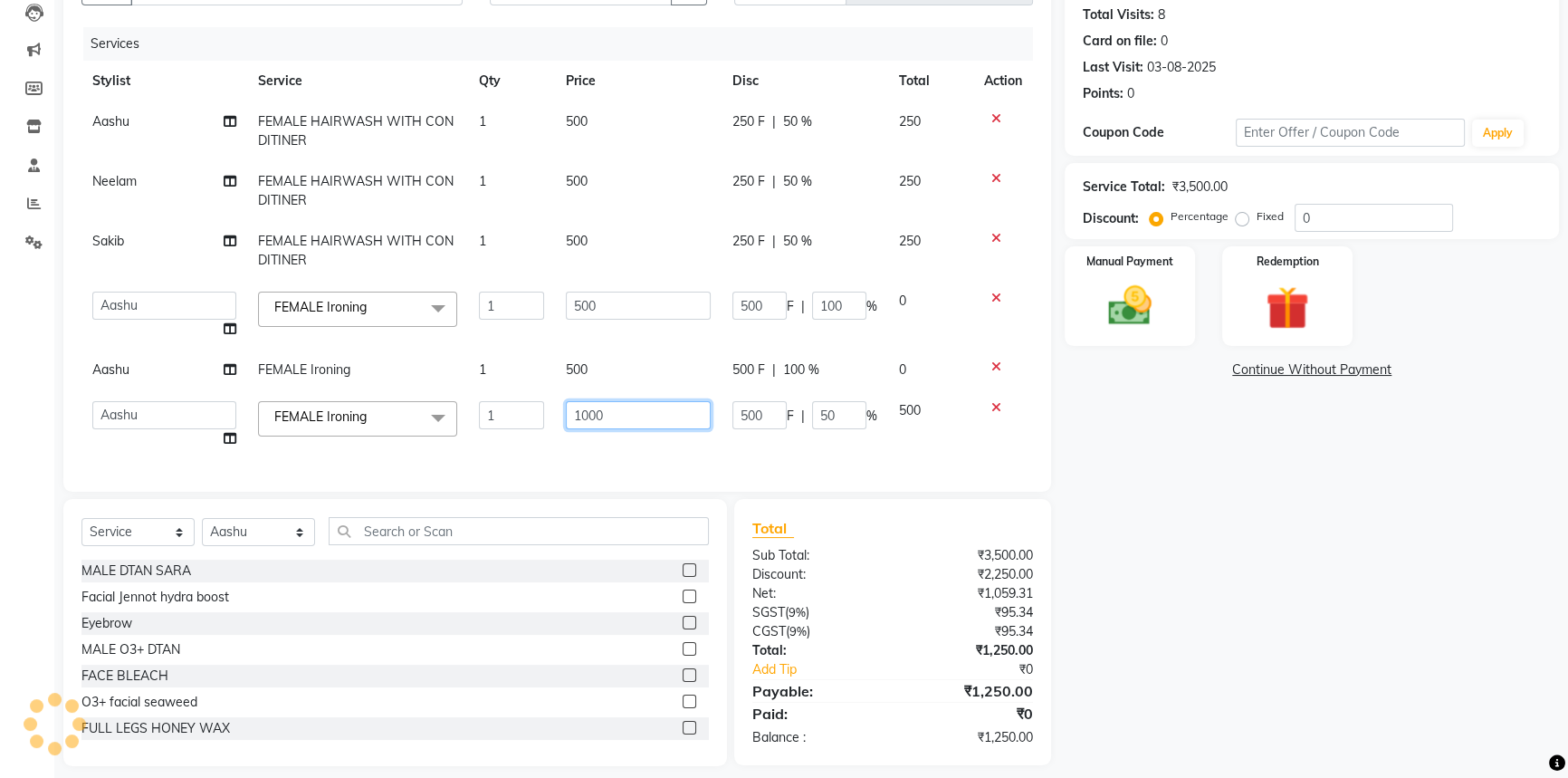click on "1000" 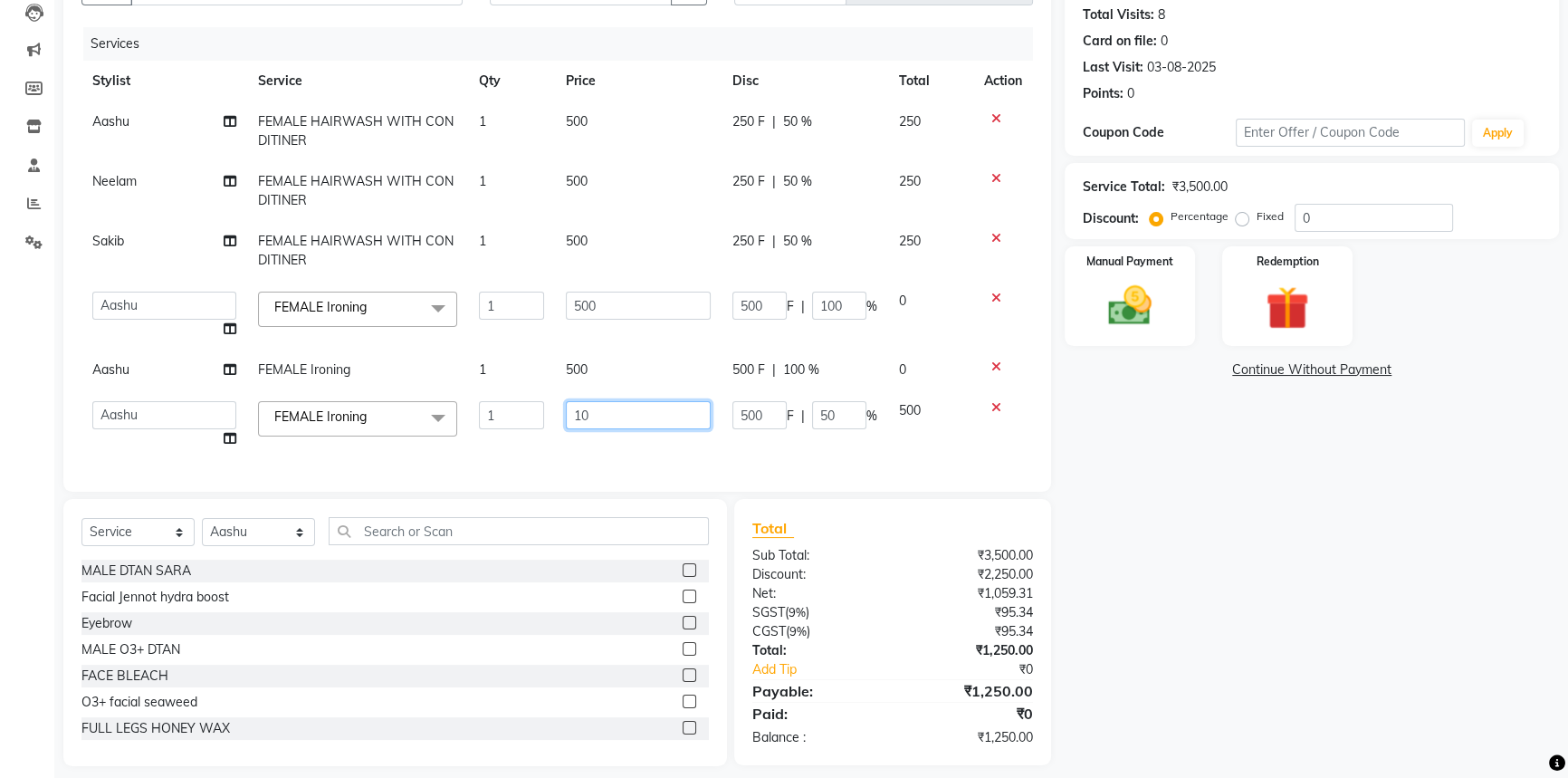 type on "1" 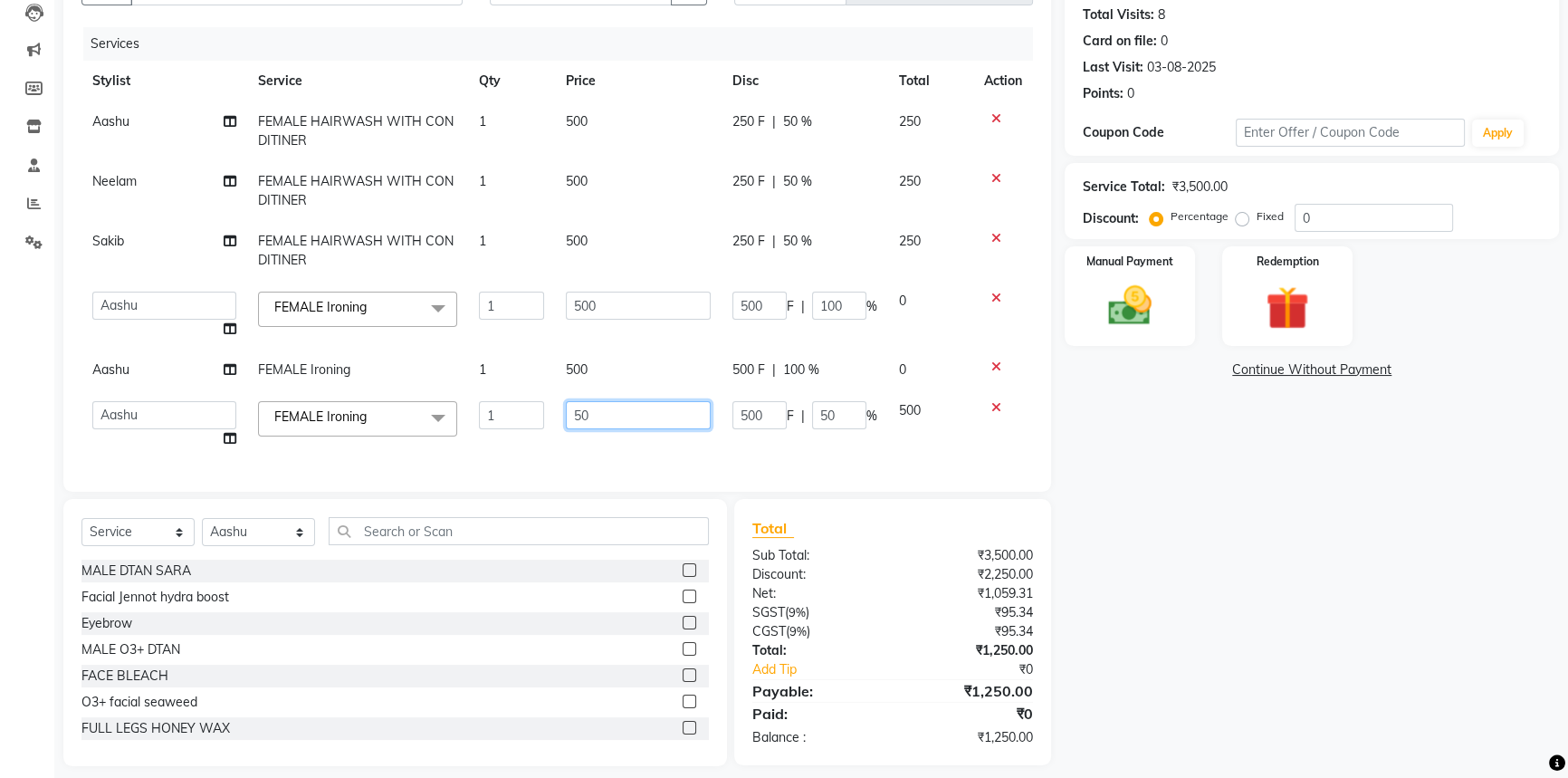 type on "500" 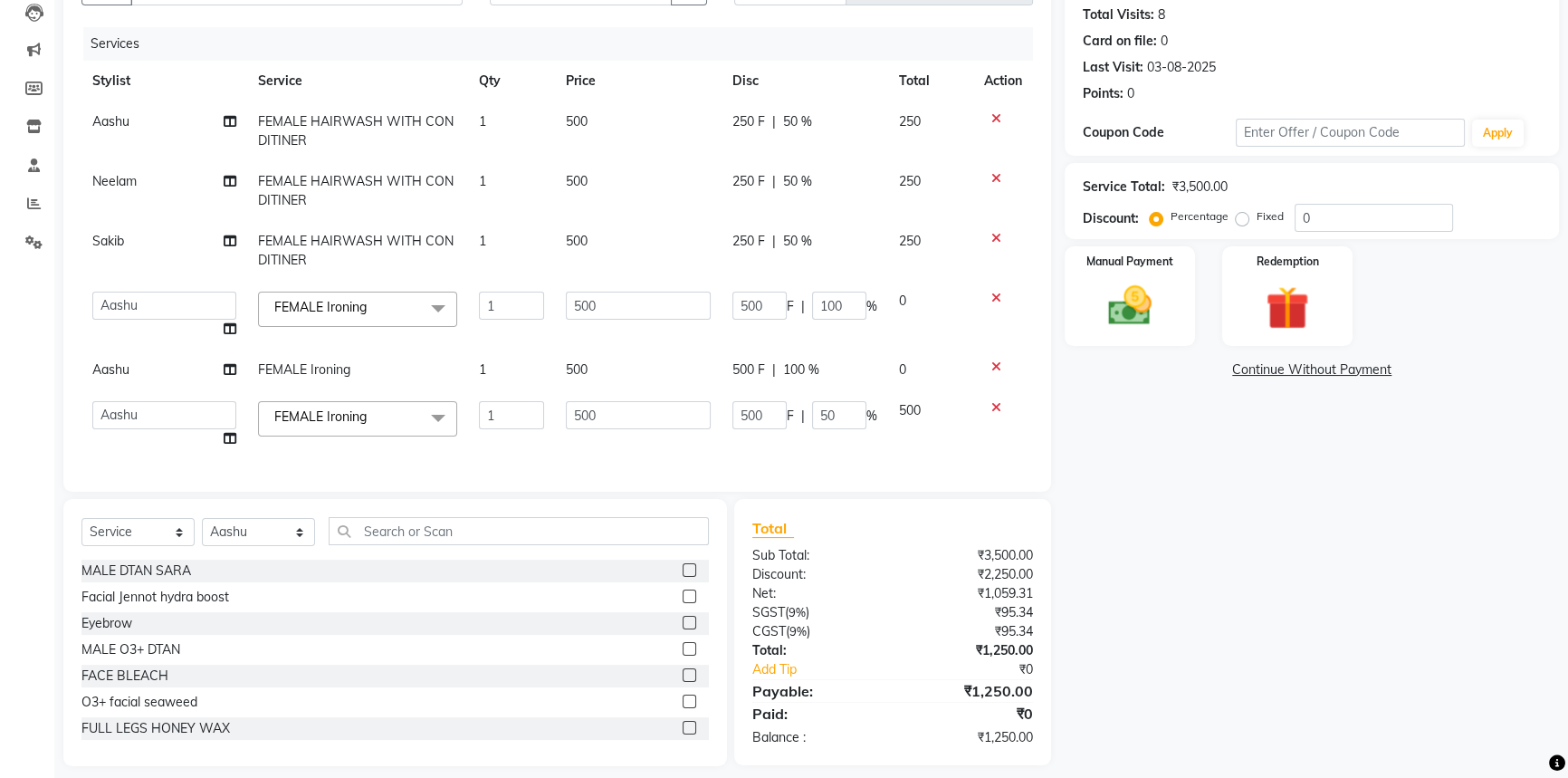 click on "Total Sub Total: ₹3,500.00 Discount: ₹2,250.00 Net: ₹1,059.31 SGST  ( 9% ) ₹95.34 CGST  ( 9% ) ₹95.34 Total: ₹1,250.00 Add Tip ₹0 Payable: ₹1,250.00 Paid: ₹0 Balance   : ₹1,250.00" 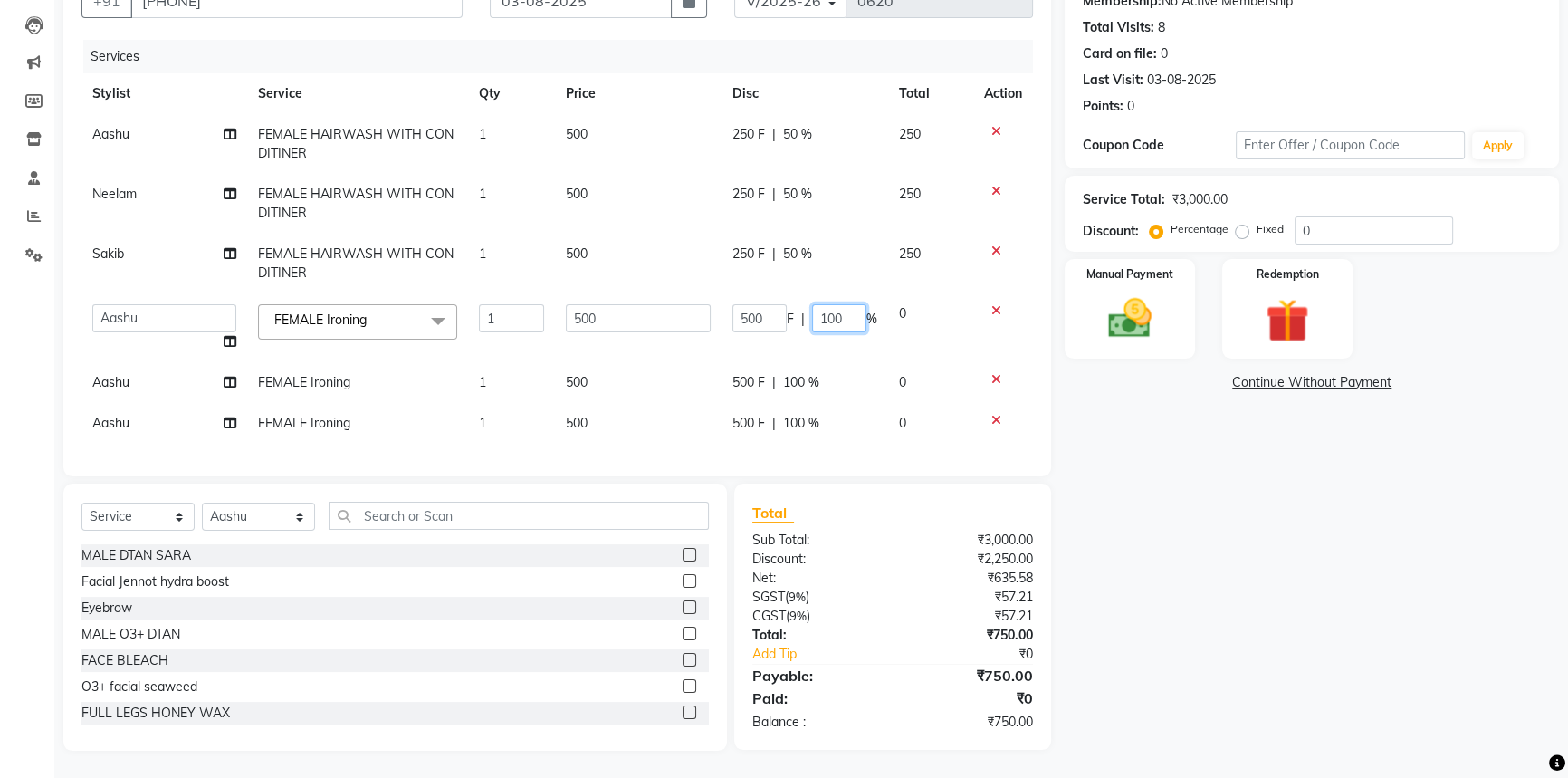 click on "100" 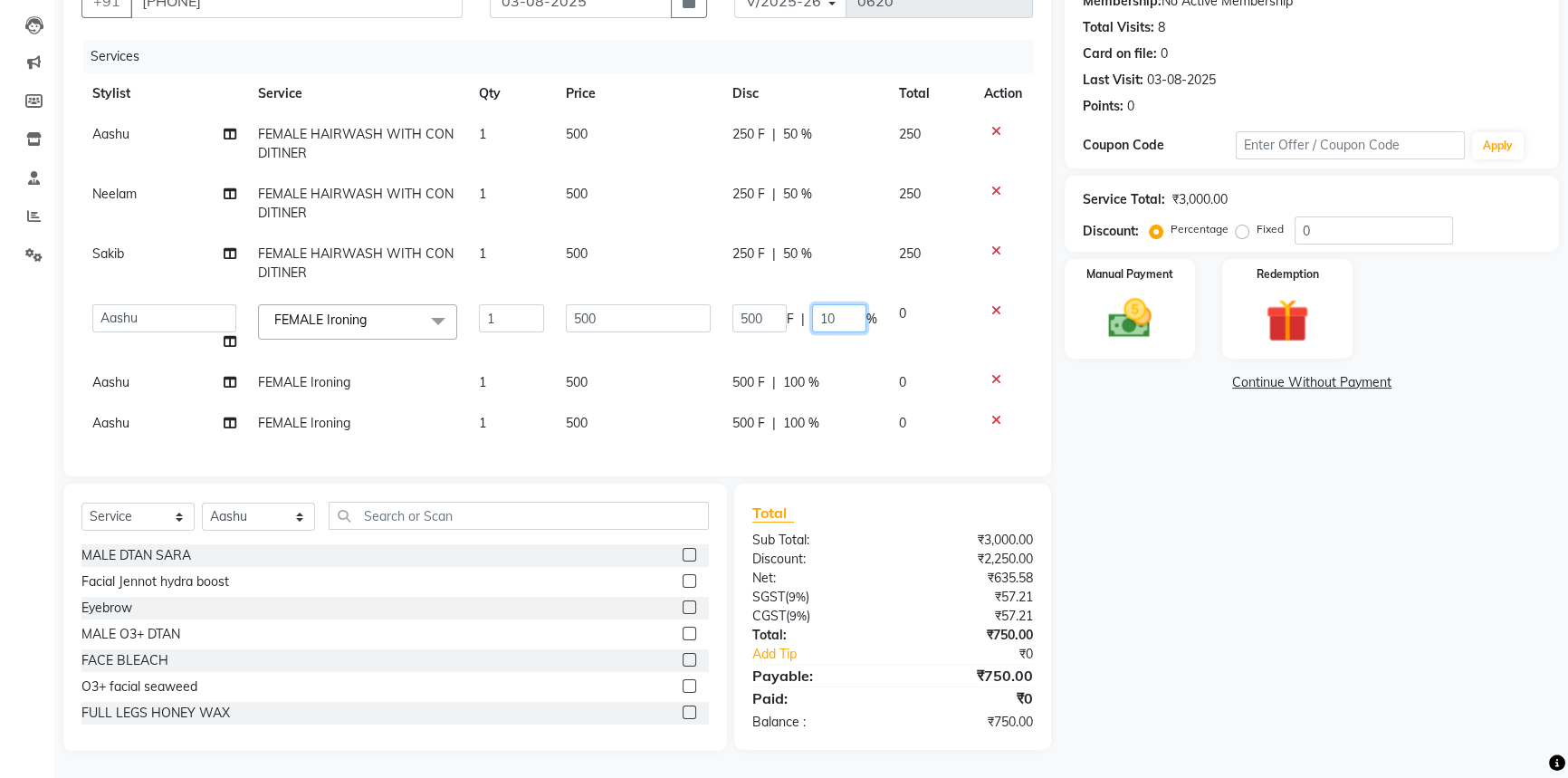 type on "1" 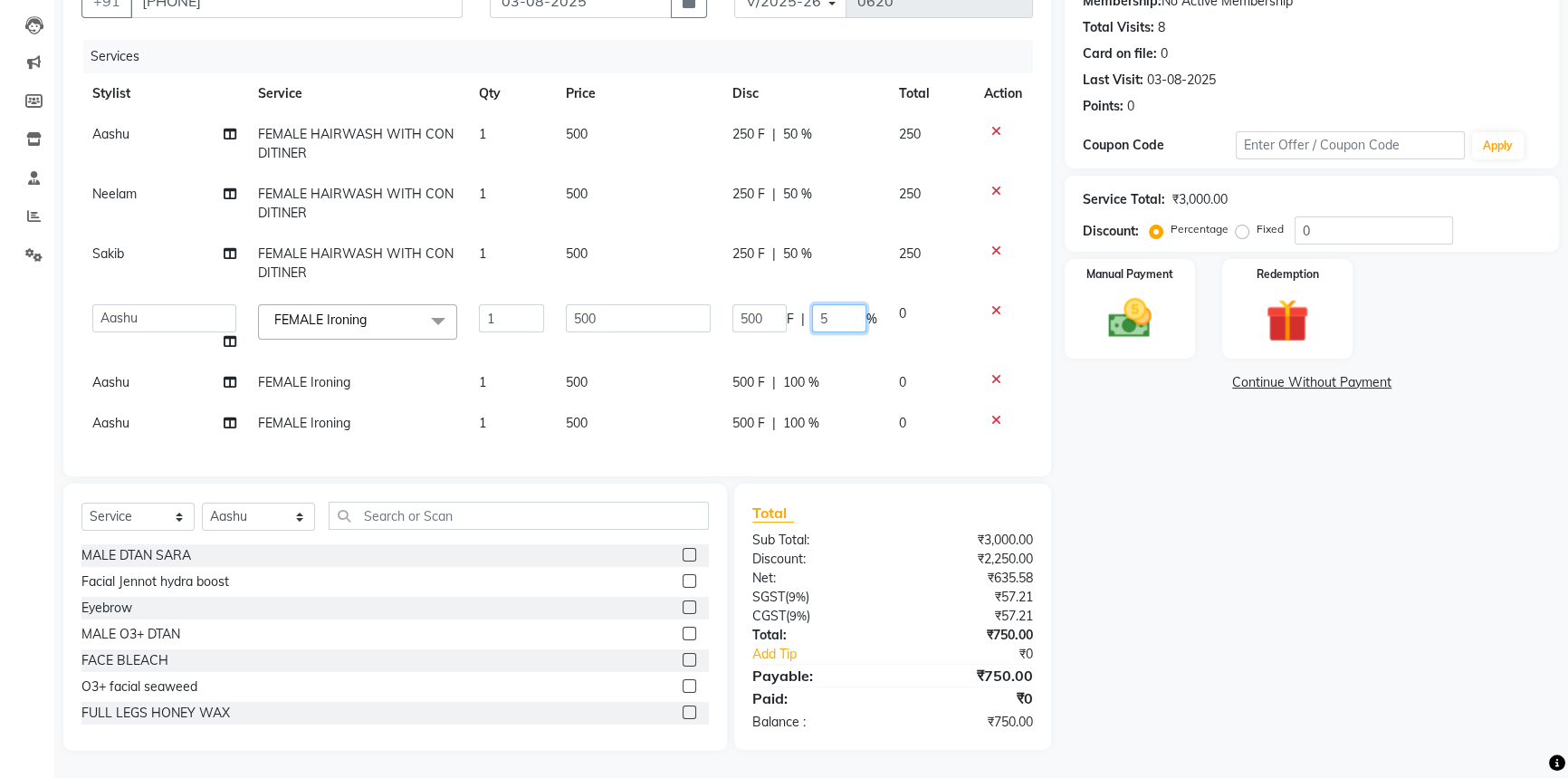type on "50" 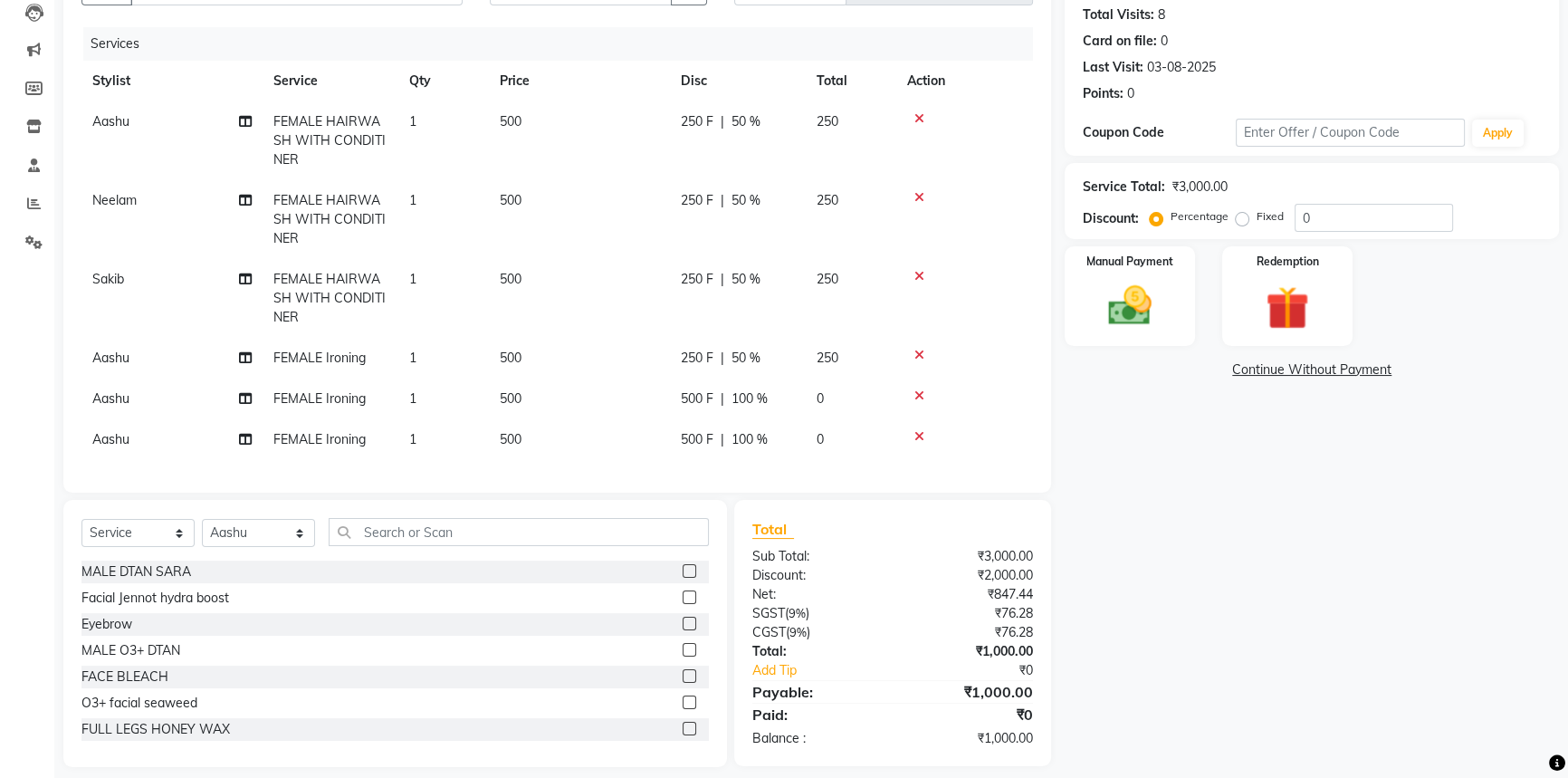 click on "Aashu FEMALE HAIRWASH WITH CONDITINER 1 500 250 F | 50 % 250 Neelam FEMALE HAIRWASH WITH CONDITINER 1 500 250 F | 50 % 250 Sakib FEMALE HAIRWASH WITH CONDITINER 1 500 250 F | 50 % 250 Aashu FEMALE Ironing 1 500 250 F | 50 % 250 Aashu FEMALE Ironing 1 500 500 F | 100 % 0 Aashu FEMALE Ironing 1 500 500 F | 100 % 0" 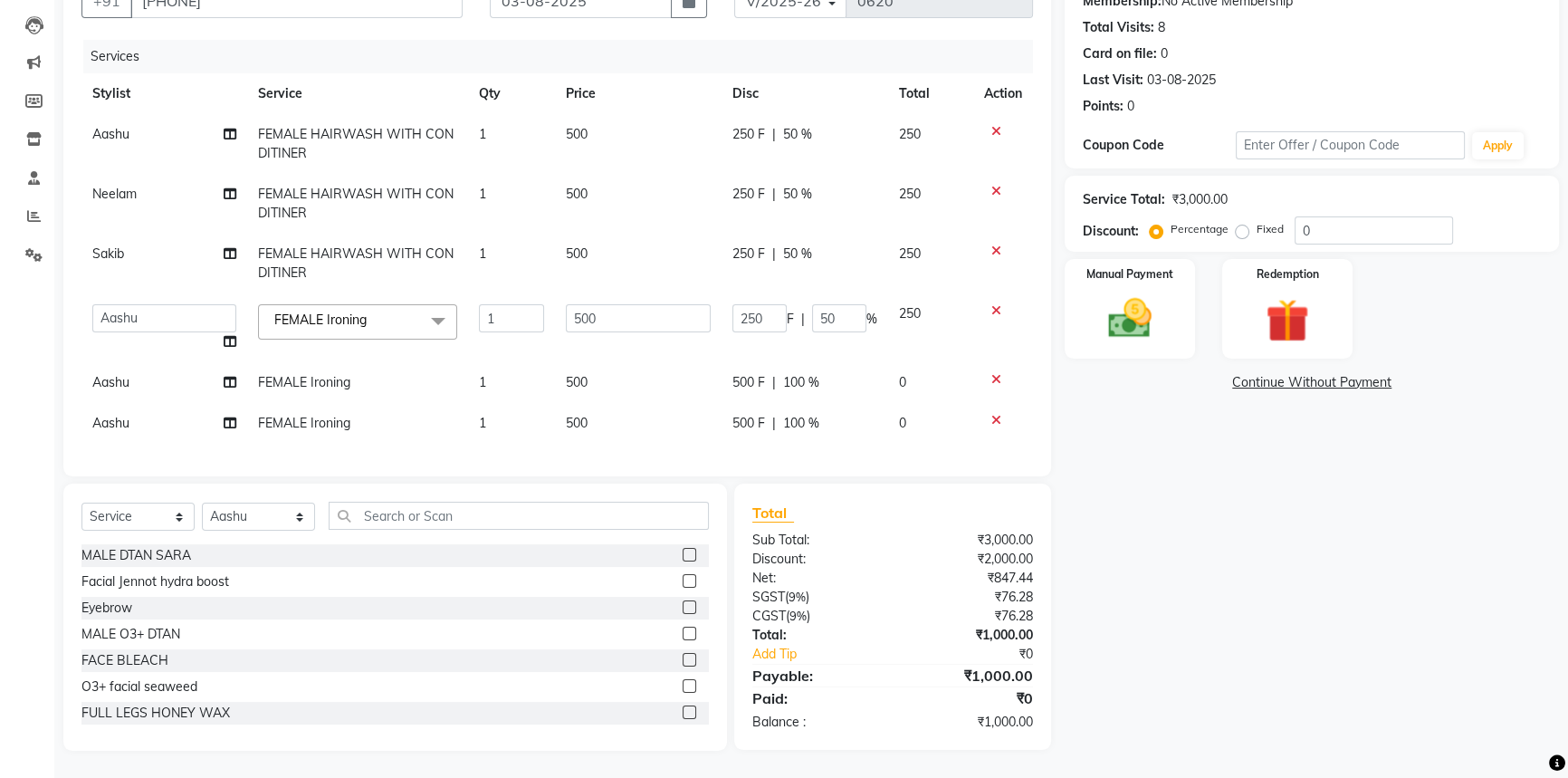 click on "100 %" 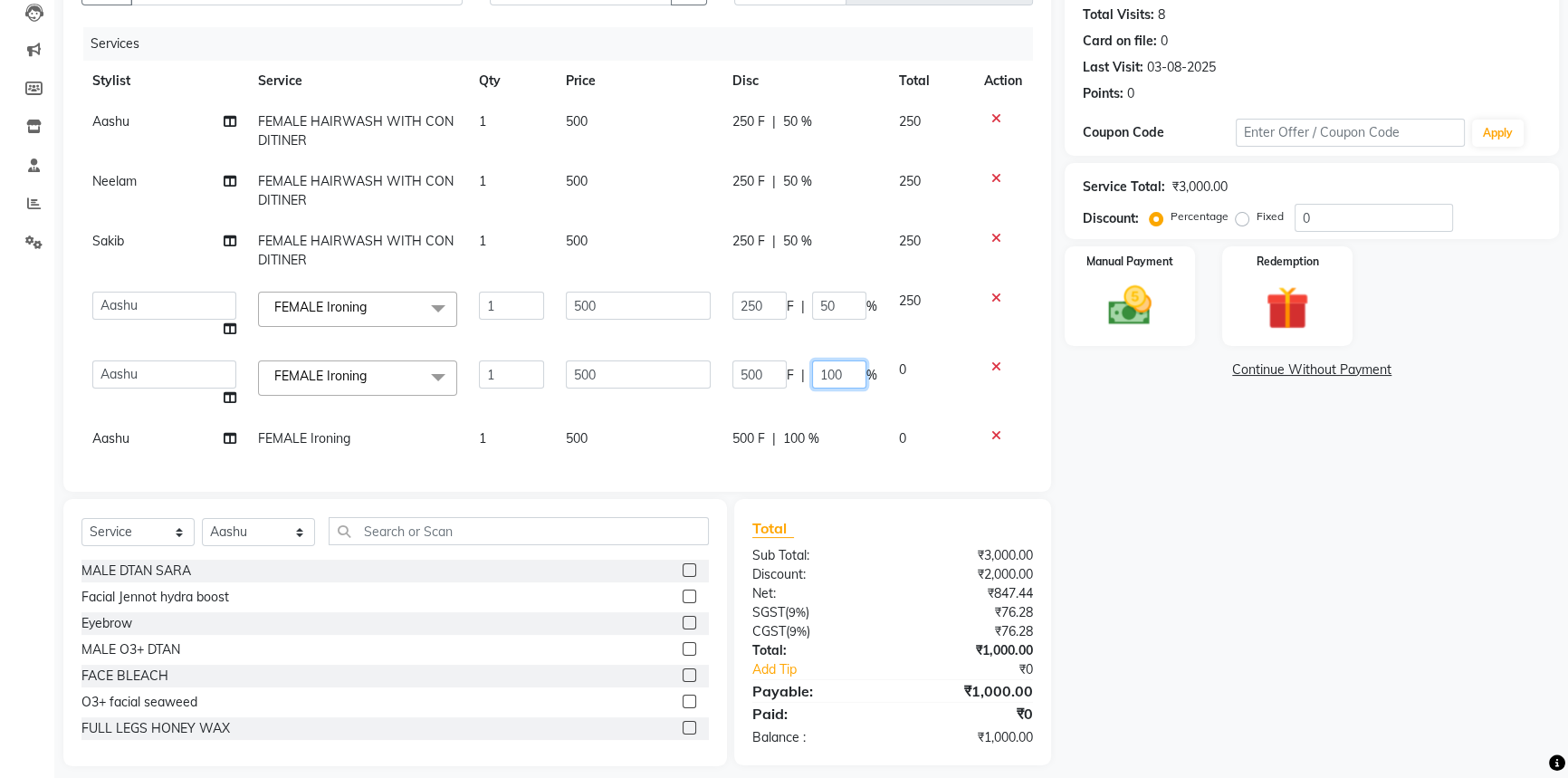 click on "100" 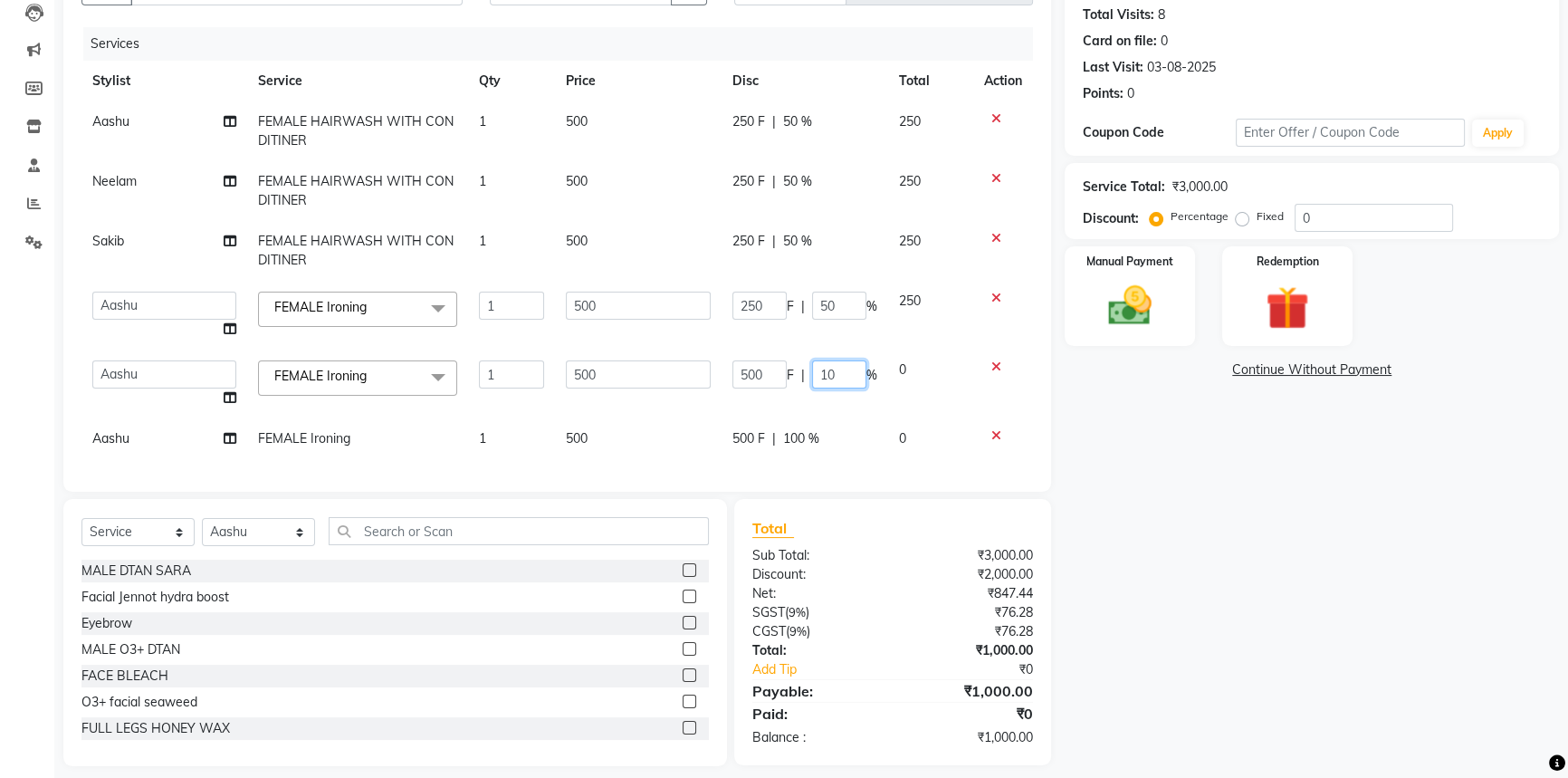 type on "1" 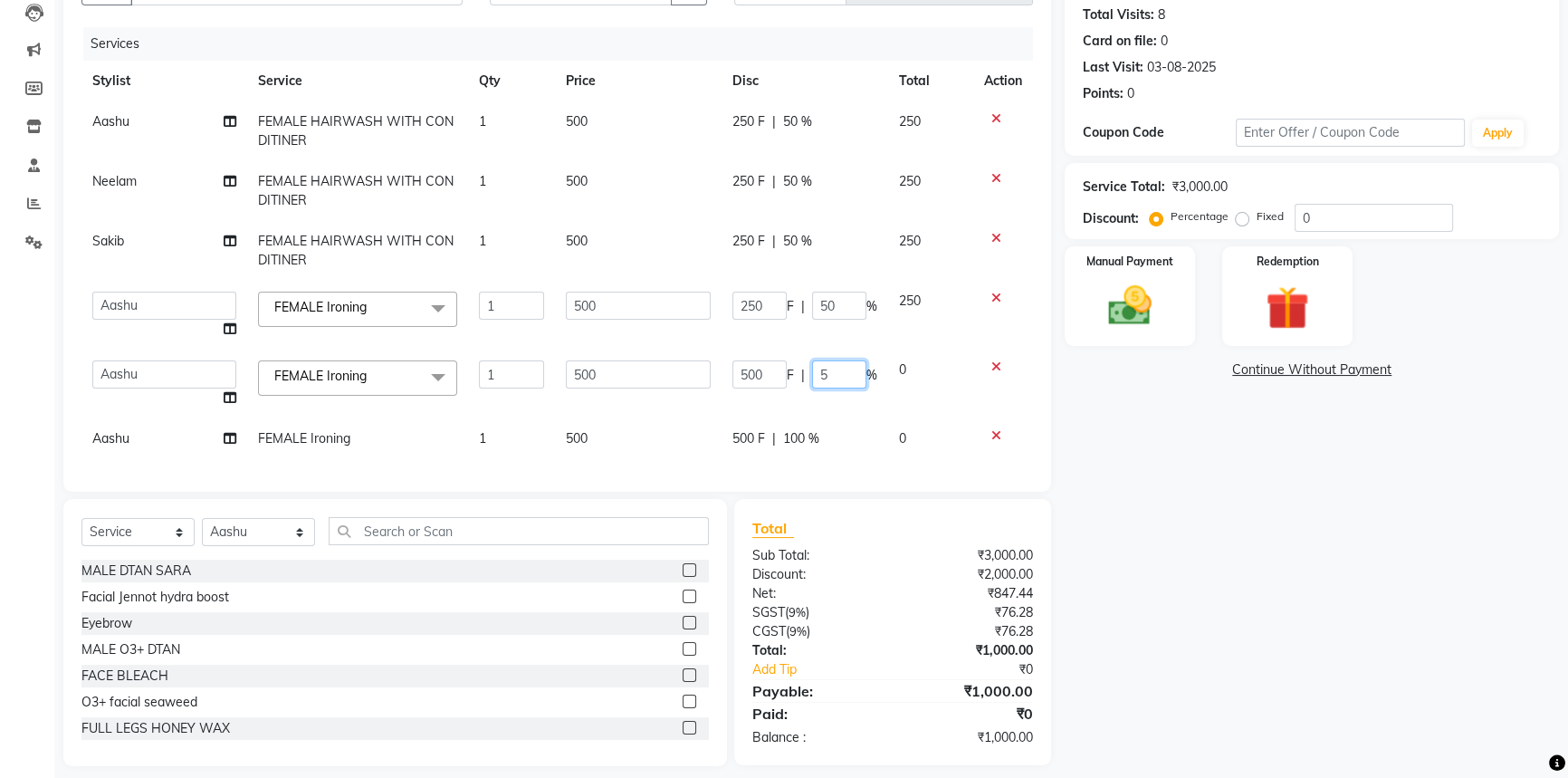 type on "50" 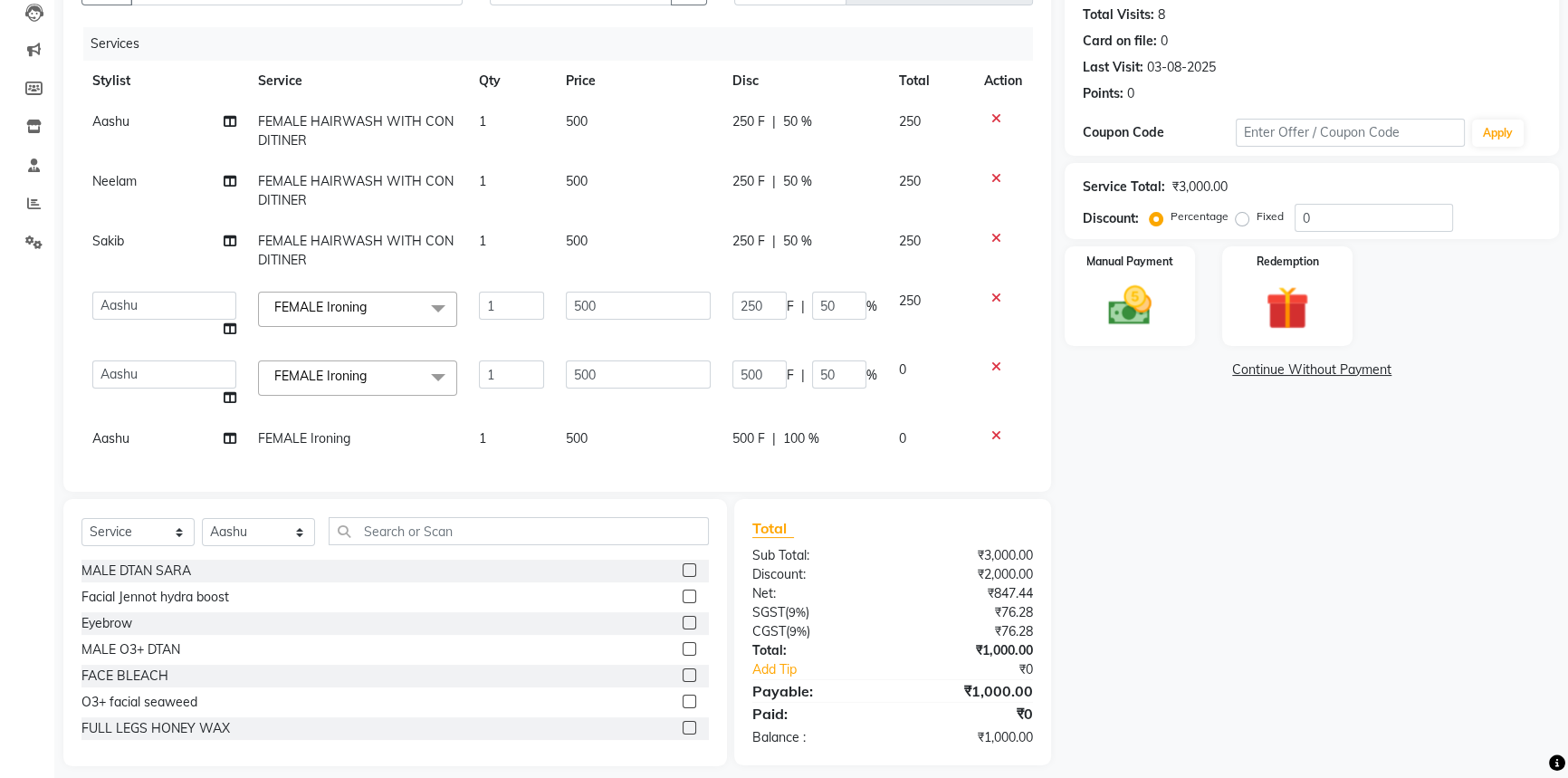 click on "Services Stylist Service Qty Price Disc Total Action Aashu FEMALE HAIRWASH WITH CONDITINER 1 500 250 F | 50 % 250 Neelam FEMALE HAIRWASH WITH CONDITINER 1 500 250 F | 50 % 250 Sakib FEMALE HAIRWASH WITH CONDITINER 1 500 250 F | 50 % 250  Aashu   Fatima   Neelam   neha    Priyanka Singh   Sakib   Tanu Jaiswal  FEMALE Ironing  x MALE DTAN SARA Facial Jennot  hydra boost Eyebrow MALE O3+ DTAN FACE BLEACH O3+ facial seaweed  FULL LEGS HONEY WAX FEMALE DTAN SARA FEMAL O3+ D-TAN FULL ARMS DTAN O3+ underarms Honey Wax Half D-tan Back O3 Half Leg Wax (Honey) CLEANUP JENNOT SIDE LOCK FULL HAND HONEY WAX  FACIAL JENNOT SHINE CONTROL  FACIAL JENNOT INFINITE YOUTH FACIAL JENNOT BRILLIANCE WHITE JENNOT URBAN MEN OXYGENO TREATMENT HIGH FREQUENCY  CLEANUP LOTUS O3+ CLEANUP ADVANCE HAIR STYLING Fcae Razor Offer Package Half Back Bleach6 Beard Colour Pedicure,Manicure & Advance Haircut (Holi Offer) Gel Polish (Holi Offer) Haircut,Beard,D-tan , Amonia Free Color (Offer Package) underarm bleech  underarm scrub  glutathaion 1 F" 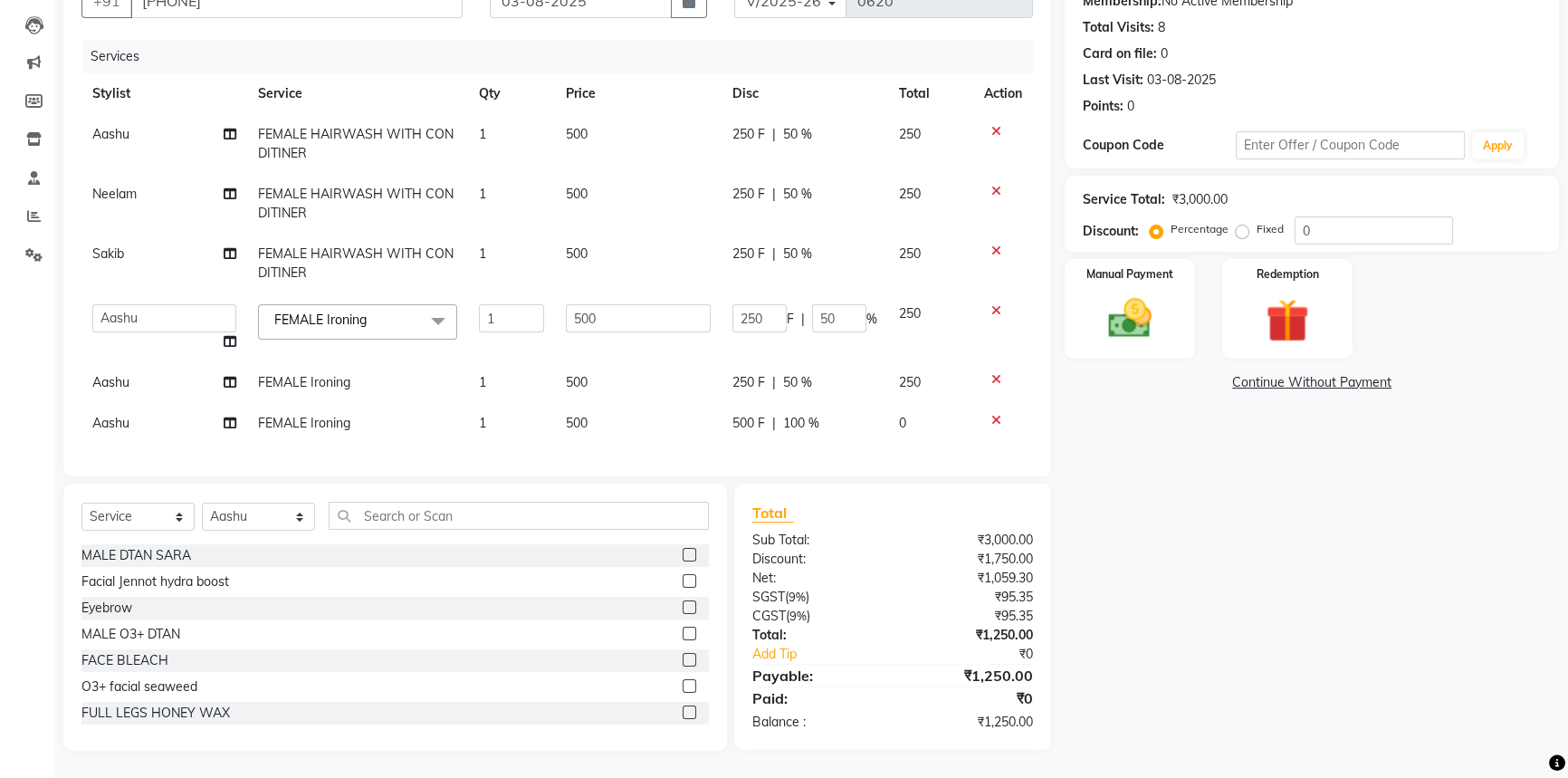 click on "Services Stylist Service Qty Price Disc Total Action Aashu FEMALE HAIRWASH WITH CONDITINER 1 500 250 F | 50 % 250 Neelam FEMALE HAIRWASH WITH CONDITINER 1 500 250 F | 50 % 250 Sakib FEMALE HAIRWASH WITH CONDITINER 1 500 250 F | 50 % 250  Aashu   Fatima   Neelam   neha    Priyanka Singh   Sakib   Tanu Jaiswal  FEMALE Ironing  x MALE DTAN SARA Facial Jennot  hydra boost Eyebrow MALE O3+ DTAN FACE BLEACH O3+ facial seaweed  FULL LEGS HONEY WAX FEMALE DTAN SARA FEMAL O3+ D-TAN FULL ARMS DTAN O3+ underarms Honey Wax Half D-tan Back O3 Half Leg Wax (Honey) CLEANUP JENNOT SIDE LOCK FULL HAND HONEY WAX  FACIAL JENNOT SHINE CONTROL  FACIAL JENNOT INFINITE YOUTH FACIAL JENNOT BRILLIANCE WHITE JENNOT URBAN MEN OXYGENO TREATMENT HIGH FREQUENCY  CLEANUP LOTUS O3+ CLEANUP ADVANCE HAIR STYLING Fcae Razor Offer Package Half Back Bleach6 Beard Colour Pedicure,Manicure & Advance Haircut (Holi Offer) Gel Polish (Holi Offer) Haircut,Beard,D-tan , Amonia Free Color (Offer Package) underarm bleech  underarm scrub  glutathaion 1 F" 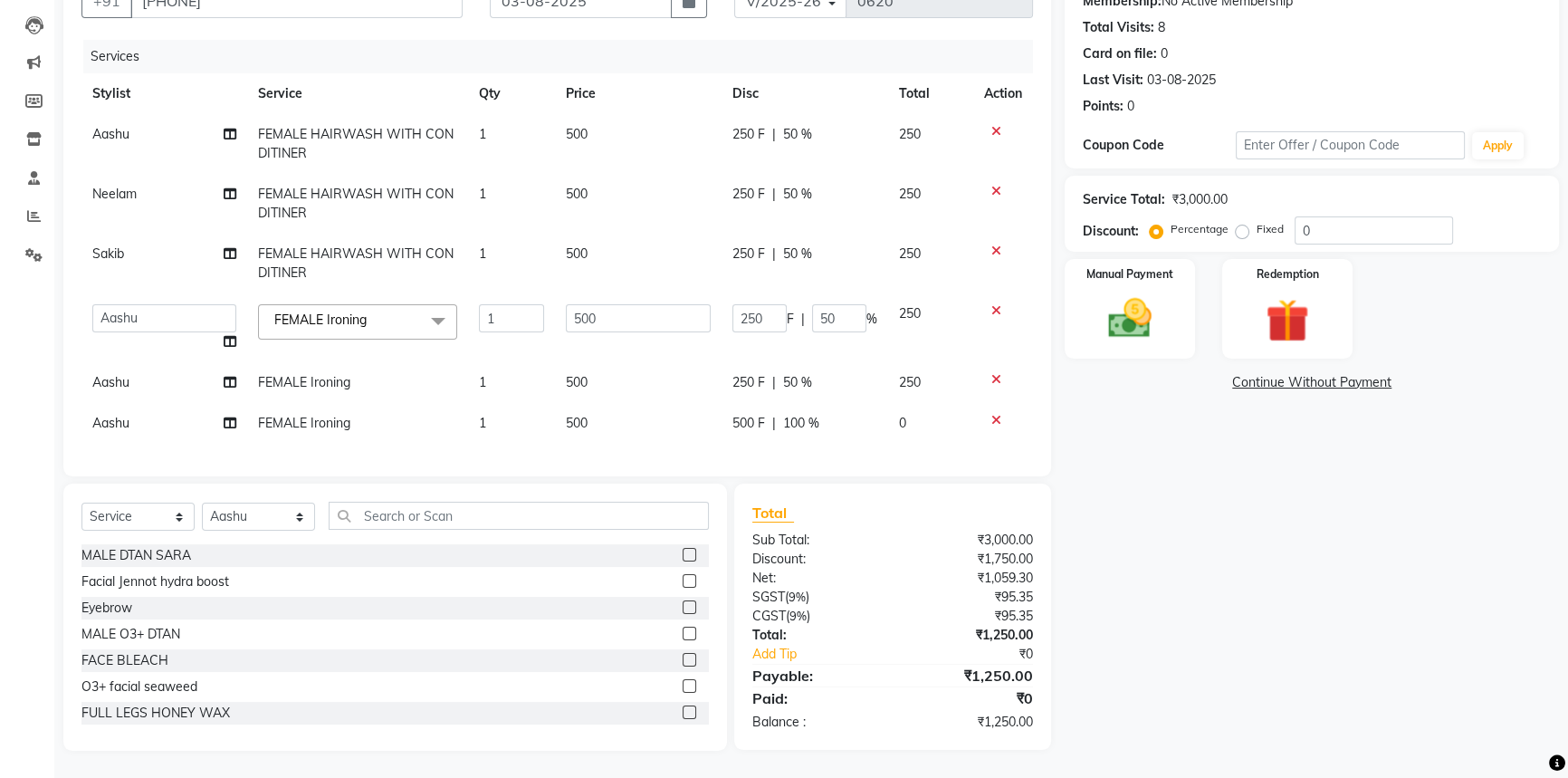 click on "100 %" 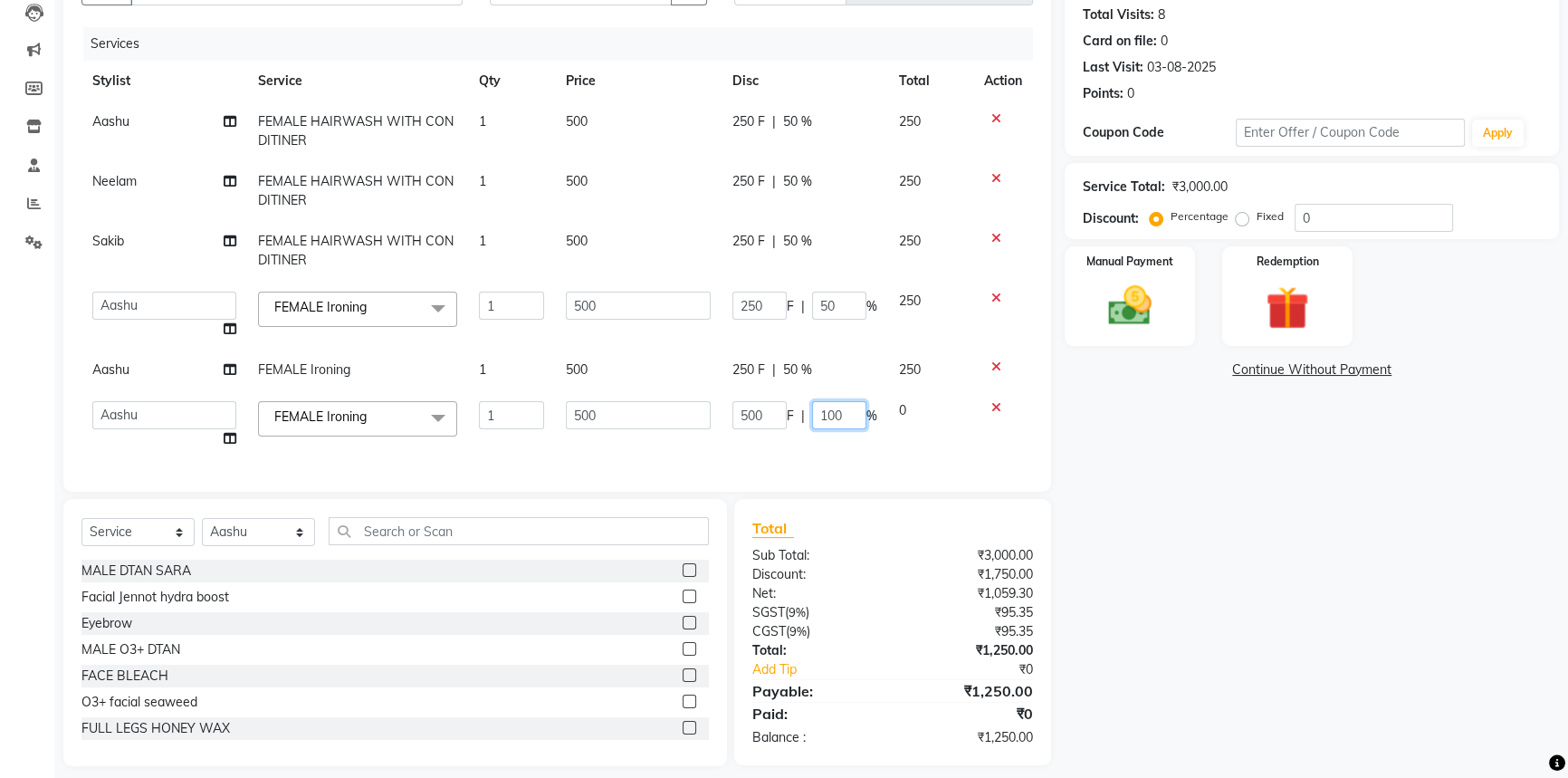 click on "100" 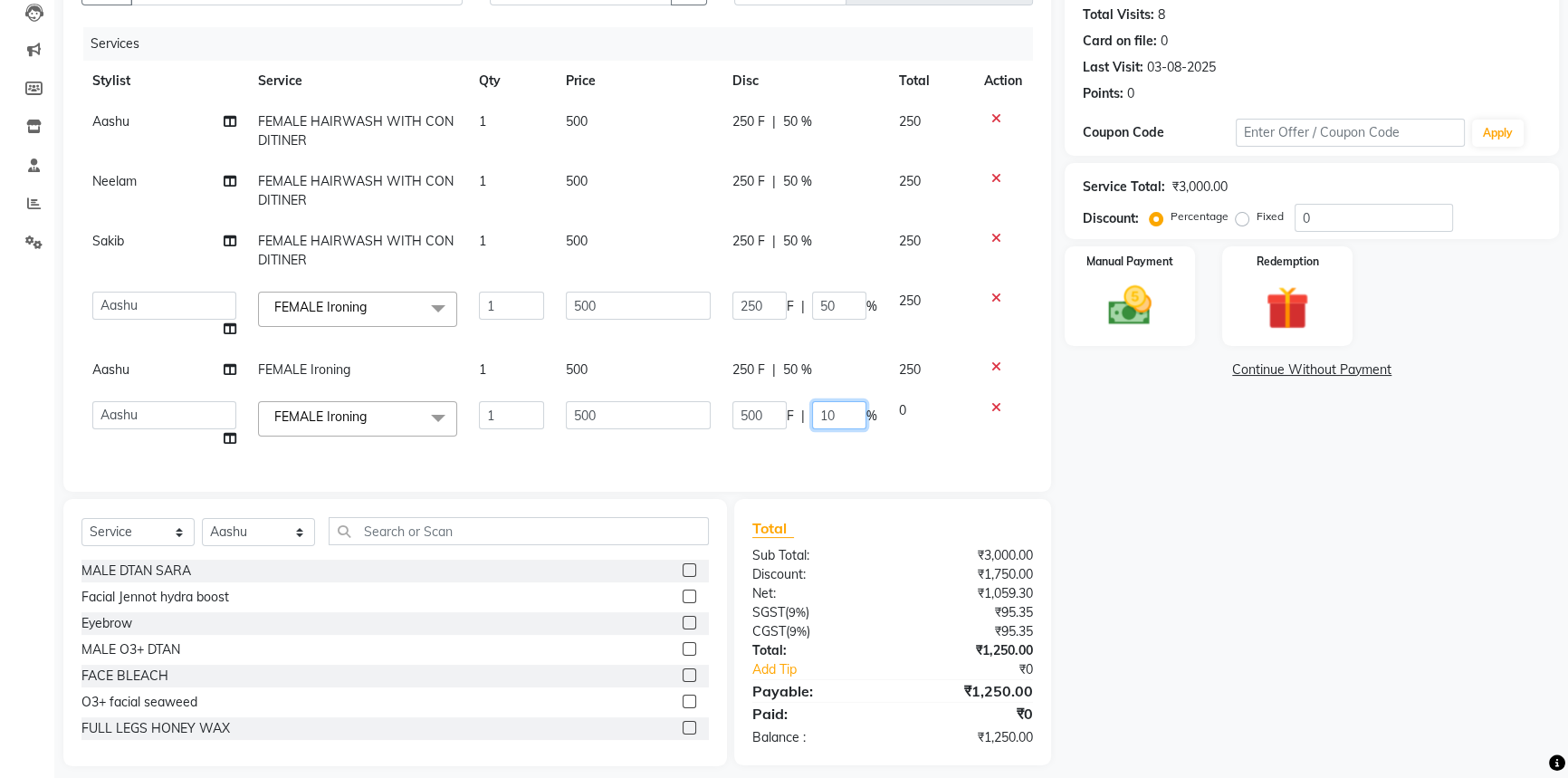 type on "1" 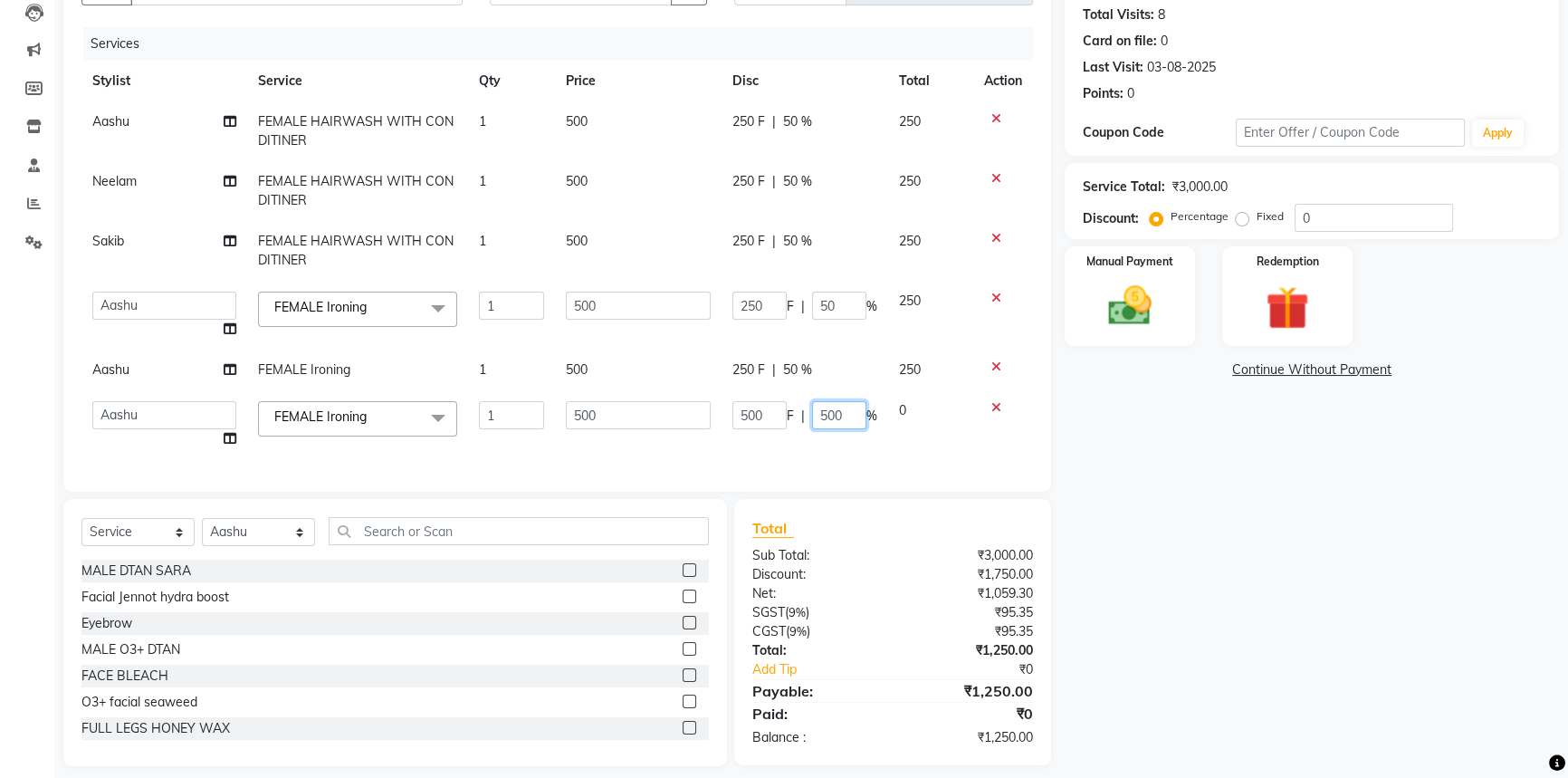 type on "50" 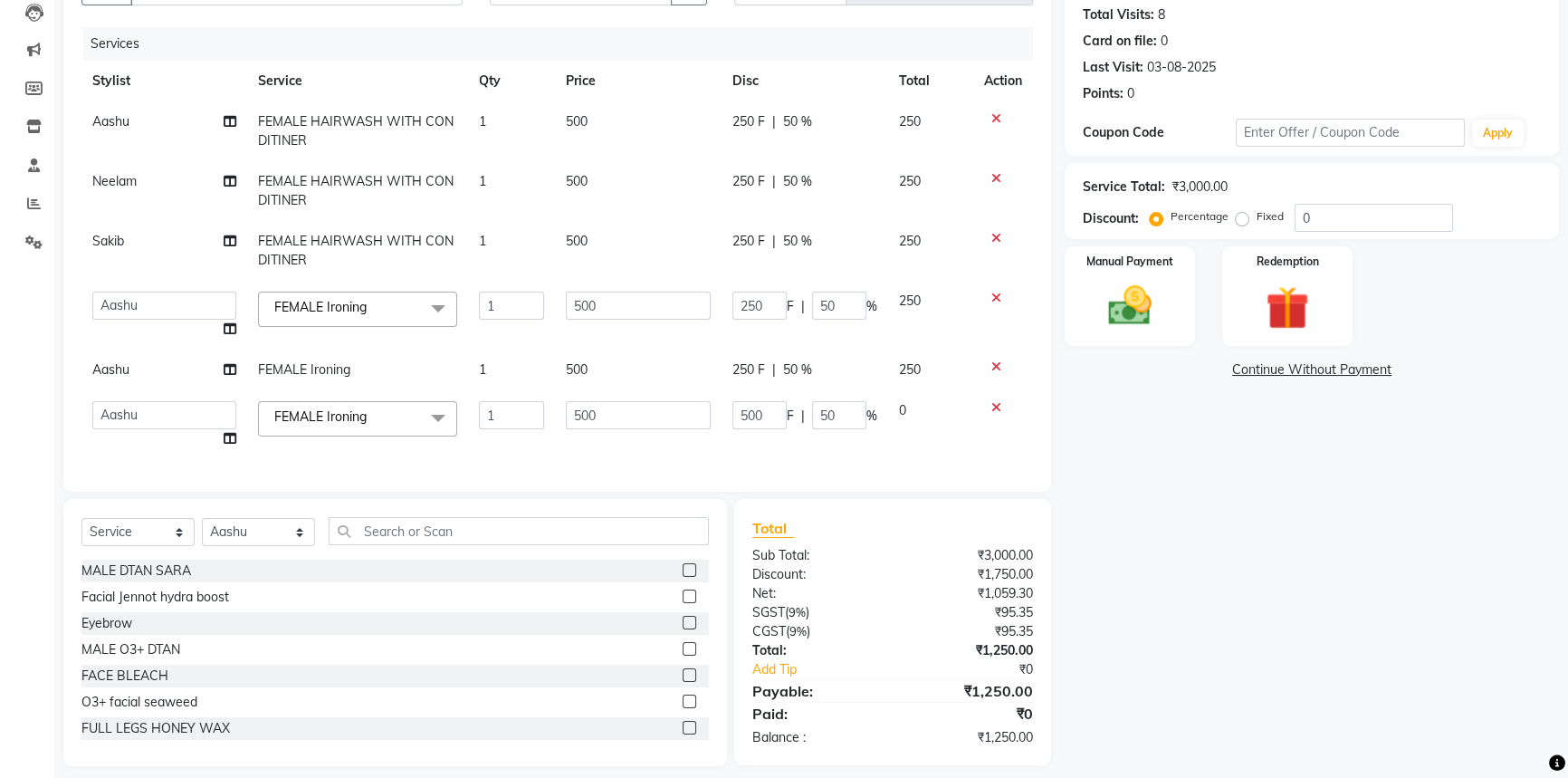 click on "Total Sub Total: ₹3,000.00 Discount: ₹1,750.00 Net: ₹1,059.30 SGST  ( 9% ) ₹95.35 CGST  ( 9% ) ₹95.35 Total: ₹1,250.00 Add Tip ₹0 Payable: ₹1,250.00 Paid: ₹0 Balance   : ₹1,250.00" 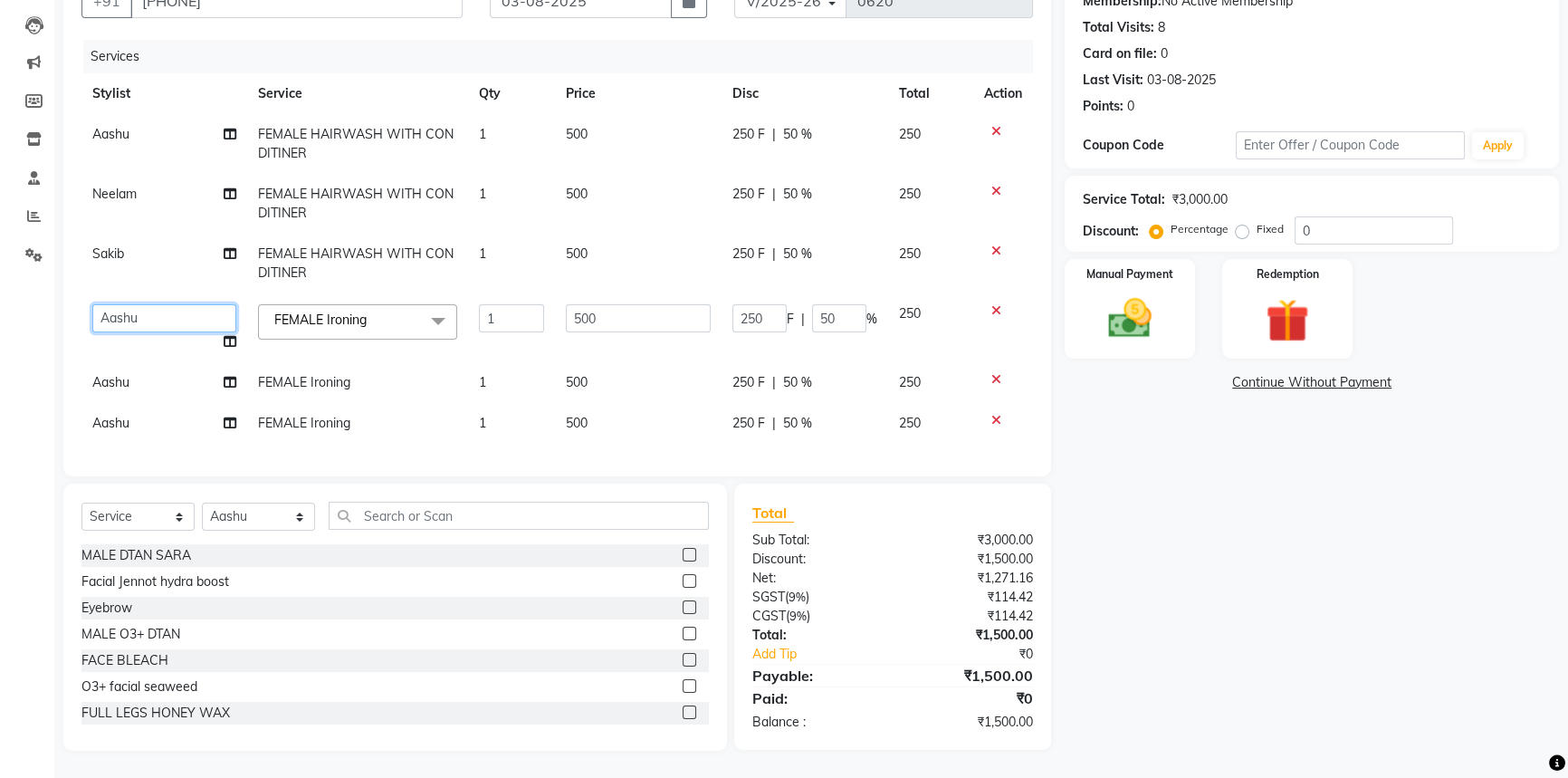 click on "[FIRST] [FIRST] [FIRST] [FIRST] [FIRST] [LAST] [FIRST] [LAST]" 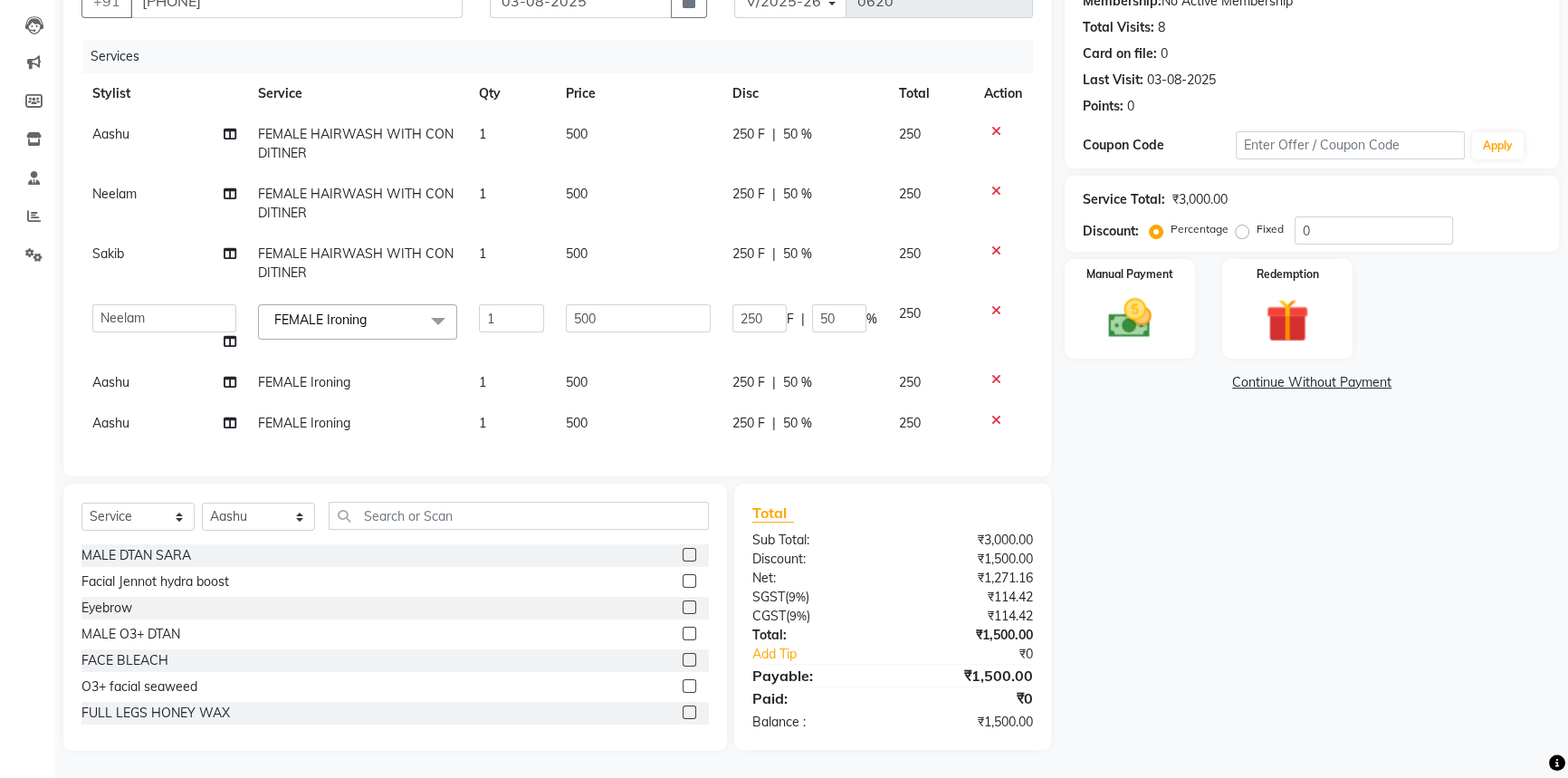 select on "57161" 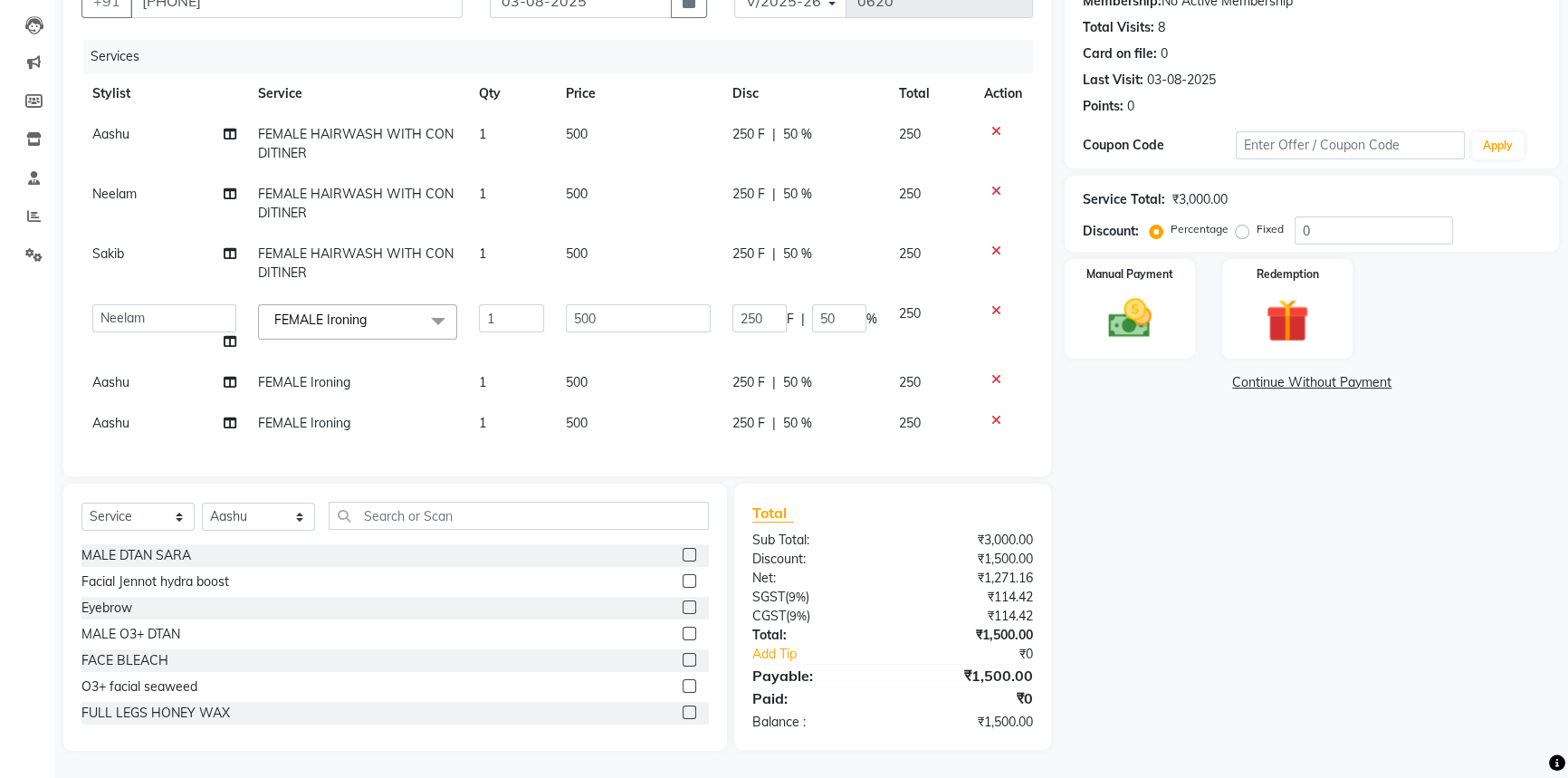 click on "250 F" 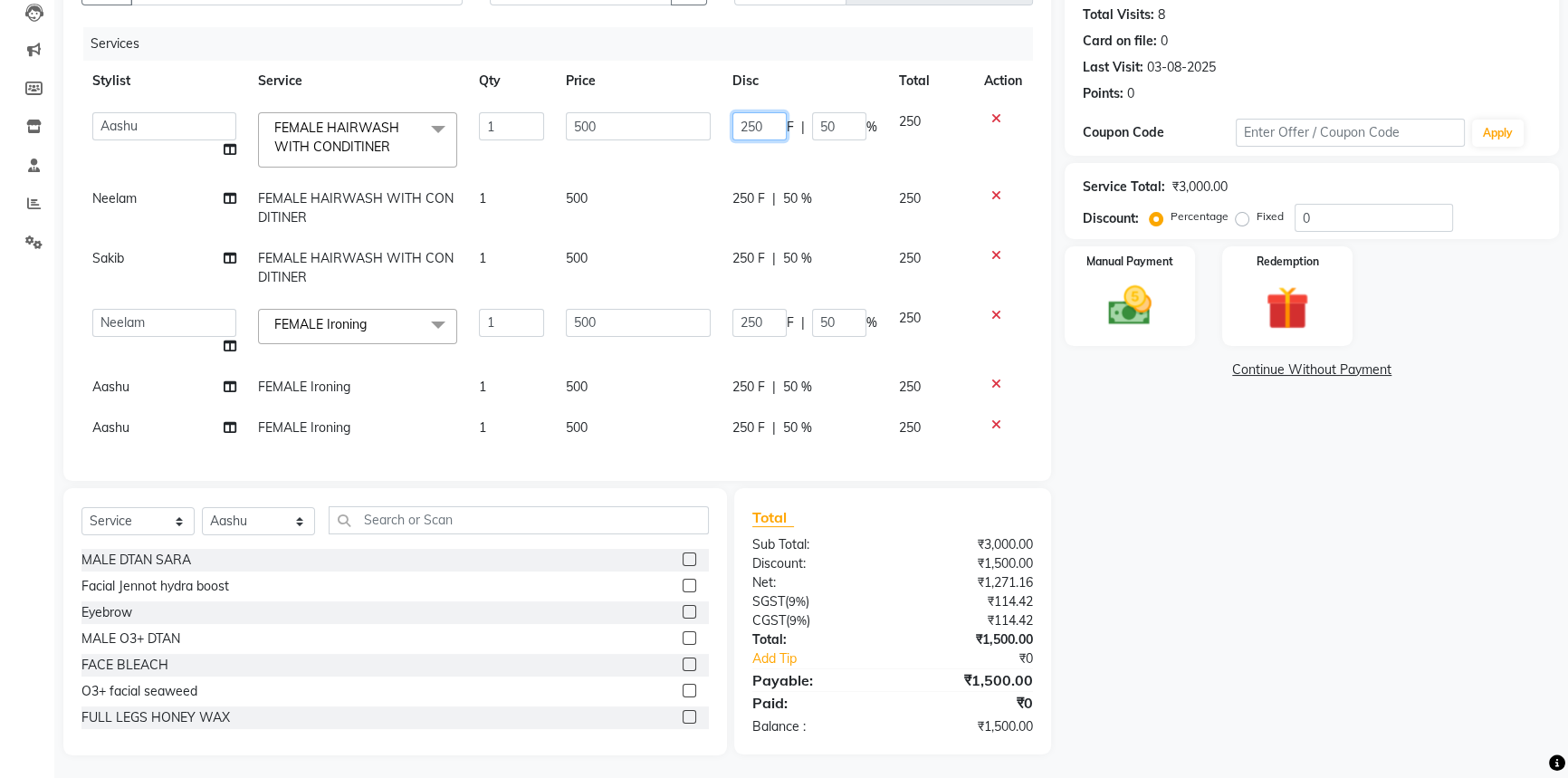 click on "250" 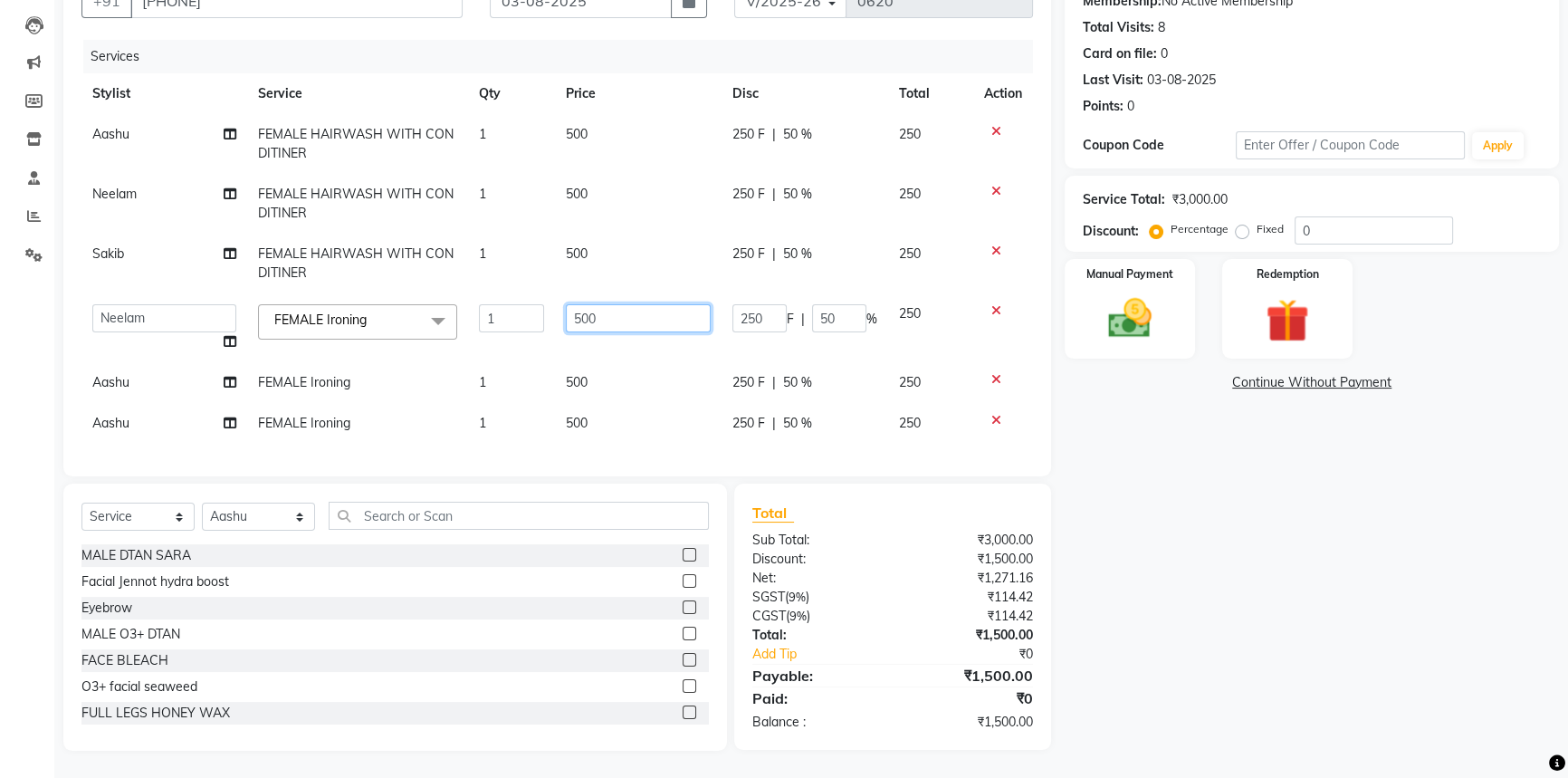 click on "500" 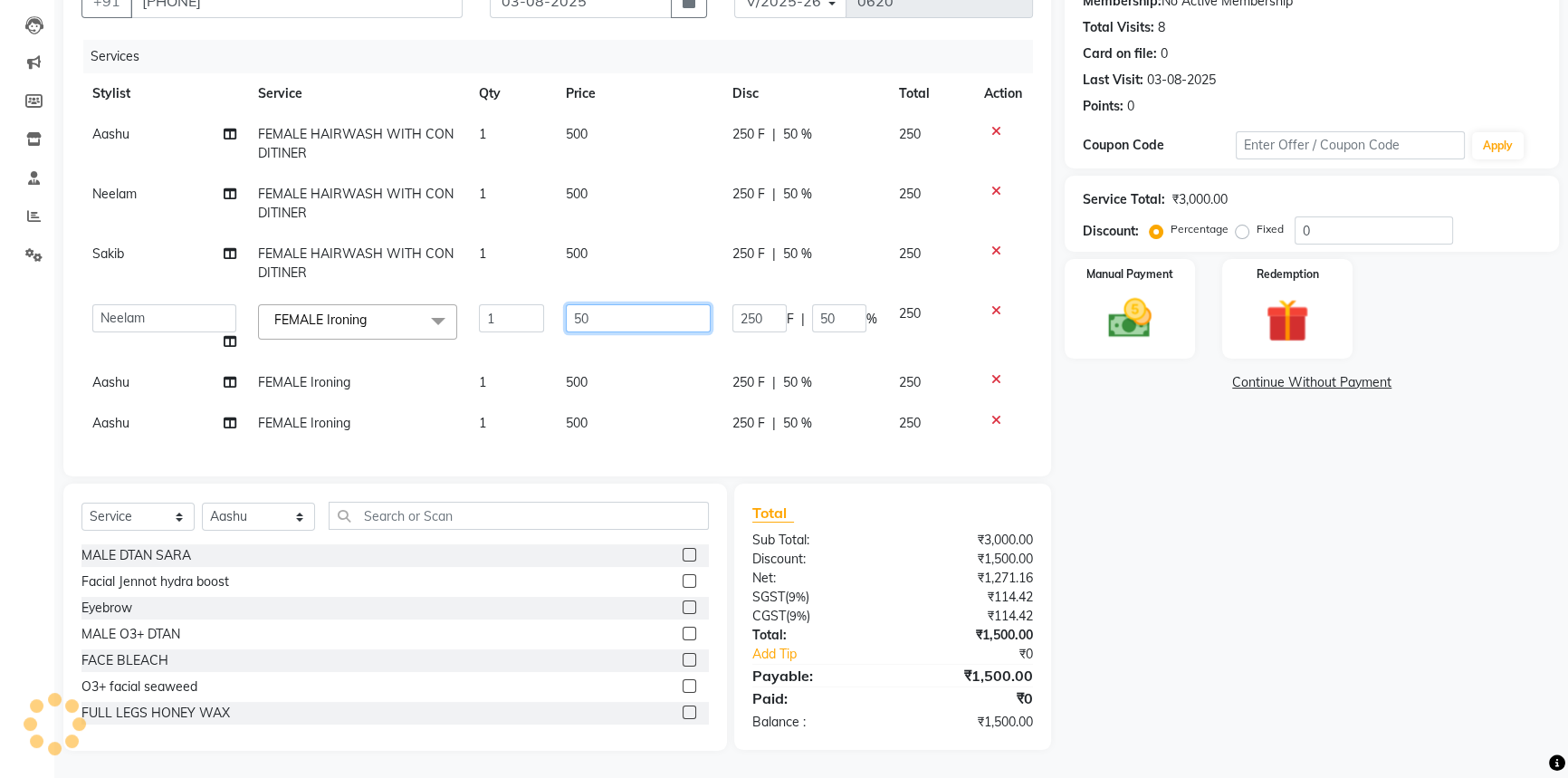type on "5" 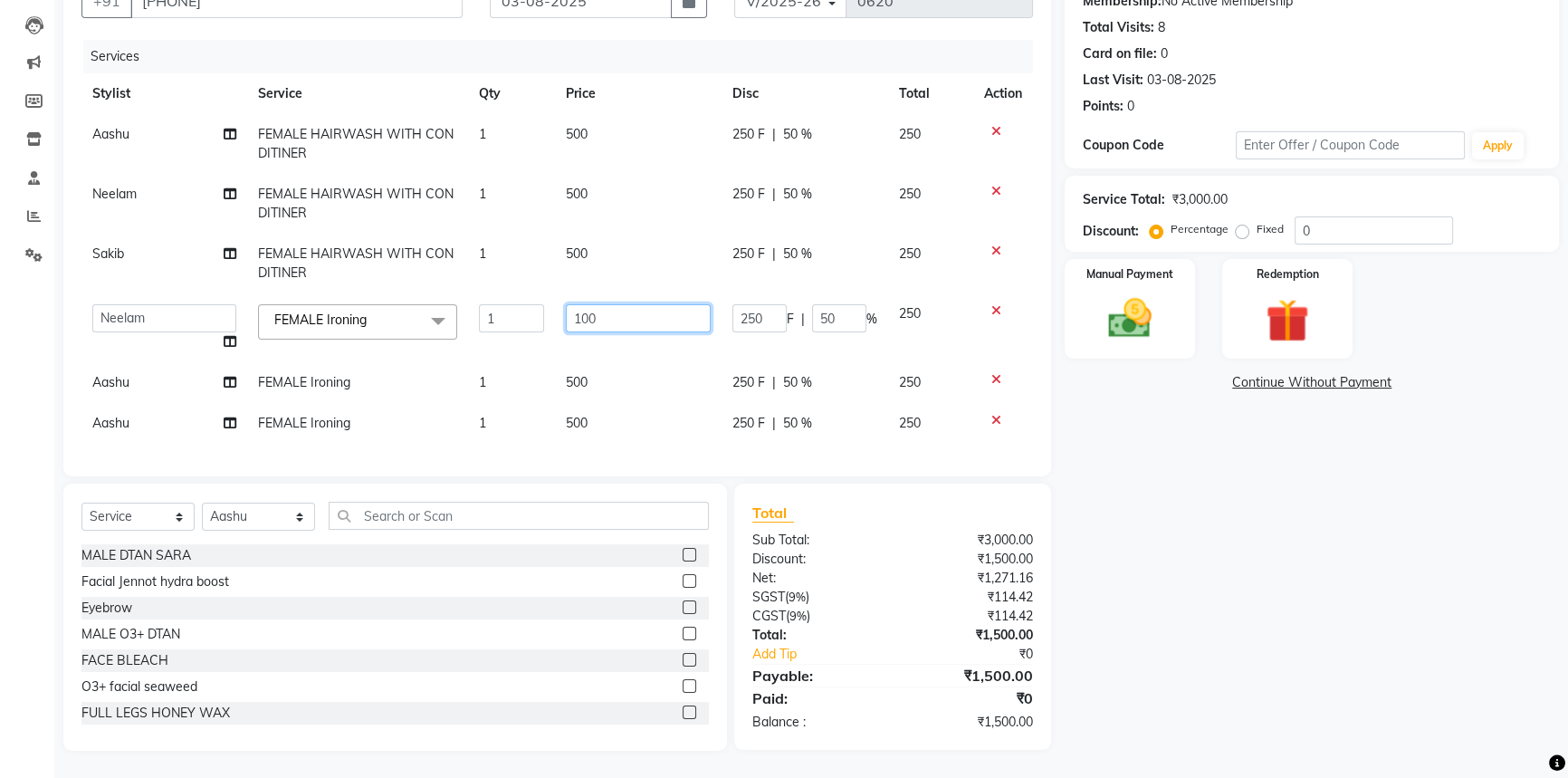 type on "1000" 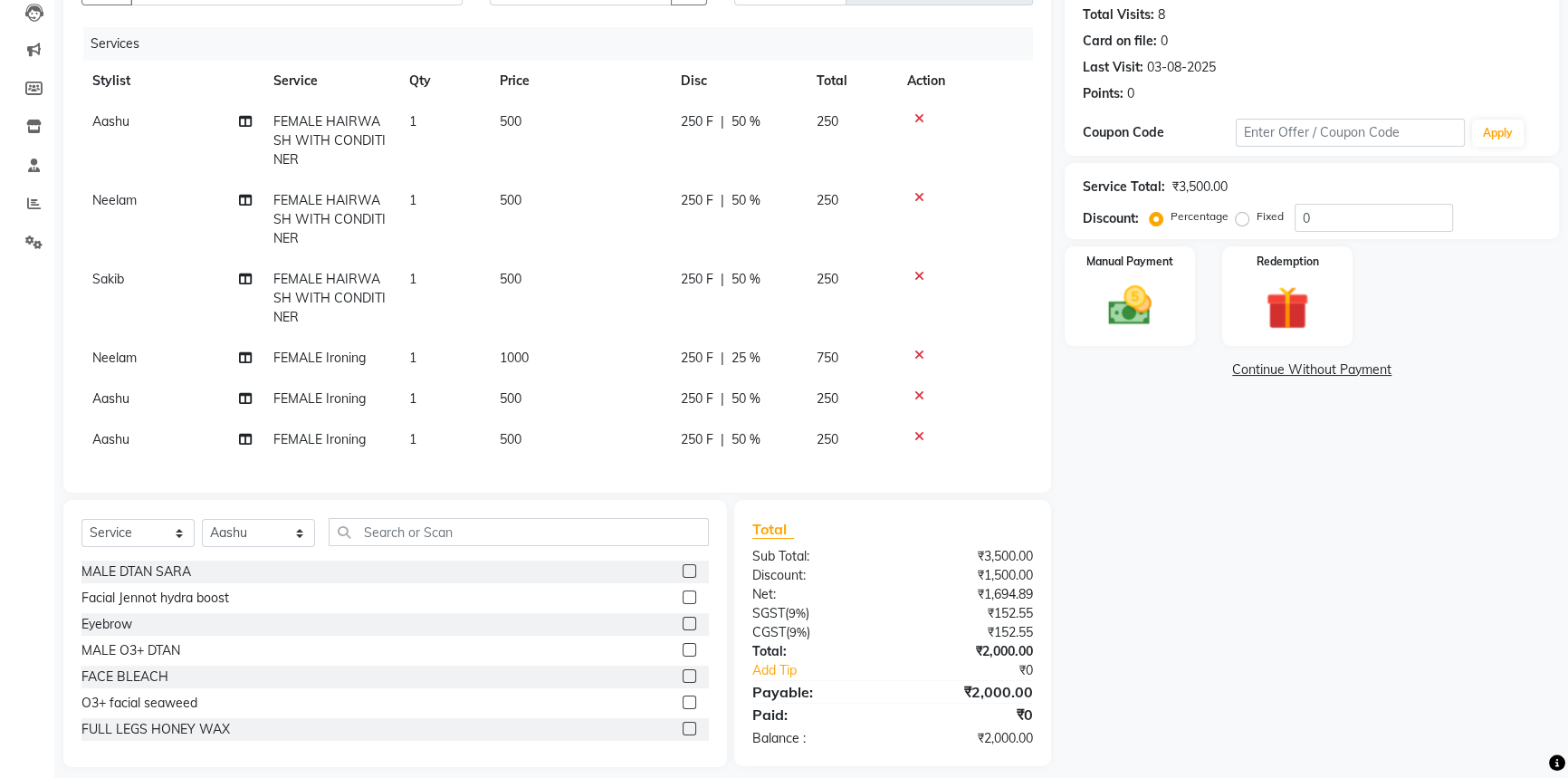 click on "Aashu FEMALE HAIRWASH WITH CONDITINER 1 500 250 F | 50 % 250 Neelam FEMALE HAIRWASH WITH CONDITINER 1 500 250 F | 50 % 250 Sakib FEMALE HAIRWASH WITH CONDITINER 1 500 250 F | 50 % 250 Neelam FEMALE Ironing 1 1000 250 F | 25 % 750 Aashu FEMALE Ironing 1 500 250 F | 50 % 250 Aashu FEMALE Ironing 1 500 250 F | 50 % 250" 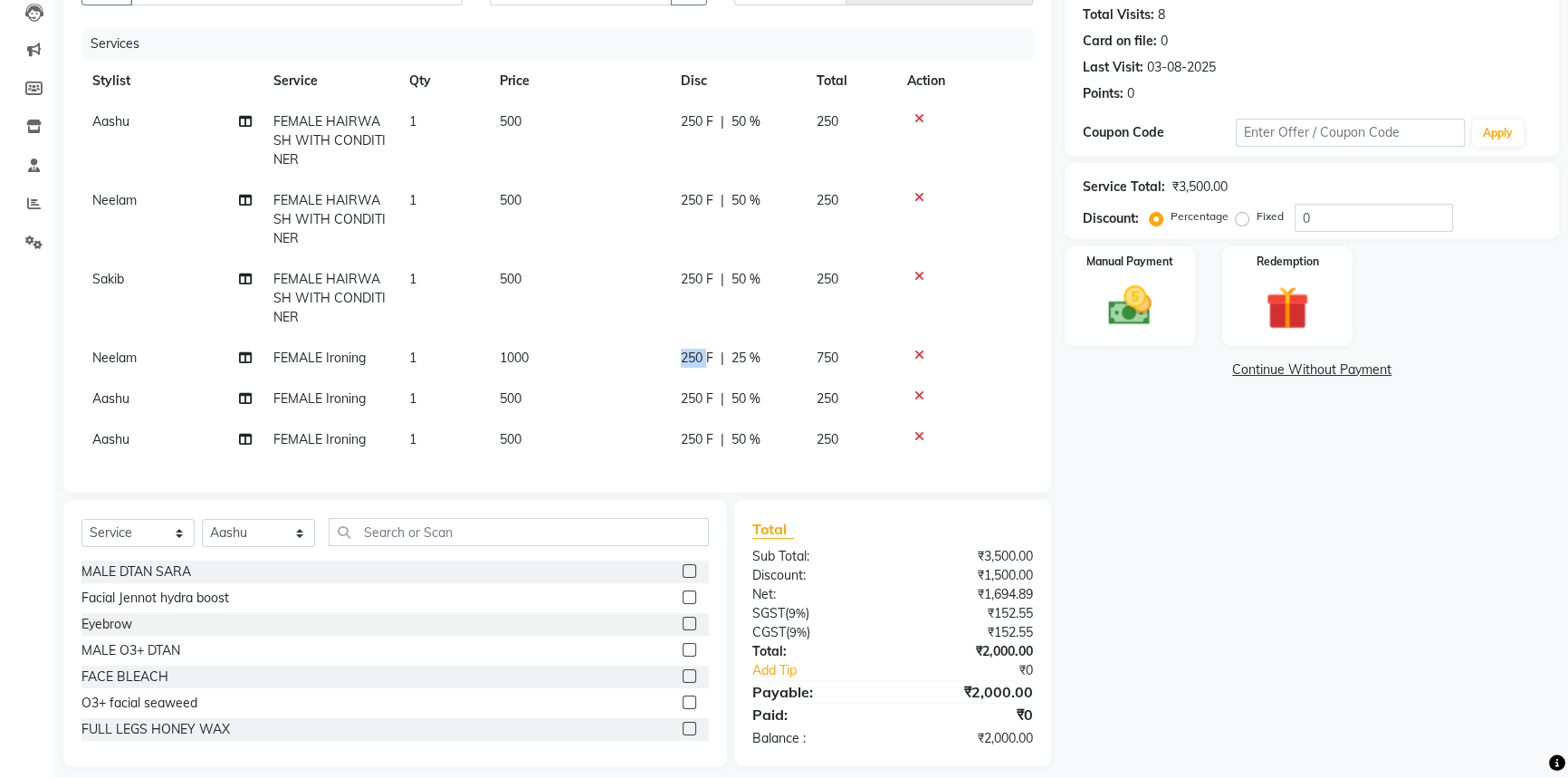click on "250 F | 25 %" 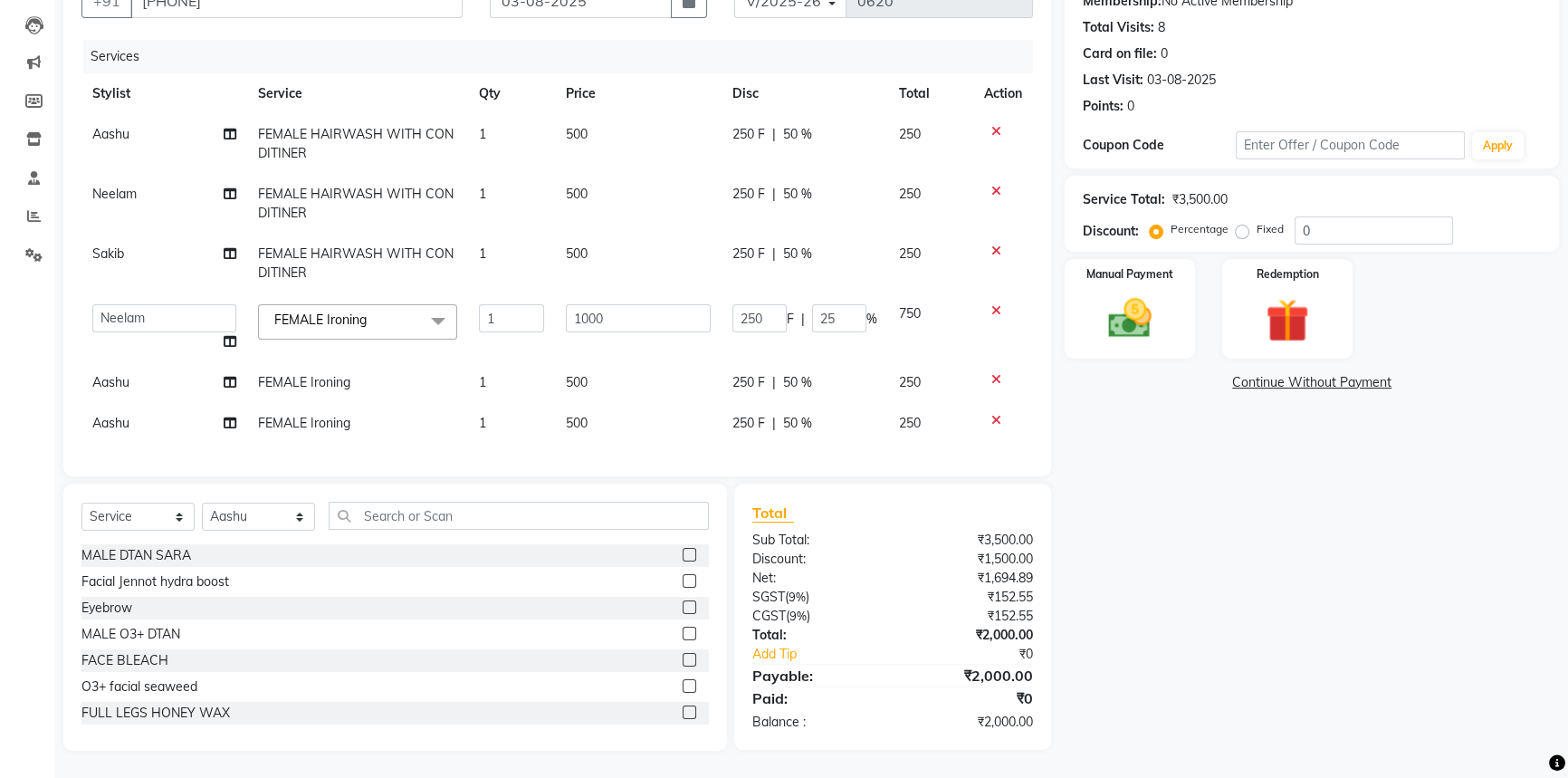 click on "500" 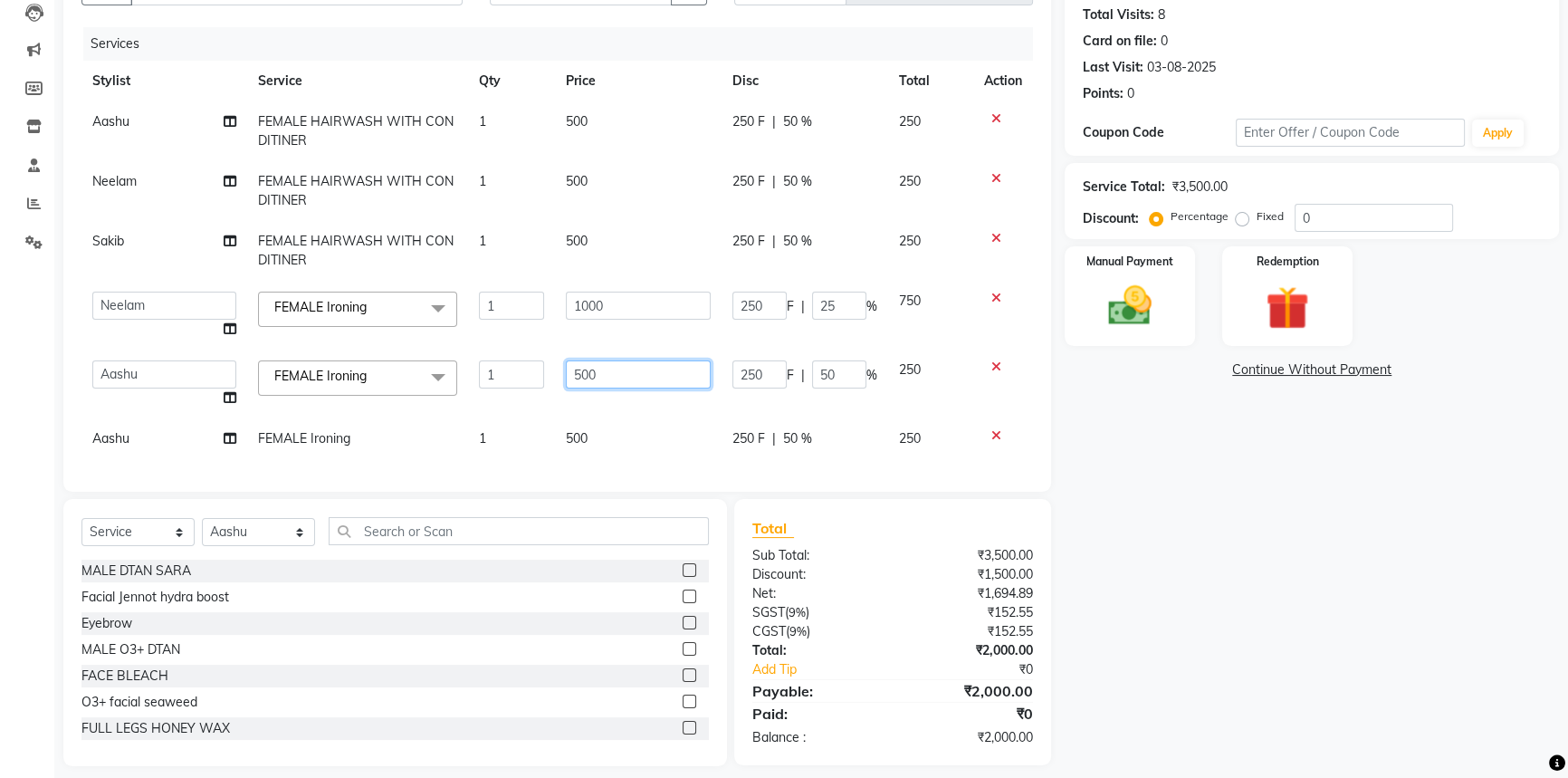 click on "500" 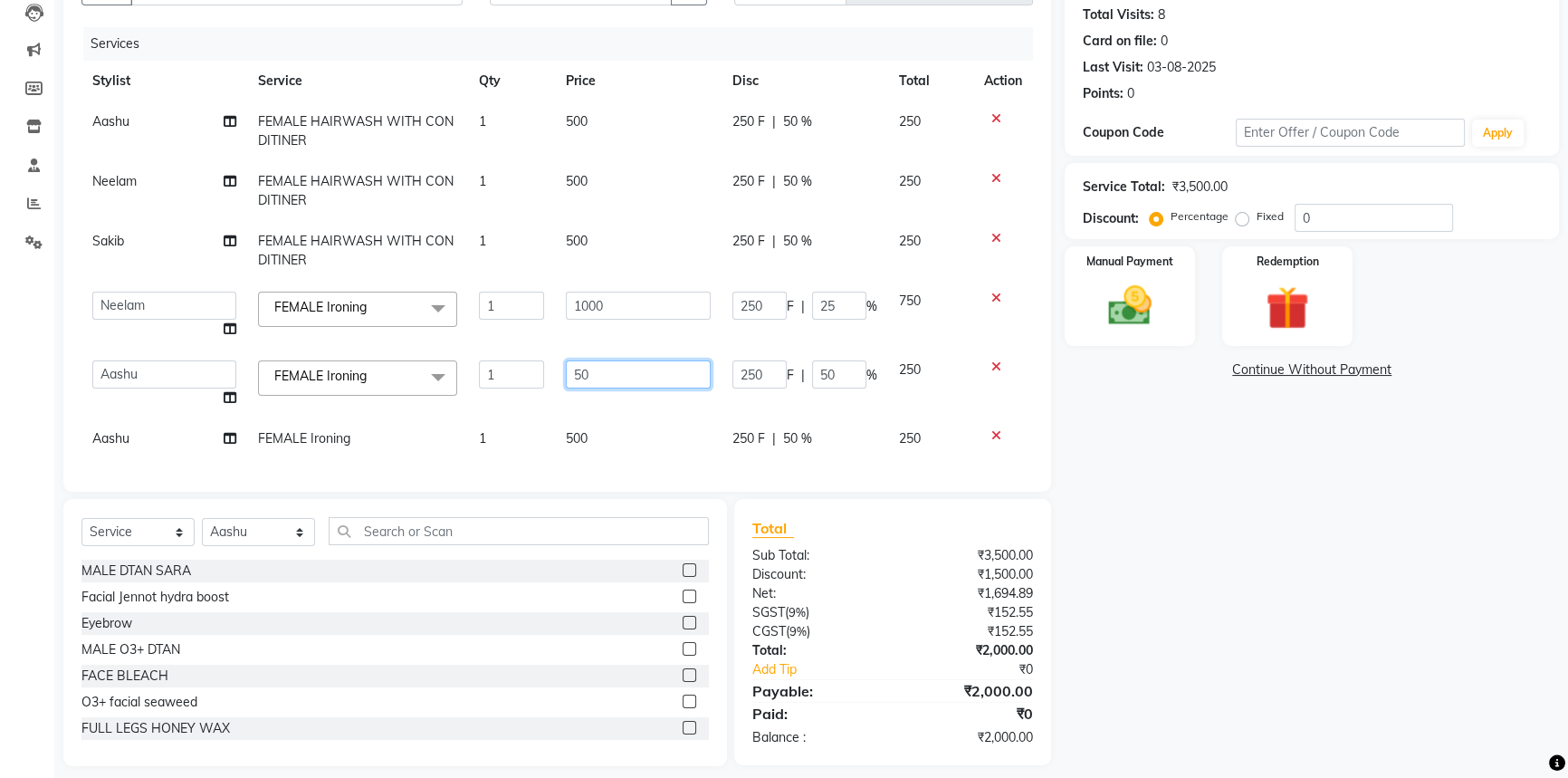 type on "5" 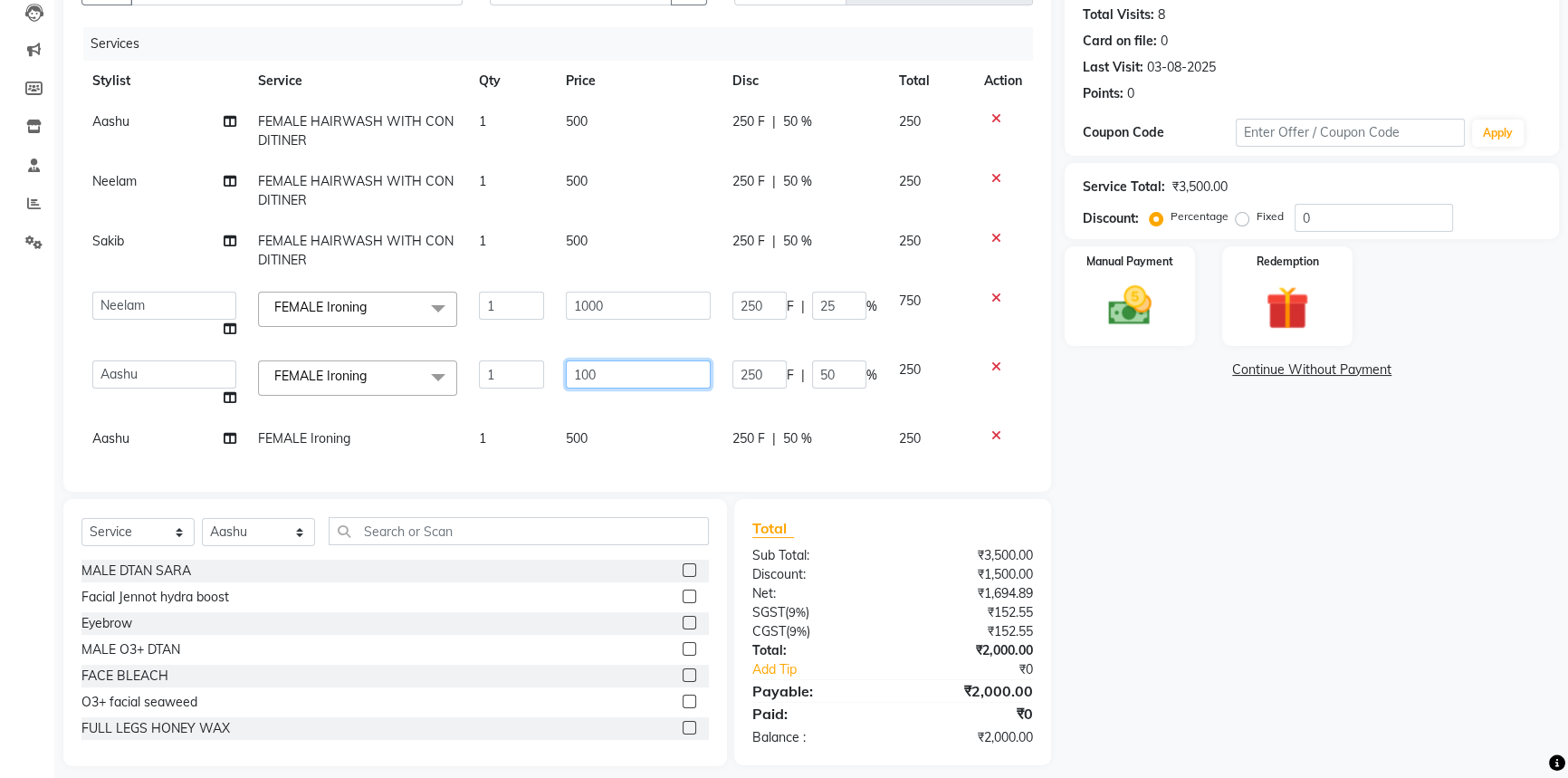 type on "1000" 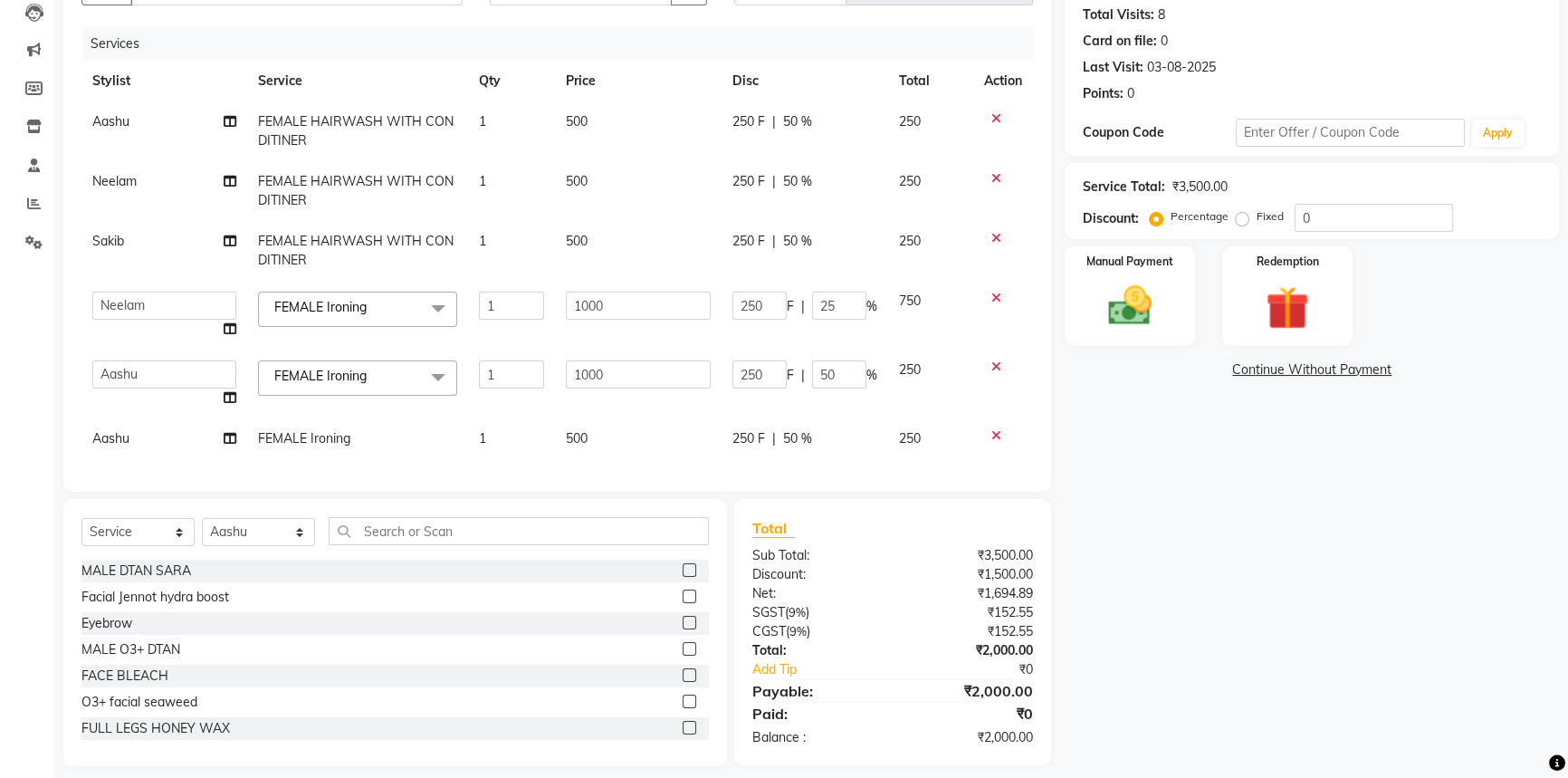 click on "Services Stylist Service Qty Price Disc Total Action Aashu FEMALE HAIRWASH WITH CONDITINER 1 500 250 F | 50 % 250 Neelam FEMALE HAIRWASH WITH CONDITINER 1 500 250 F | 50 % 250 Sakib FEMALE HAIRWASH WITH CONDITINER 1 500 250 F | 50 % 250  Aashu   Fatima   Neelam   neha    Priyanka Singh   Sakib   Tanu Jaiswal  FEMALE Ironing  x MALE DTAN SARA Facial Jennot  hydra boost Eyebrow MALE O3+ DTAN FACE BLEACH O3+ facial seaweed  FULL LEGS HONEY WAX FEMALE DTAN SARA FEMAL O3+ D-TAN FULL ARMS DTAN O3+ underarms Honey Wax Half D-tan Back O3 Half Leg Wax (Honey) CLEANUP JENNOT SIDE LOCK FULL HAND HONEY WAX  FACIAL JENNOT SHINE CONTROL  FACIAL JENNOT INFINITE YOUTH FACIAL JENNOT BRILLIANCE WHITE JENNOT URBAN MEN OXYGENO TREATMENT HIGH FREQUENCY  CLEANUP LOTUS O3+ CLEANUP ADVANCE HAIR STYLING Fcae Razor Offer Package Half Back Bleach6 Beard Colour Pedicure,Manicure & Advance Haircut (Holi Offer) Gel Polish (Holi Offer) Haircut,Beard,D-tan , Amonia Free Color (Offer Package) underarm bleech  underarm scrub  glutathaion 1 F" 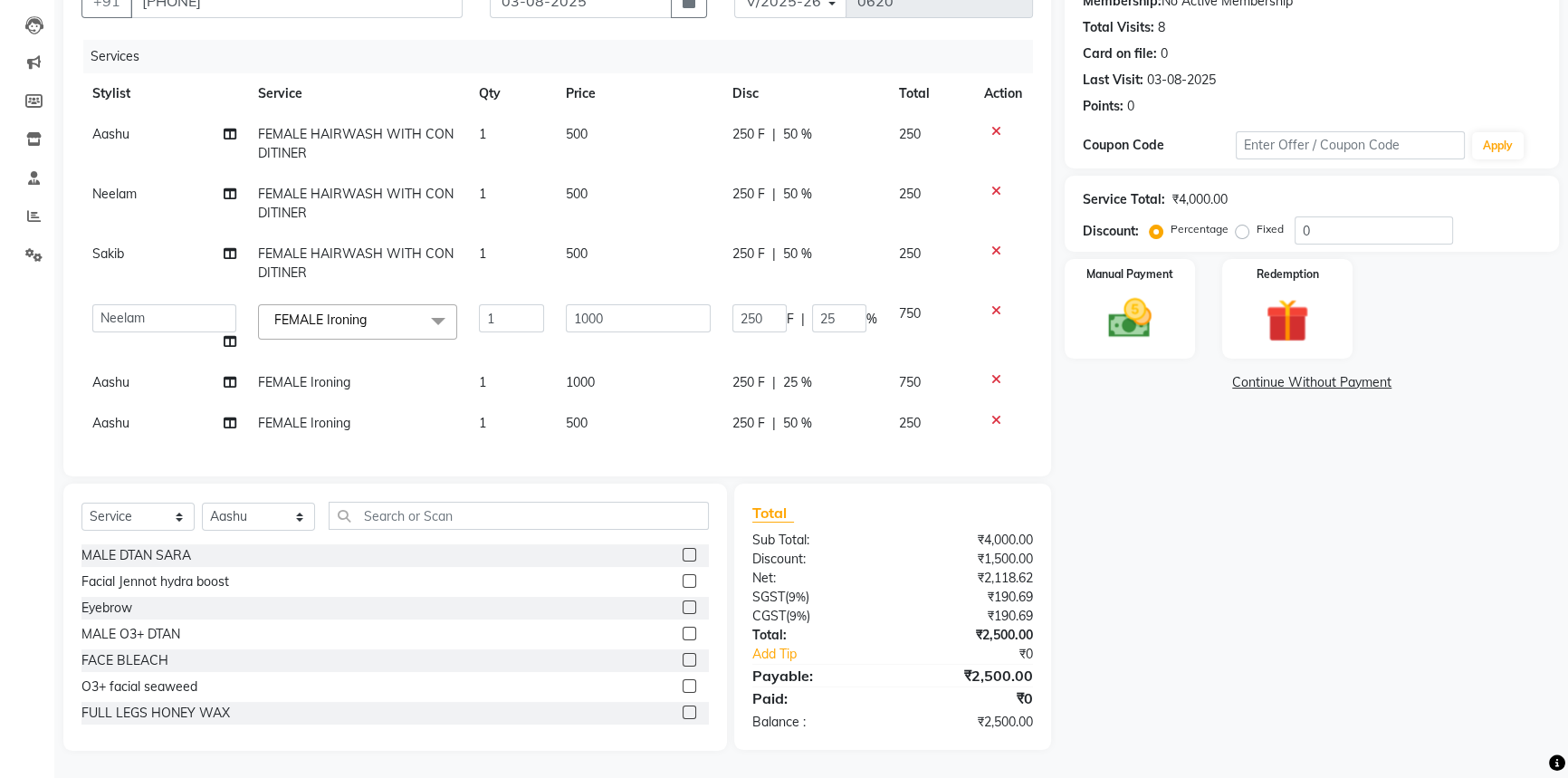 click on "Services Stylist Service Qty Price Disc Total Action Aashu FEMALE HAIRWASH WITH CONDITINER 1 500 250 F | 50 % 250 Neelam FEMALE HAIRWASH WITH CONDITINER 1 500 250 F | 50 % 250 Sakib FEMALE HAIRWASH WITH CONDITINER 1 500 250 F | 50 % 250  Aashu   Fatima   Neelam   neha    Priyanka Singh   Sakib   Tanu Jaiswal  FEMALE Ironing  x MALE DTAN SARA Facial Jennot  hydra boost Eyebrow MALE O3+ DTAN FACE BLEACH O3+ facial seaweed  FULL LEGS HONEY WAX FEMALE DTAN SARA FEMAL O3+ D-TAN FULL ARMS DTAN O3+ underarms Honey Wax Half D-tan Back O3 Half Leg Wax (Honey) CLEANUP JENNOT SIDE LOCK FULL HAND HONEY WAX  FACIAL JENNOT SHINE CONTROL  FACIAL JENNOT INFINITE YOUTH FACIAL JENNOT BRILLIANCE WHITE JENNOT URBAN MEN OXYGENO TREATMENT HIGH FREQUENCY  CLEANUP LOTUS O3+ CLEANUP ADVANCE HAIR STYLING Fcae Razor Offer Package Half Back Bleach6 Beard Colour Pedicure,Manicure & Advance Haircut (Holi Offer) Gel Polish (Holi Offer) Haircut,Beard,D-tan , Amonia Free Color (Offer Package) underarm bleech  underarm scrub  glutathaion 1 F" 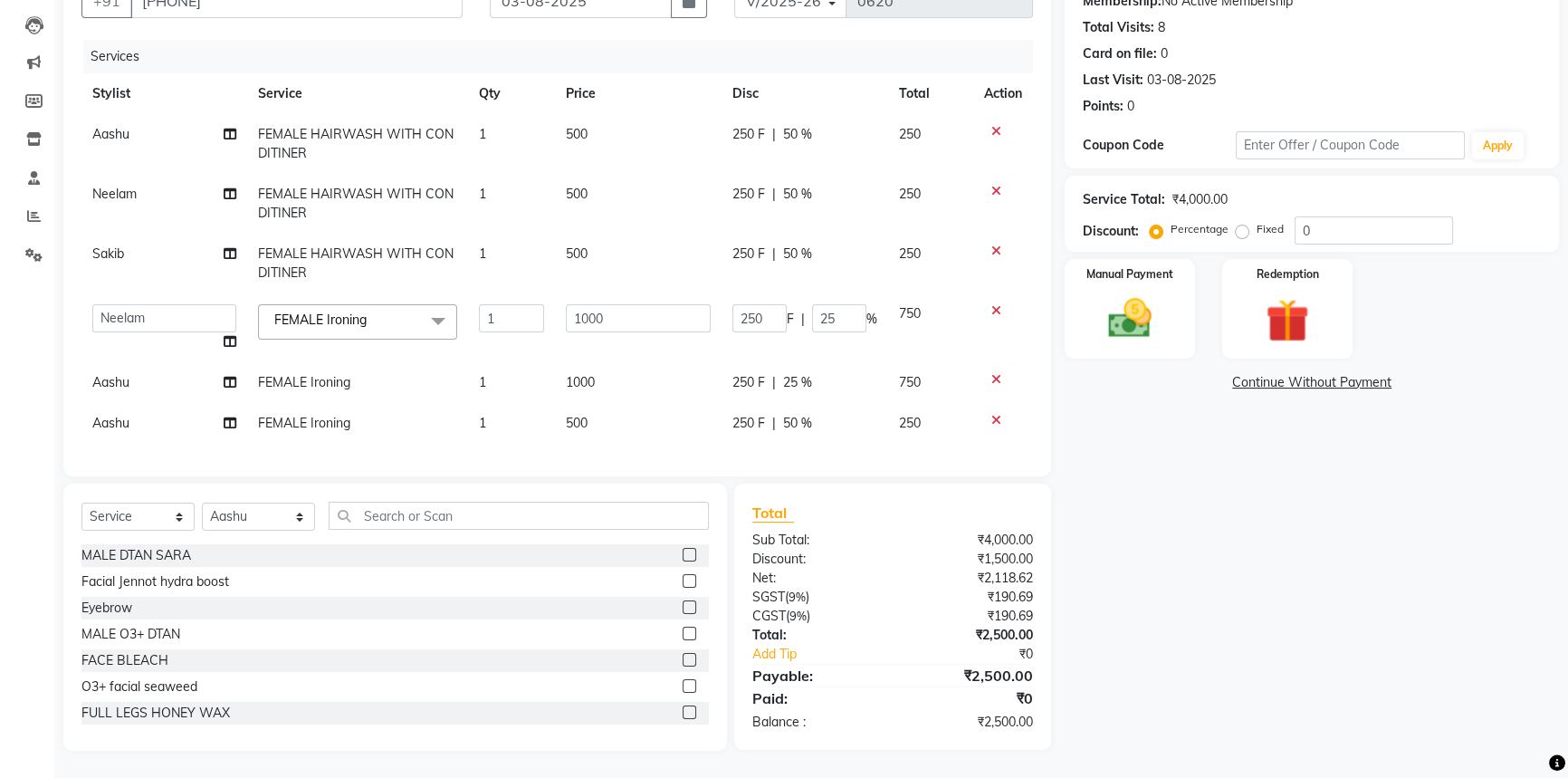 click on "500" 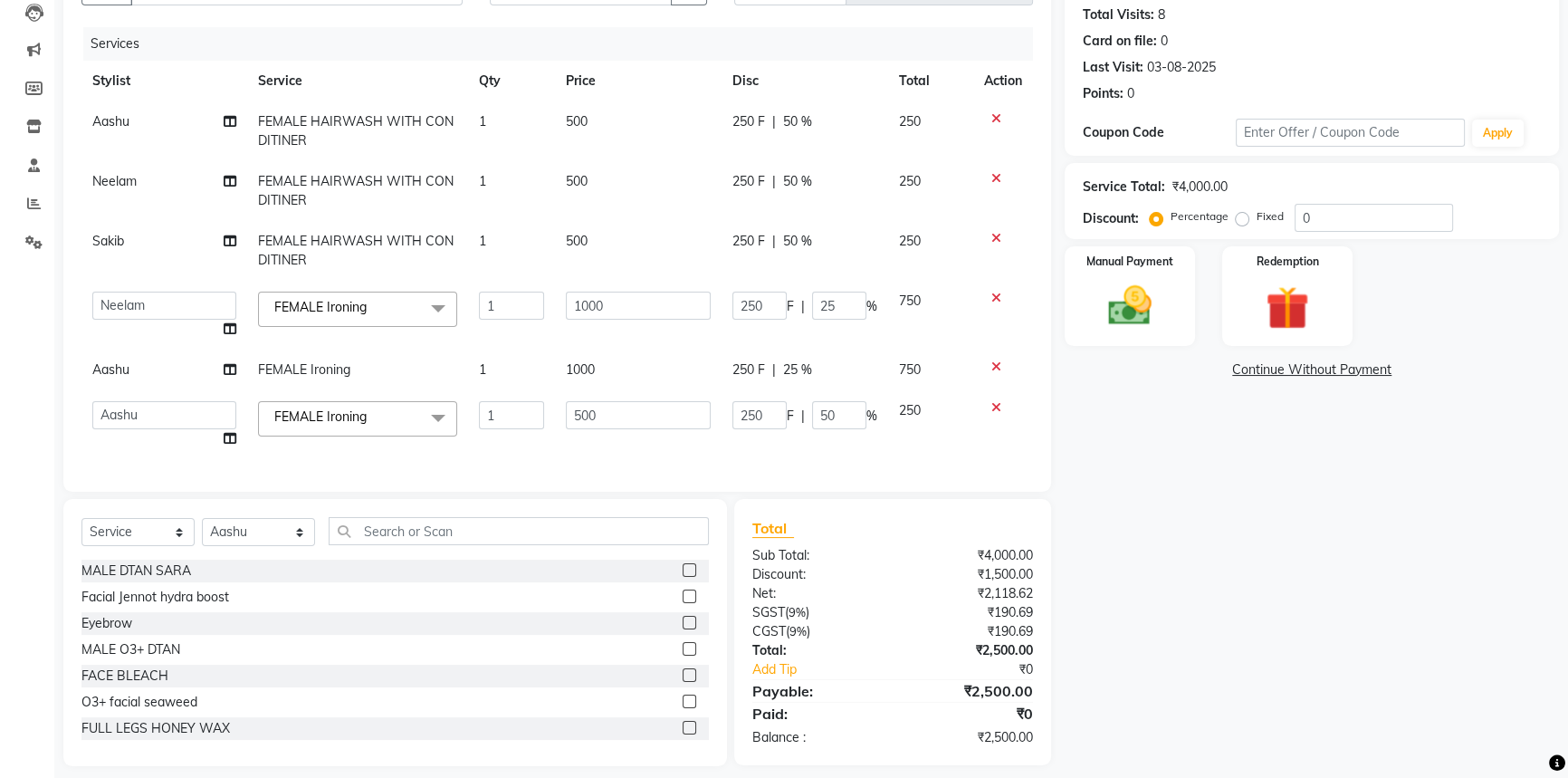 click on "500" 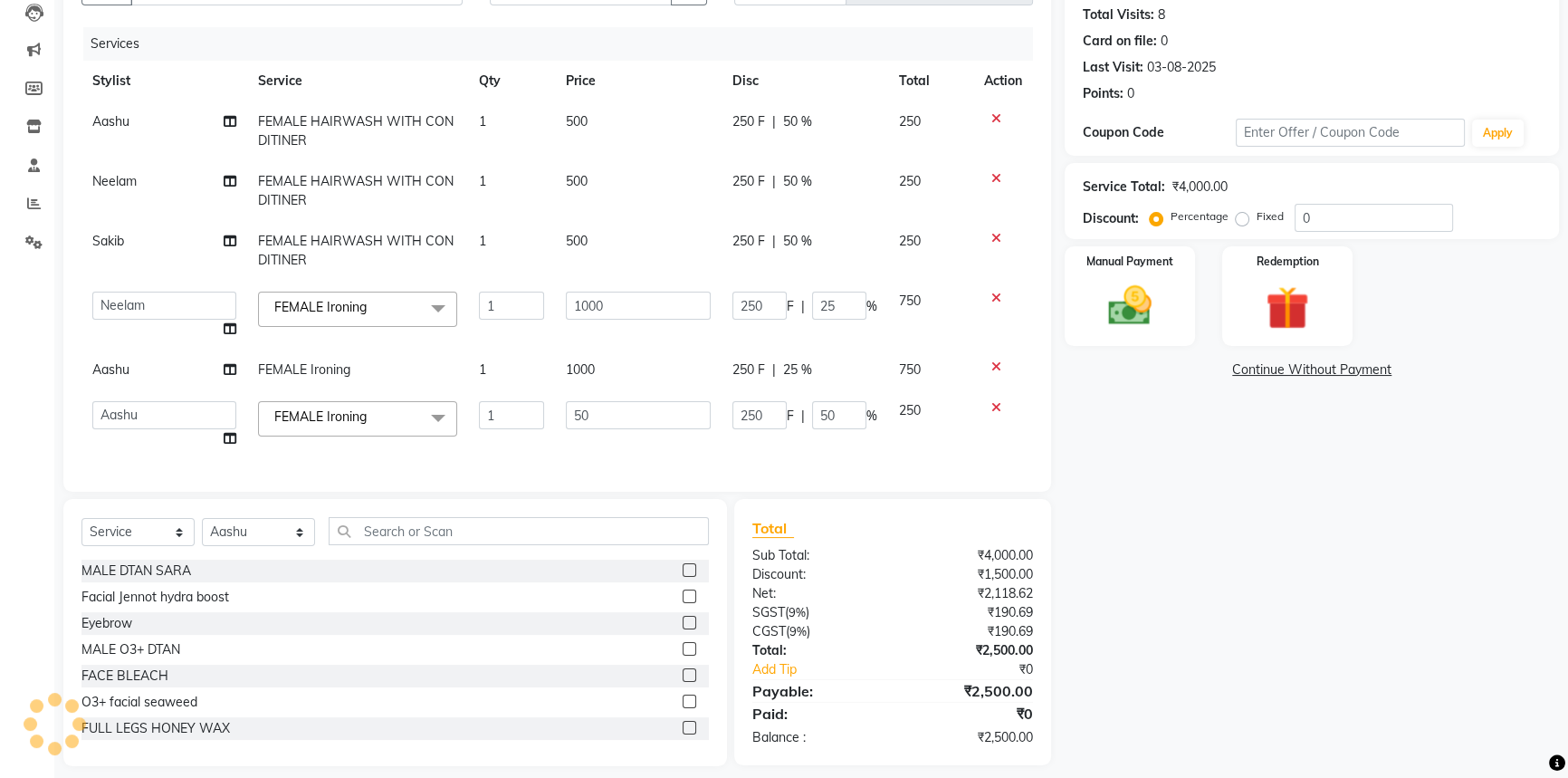 type on "5" 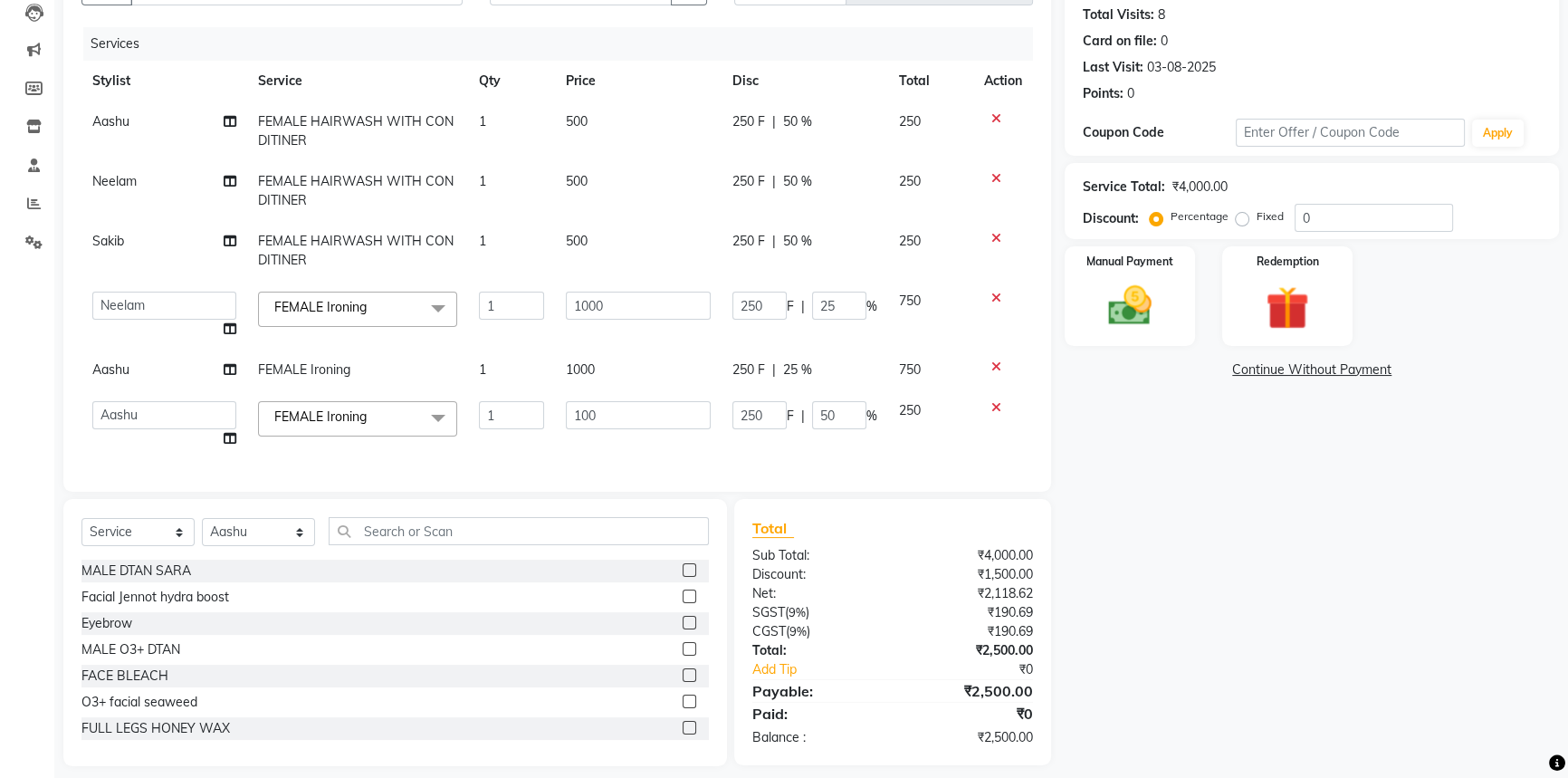 type on "1000" 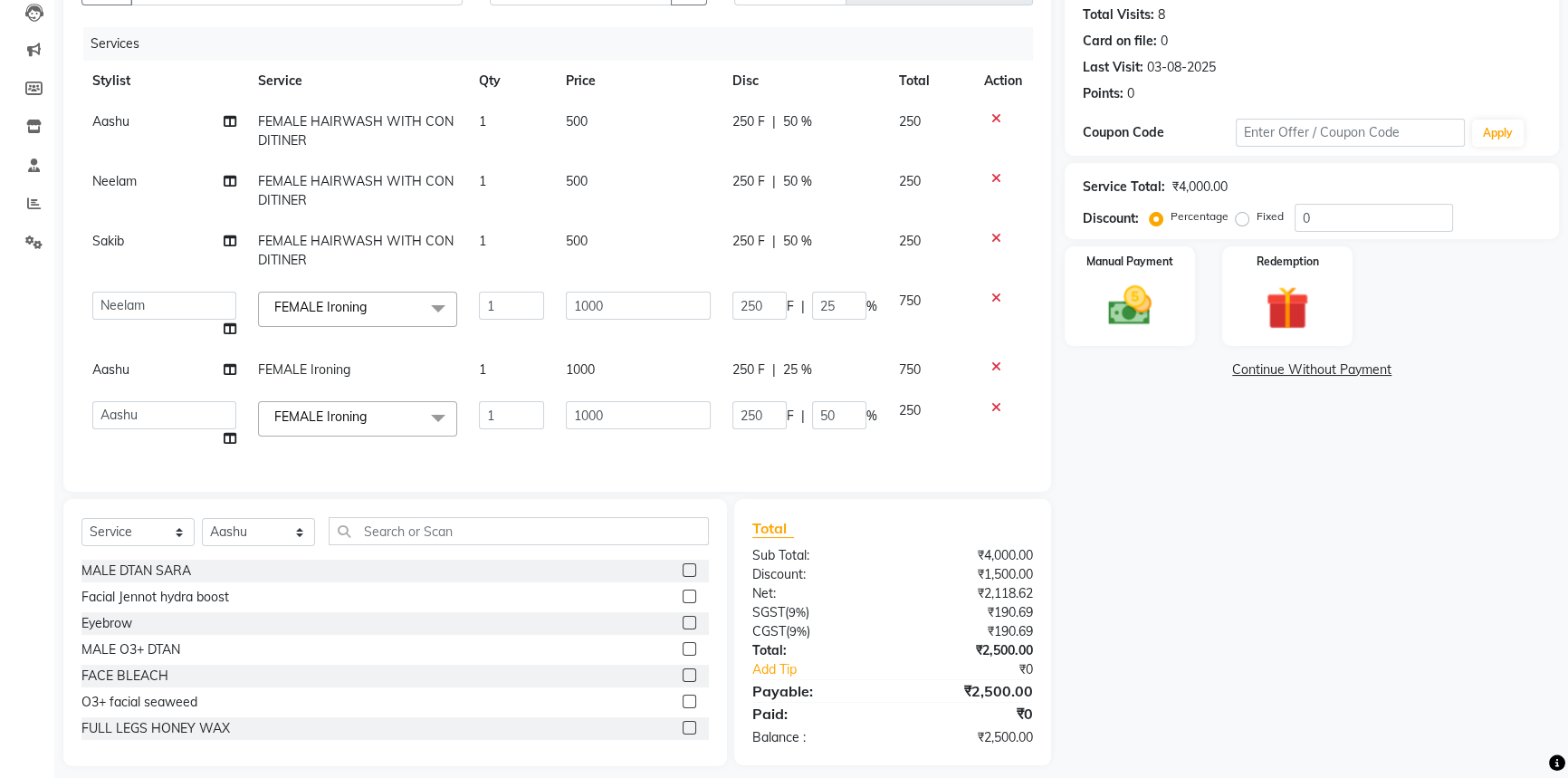 click on "Total Sub Total: ₹4,000.00 Discount: ₹1,500.00 Net: ₹2,118.62 SGST  ( 9% ) ₹190.69 CGST  ( 9% ) ₹190.69 Total: ₹2,500.00 Add Tip ₹0 Payable: ₹2,500.00 Paid: ₹0 Balance   : ₹2,500.00" 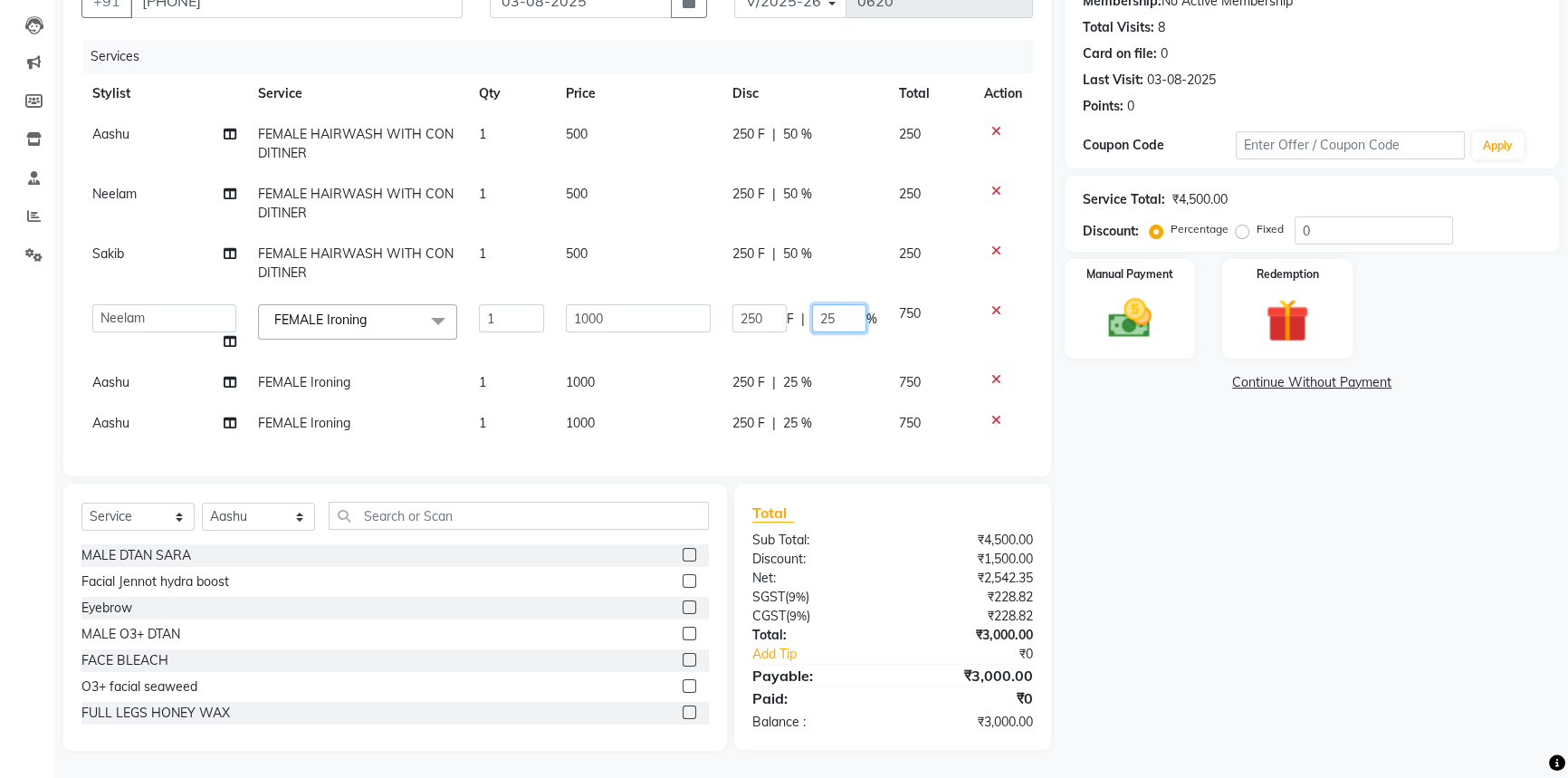 click on "25" 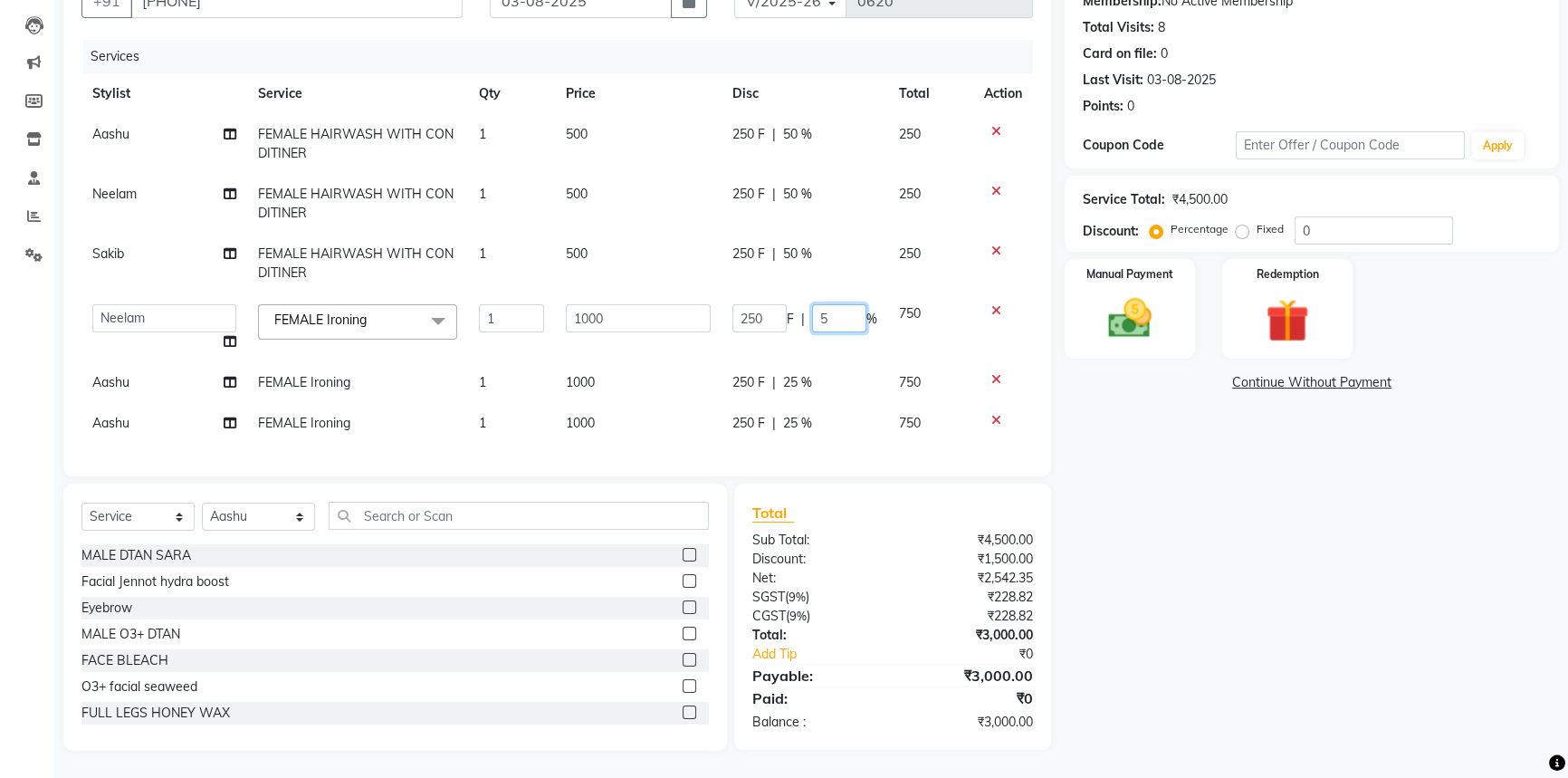 type on "50" 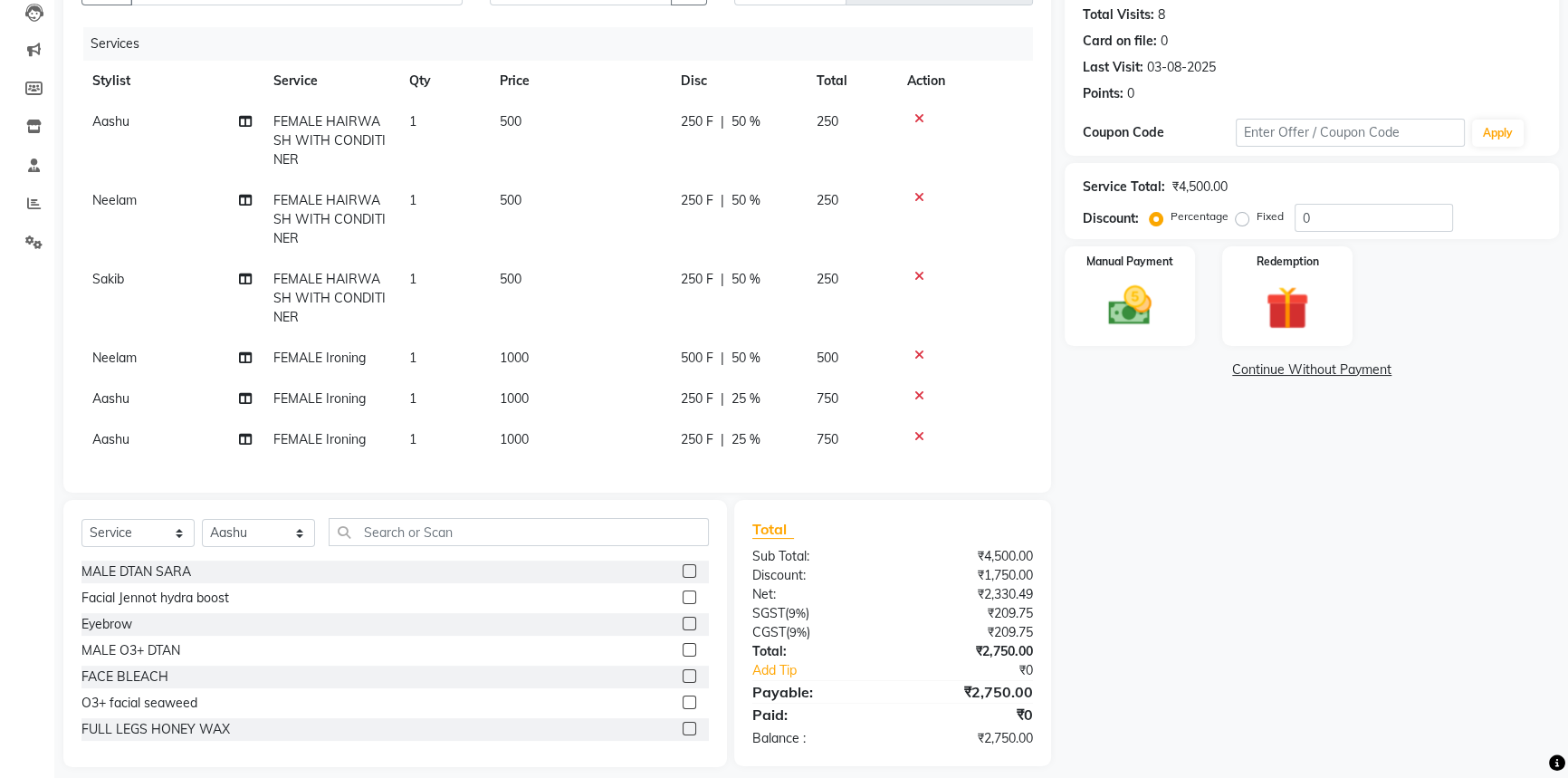 click on "Aashu FEMALE HAIRWASH WITH CONDITINER 1 500 250 F | 50 % 250 Neelam FEMALE HAIRWASH WITH CONDITINER 1 500 250 F | 50 % 250 Sakib FEMALE HAIRWASH WITH CONDITINER 1 500 250 F | 50 % 250 Neelam FEMALE Ironing 1 1000 500 F | 50 % 500 Aashu FEMALE Ironing 1 1000 250 F | 25 % 750 Aashu FEMALE Ironing 1 1000 250 F | 25 % 750" 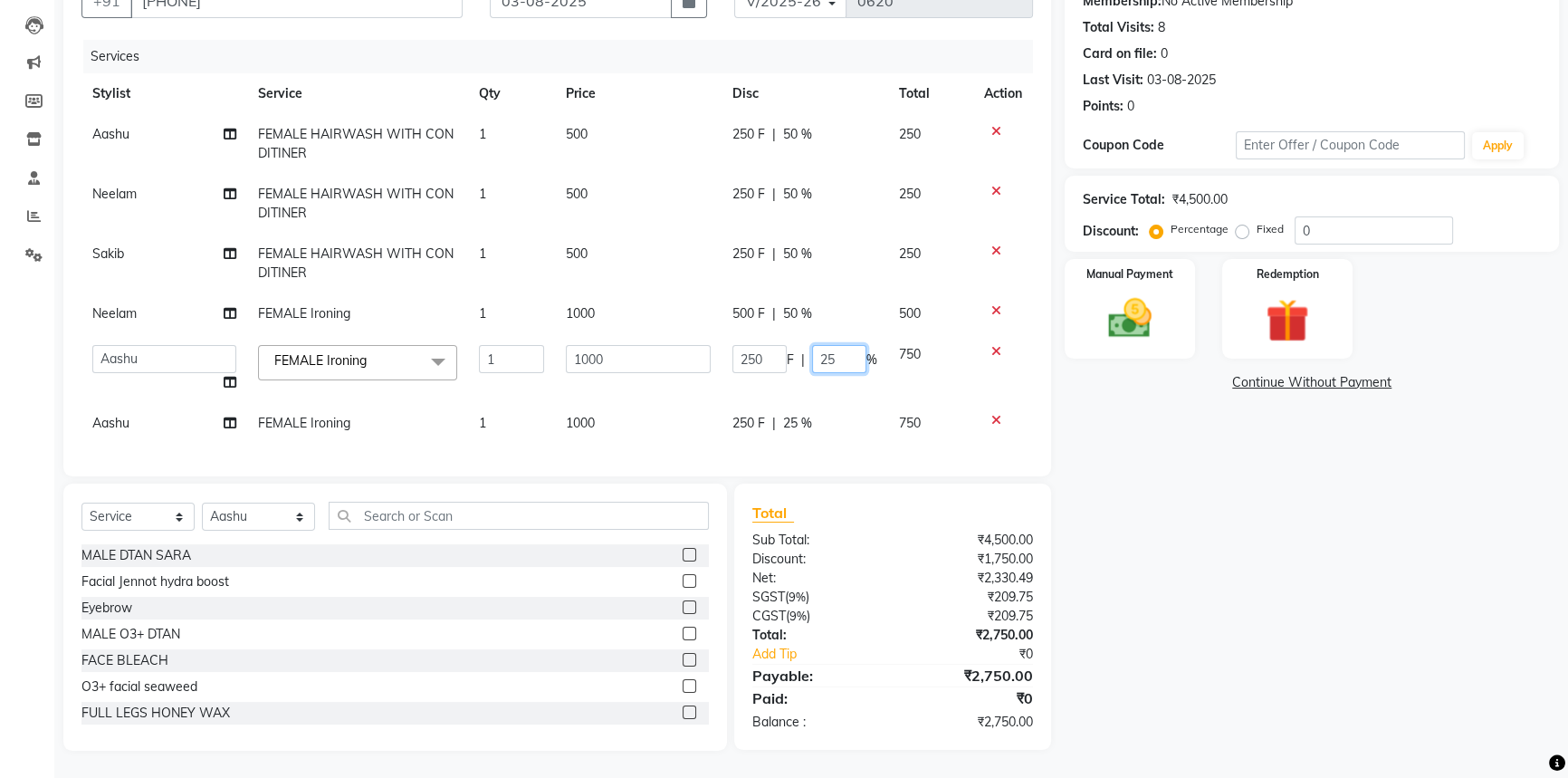 click on "25" 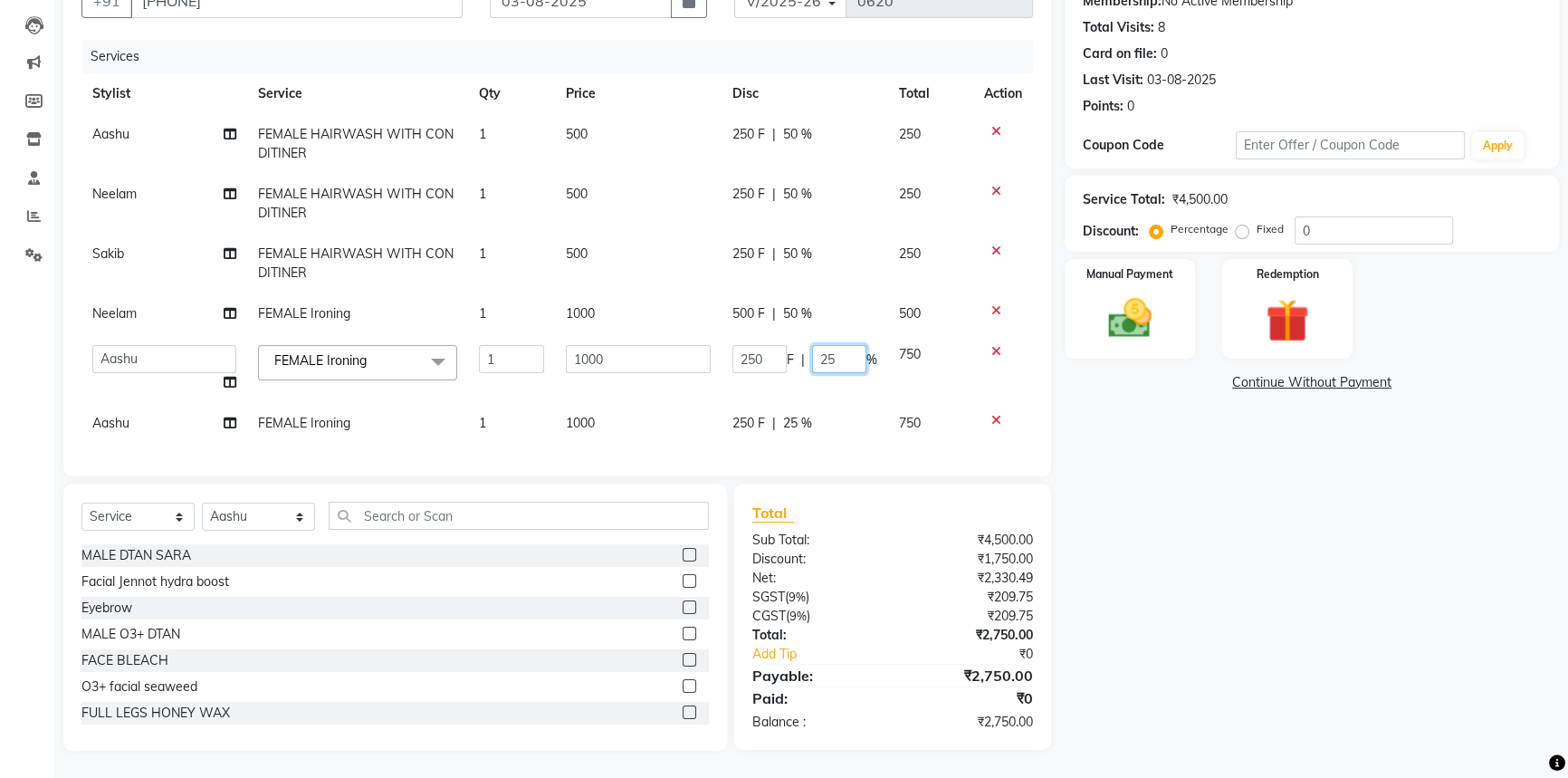 type on "2" 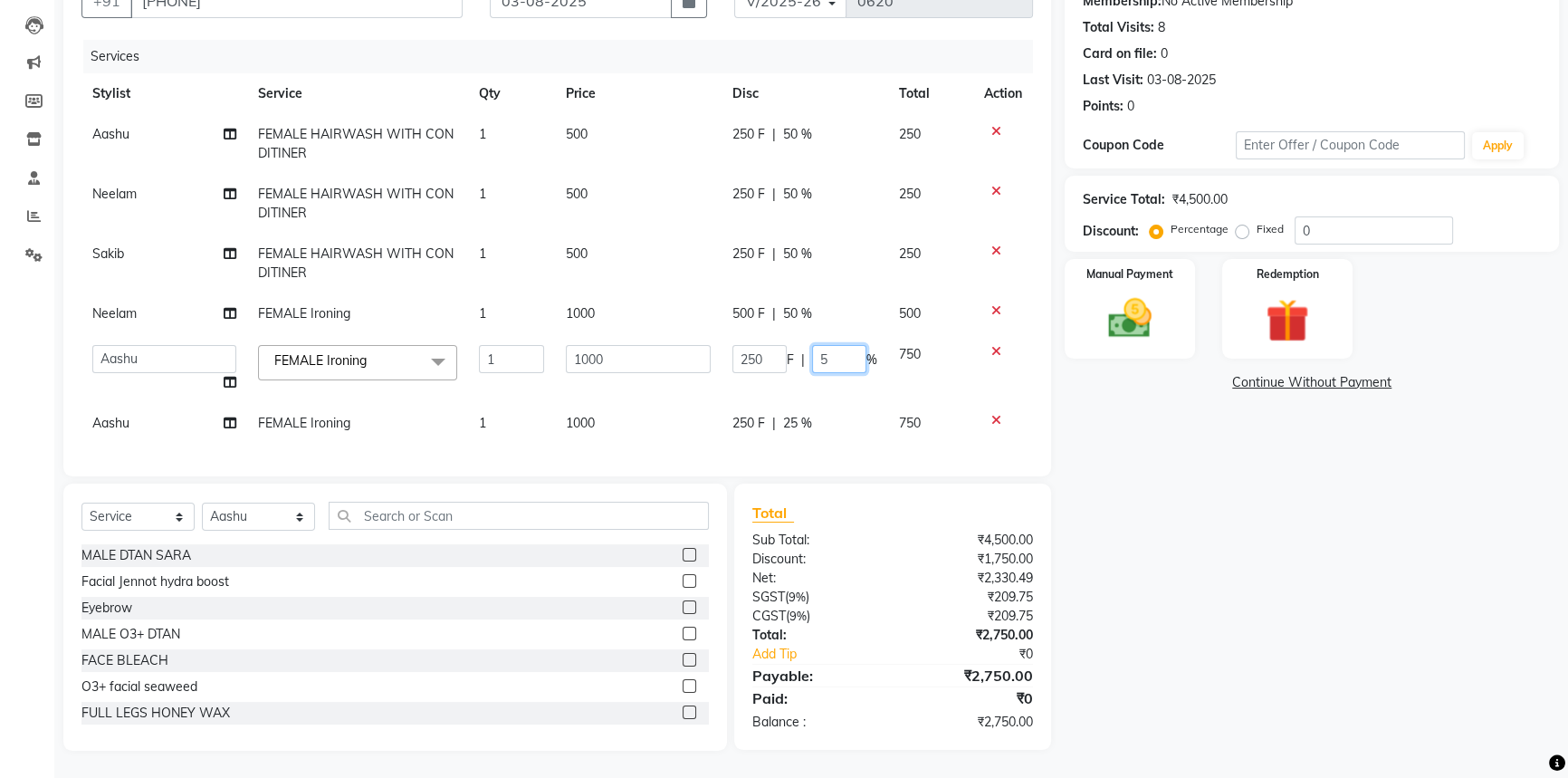 type on "50" 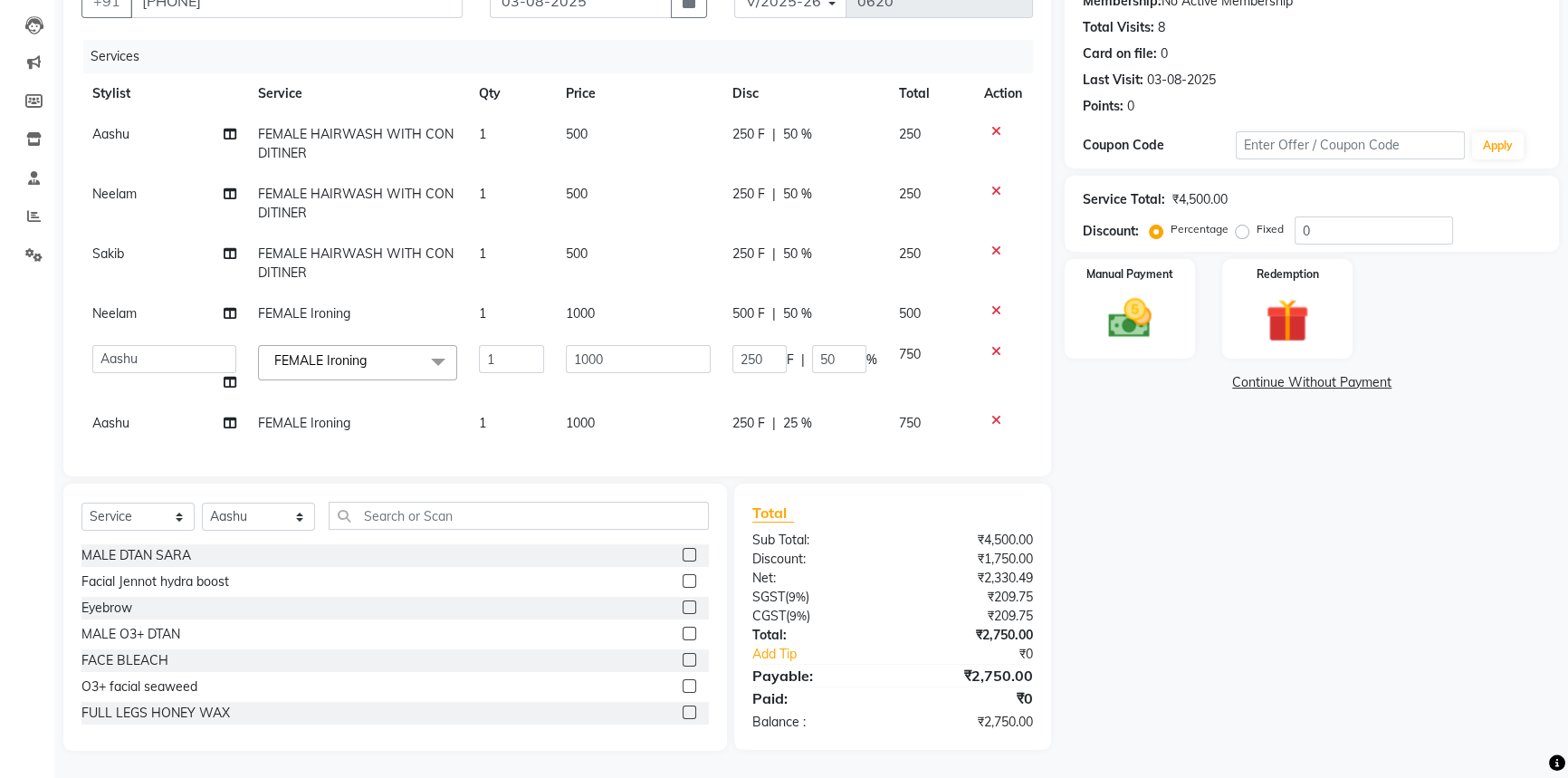click on "Aashu FEMALE HAIRWASH WITH CONDITINER 1 500 250 F | 50 % 250 Neelam FEMALE HAIRWASH WITH CONDITINER 1 500 250 F | 50 % 250 Sakib FEMALE HAIRWASH WITH CONDITINER 1 500 250 F | 50 % 250 Neelam FEMALE Ironing 1 1000 500 F | 50 % 500  Aashu   Fatima   Neelam   neha    Priyanka Singh   Sakib   Tanu Jaiswal  FEMALE Ironing  x MALE DTAN SARA Facial Jennot  hydra boost Eyebrow MALE O3+ DTAN FACE BLEACH O3+ facial seaweed  FULL LEGS HONEY WAX FEMALE DTAN SARA FEMAL O3+ D-TAN FULL ARMS DTAN O3+ underarms Honey Wax Half D-tan Back O3 Half Leg Wax (Honey) CLEANUP JENNOT SIDE LOCK FULL HAND HONEY WAX  FACIAL JENNOT SHINE CONTROL  FACIAL JENNOT INFINITE YOUTH FACIAL JENNOT BRILLIANCE WHITE JENNOT URBAN MEN OXYGENO TREATMENT HIGH FREQUENCY  CLEANUP LOTUS O3+ CLEANUP ADVANCE HAIR STYLING Fcae Razor Offer Package Half Back Bleach6 Beard Colour Pedicure,Manicure & Advance Haircut (Holi Offer) Gel Polish (Holi Offer) Haircut,Beard,D-tan , Amonia Free Color (Offer Package) underarm bleech  underarm scrub  pre bridal luxry  HUDA" 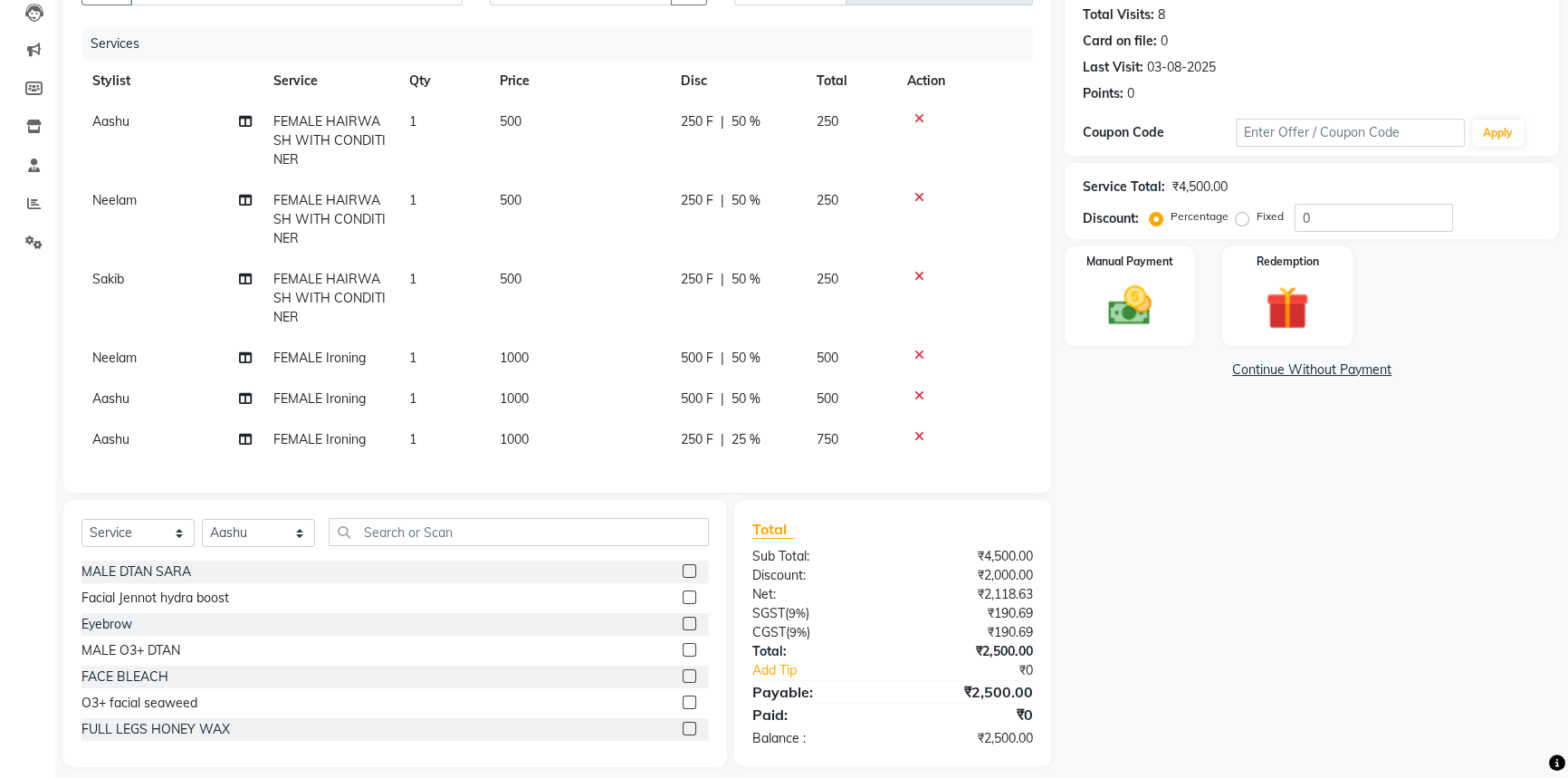 click on "250 F | 25 %" 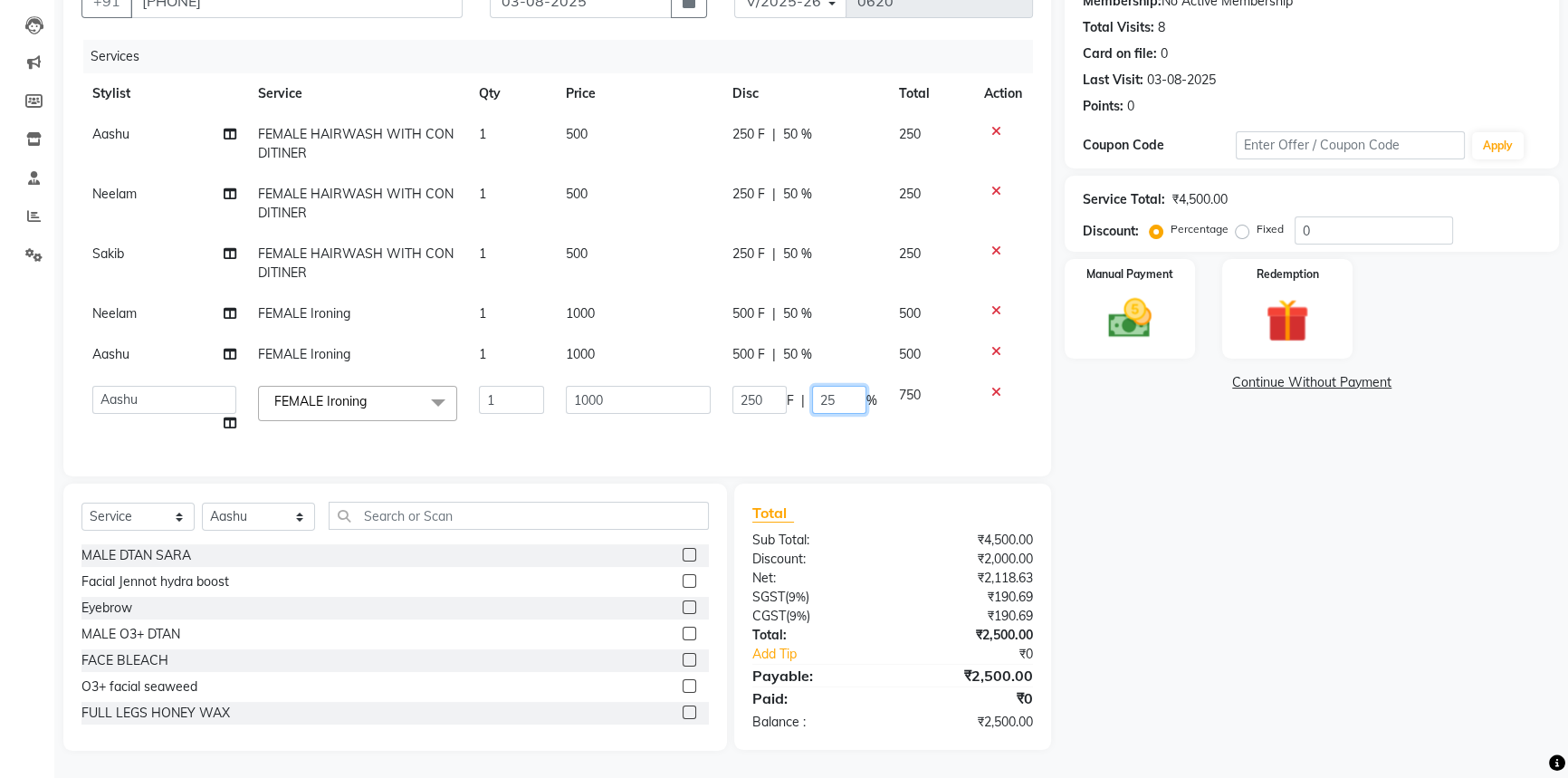 click on "25" 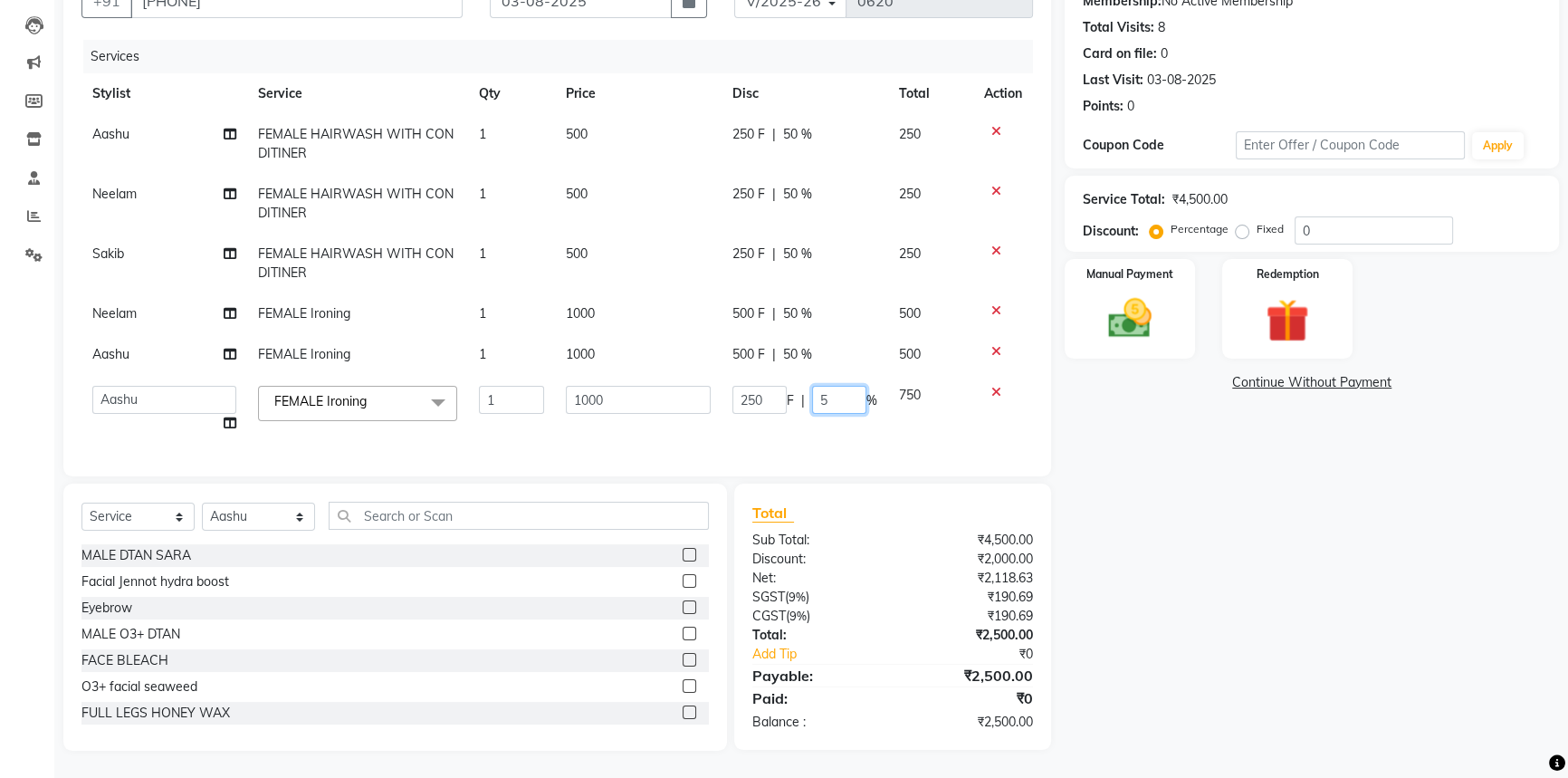type on "50" 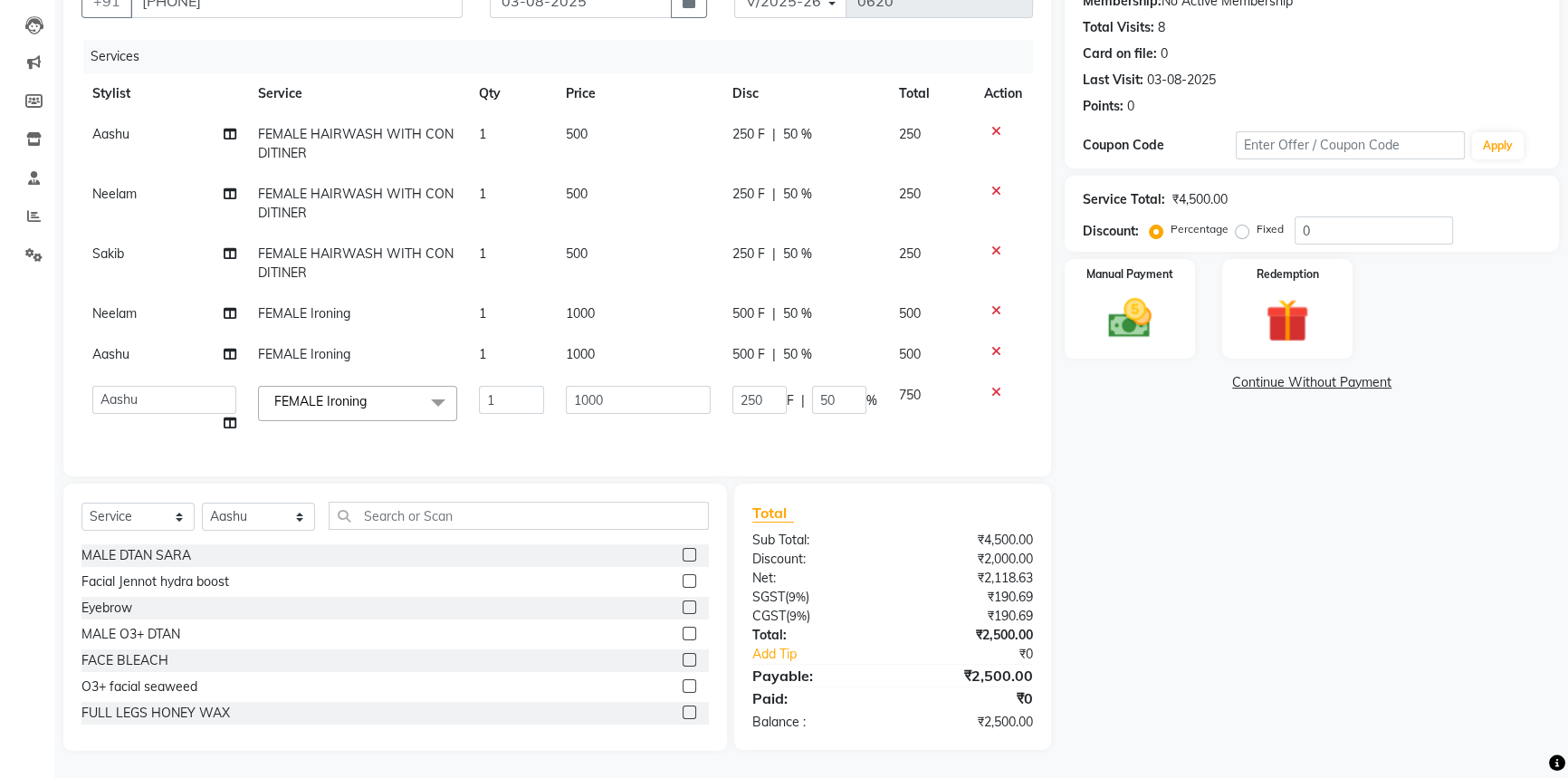 click on "Services Stylist Service Qty Price Disc Total Action Aashu FEMALE HAIRWASH WITH CONDITINER 1 500 250 F | 50 % 250 Neelam FEMALE HAIRWASH WITH CONDITINER 1 500 250 F | 50 % 250 Sakib FEMALE HAIRWASH WITH CONDITINER 1 500 250 F | 50 % 250 Neelam FEMALE Ironing 1 1000 500 F | 50 % 500 Aashu FEMALE Ironing 1 1000 500 F | 50 % 500  Aashu   Fatima   Neelam   neha    Priyanka Singh   Sakib   Tanu Jaiswal  FEMALE Ironing  x MALE DTAN SARA Facial Jennot  hydra boost Eyebrow MALE O3+ DTAN FACE BLEACH O3+ facial seaweed  FULL LEGS HONEY WAX FEMALE DTAN SARA FEMAL O3+ D-TAN FULL ARMS DTAN O3+ underarms Honey Wax Half D-tan Back O3 Half Leg Wax (Honey) CLEANUP JENNOT SIDE LOCK FULL HAND HONEY WAX  FACIAL JENNOT SHINE CONTROL  FACIAL JENNOT INFINITE YOUTH FACIAL JENNOT BRILLIANCE WHITE JENNOT URBAN MEN OXYGENO TREATMENT HIGH FREQUENCY  CLEANUP LOTUS O3+ CLEANUP ADVANCE HAIR STYLING Fcae Razor Offer Package Half Back Bleach6 Beard Colour Pedicure,Manicure & Advance Haircut (Holi Offer) Gel Polish (Holi Offer) glutathaion 1" 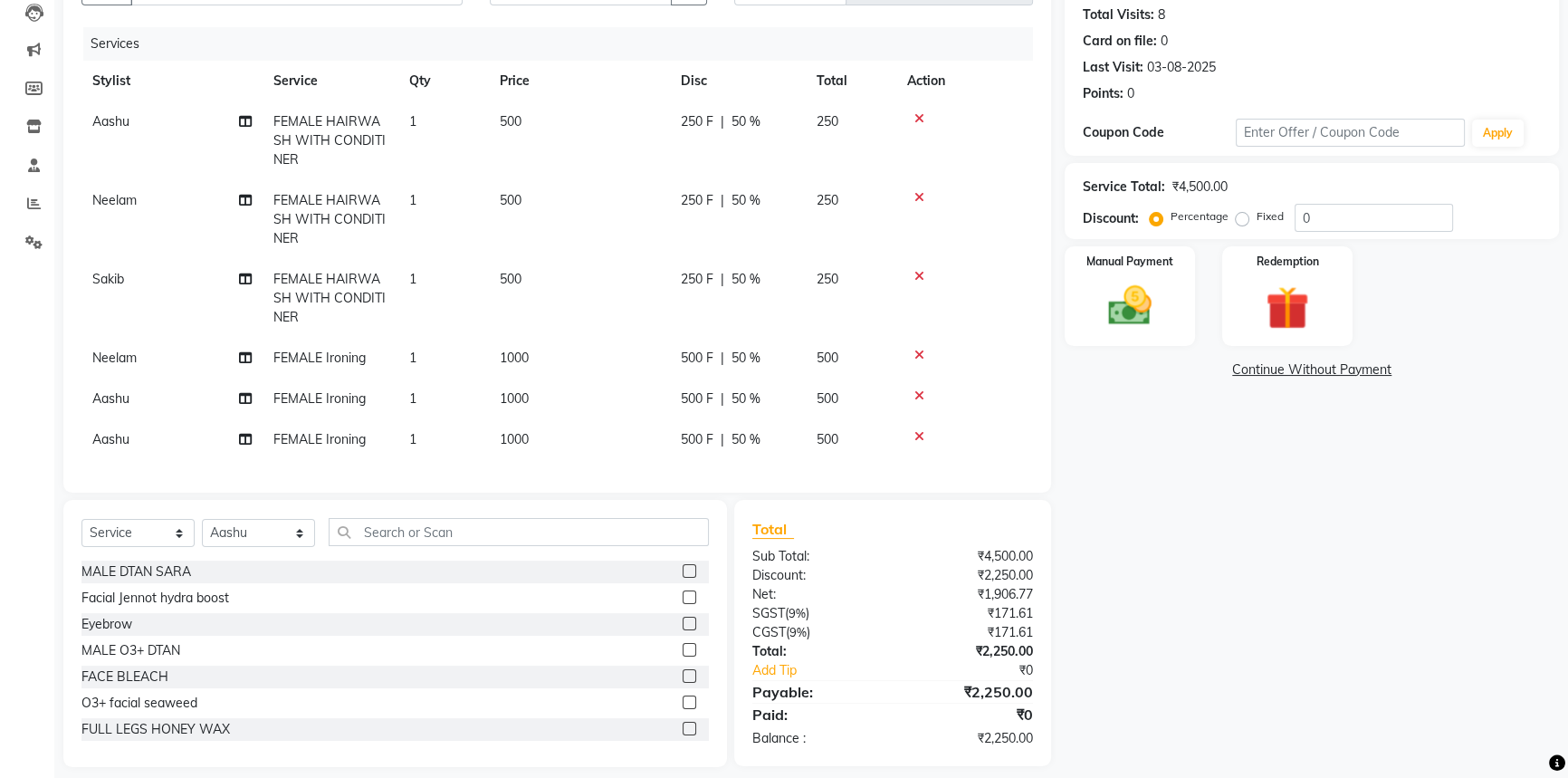 click 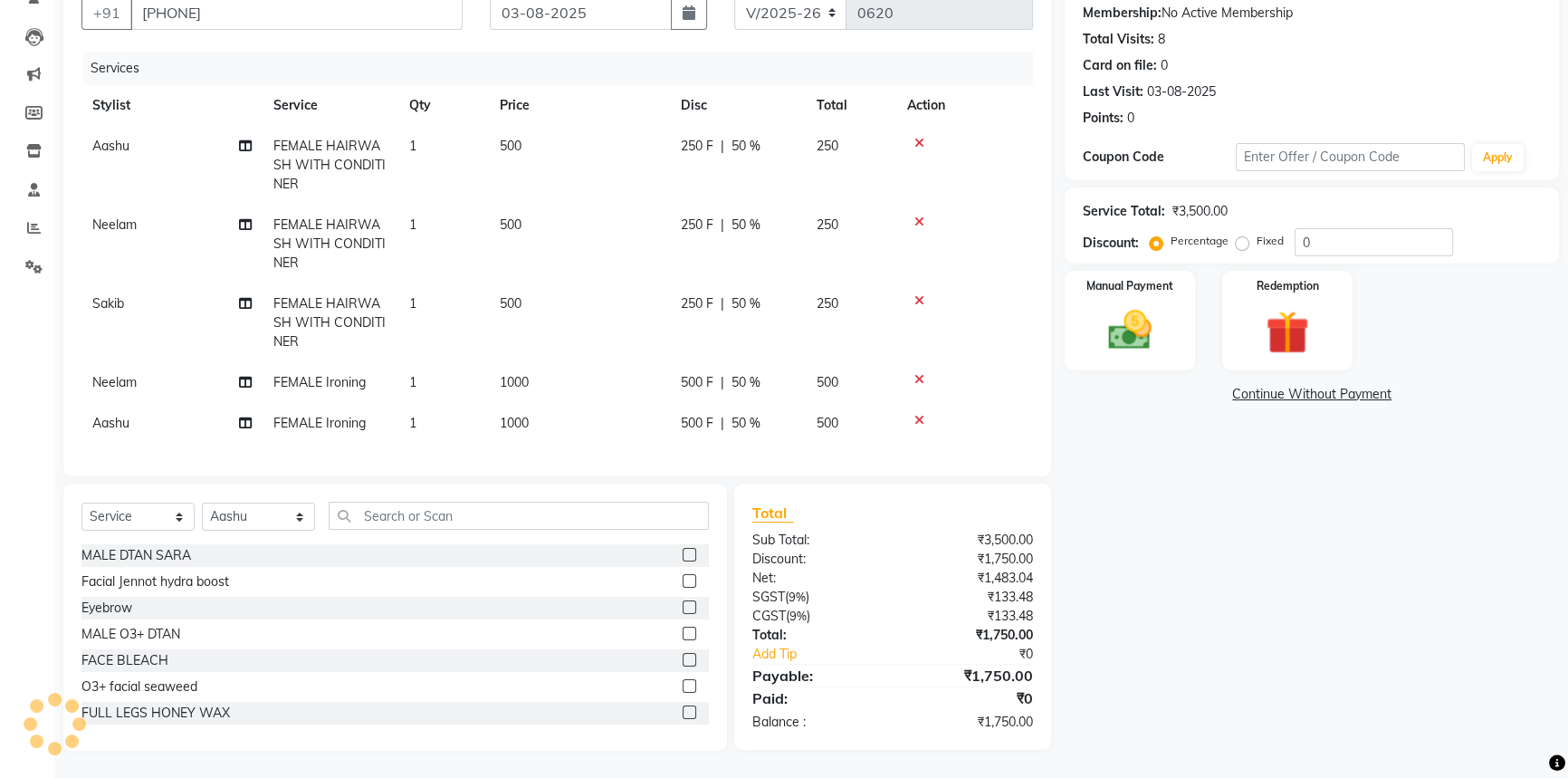 scroll, scrollTop: 185, scrollLeft: 0, axis: vertical 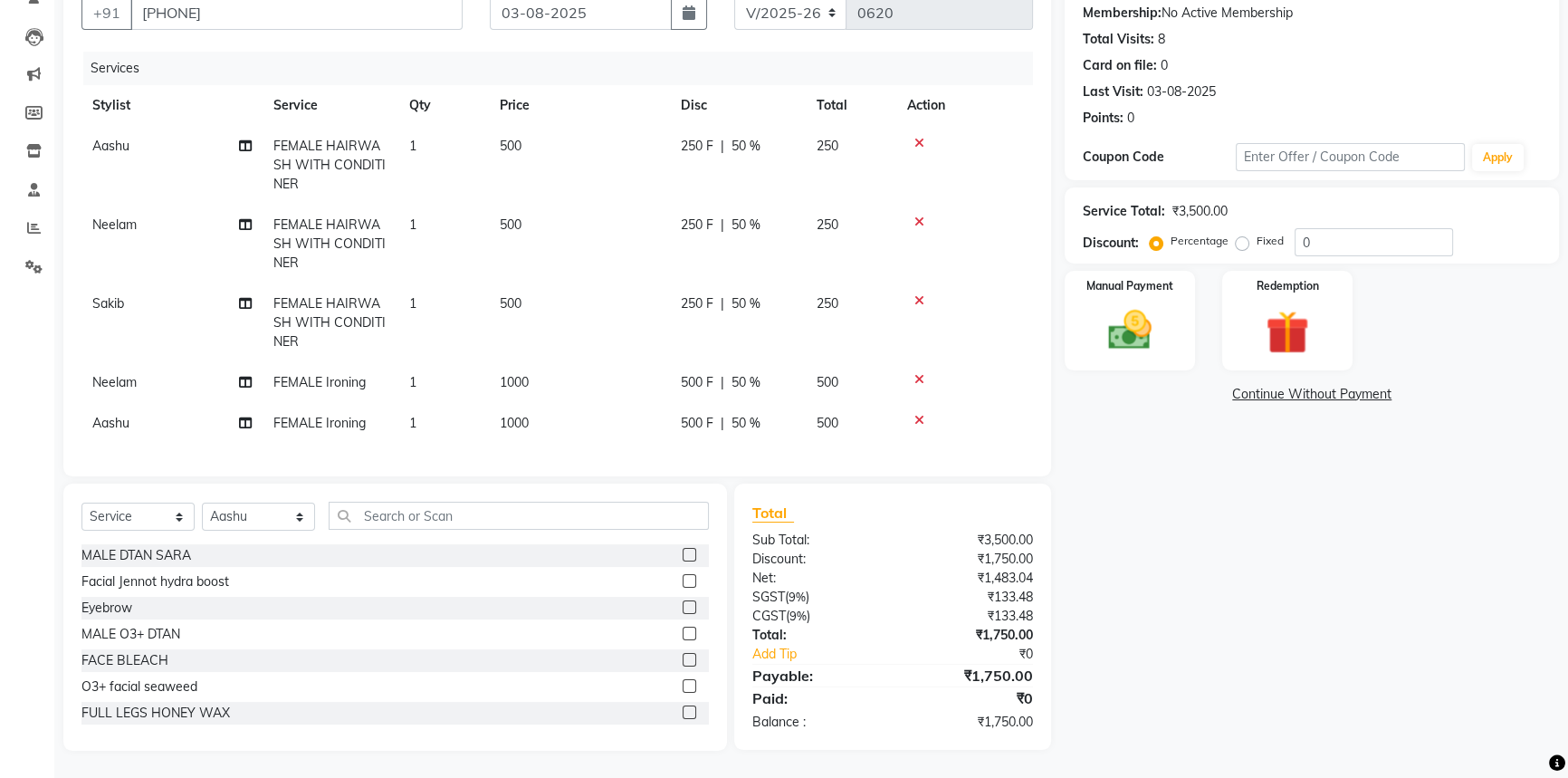 click 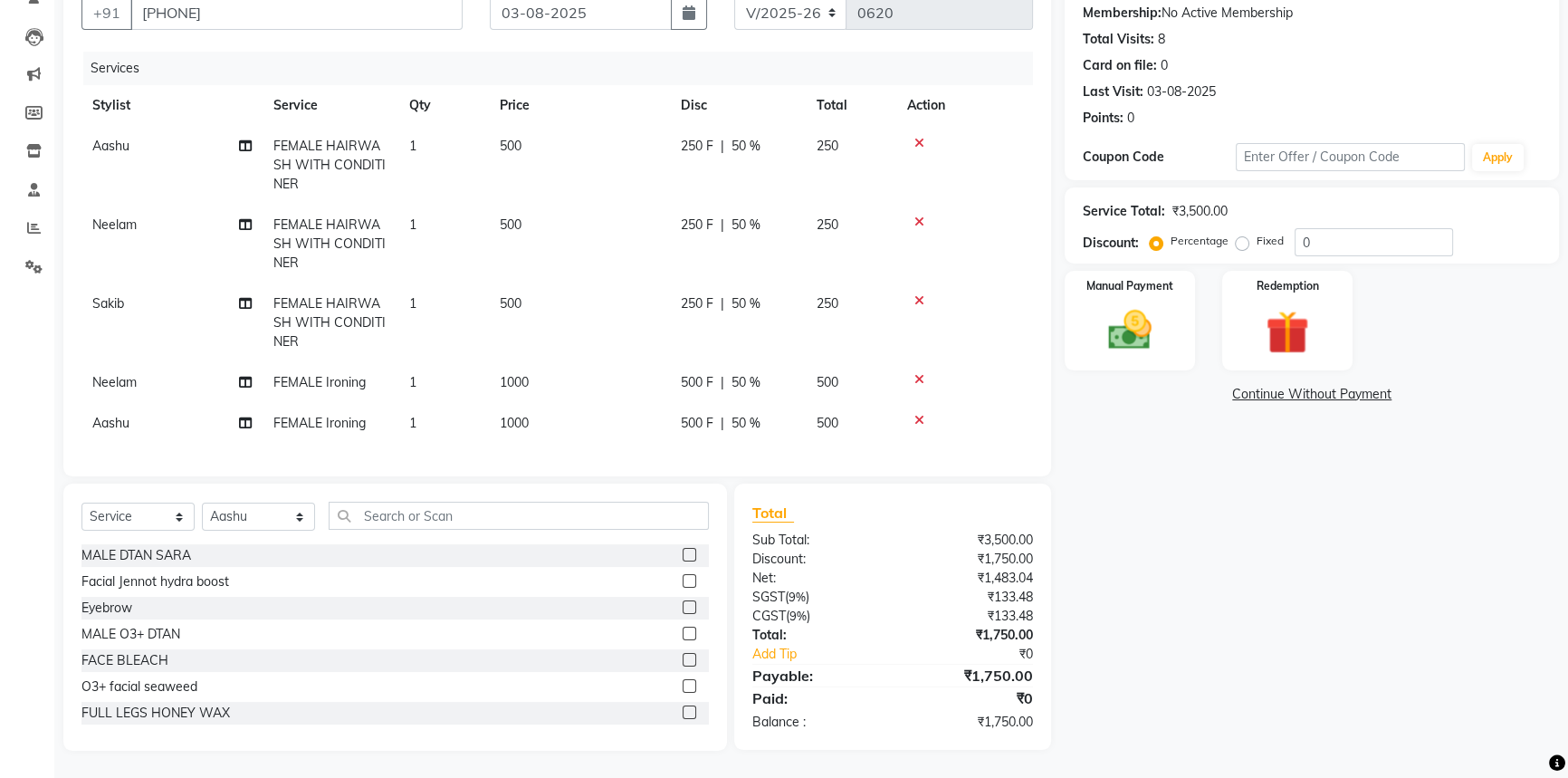 scroll, scrollTop: 107, scrollLeft: 0, axis: vertical 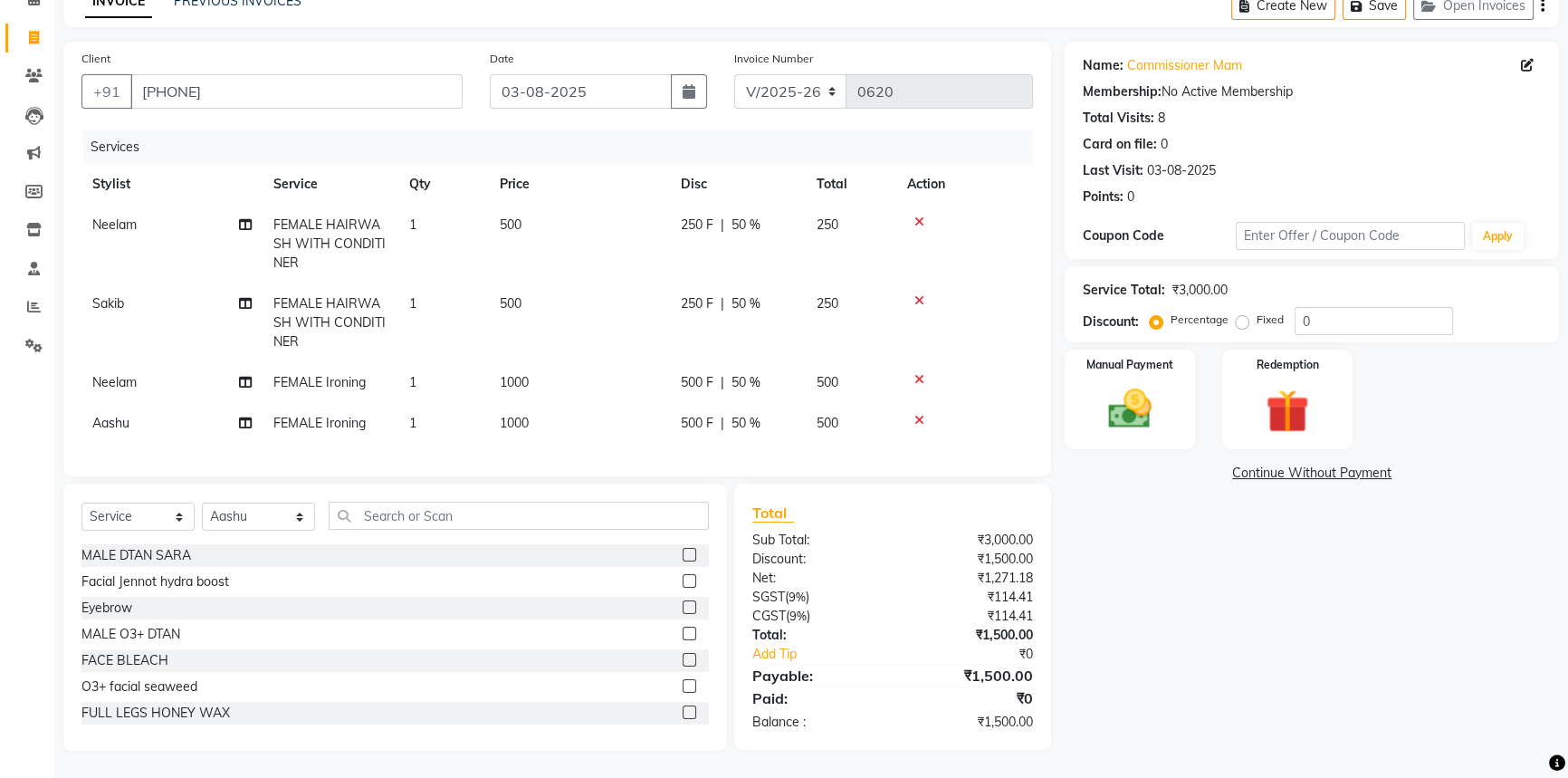 click 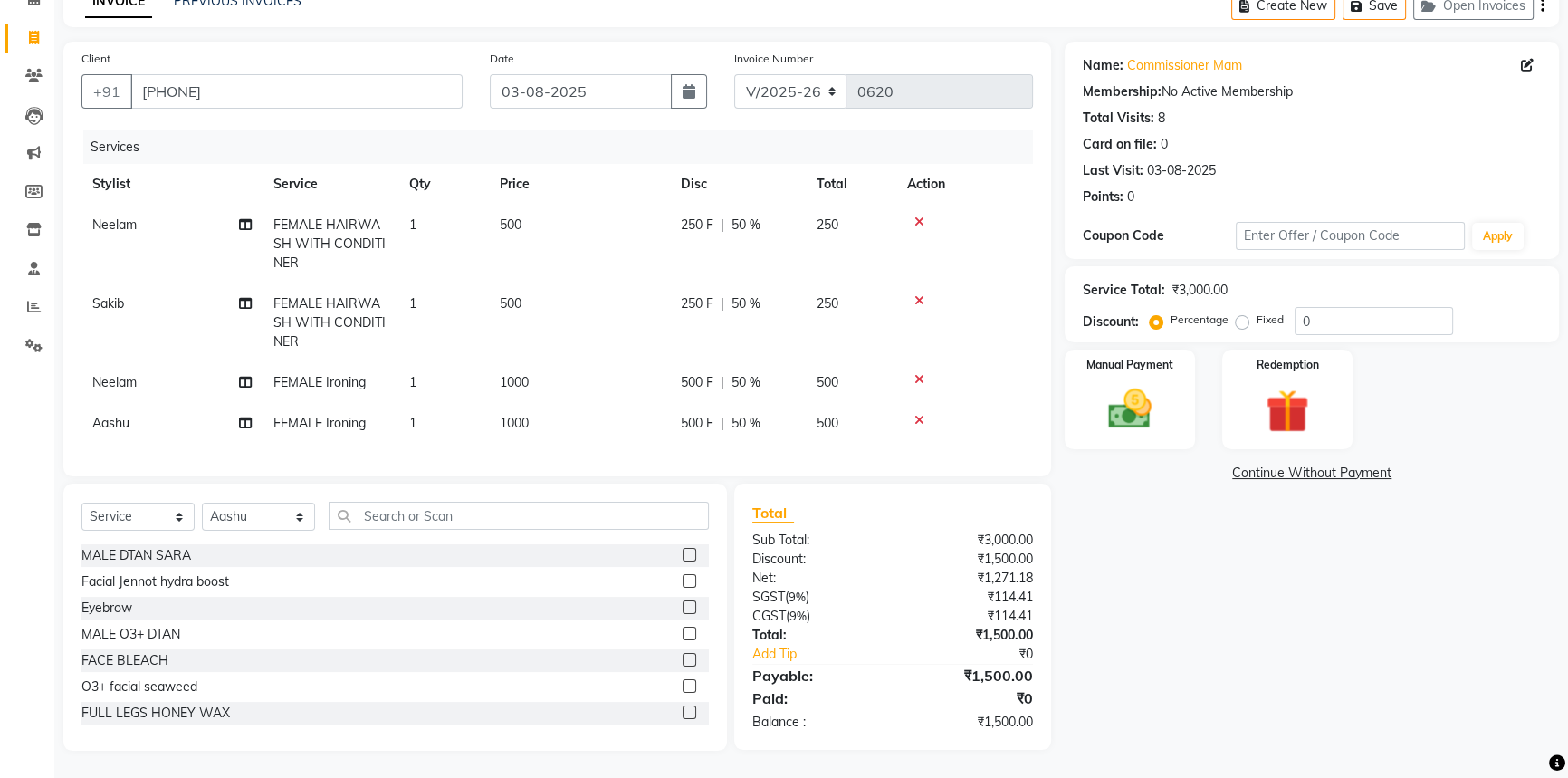 scroll, scrollTop: 27, scrollLeft: 0, axis: vertical 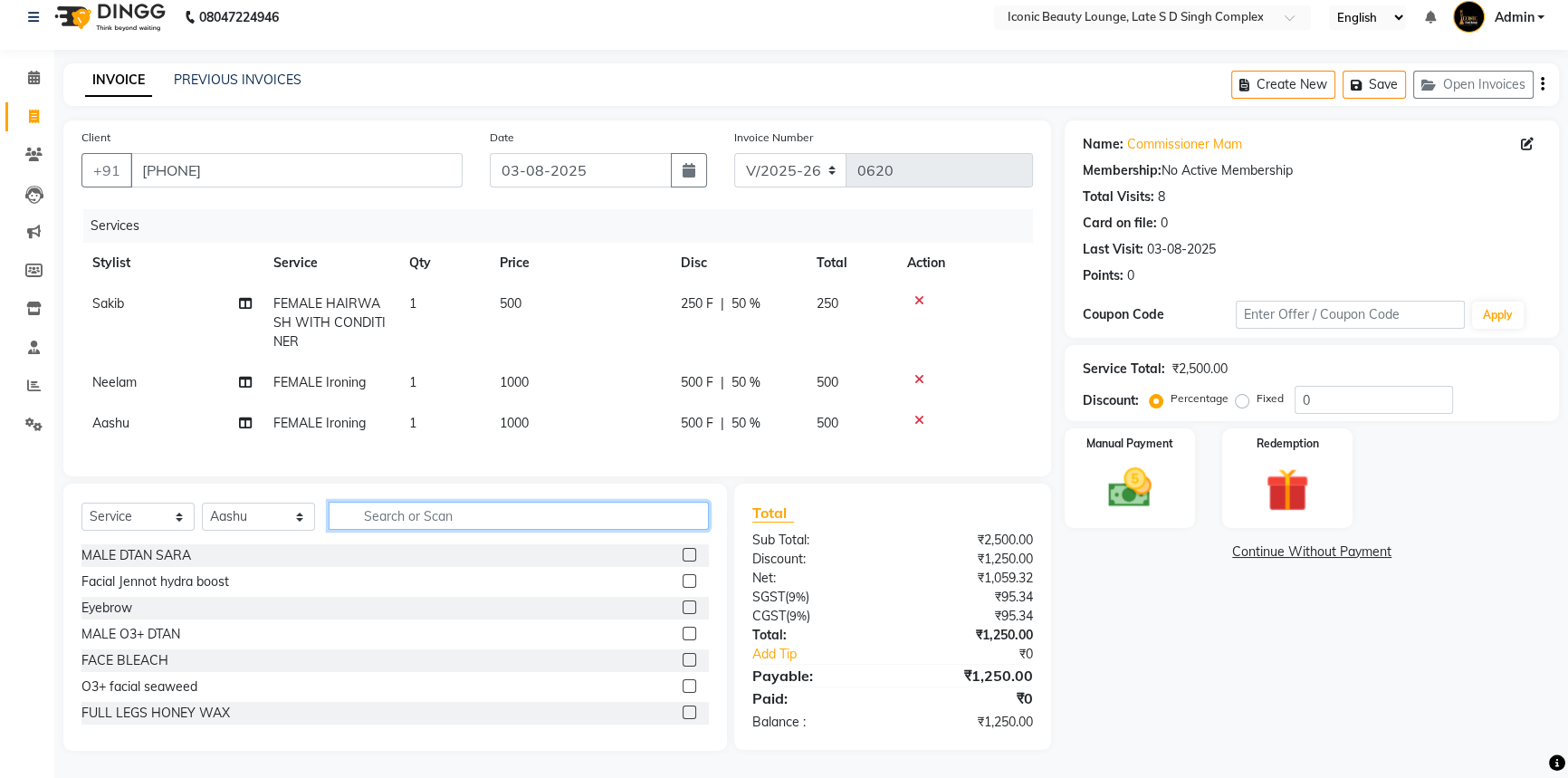 click 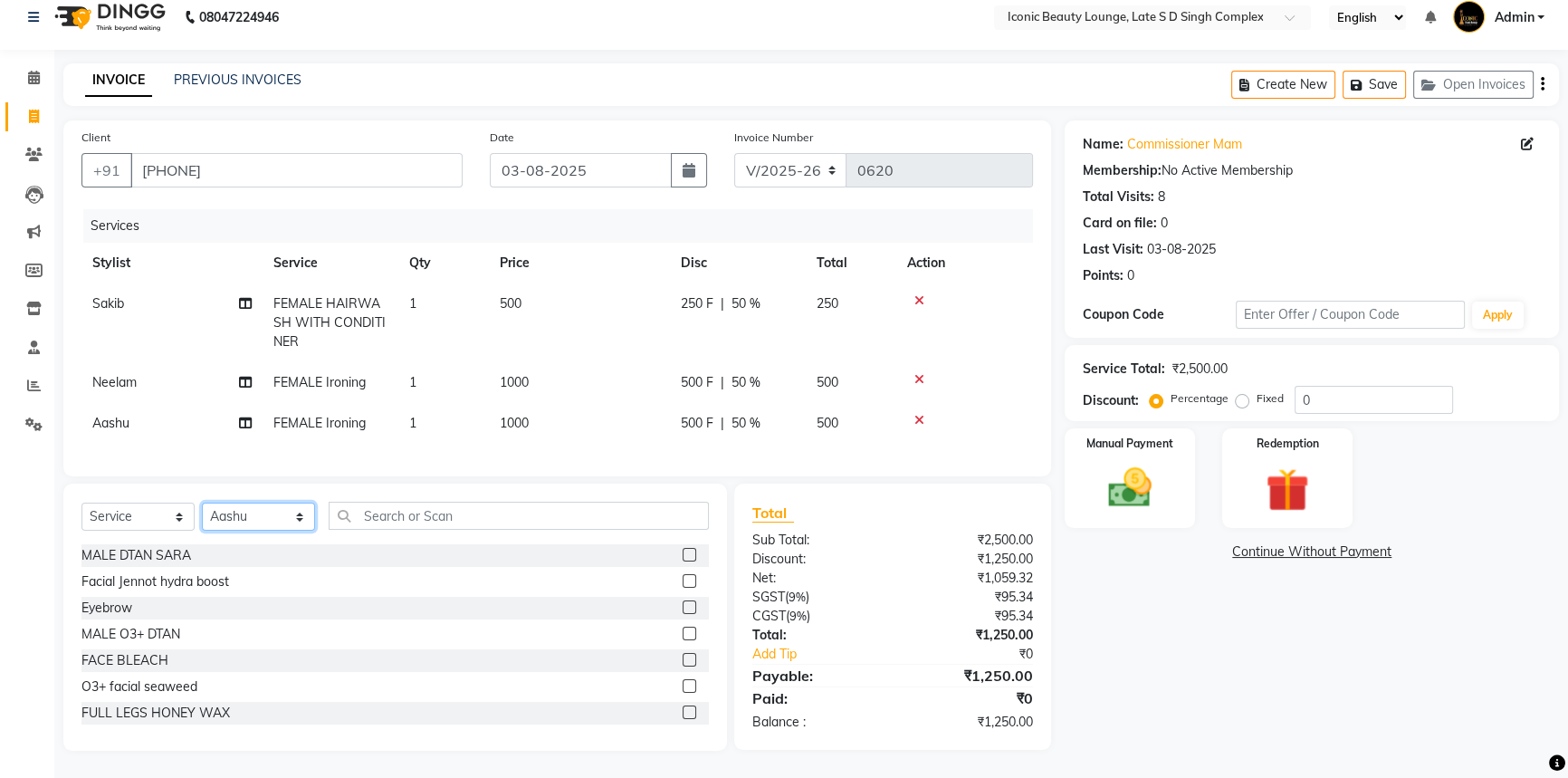 click on "Select Stylist Aashu Fatima Neelam neha  Priyanka Singh Sakib Tanu Jaiswal" 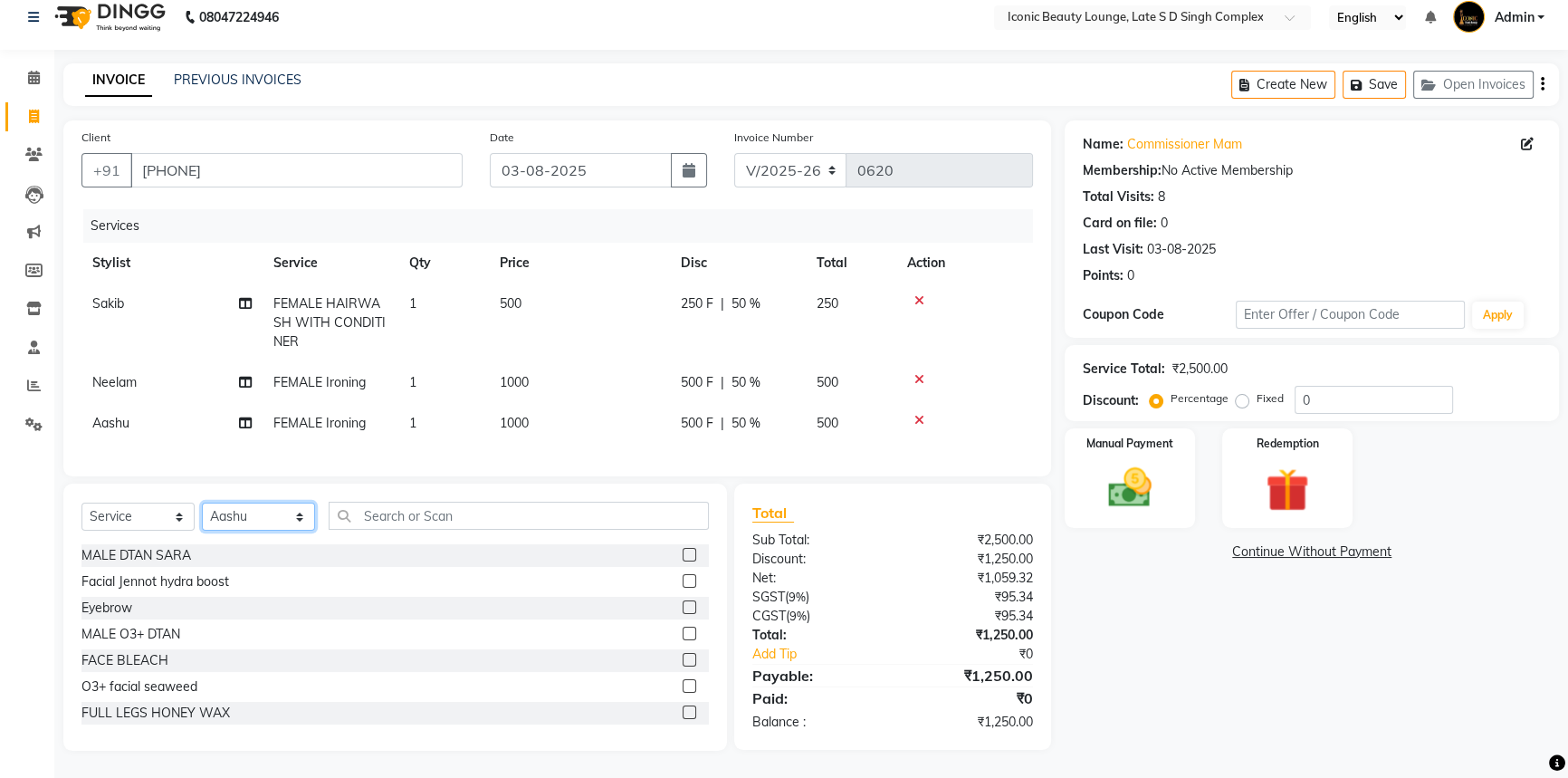 select on "57161" 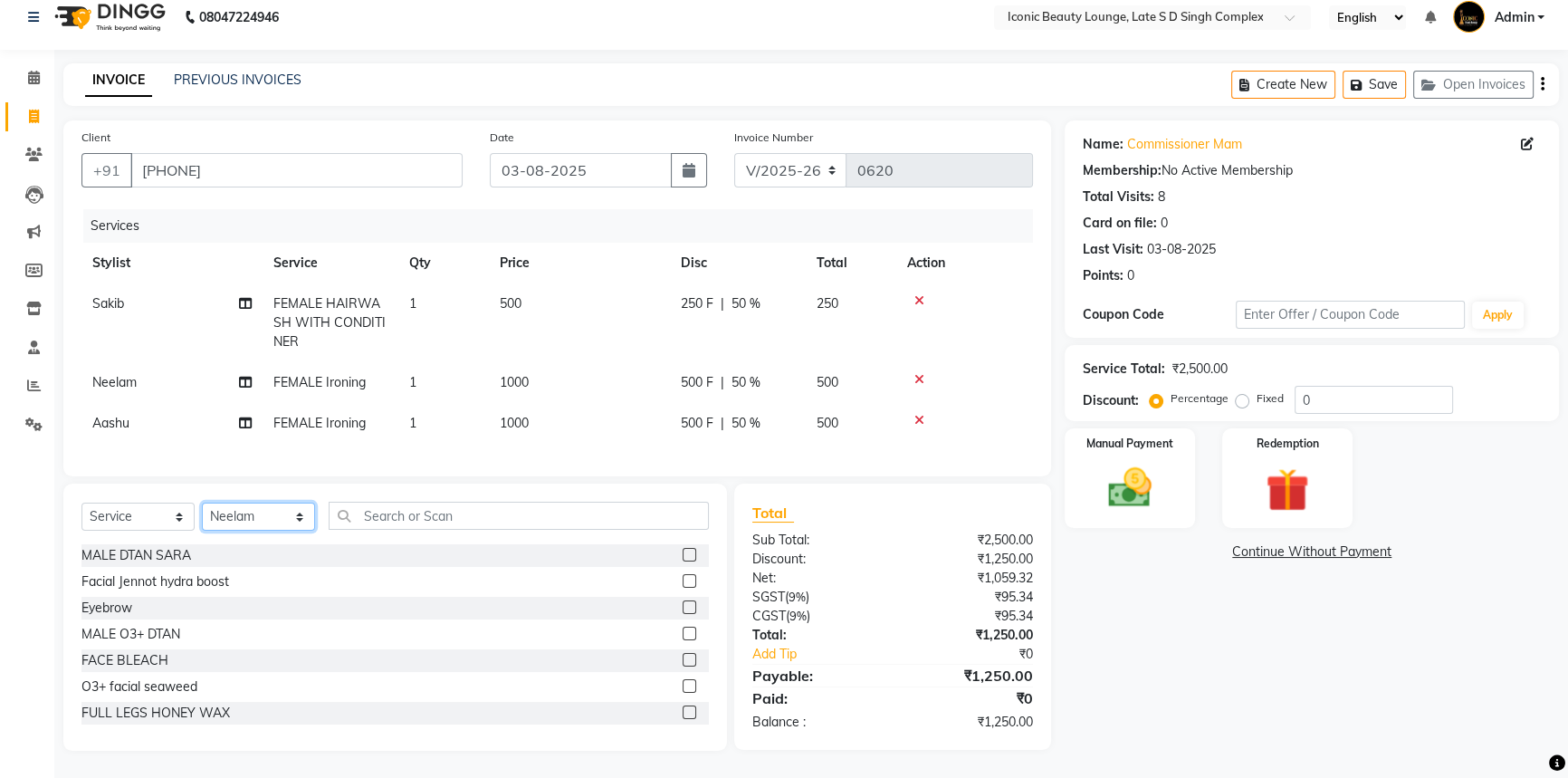 click on "Select Stylist Aashu Fatima Neelam neha  Priyanka Singh Sakib Tanu Jaiswal" 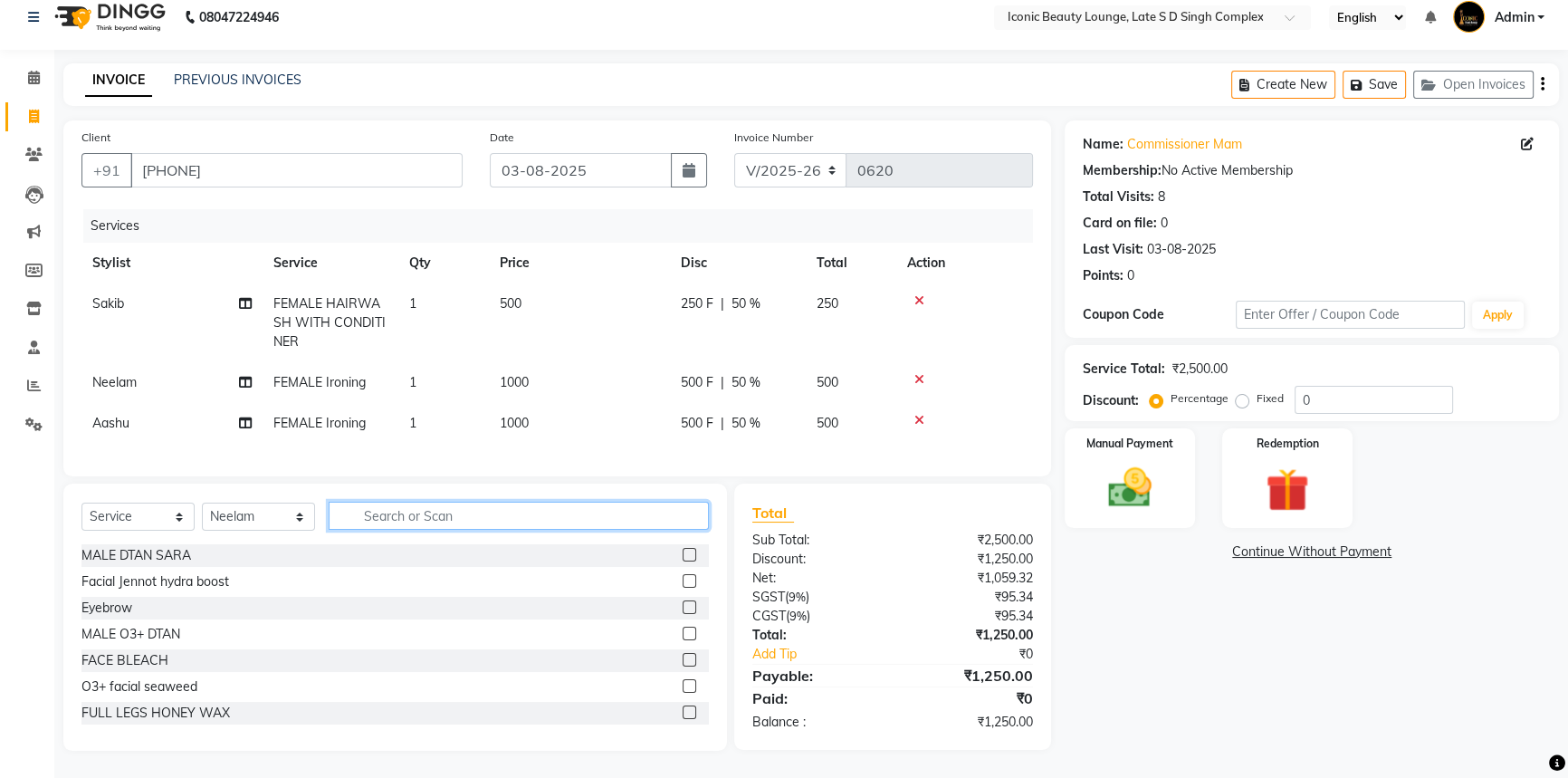 click 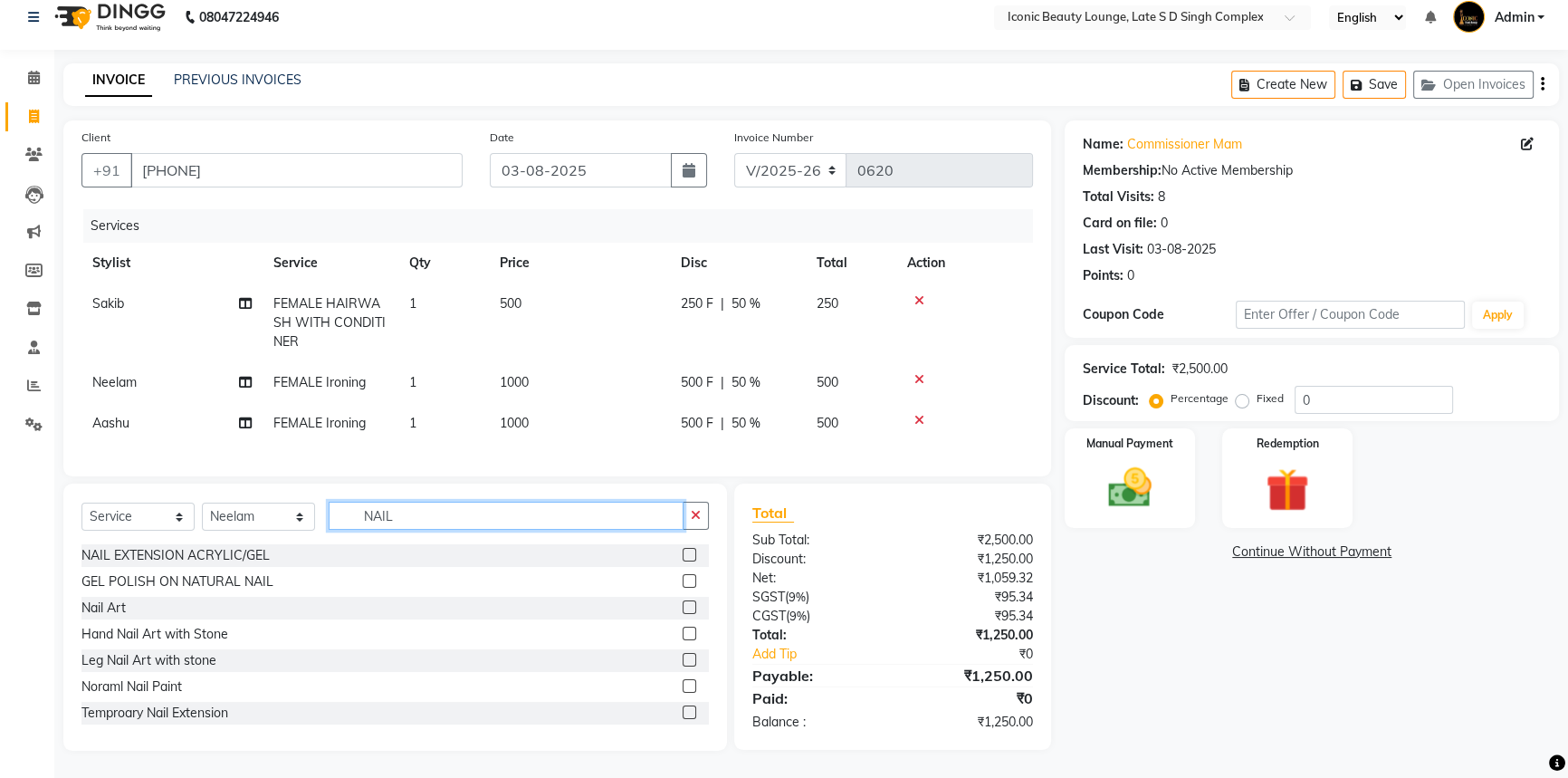 scroll, scrollTop: 2, scrollLeft: 0, axis: vertical 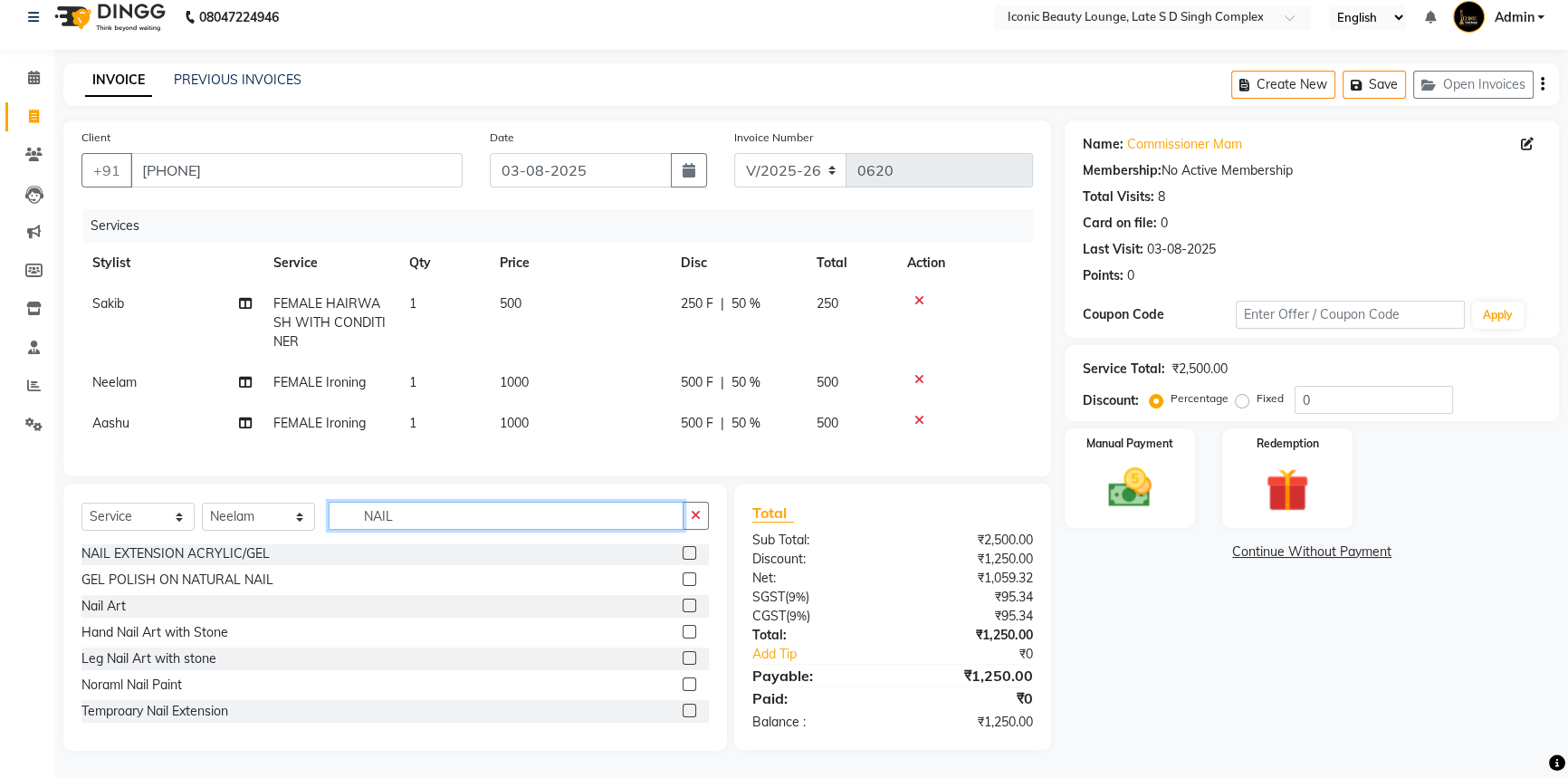type on "NAIL" 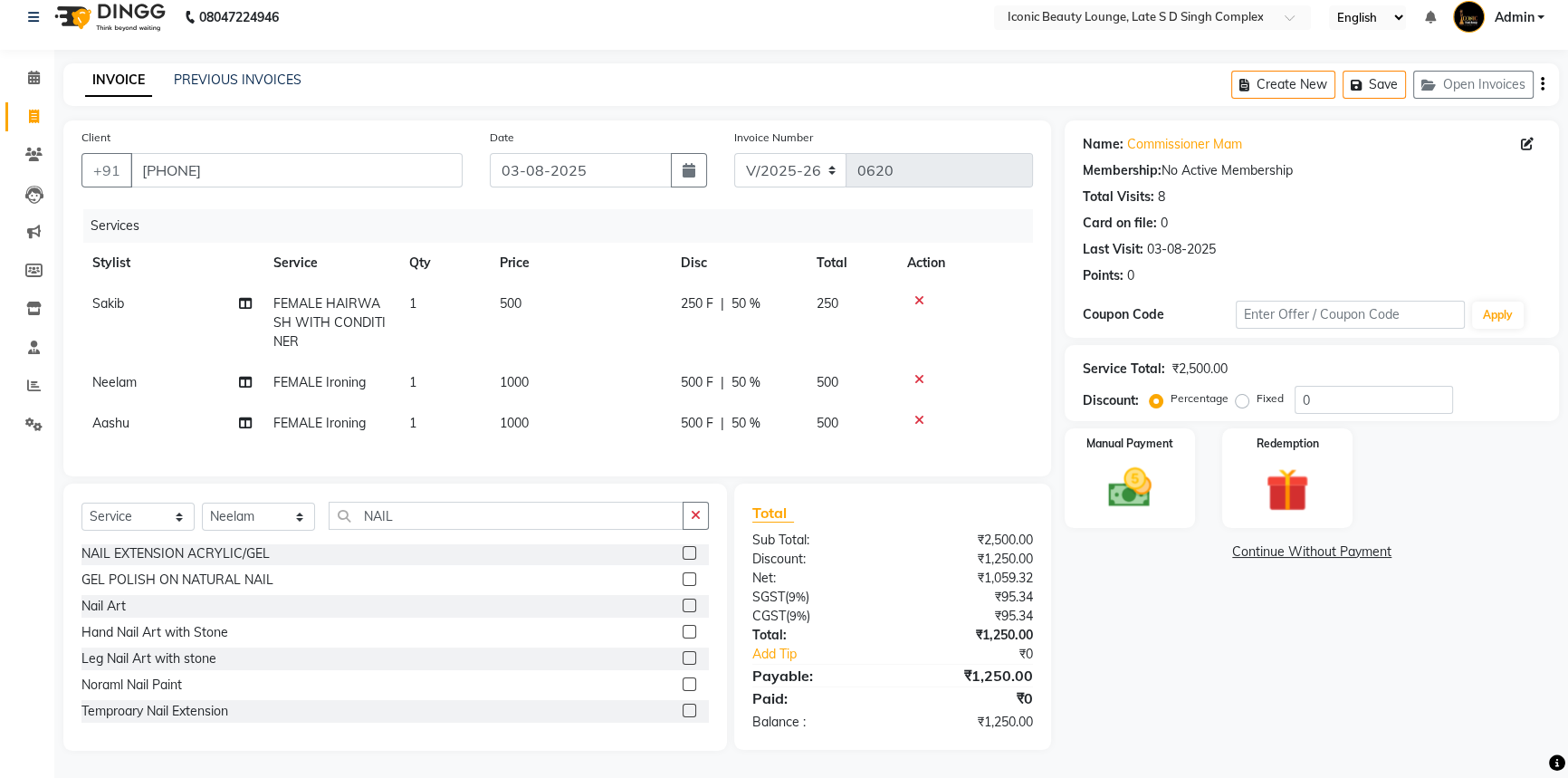 click 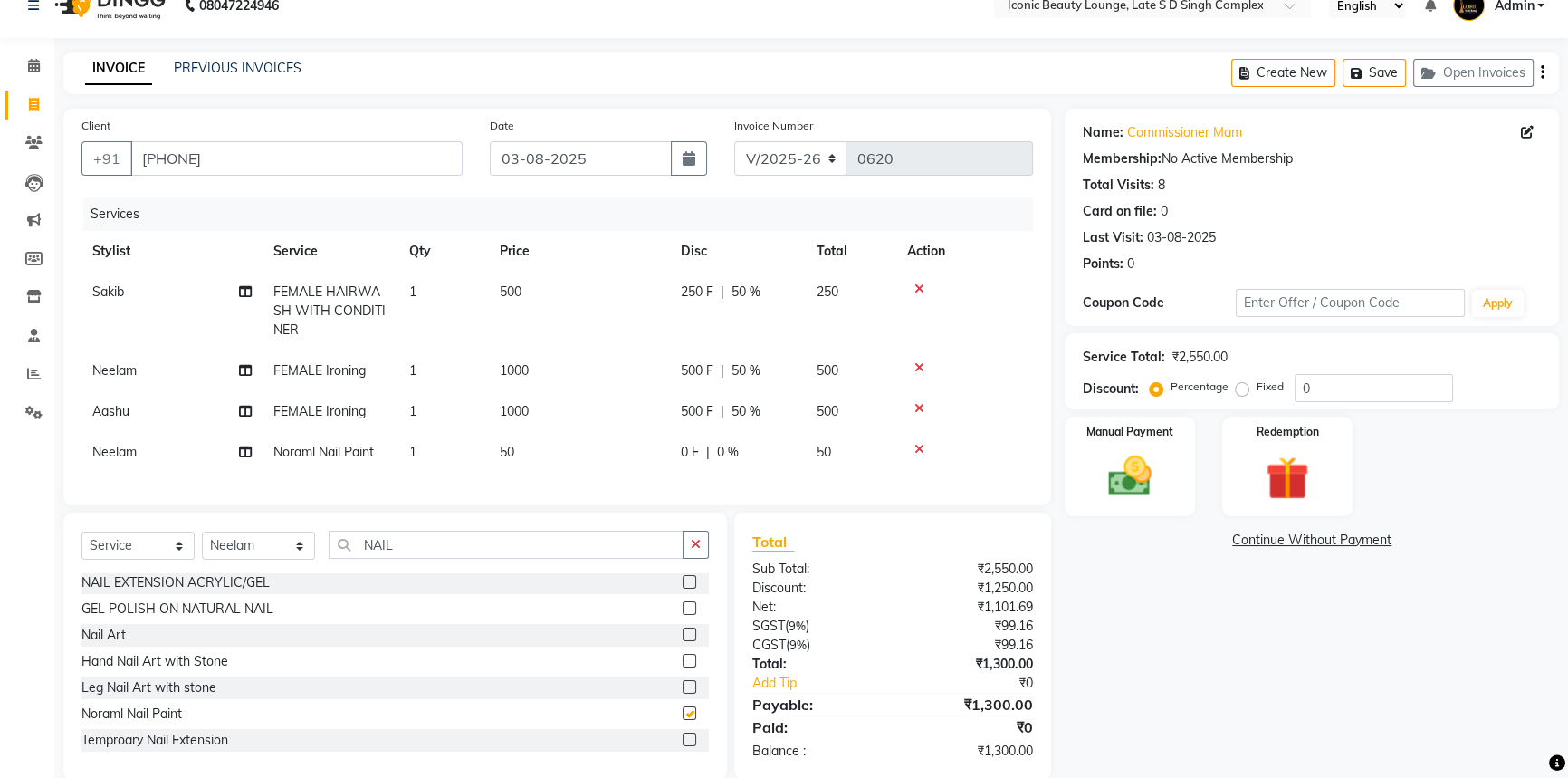 checkbox on "false" 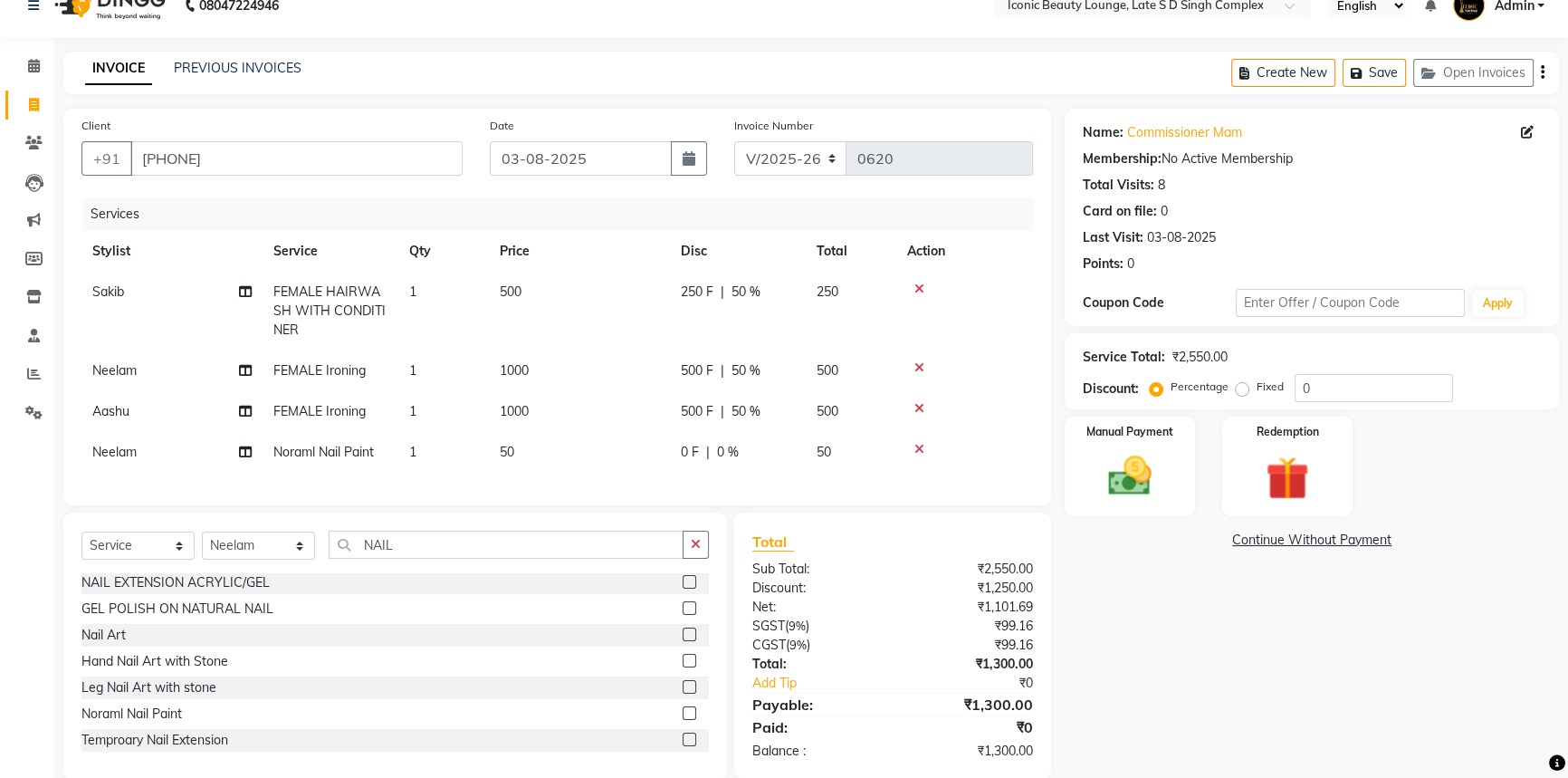 click on "50" 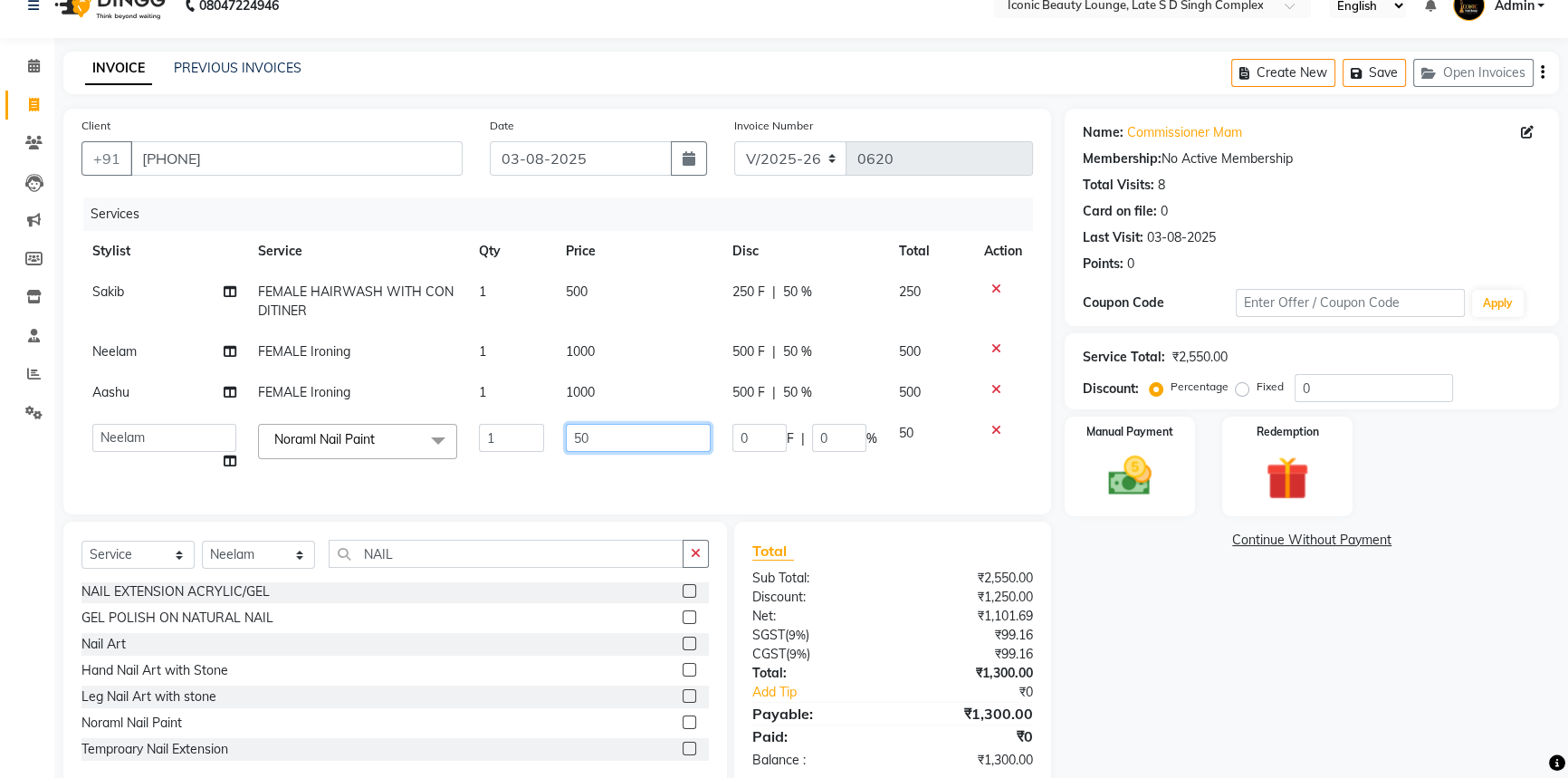 click on "50" 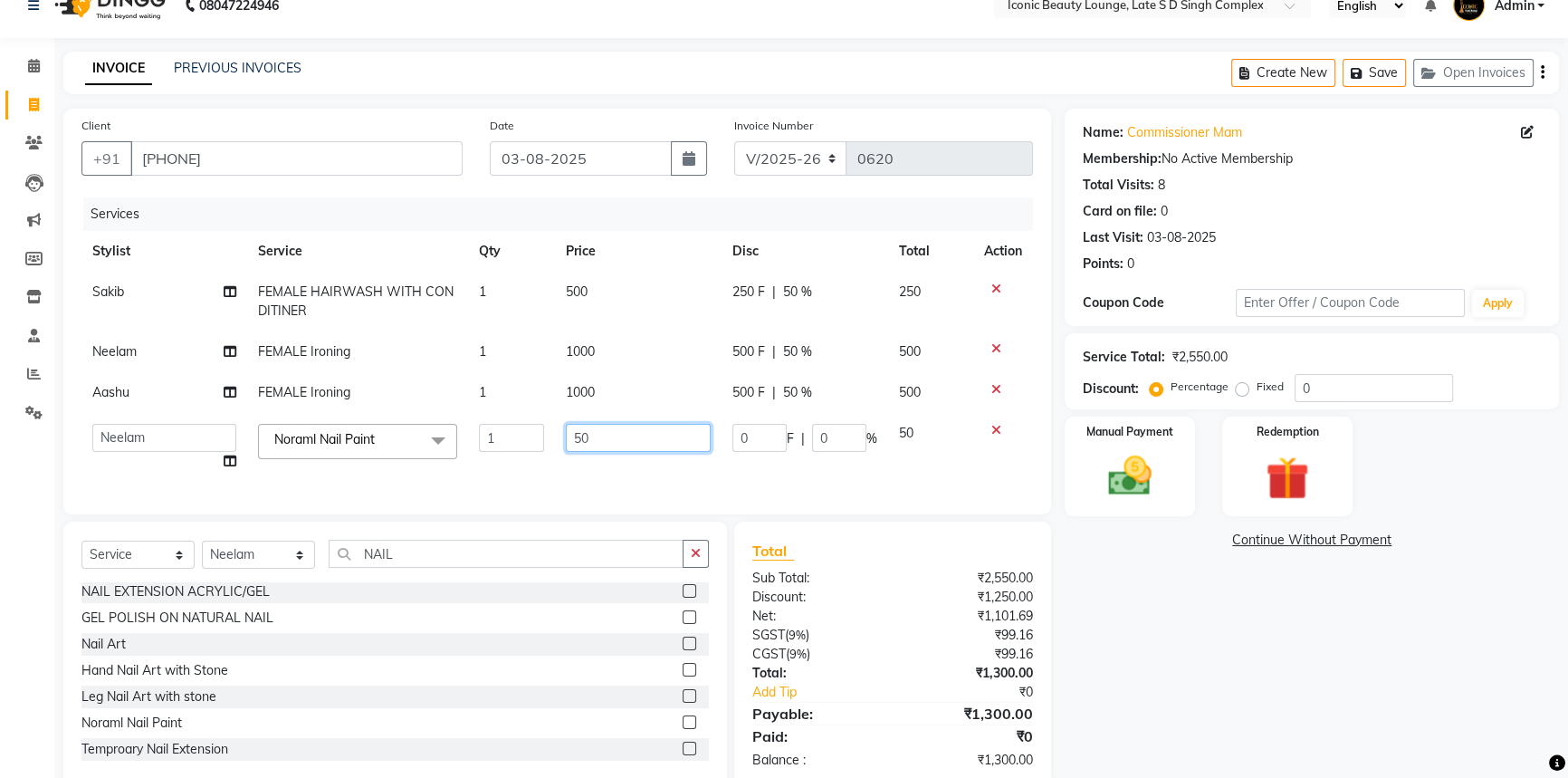 type on "5" 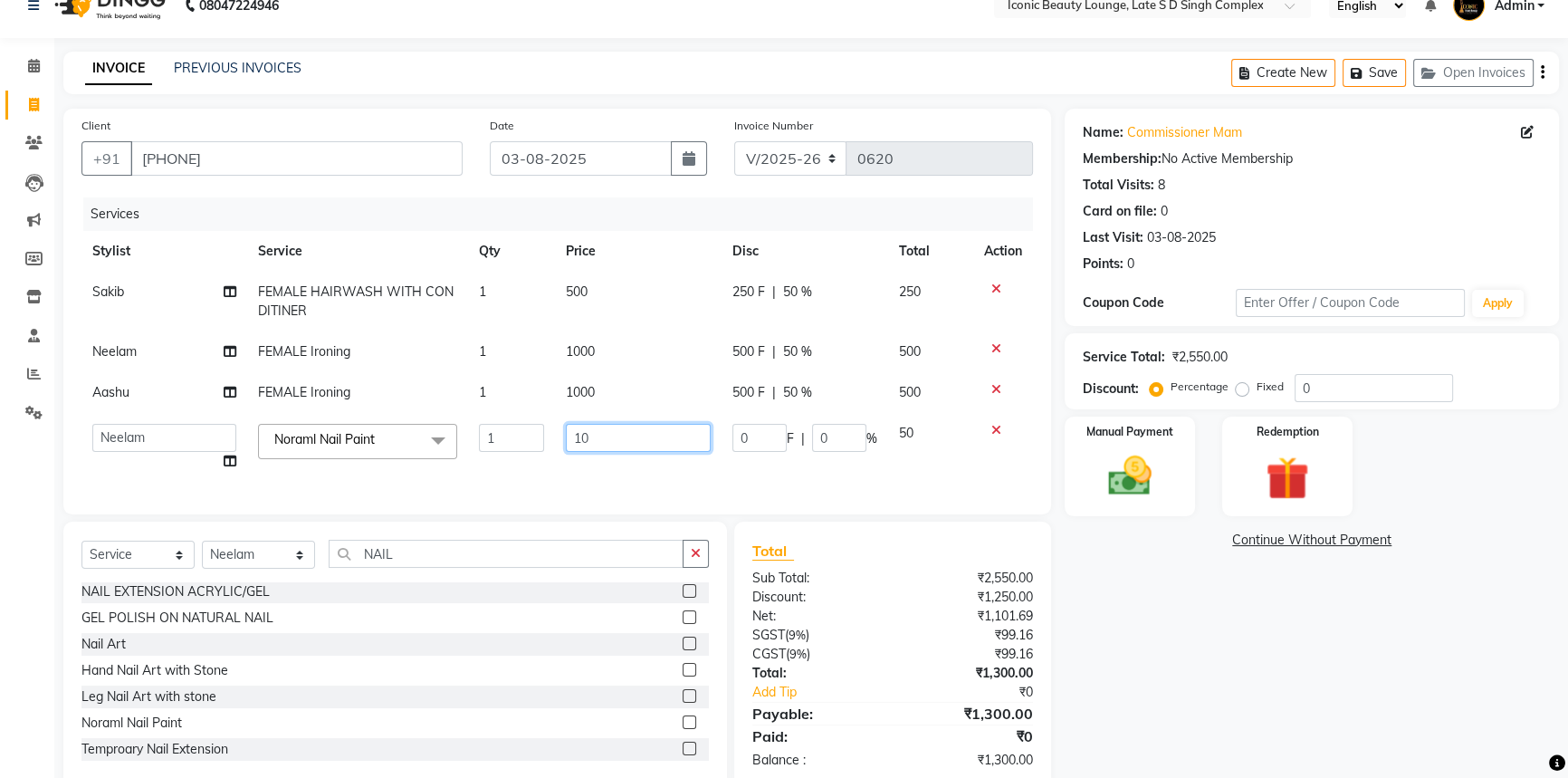 type on "100" 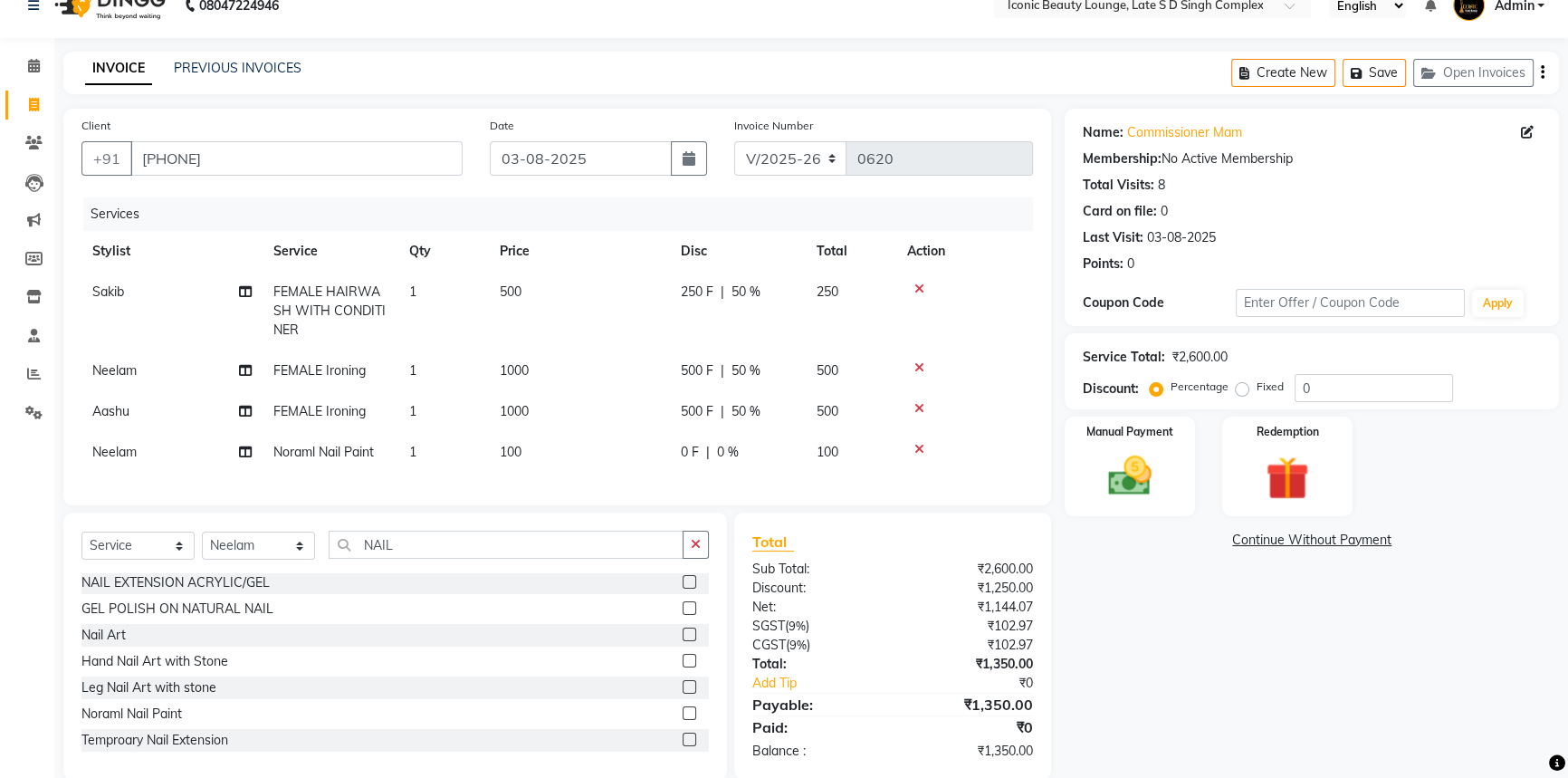 click on "0 F | 0 %" 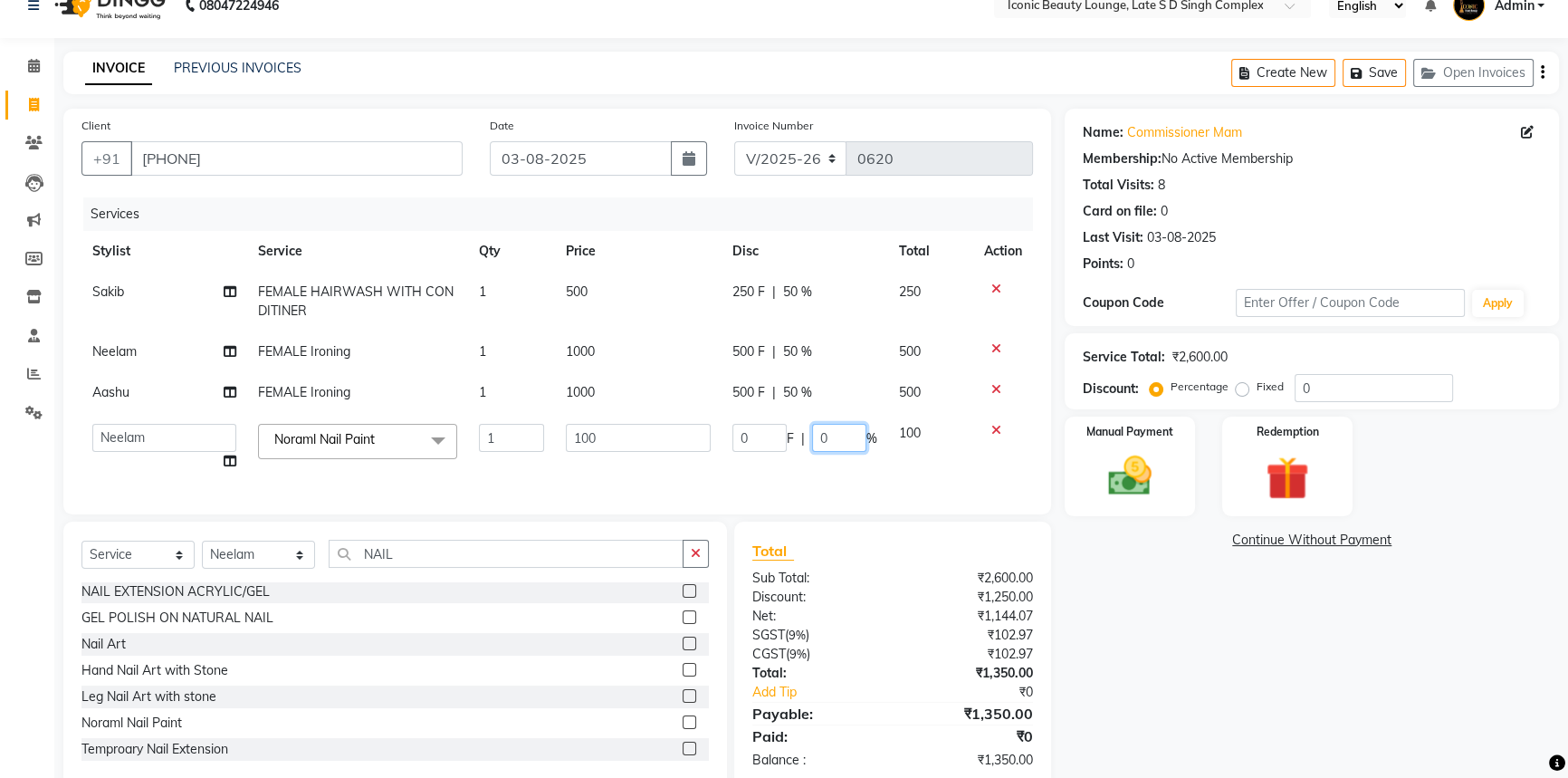 click on "0" 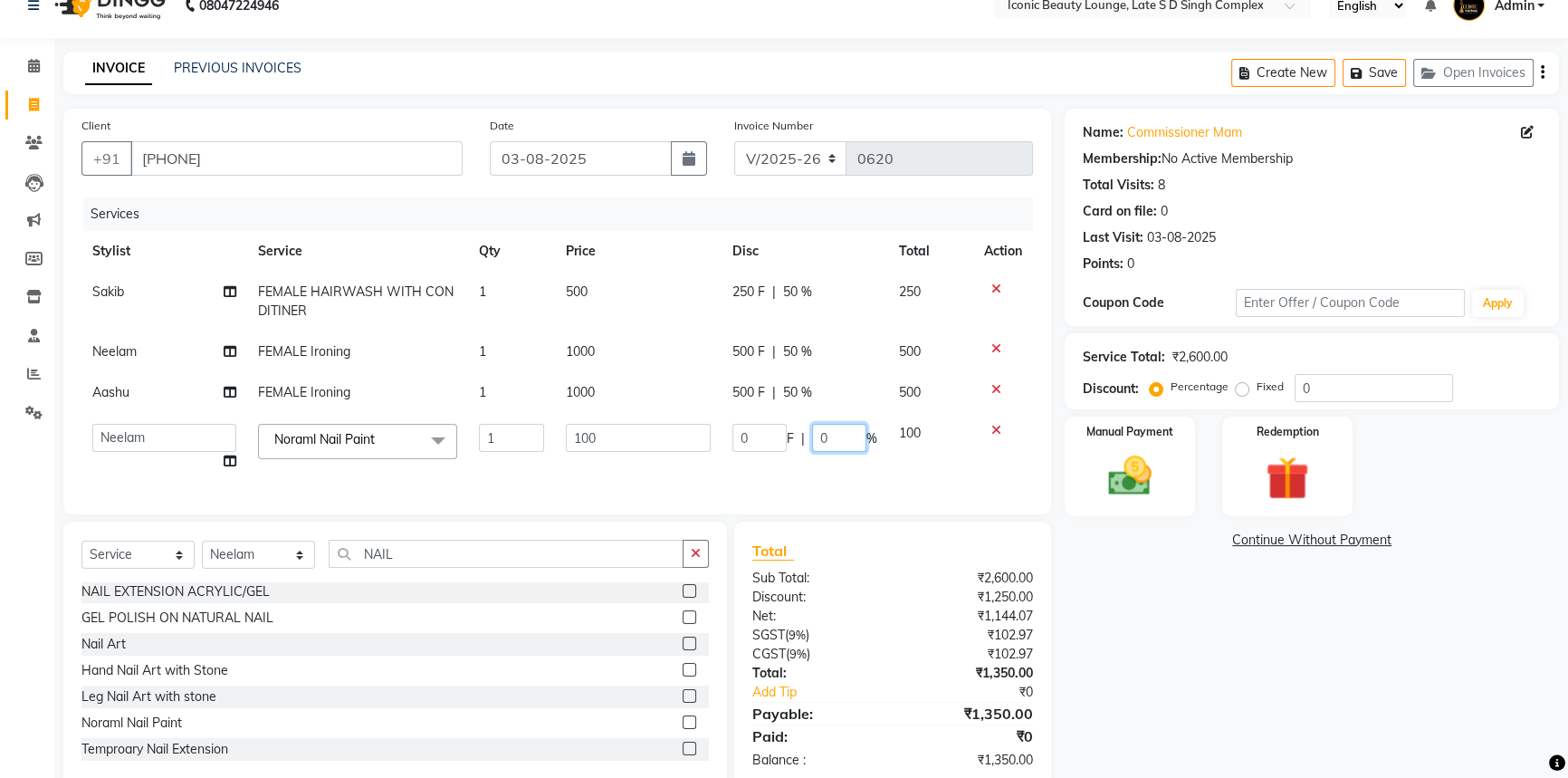 click on "0" 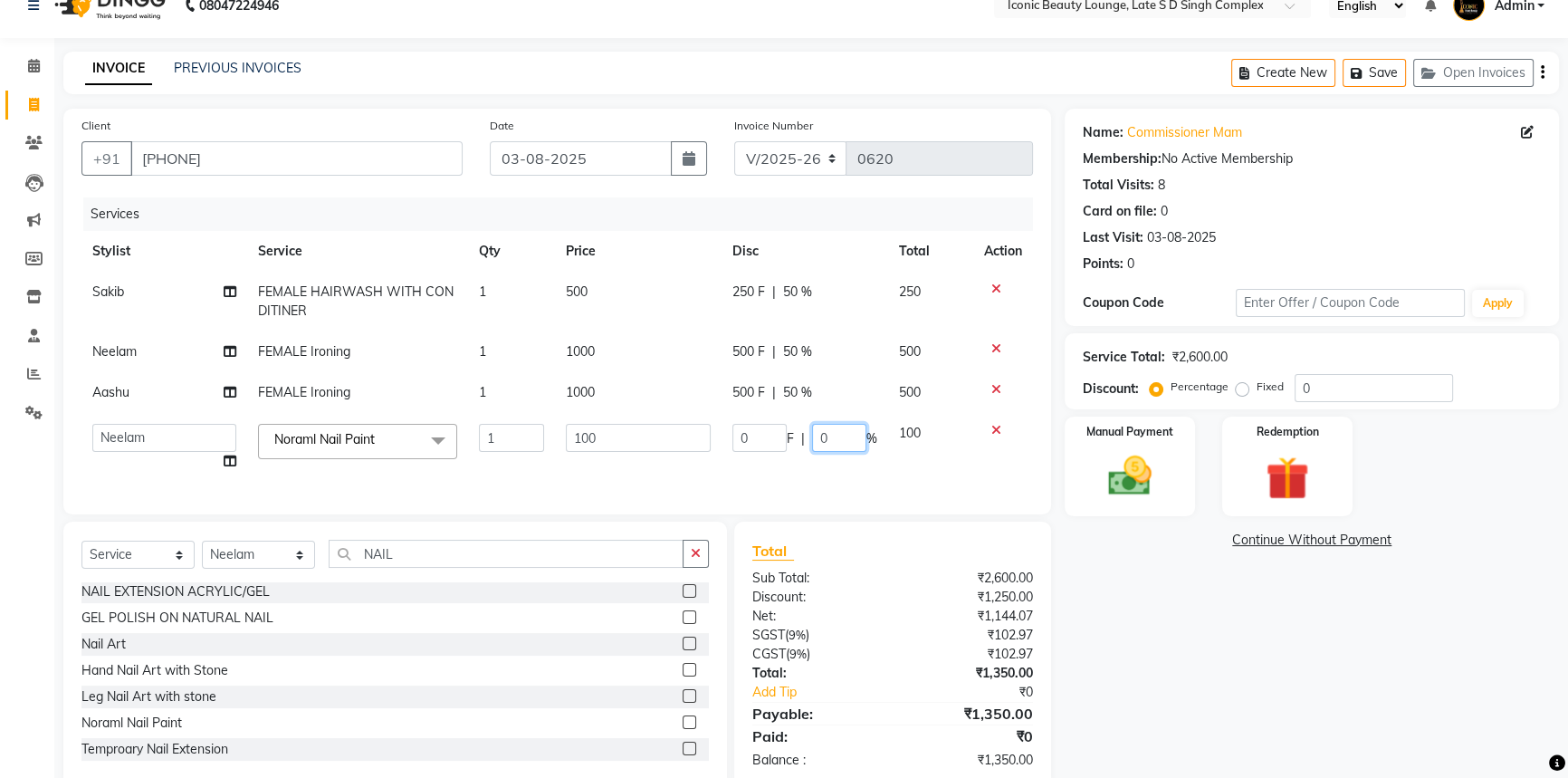 type on "50" 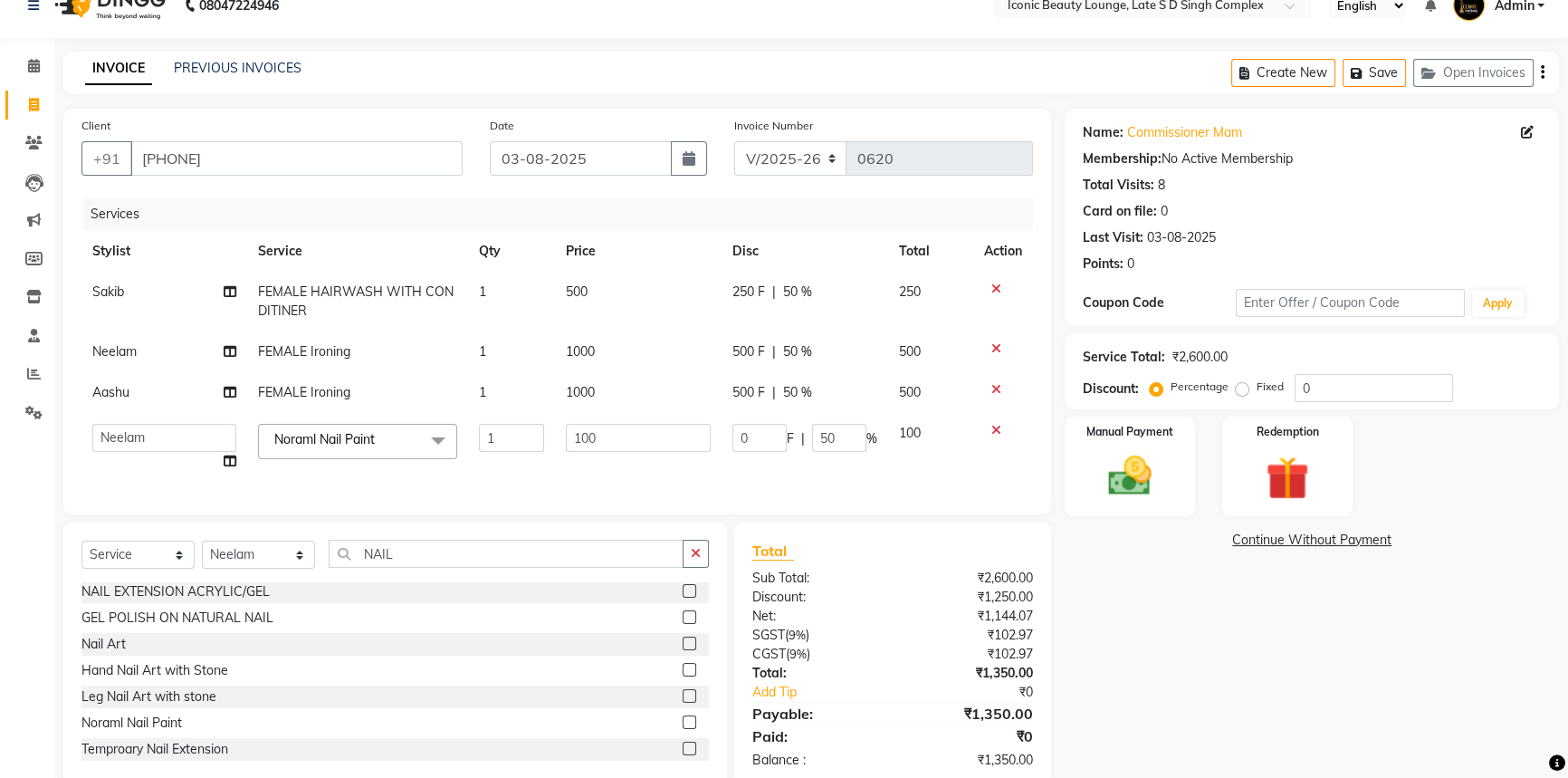 click on "Client +91 [PHONE] Date 03-08-2025 Invoice Number V/2025 V/2025-26 0620 Services Stylist Service Qty Price Disc Total Action Sakib FEMALE HAIRWASH WITH CONDITINER 1 500 250 F | 50 % 250 Neelam FEMALE Ironing 1 1000 500 F | 50 % 500 Aashu FEMALE Ironing 1 1000 500 F | 50 % 500  Aashu   Fatima   Neelam   neha    Priyanka Singh   Sakib   Tanu Jaiswal  Noraml Nail Paint  x MALE DTAN SARA Facial Jennot  hydra boost Eyebrow MALE O3+ DTAN FACE BLEACH O3+ facial seaweed  FULL LEGS HONEY WAX FEMALE DTAN SARA FEMAL O3+ D-TAN FULL ARMS DTAN O3+ underarms Honey Wax Half D-tan Back O3 Half Leg Wax (Honey) CLEANUP JENNOT SIDE LOCK FULL HAND HONEY WAX  FACIAL JENNOT SHINE CONTROL  FACIAL JENNOT INFINITE YOUTH FACIAL JENNOT BRILLIANCE WHITE JENNOT URBAN MEN OXYGENO TREATMENT HIGH FREQUENCY  CLEANUP LOTUS O3+ CLEANUP ADVANCE HAIR STYLING Fcae Razor Offer Package Half Back Bleach6 Beard Colour Pedicure,Manicure & Advance Haircut (Holi Offer) Gel Polish (Holi Offer) Haircut,Beard,D-tan , Amonia Free Color (Offer Package) 1" 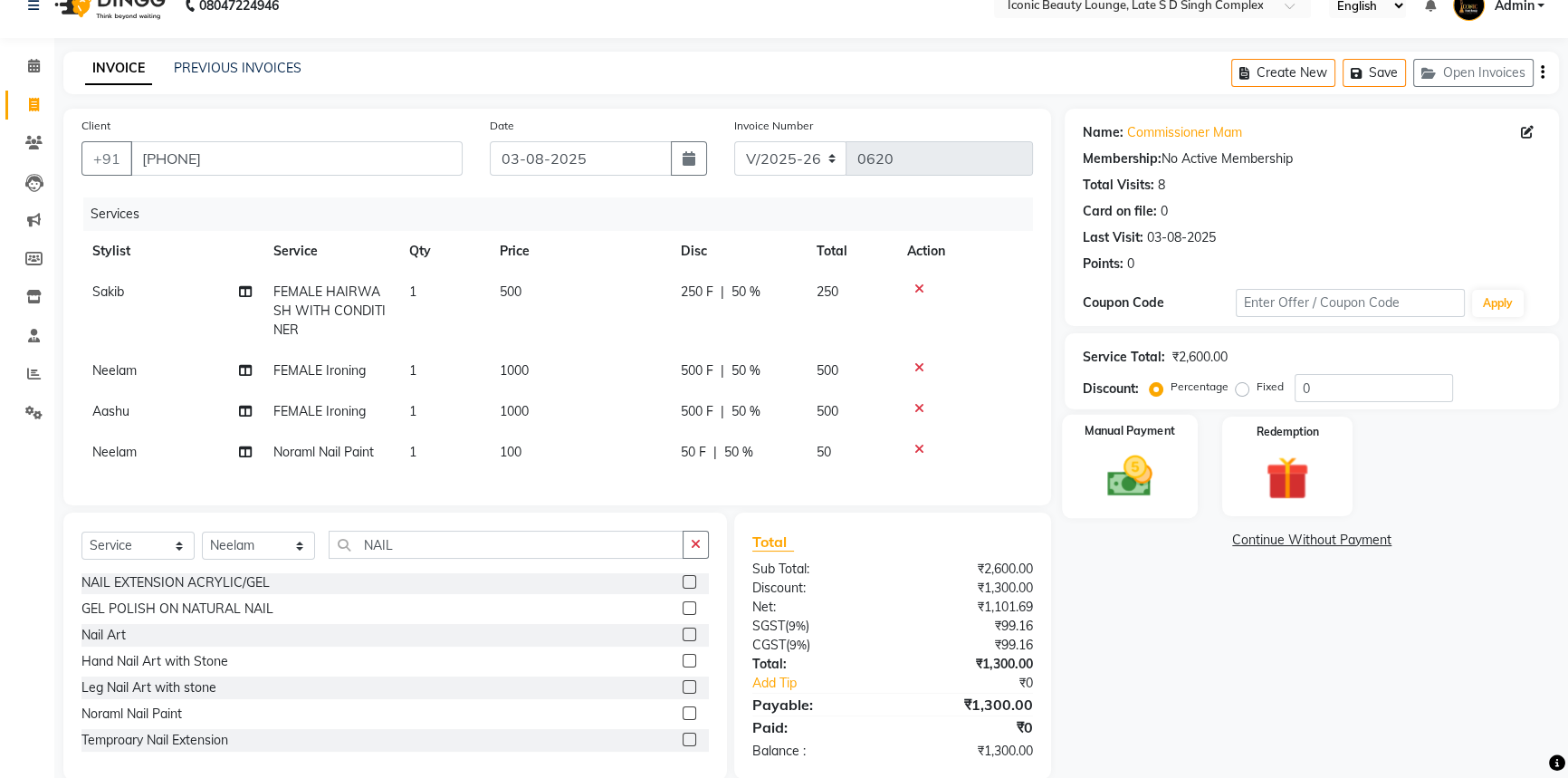 click 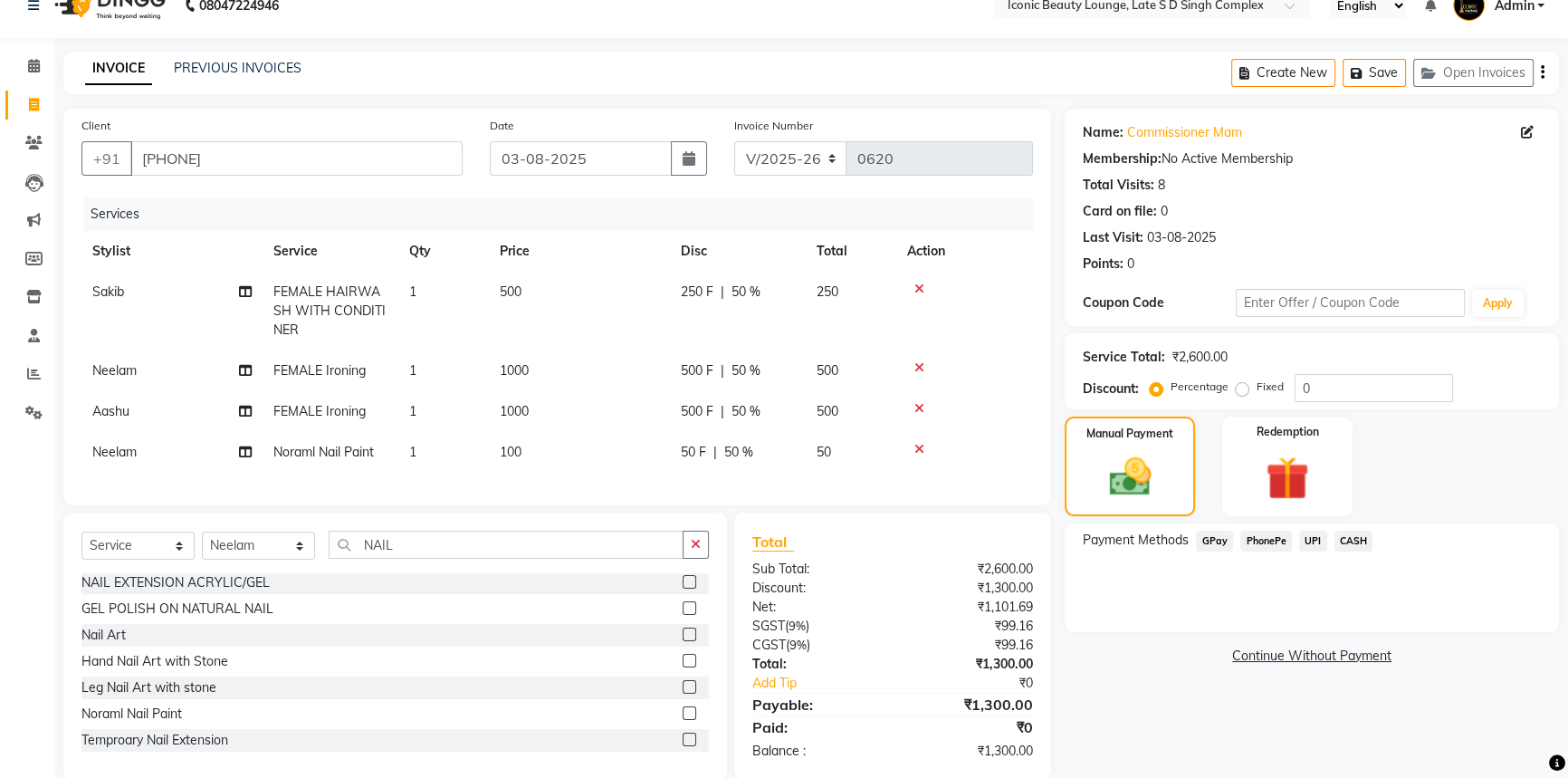 click 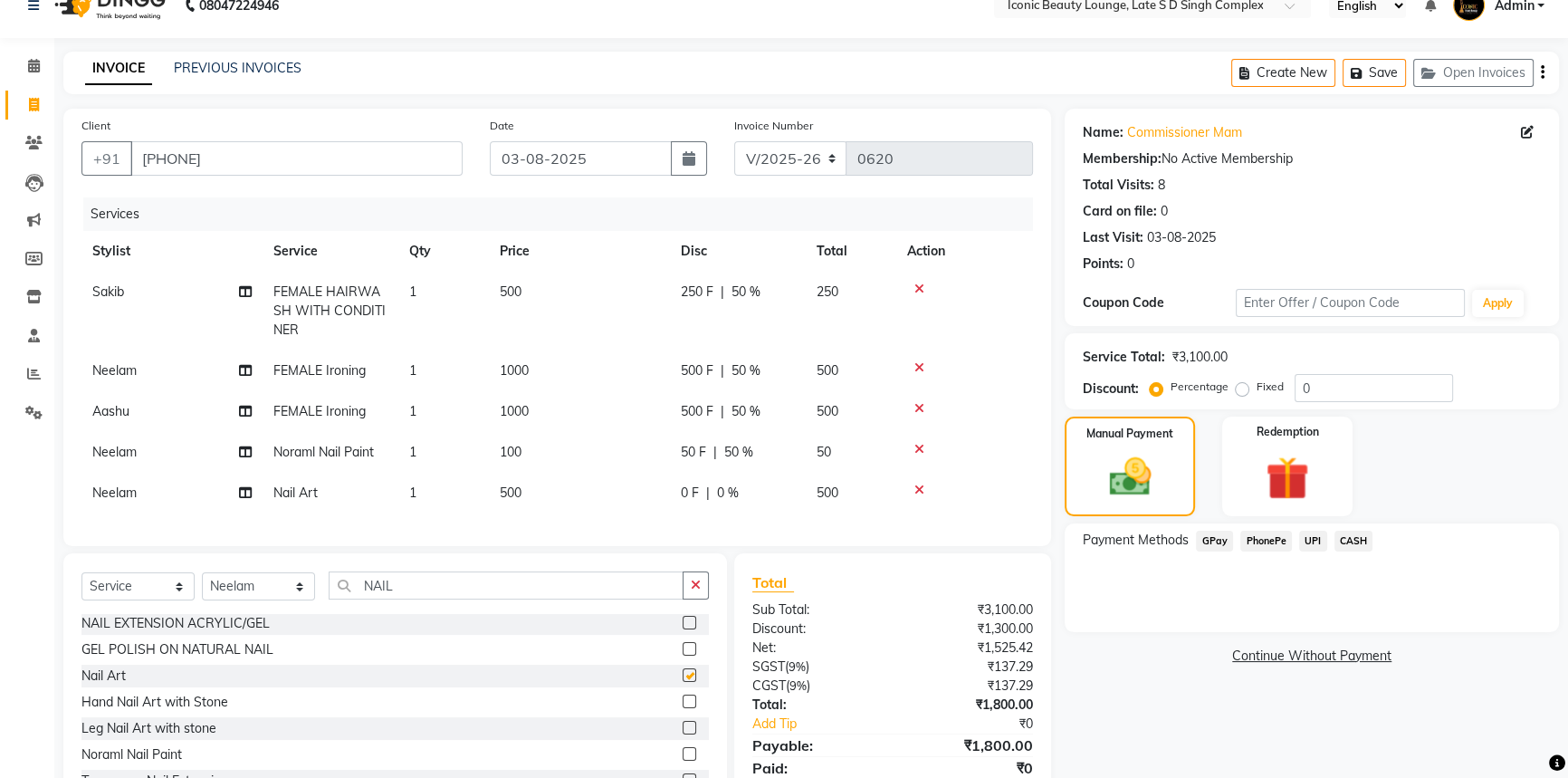 checkbox on "false" 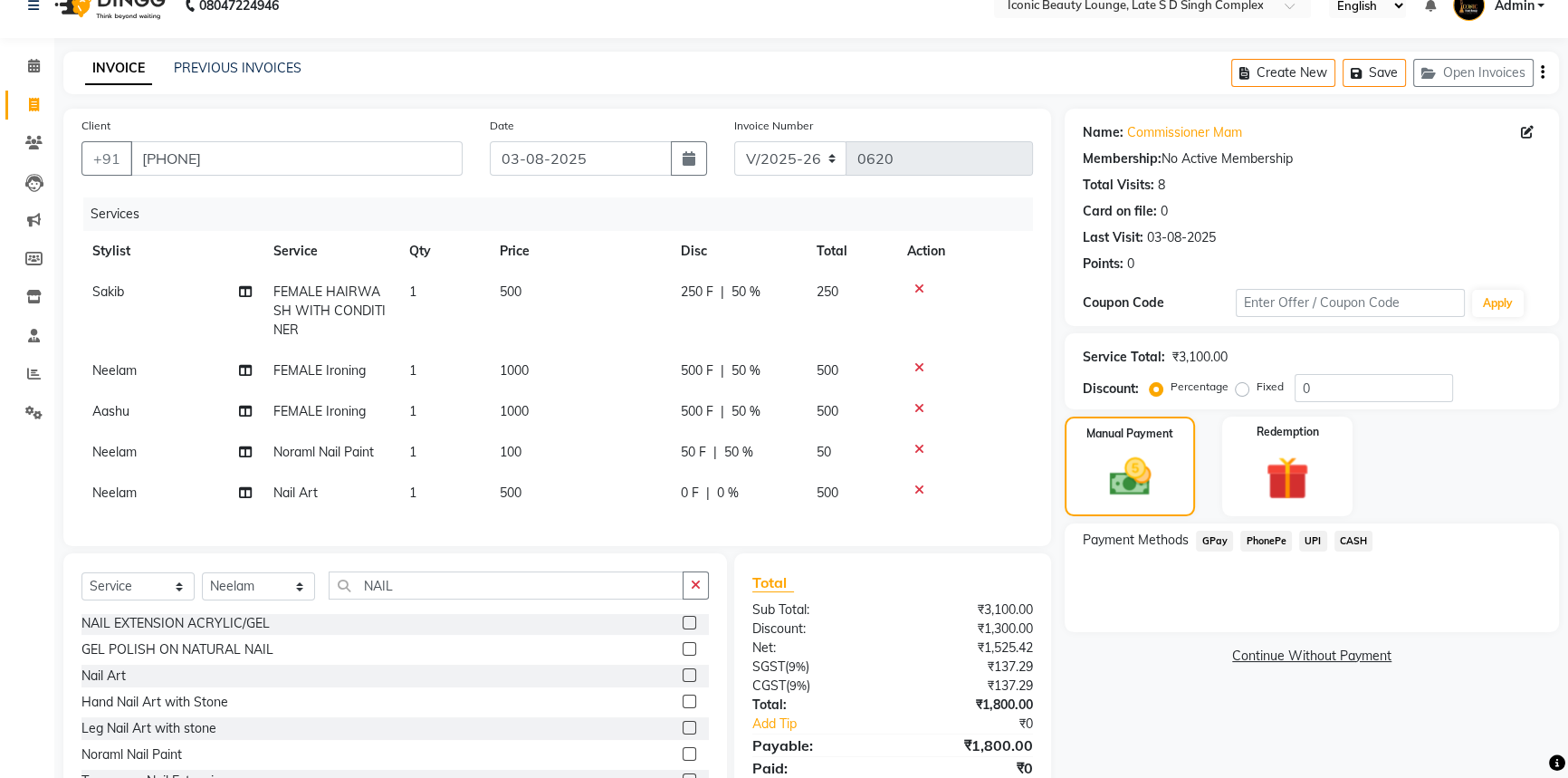 click on "0 %" 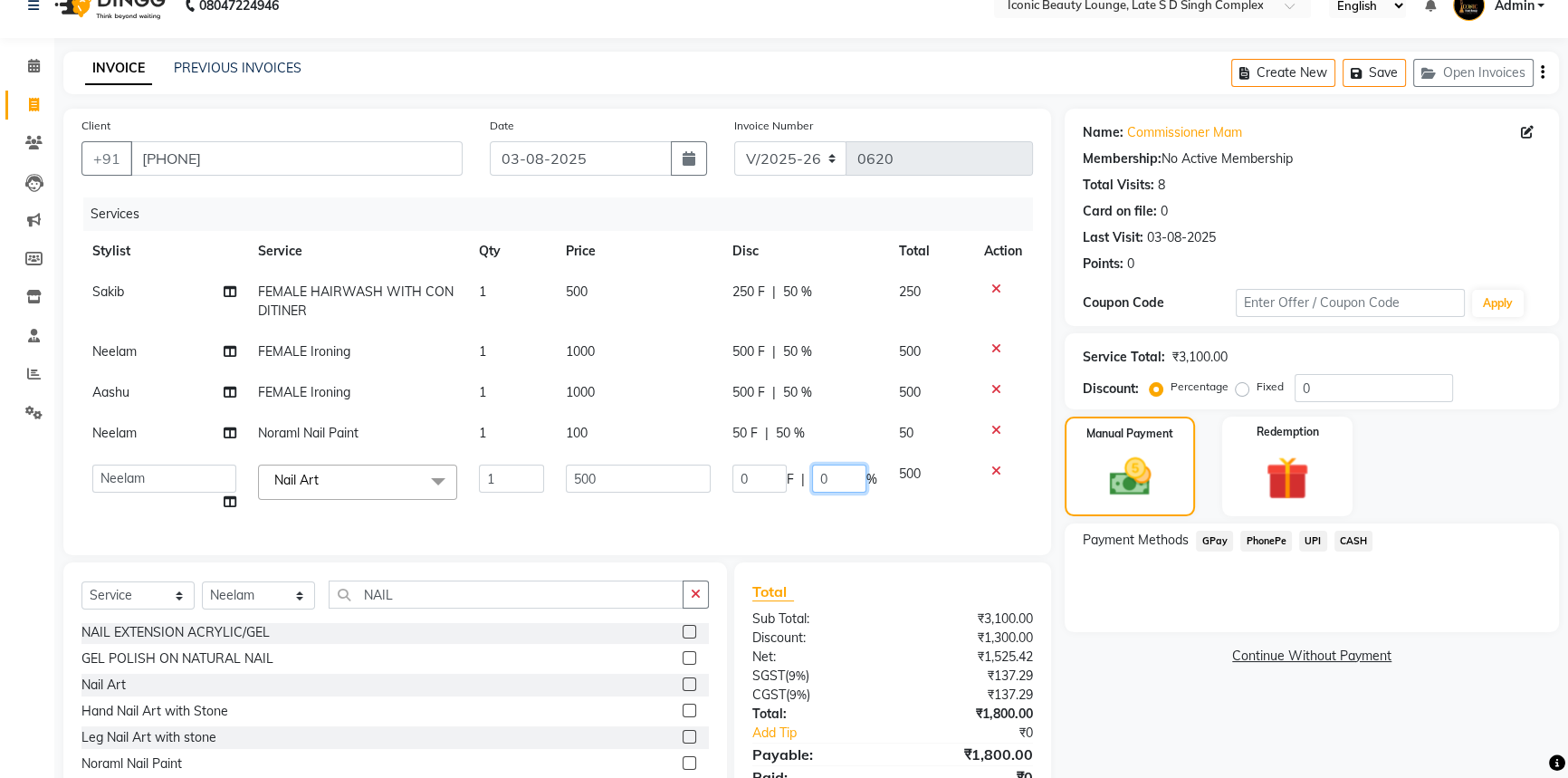 click on "0" 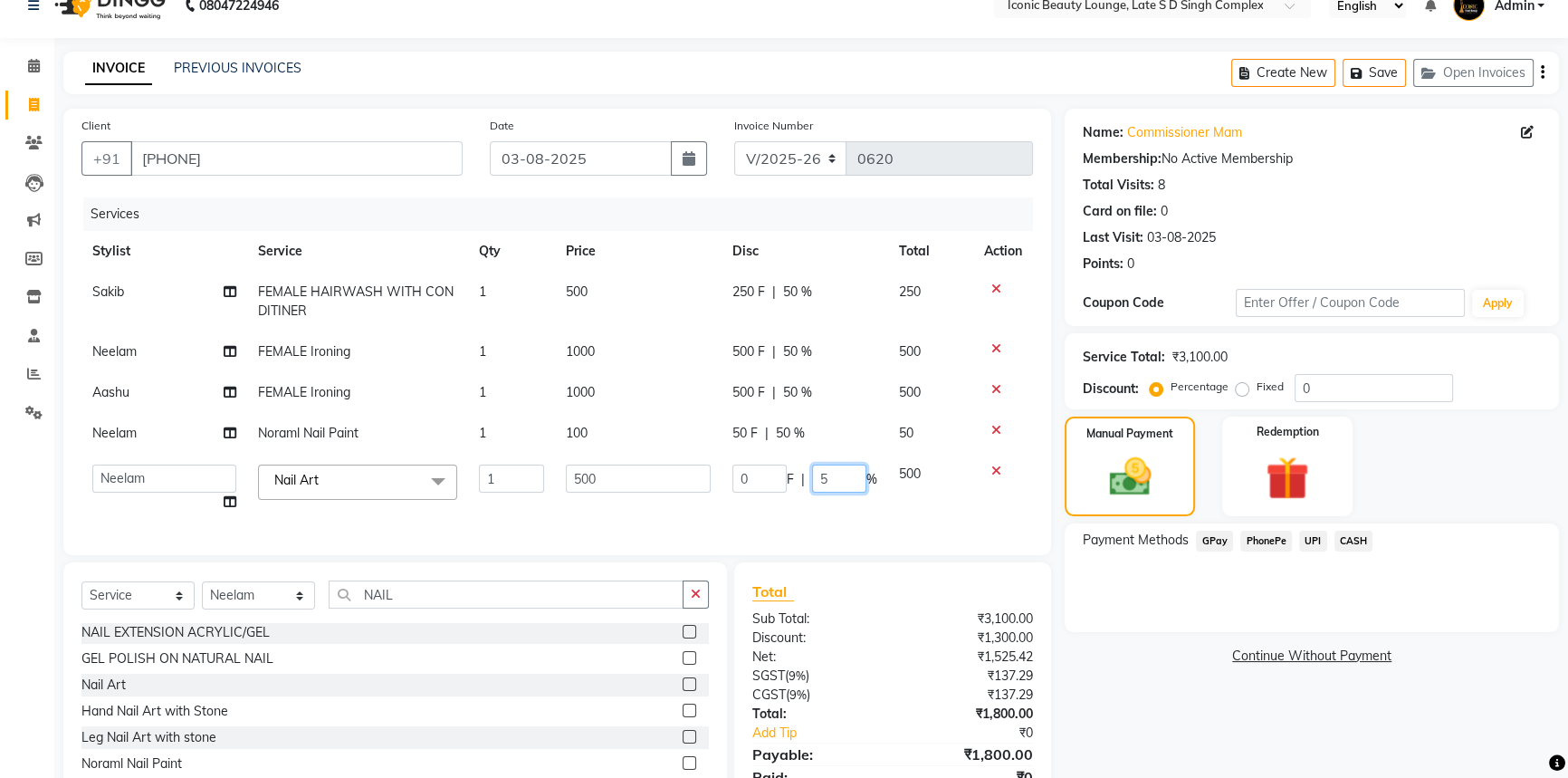 type on "50" 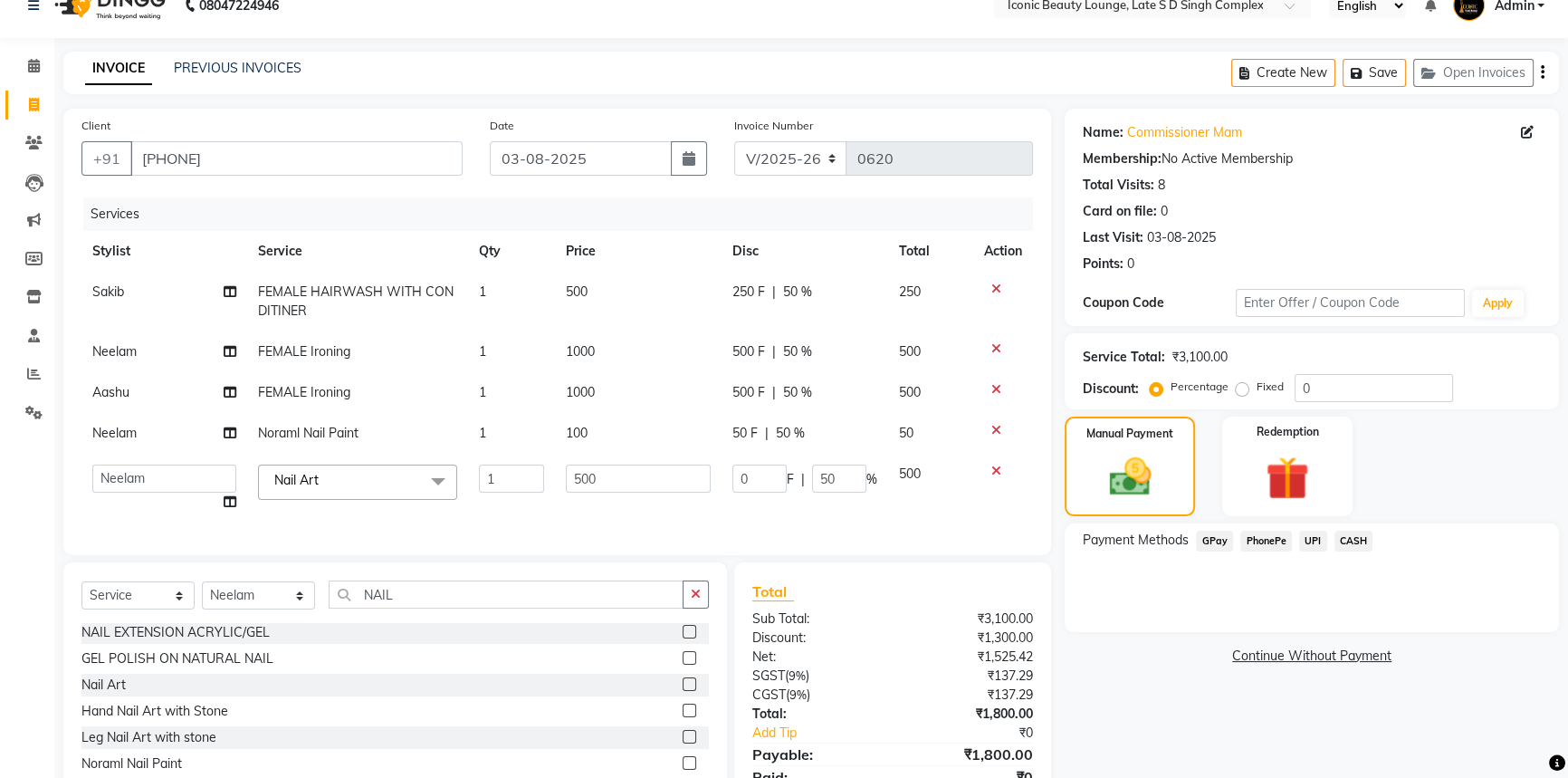 click on "Total Sub Total: ₹3,100.00 Discount: ₹1,300.00 Net: ₹1,525.42 SGST  ( 9% ) ₹137.29 CGST  ( 9% ) ₹137.29 Total: ₹1,800.00 Add Tip ₹0 Payable: ₹1,800.00 Paid: ₹0 Balance   : ₹1,800.00" 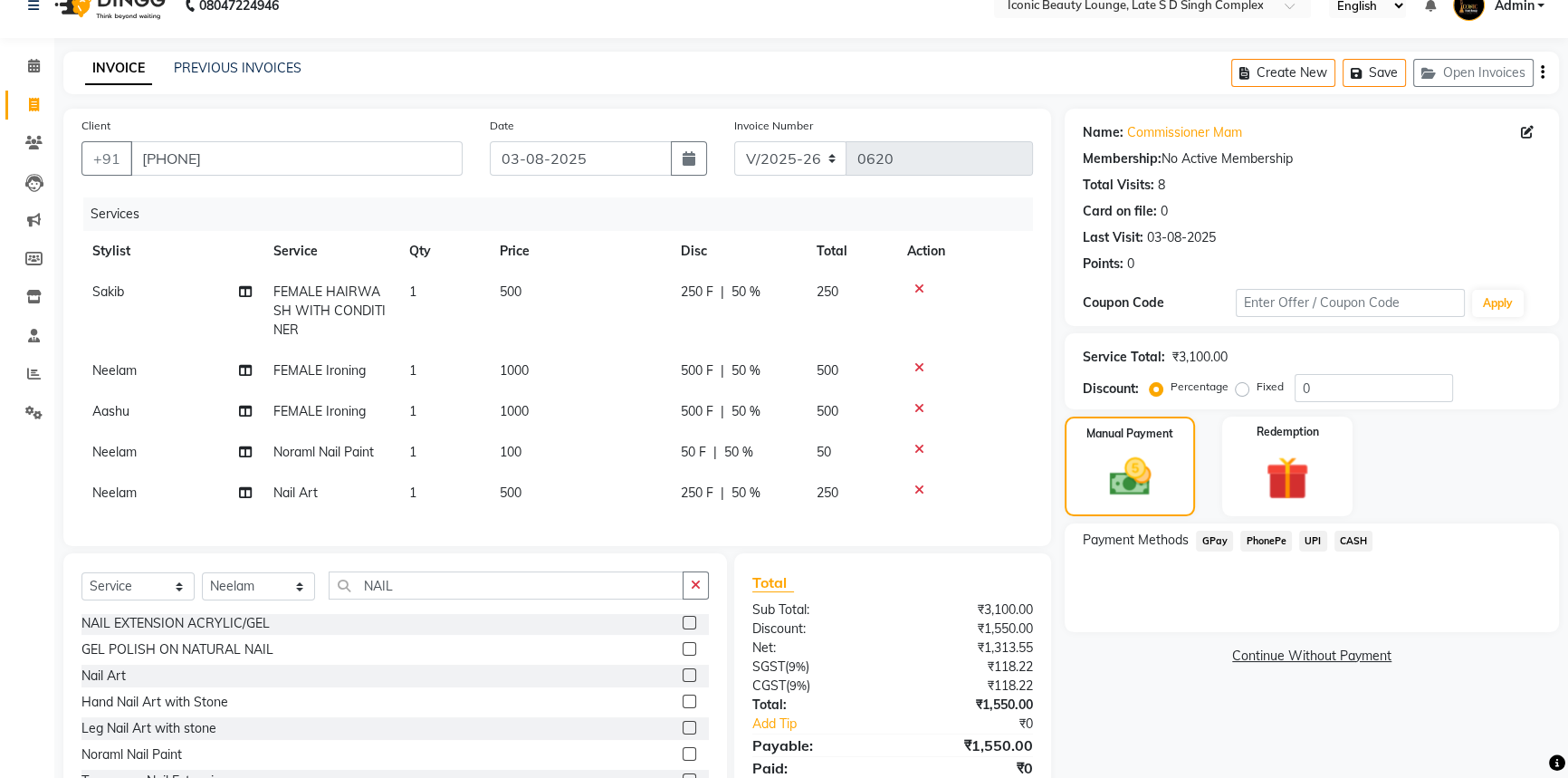 click 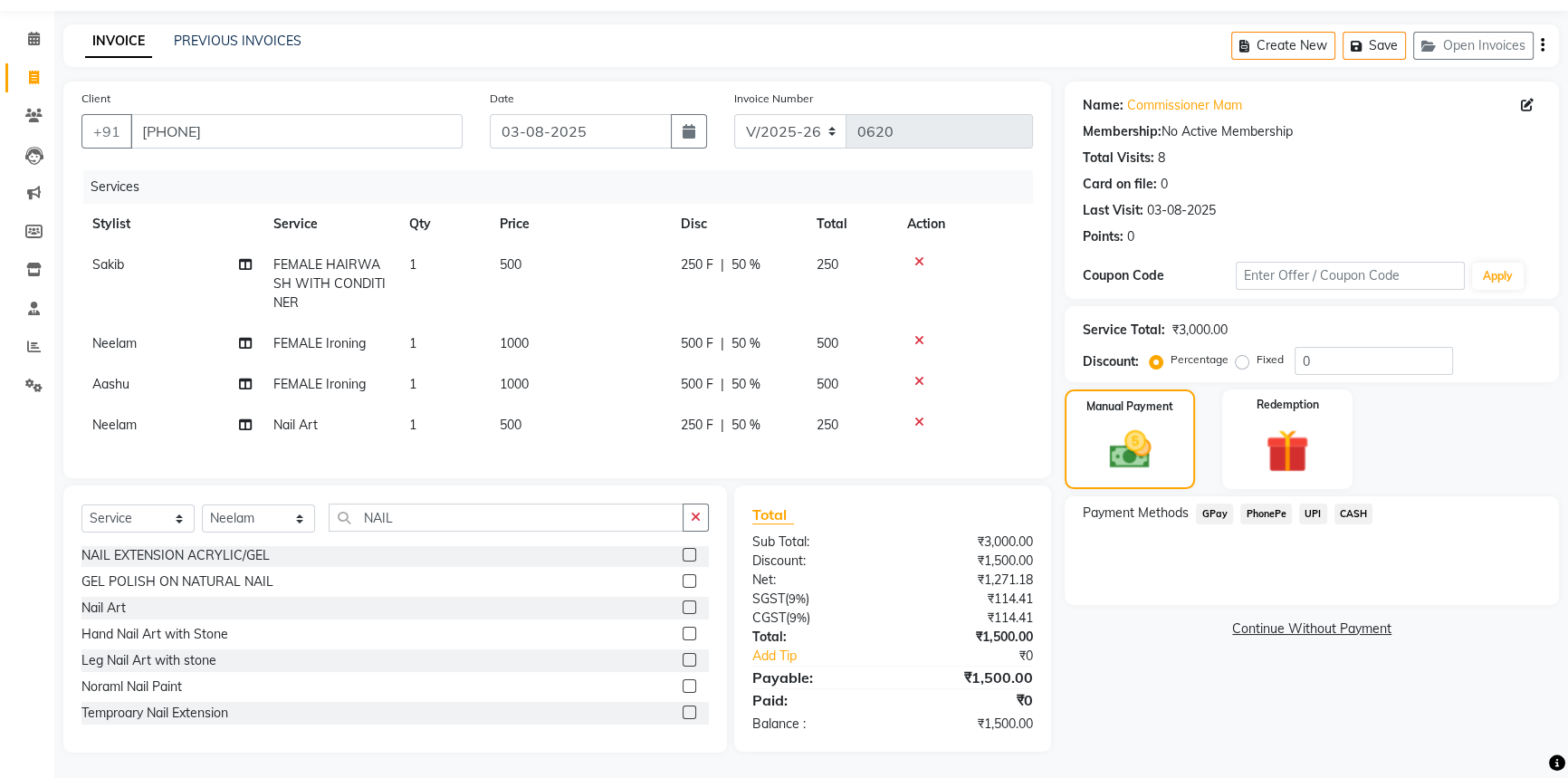 scroll, scrollTop: 69, scrollLeft: 0, axis: vertical 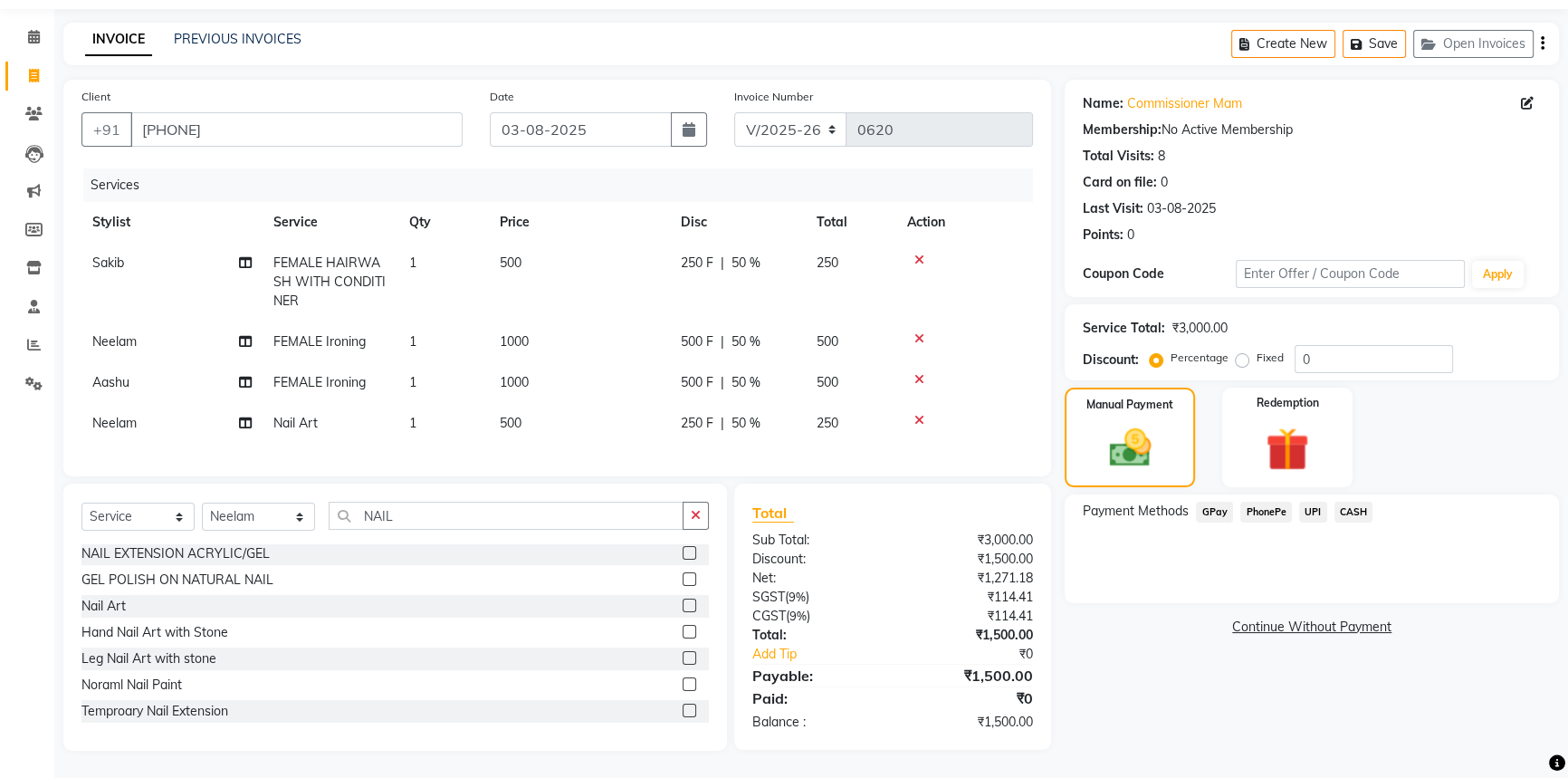 drag, startPoint x: 1310, startPoint y: 495, endPoint x: 1311, endPoint y: 515, distance: 20.024984 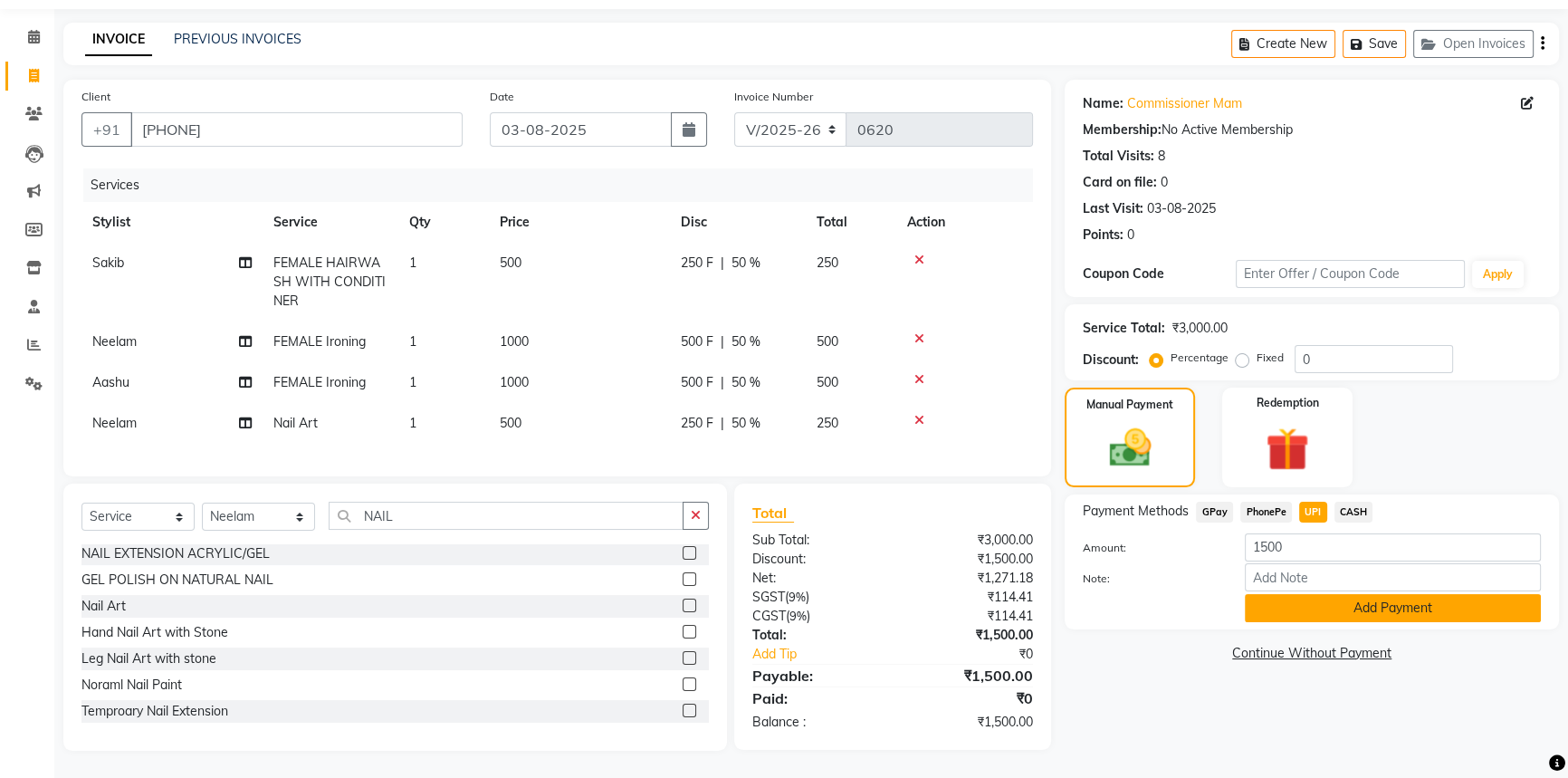 click on "Add Payment" 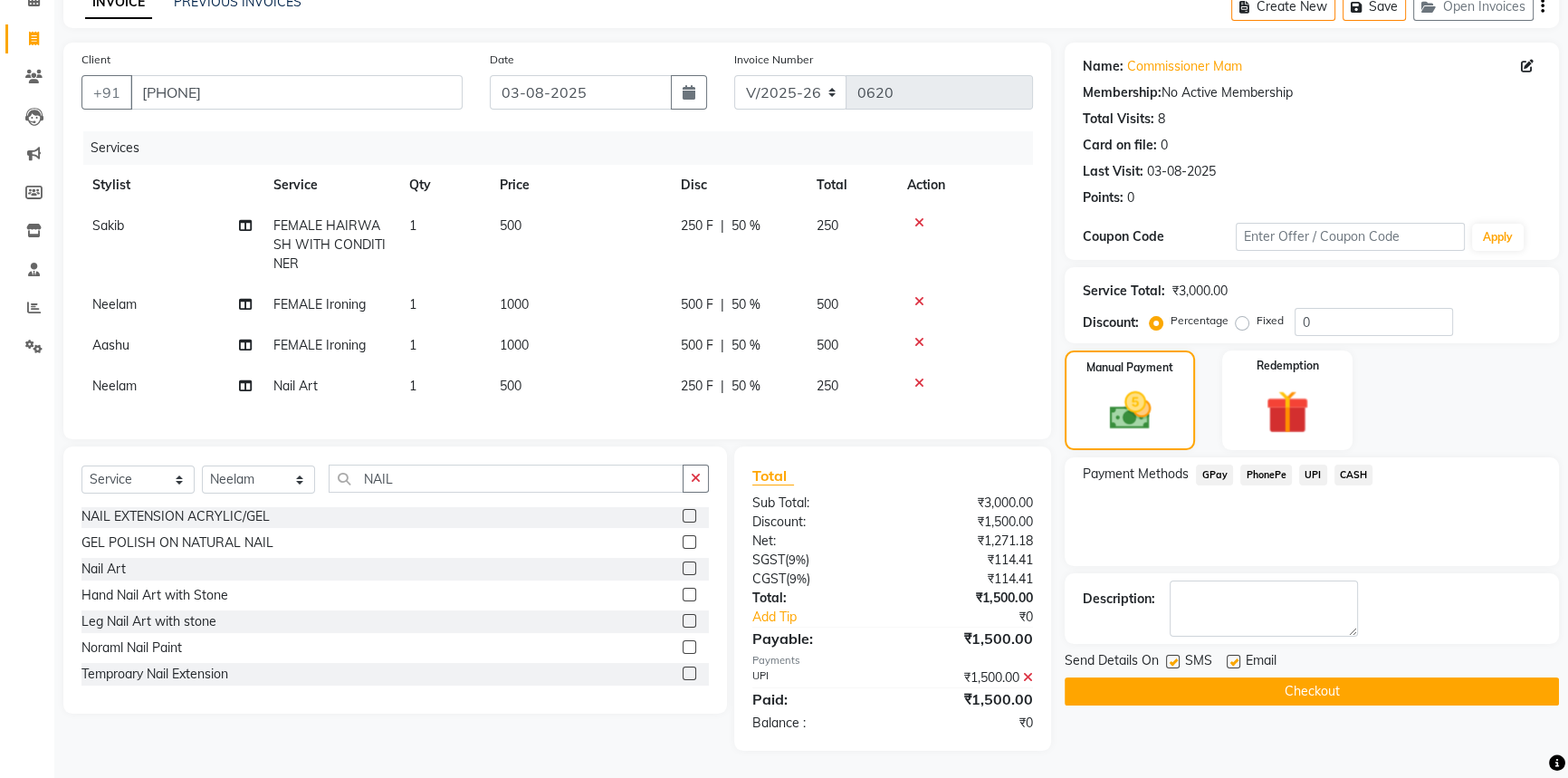 scroll, scrollTop: 106, scrollLeft: 0, axis: vertical 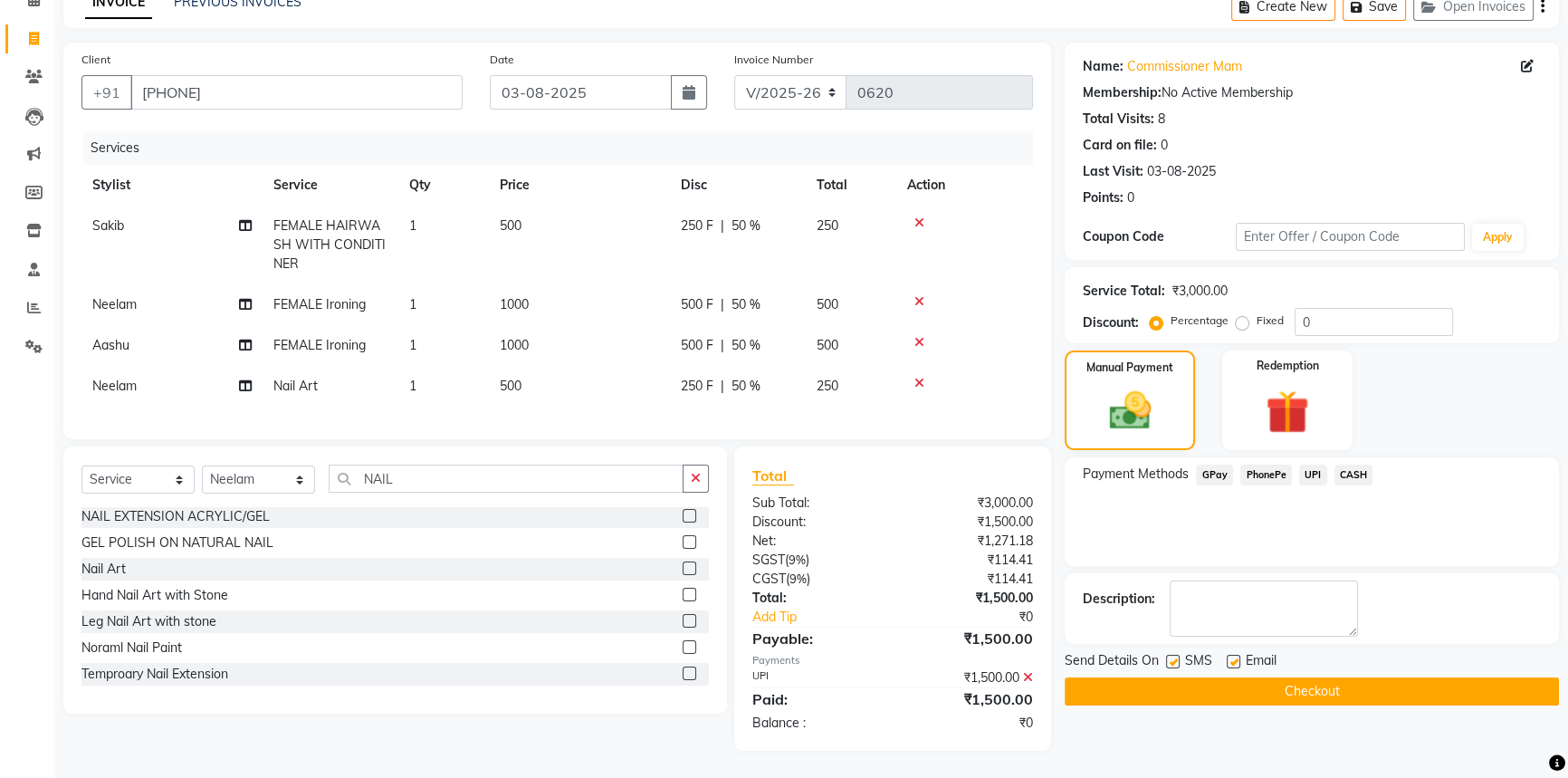 drag, startPoint x: 1301, startPoint y: 658, endPoint x: 1301, endPoint y: 672, distance: 14 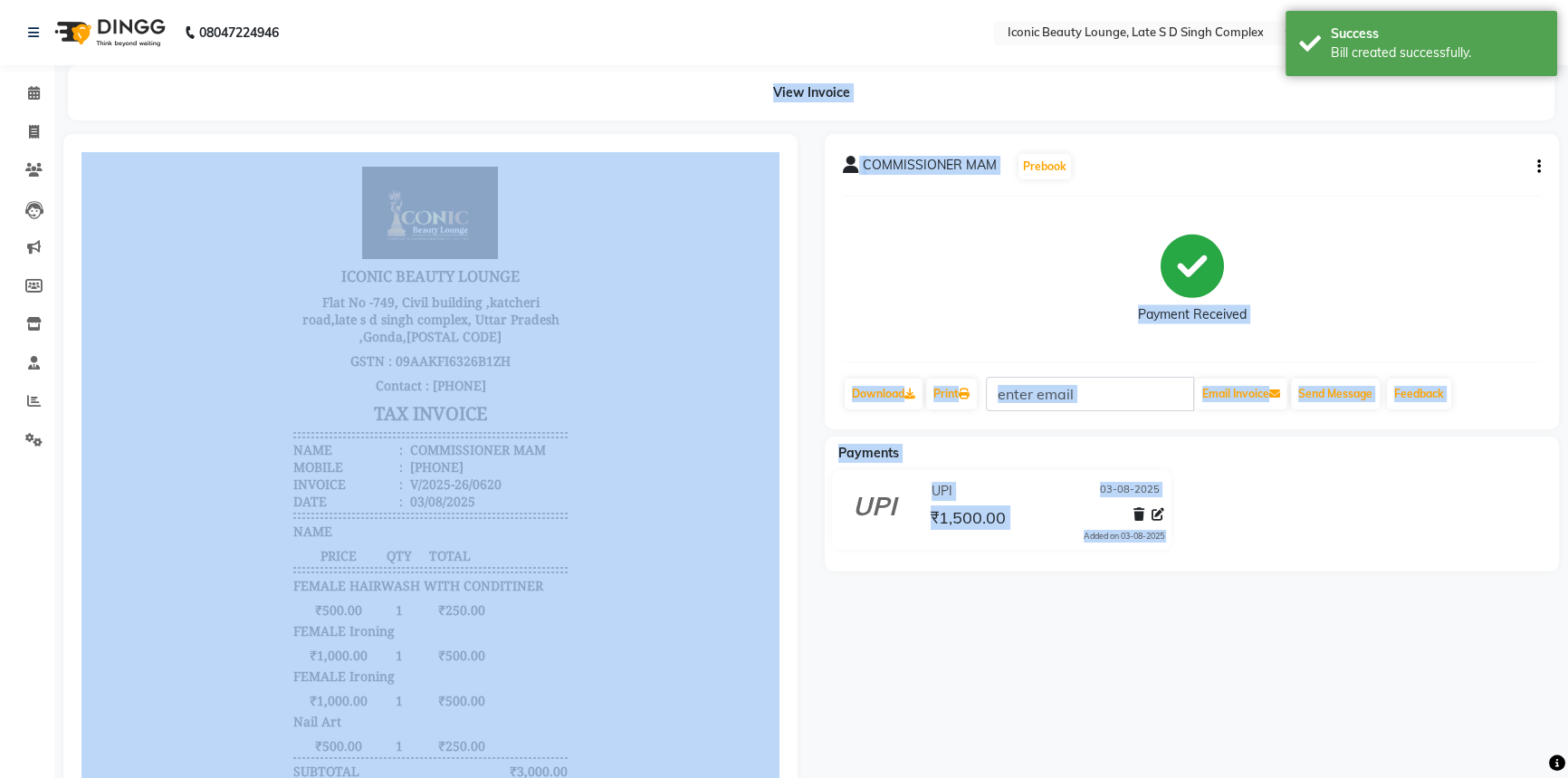 scroll, scrollTop: 0, scrollLeft: 0, axis: both 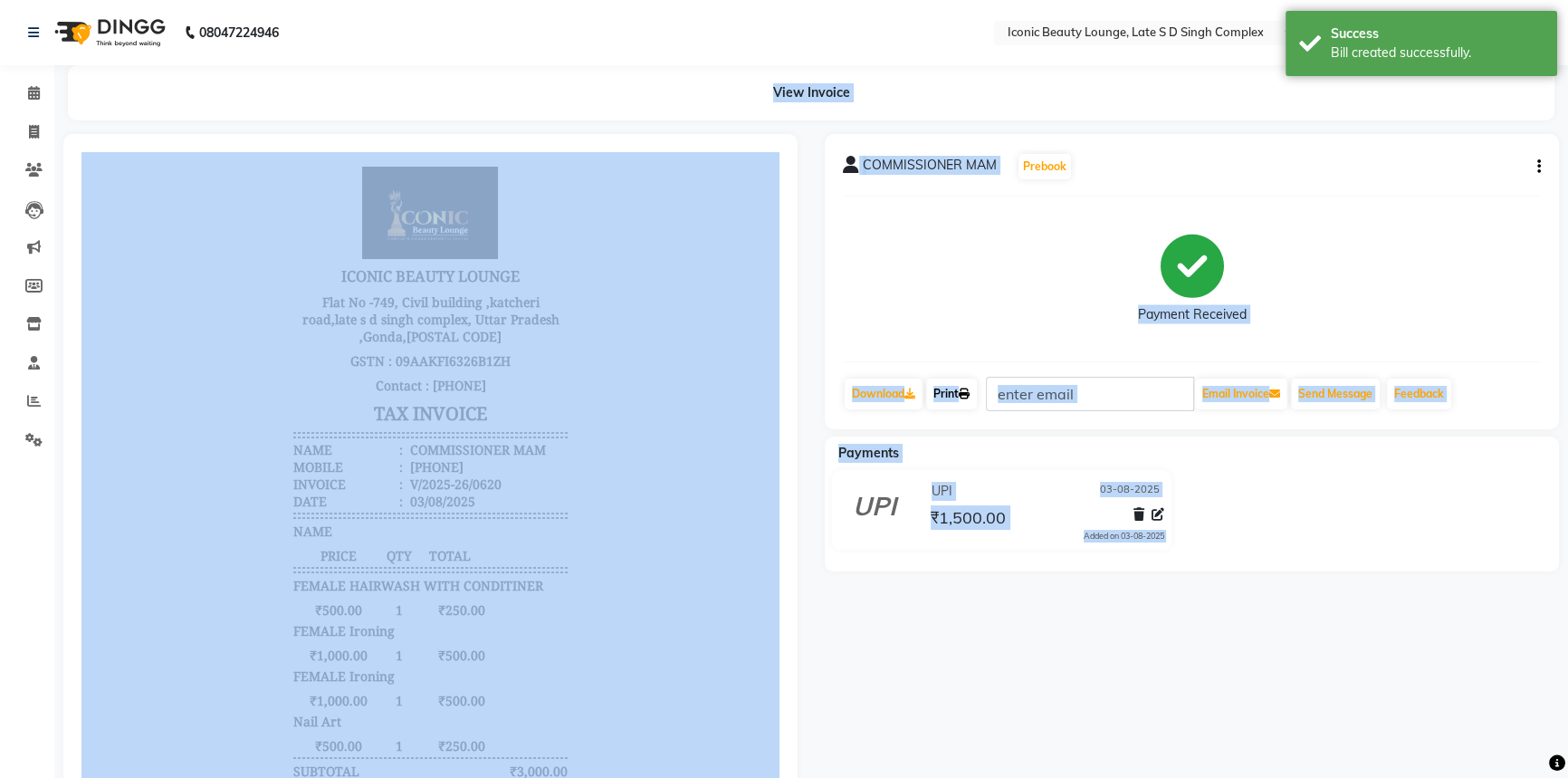 click on "Print" 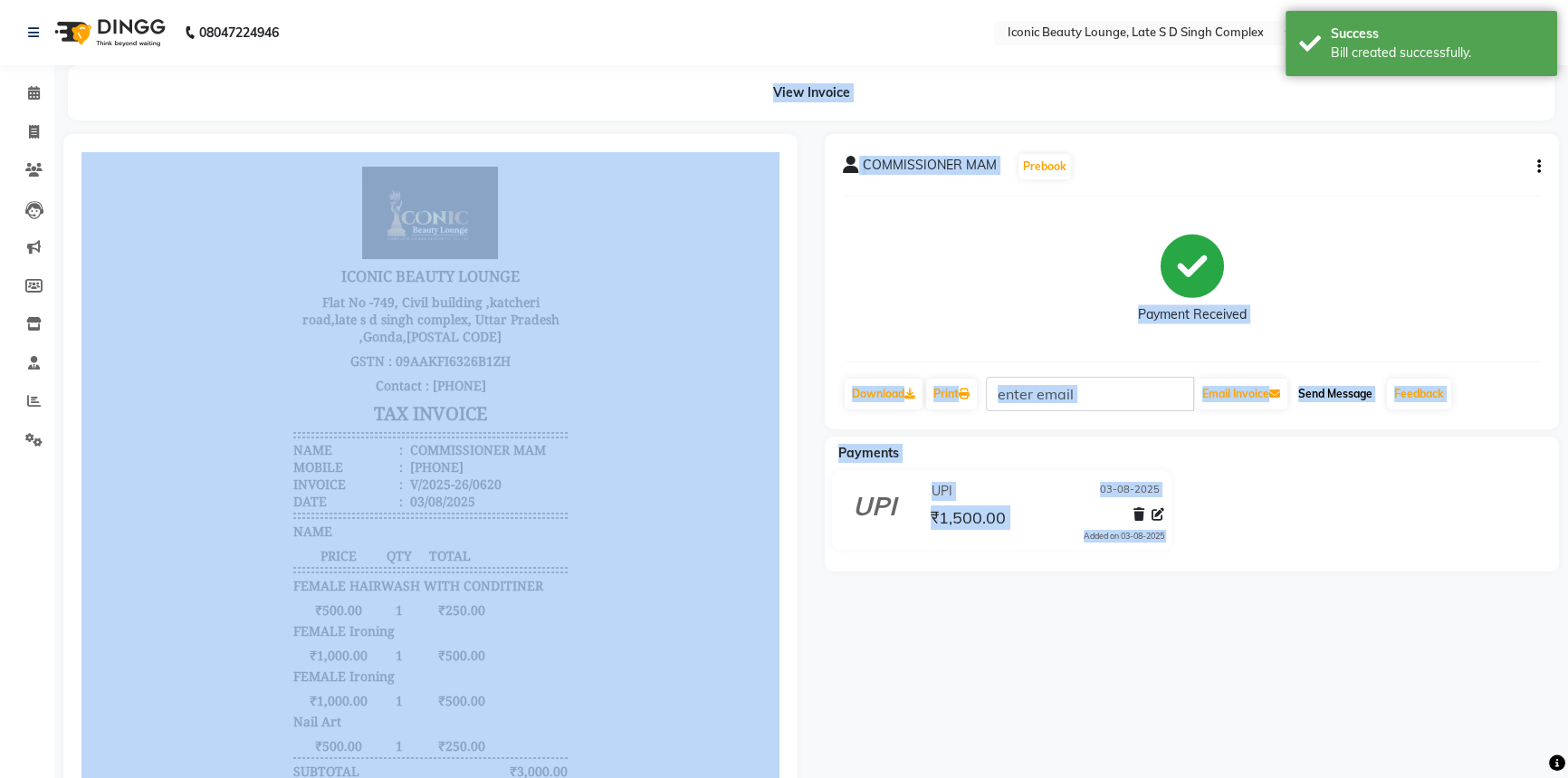 click on "Send Message" 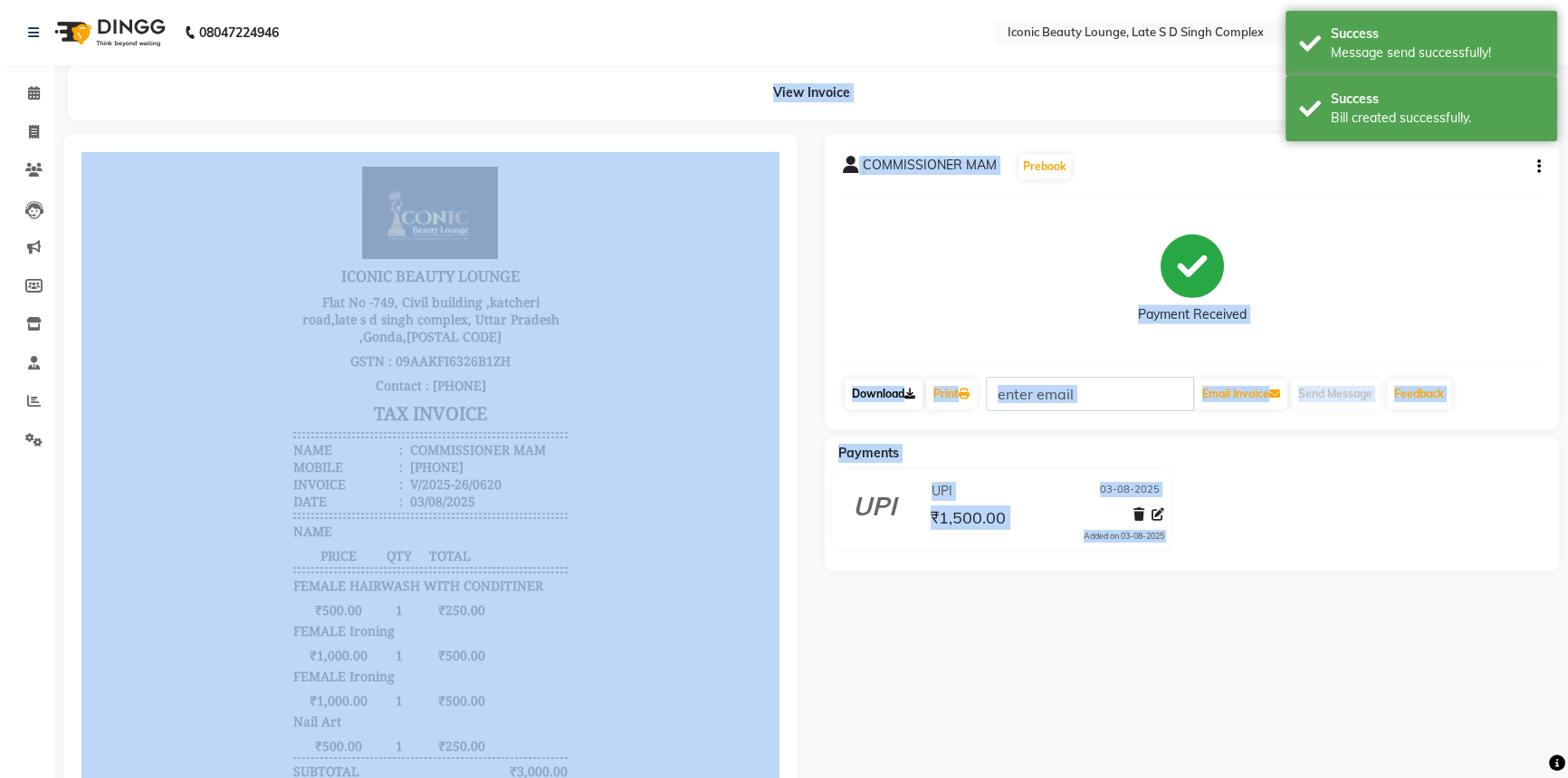 click on "Download" 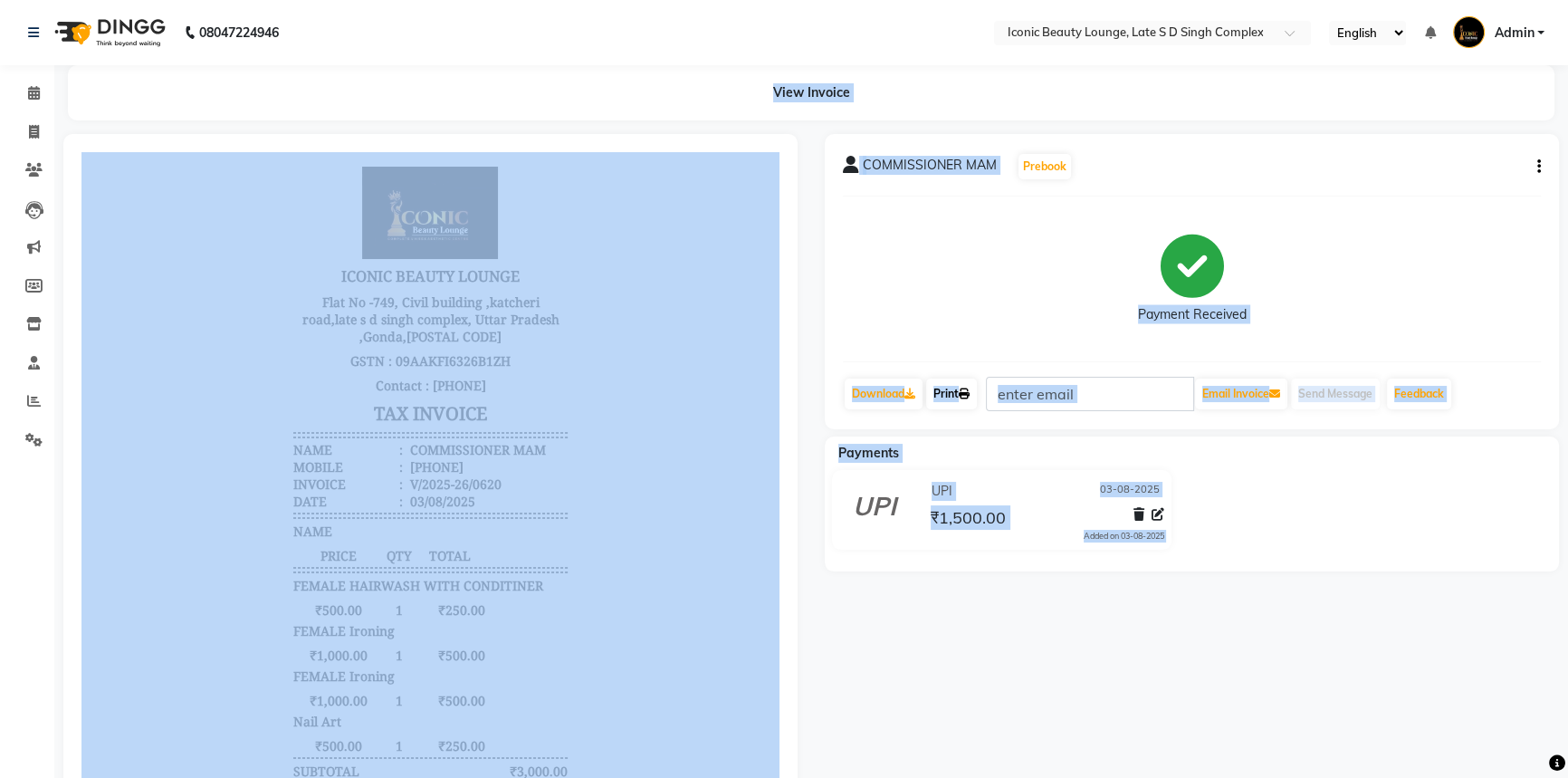 click on "Print" 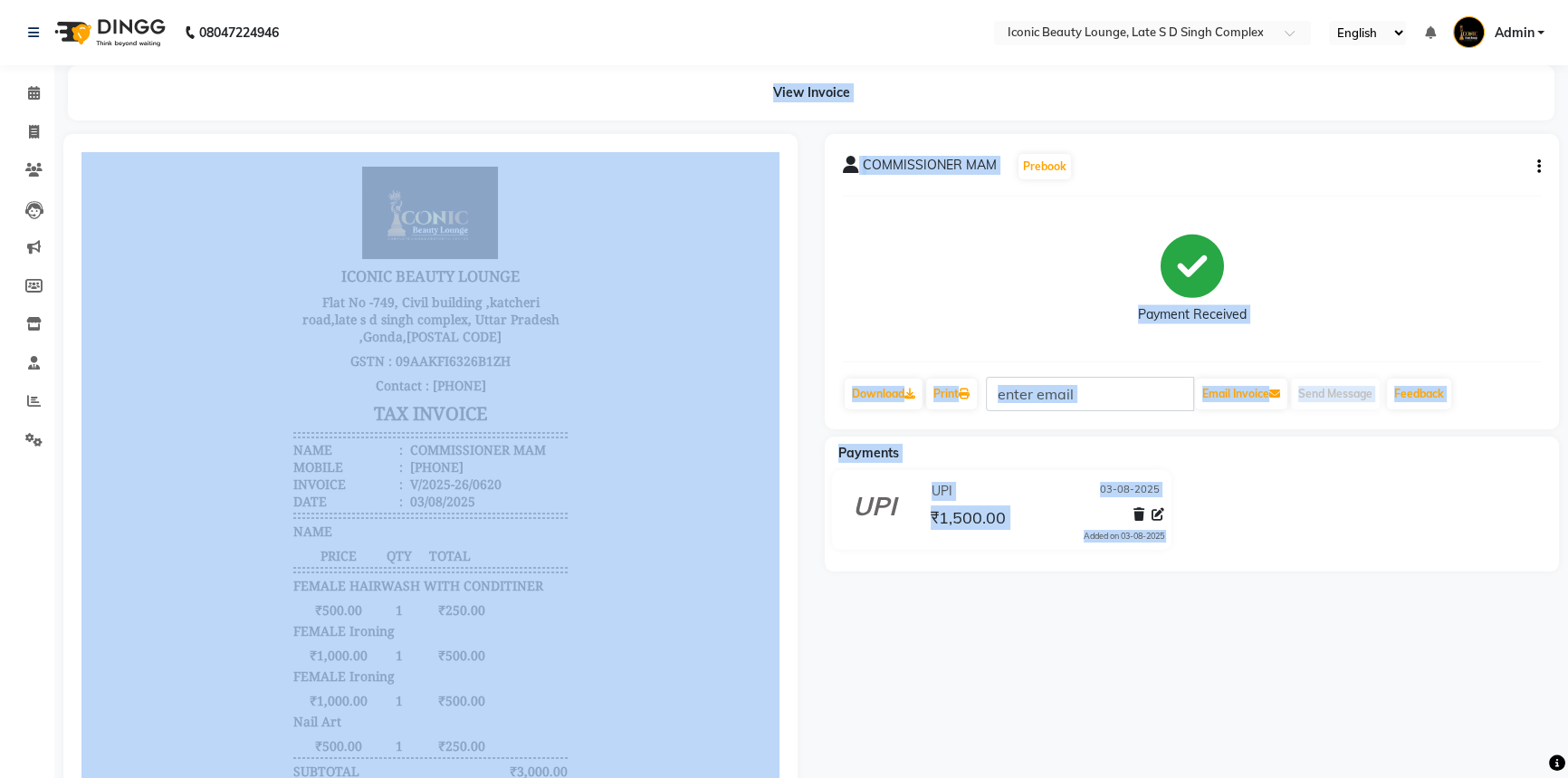 drag, startPoint x: 979, startPoint y: 303, endPoint x: 1064, endPoint y: 262, distance: 94.37161 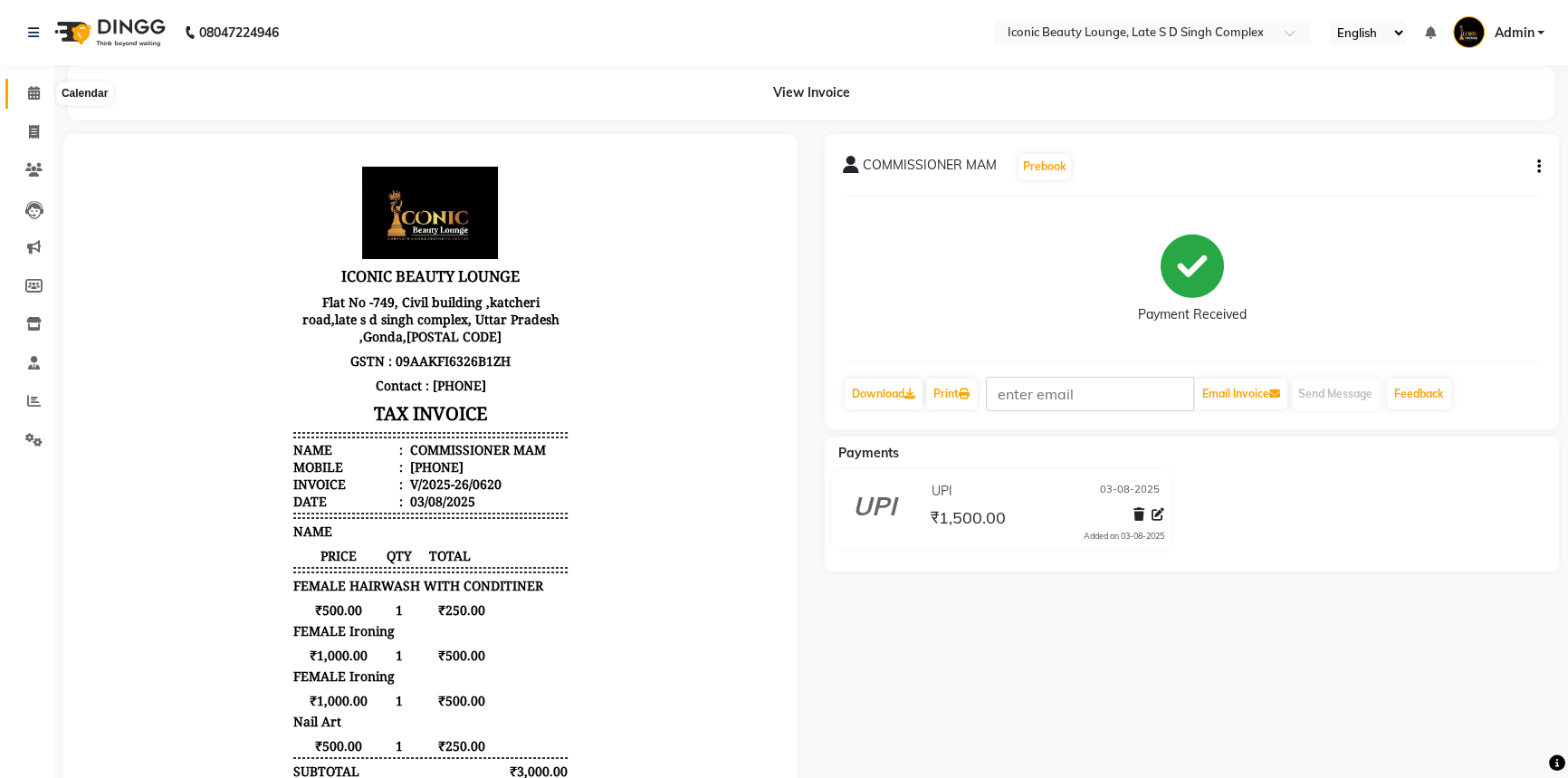 click 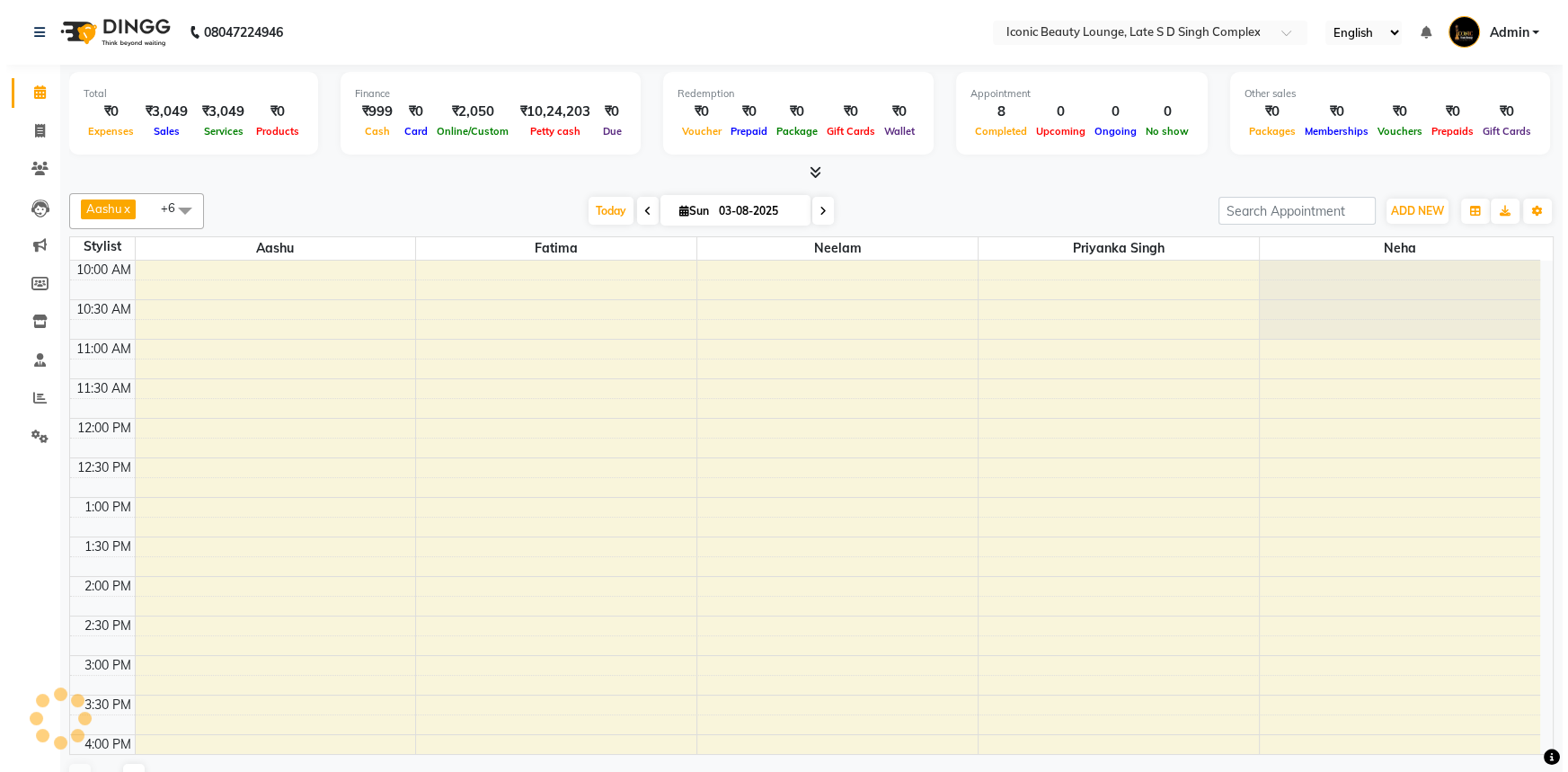scroll, scrollTop: 0, scrollLeft: 0, axis: both 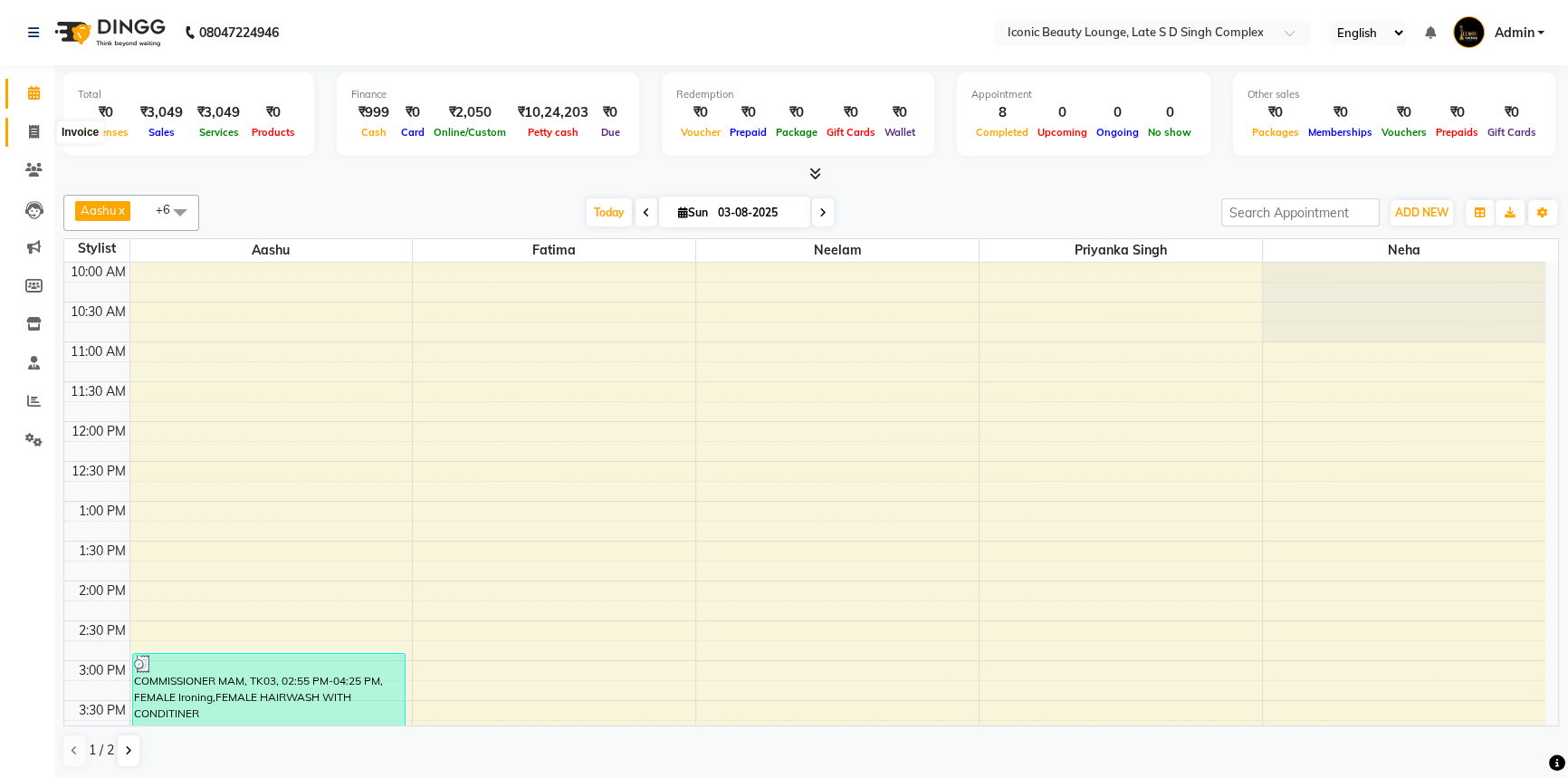 click 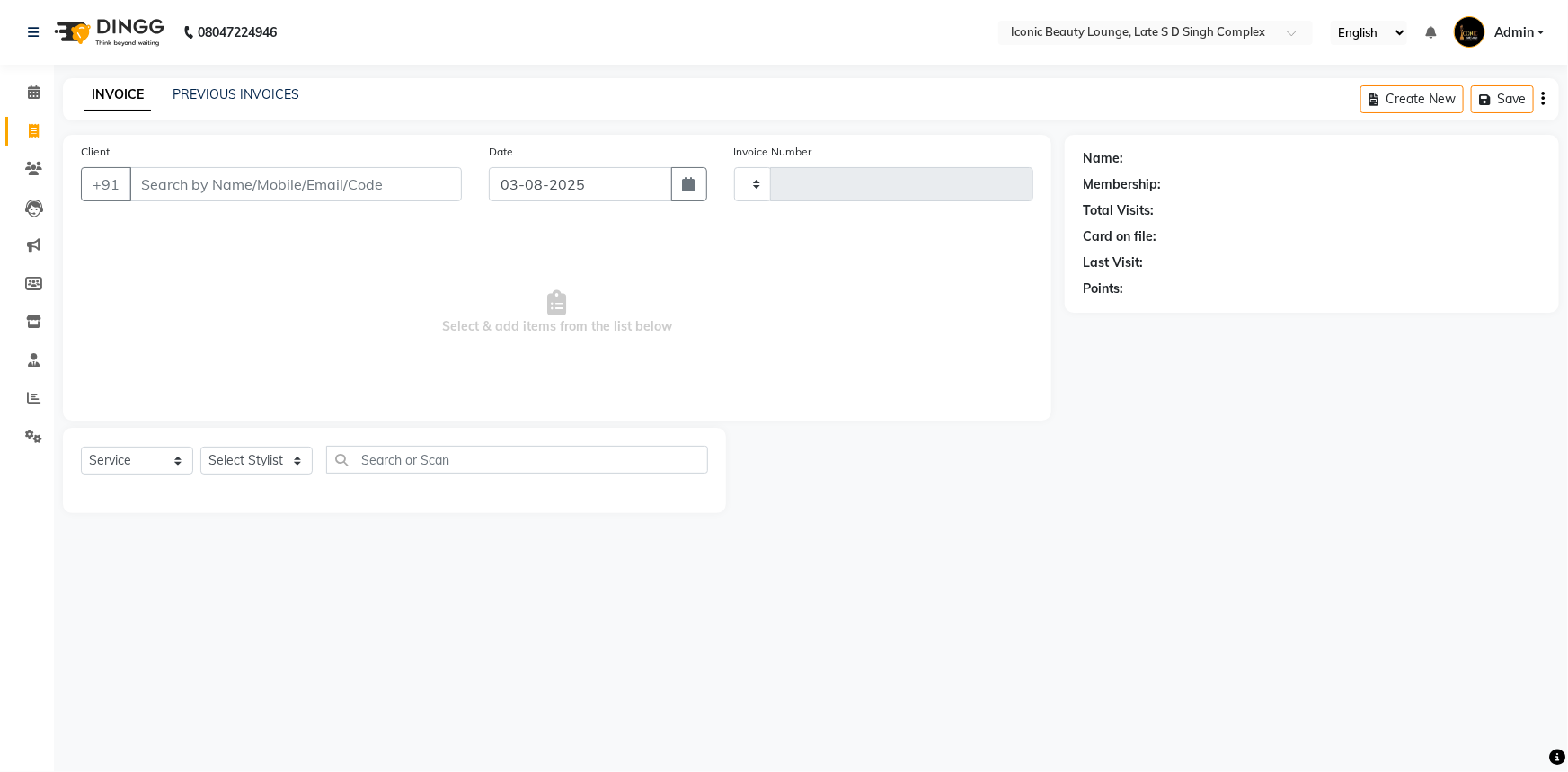 type on "0621" 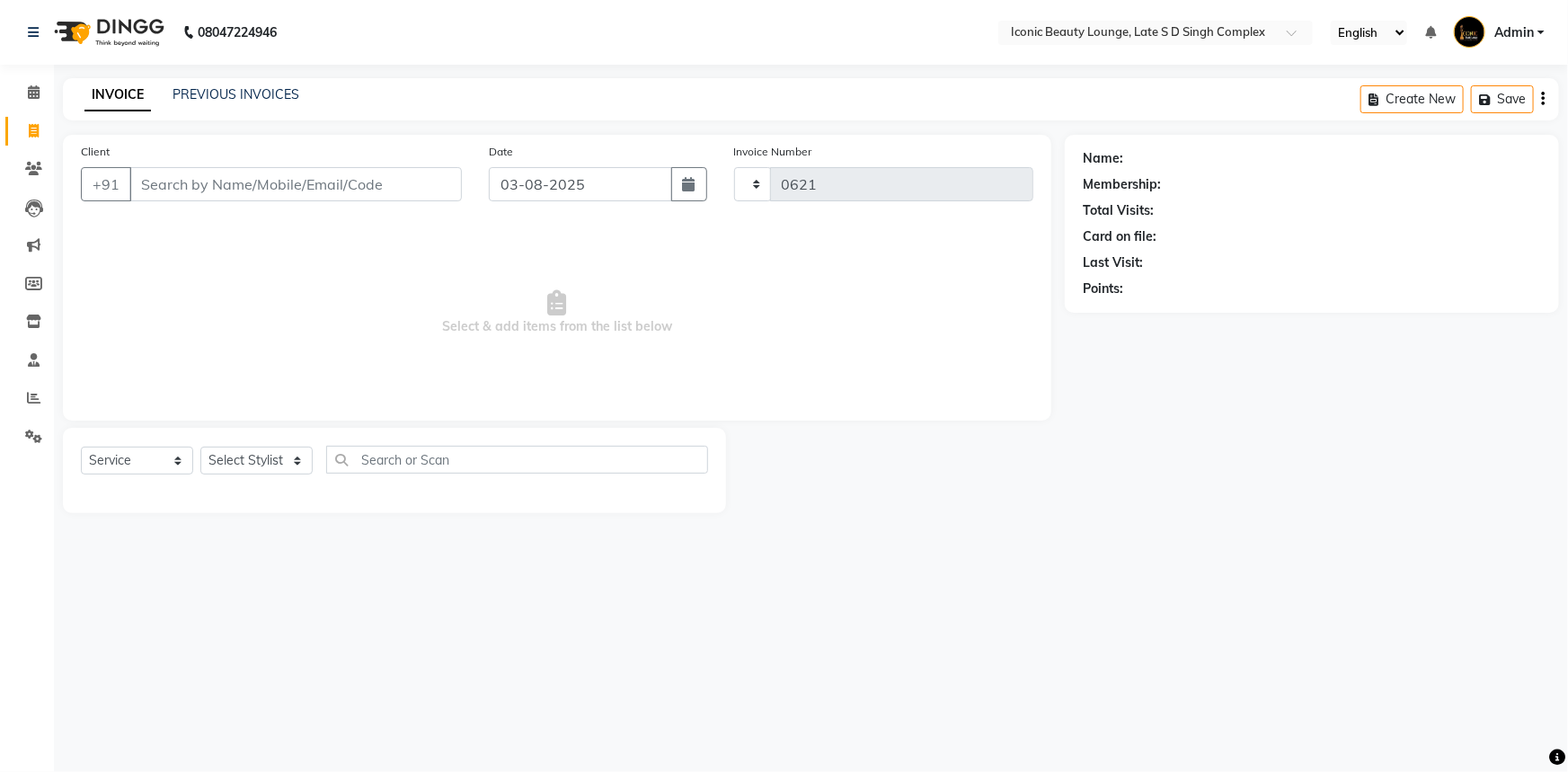 select on "6614" 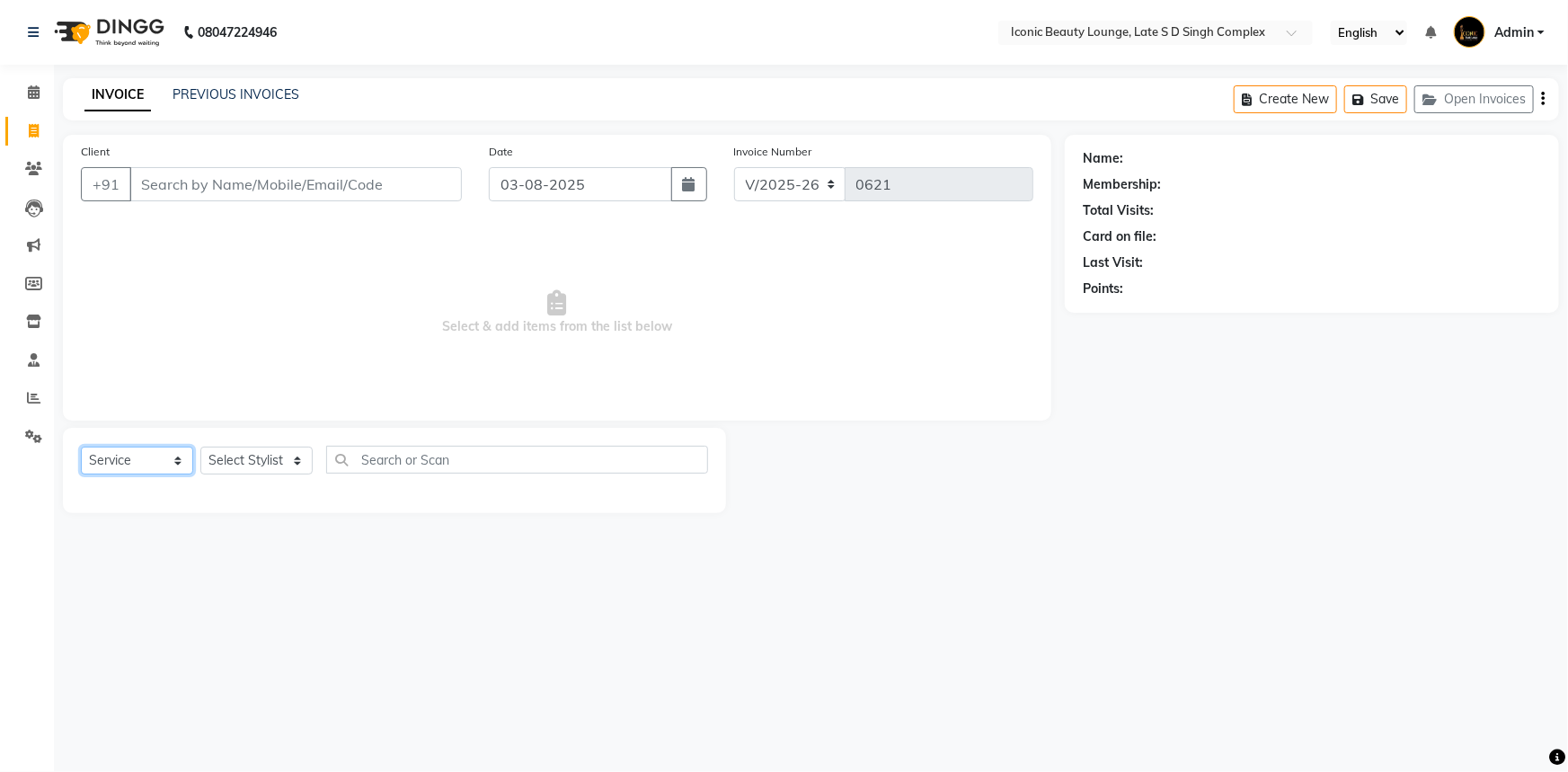 click on "Select  Service  Product  Membership  Package Voucher Prepaid Gift Card" 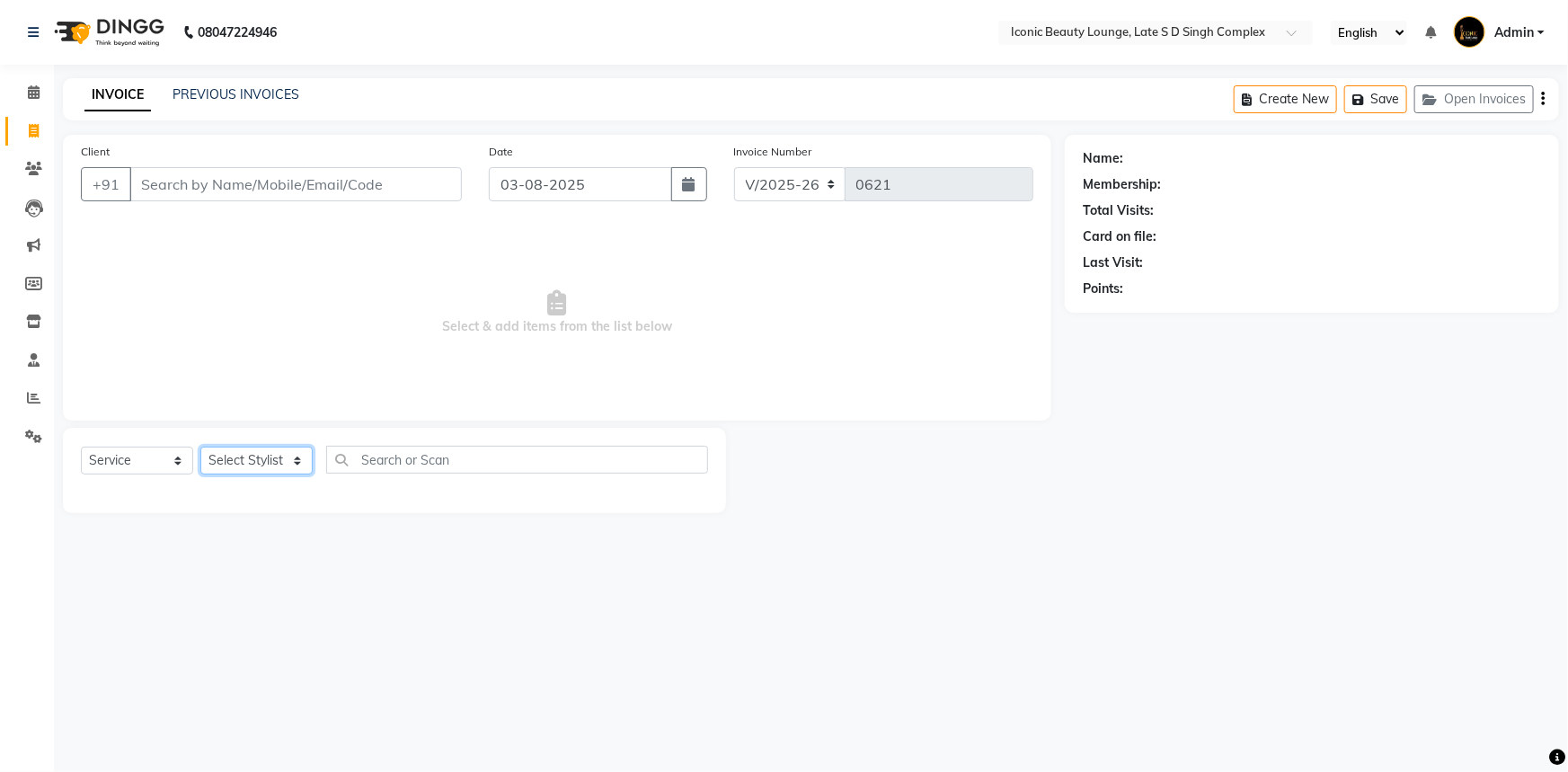 click on "Select Stylist Aashu Fatima Neelam neha  Priyanka Singh Sakib Tanu Jaiswal" 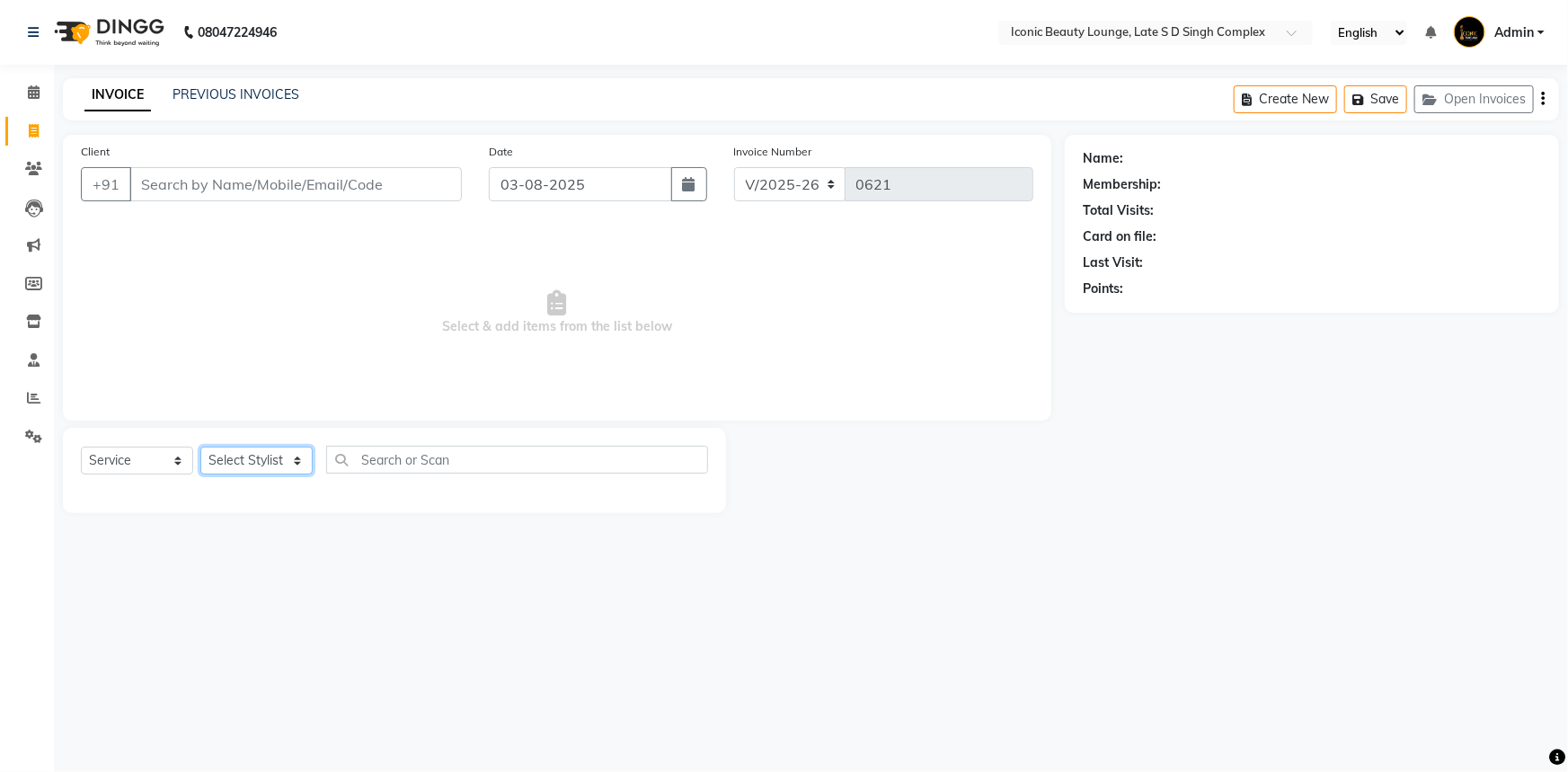 select on "50976" 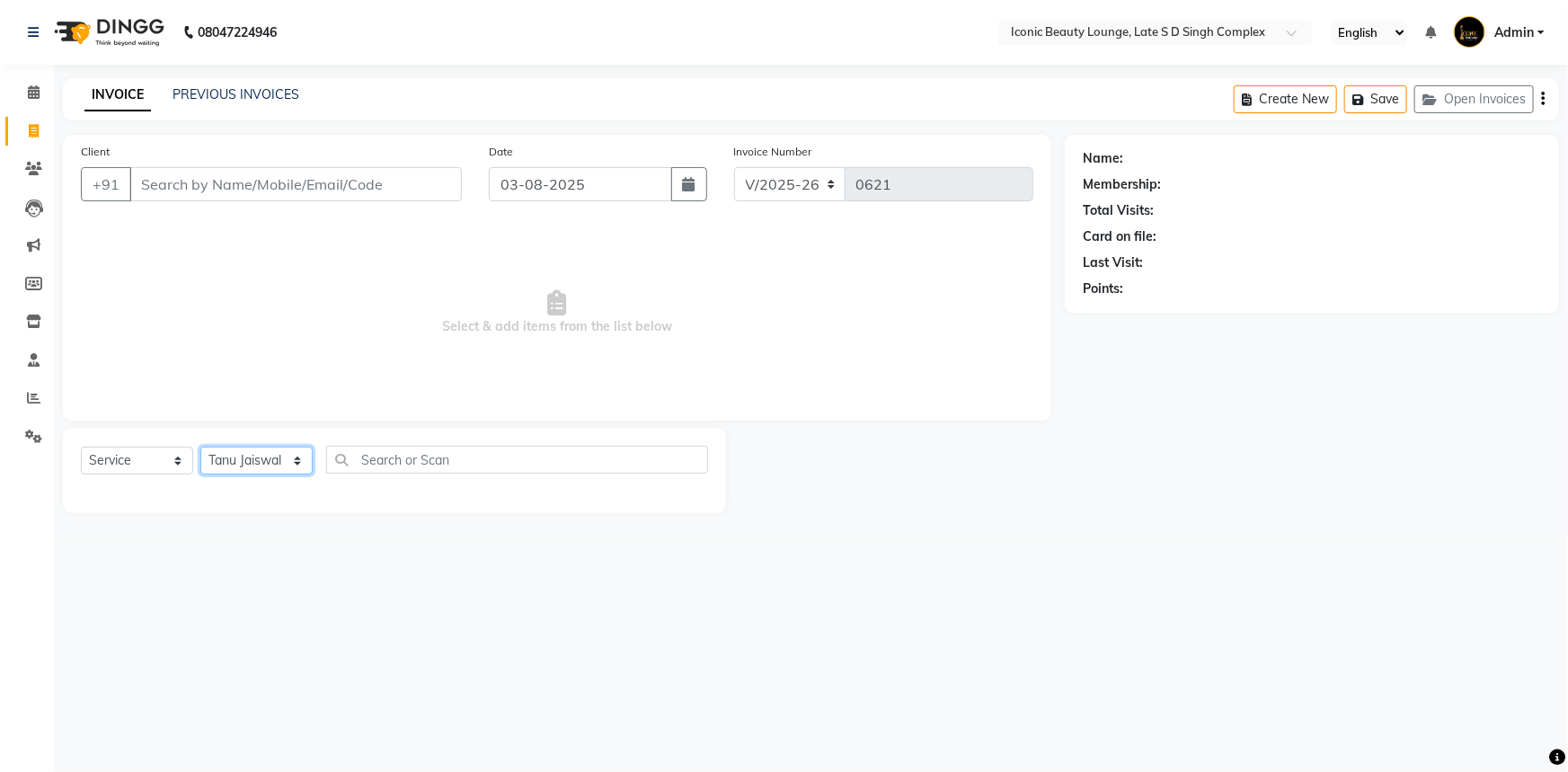 click on "Select Stylist Aashu Fatima Neelam neha  Priyanka Singh Sakib Tanu Jaiswal" 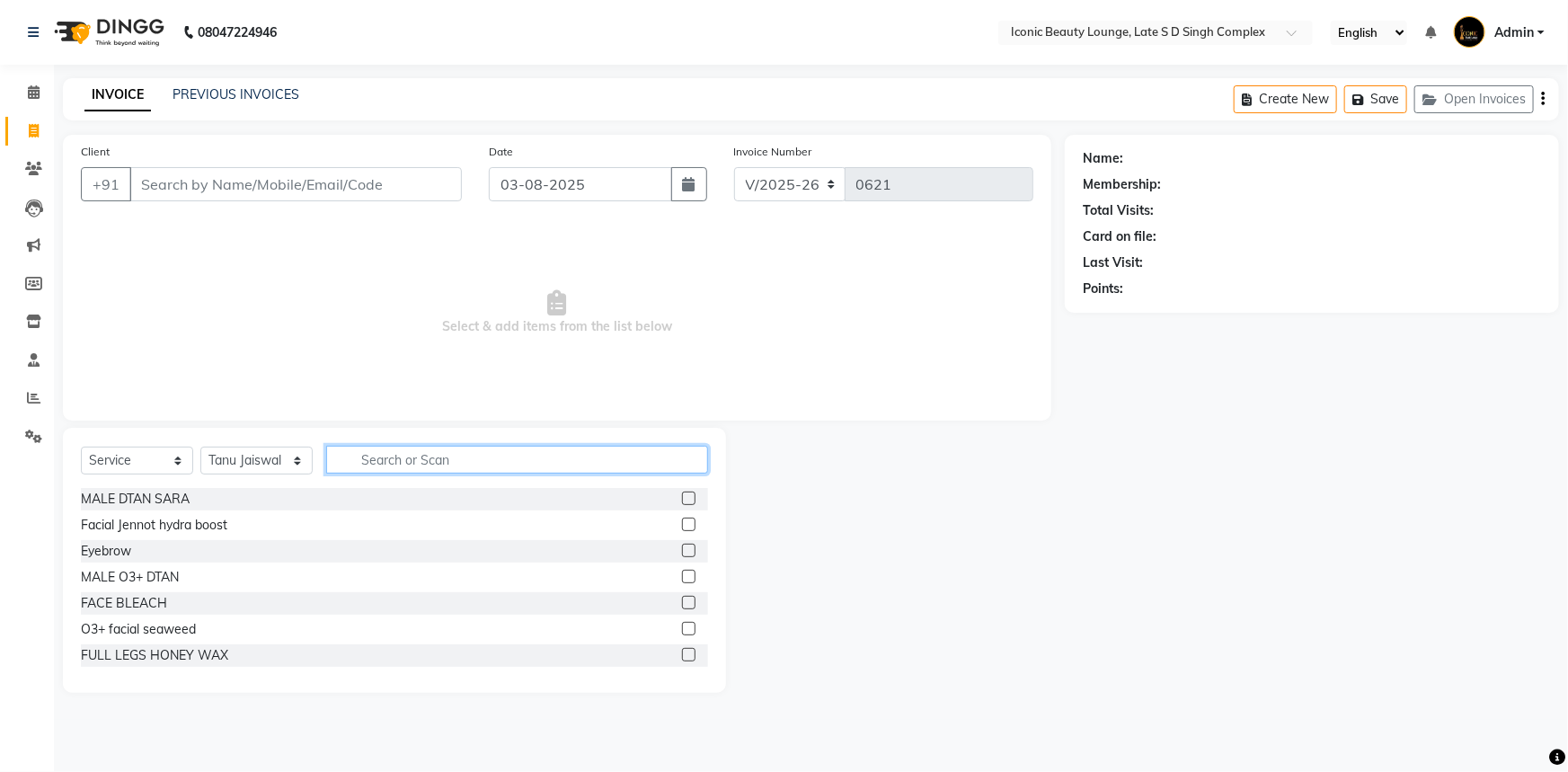 click 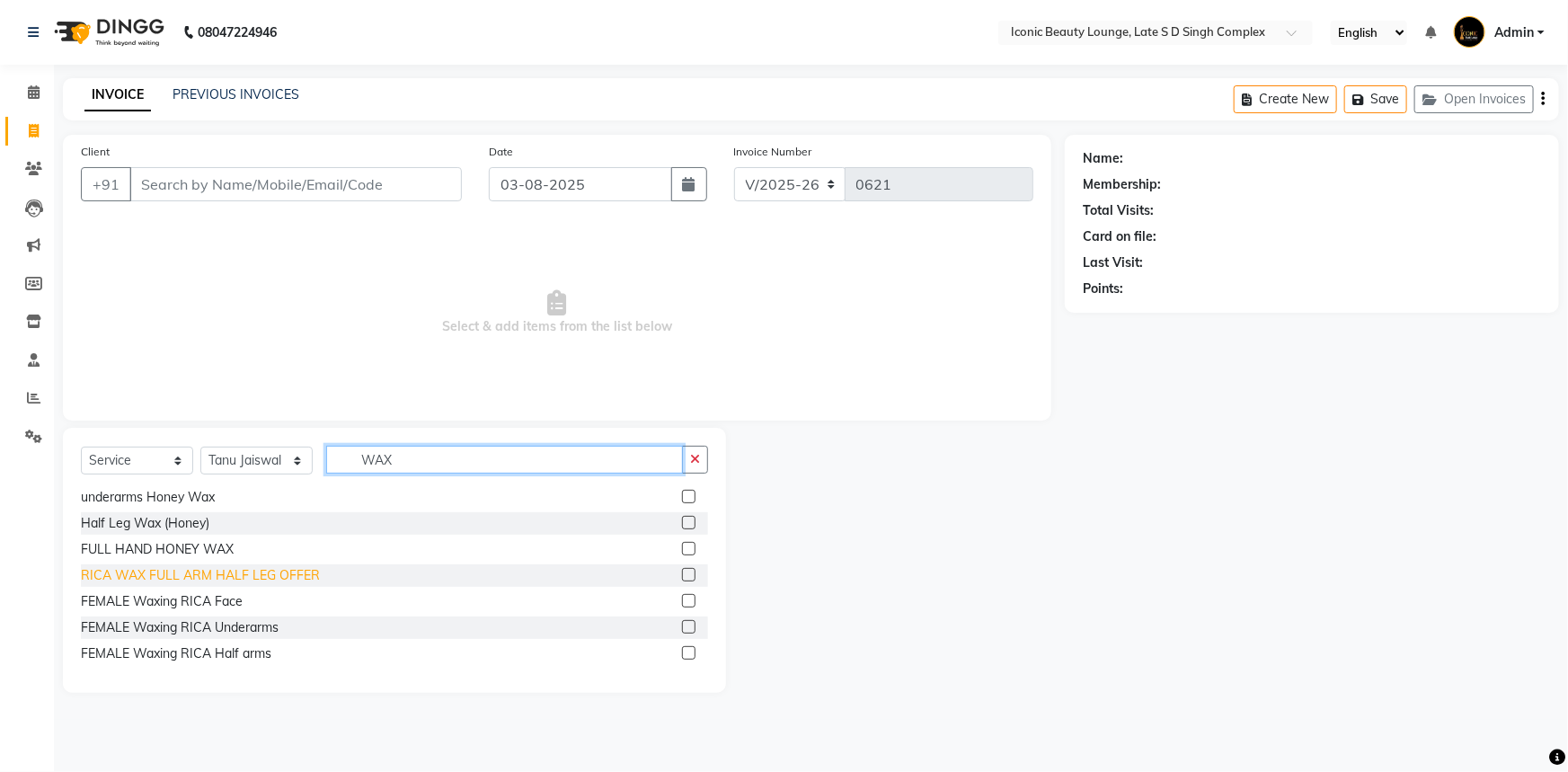 scroll, scrollTop: 0, scrollLeft: 0, axis: both 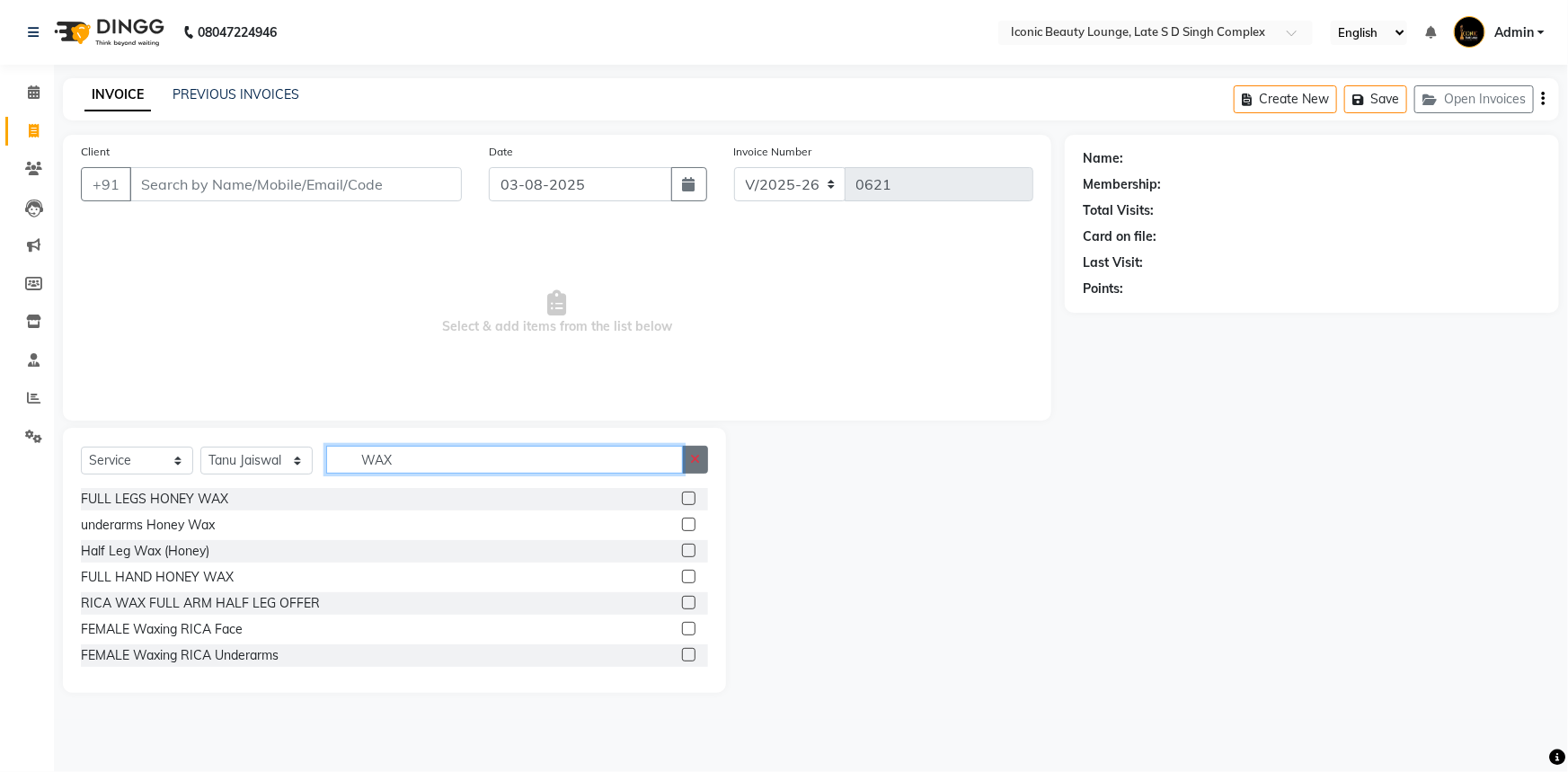 type on "WAX" 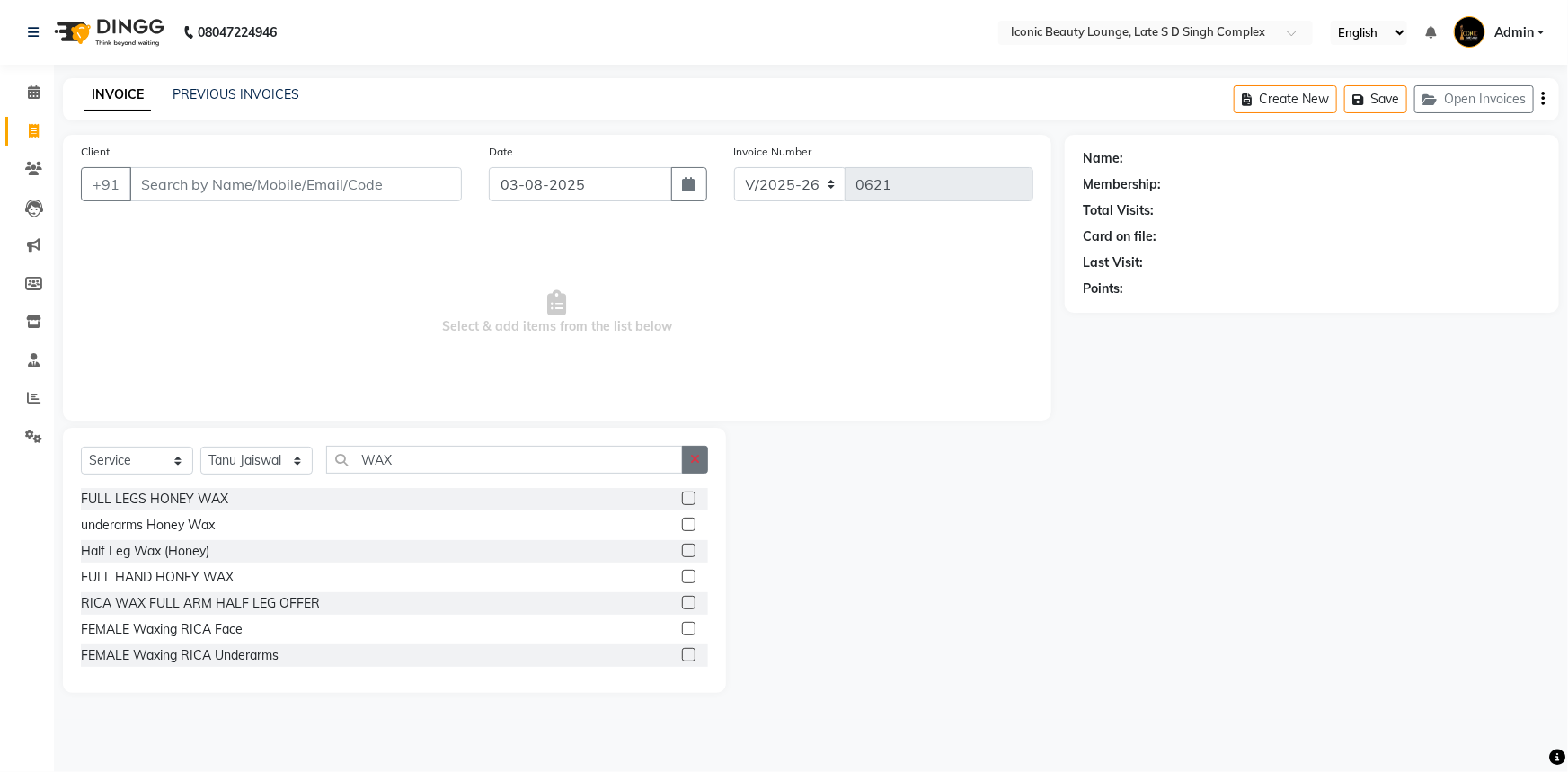 click 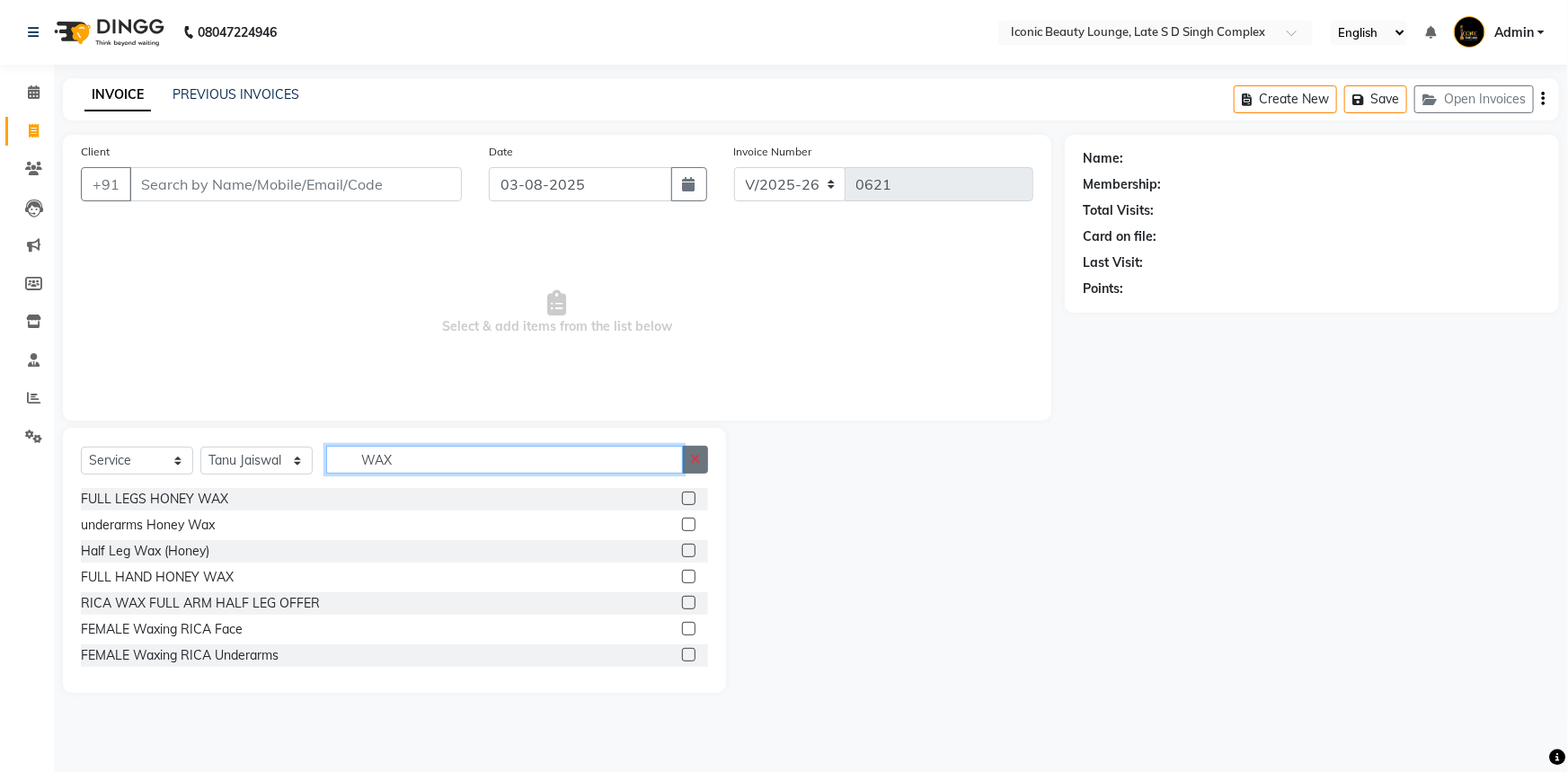 type 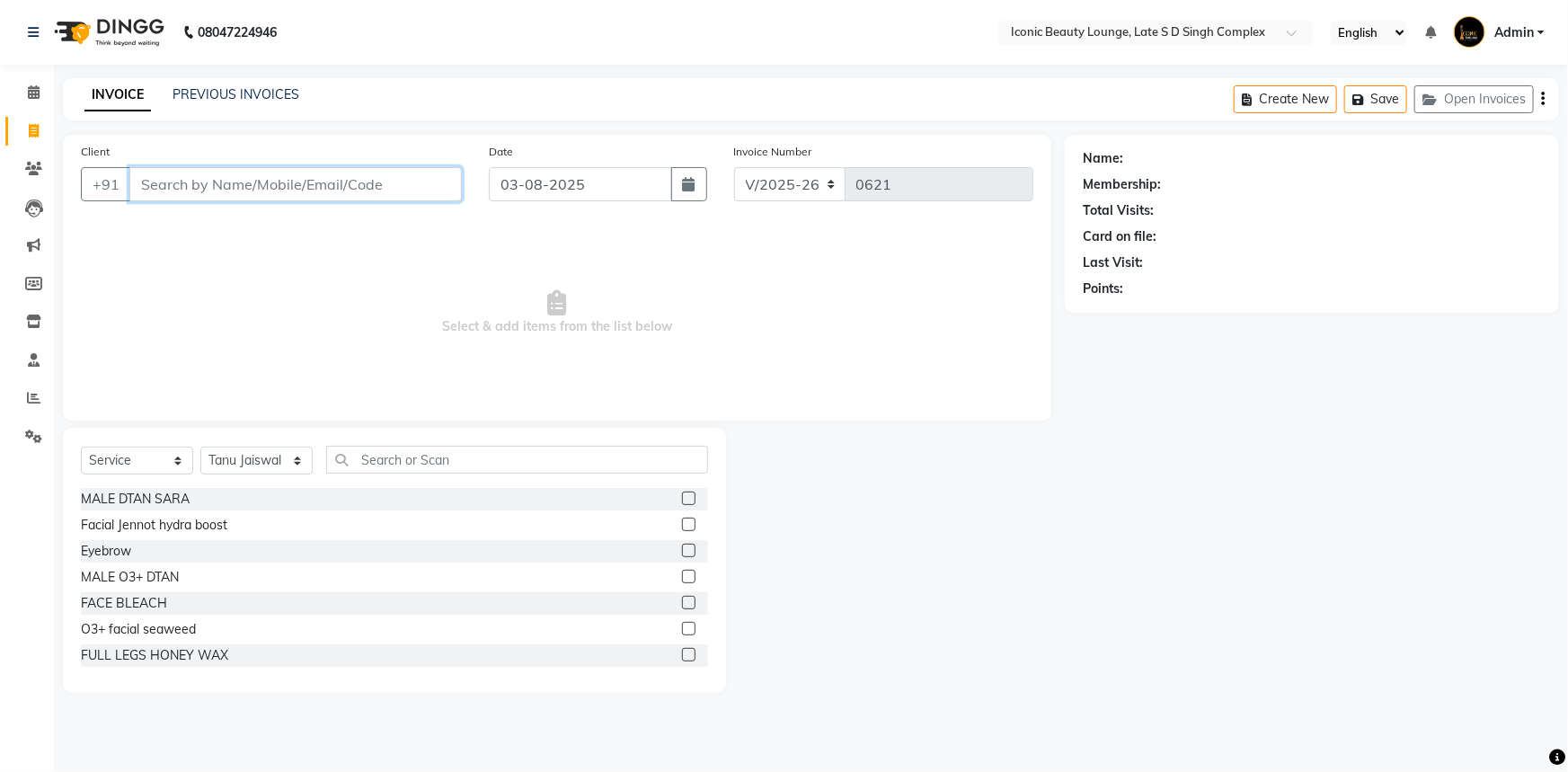 click on "Client" at bounding box center [296, 184] 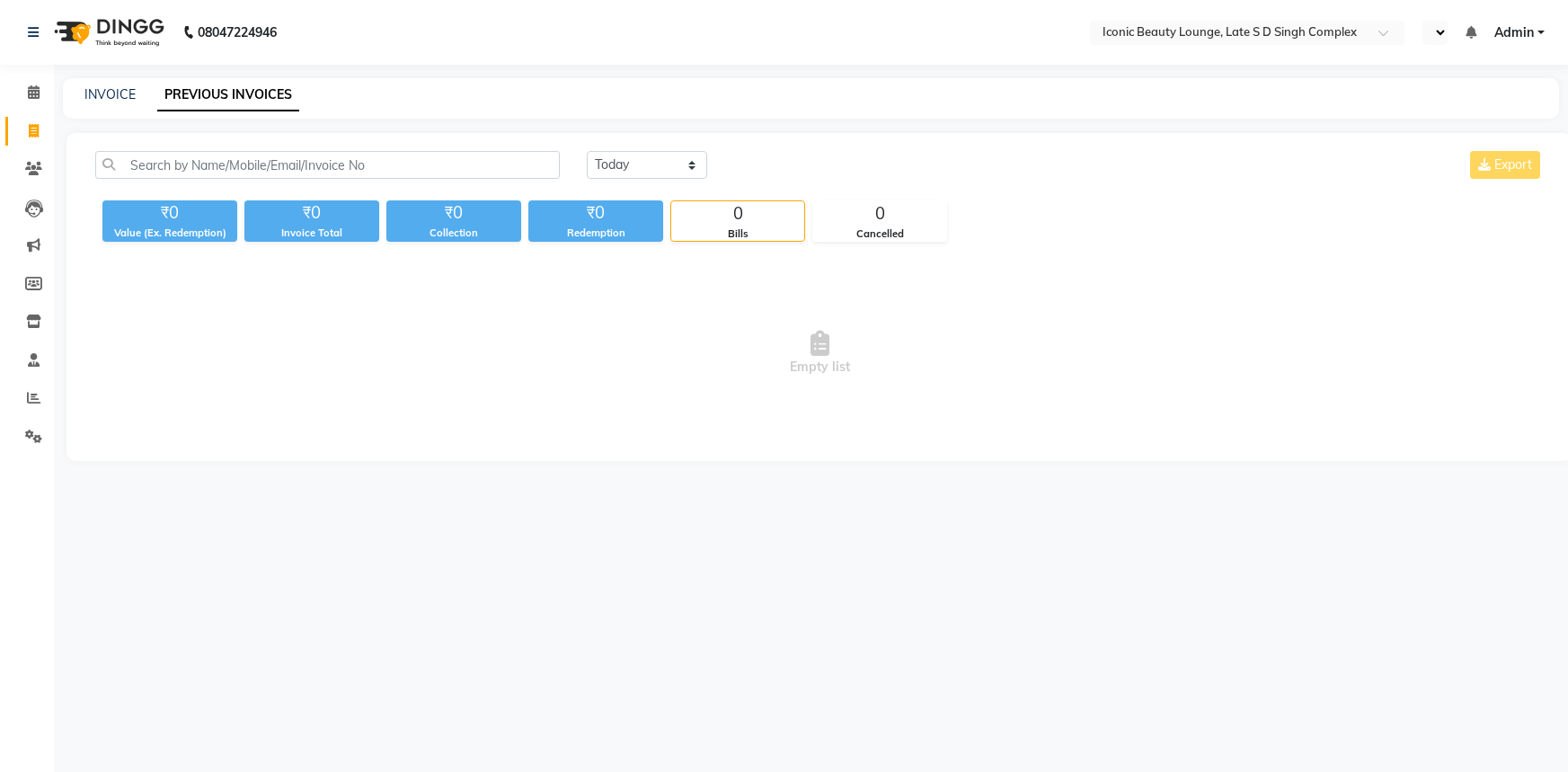 scroll, scrollTop: 0, scrollLeft: 0, axis: both 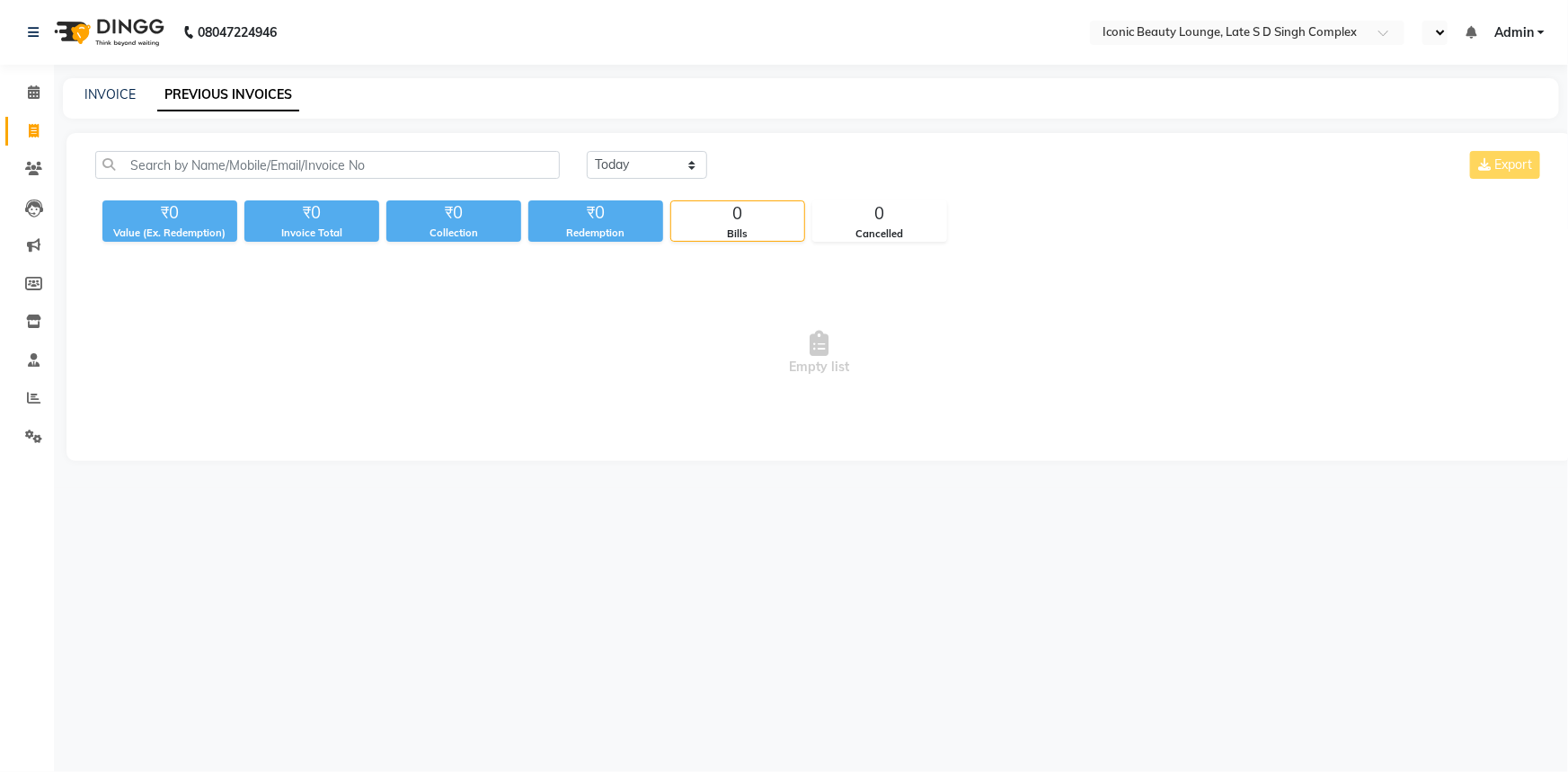select on "en" 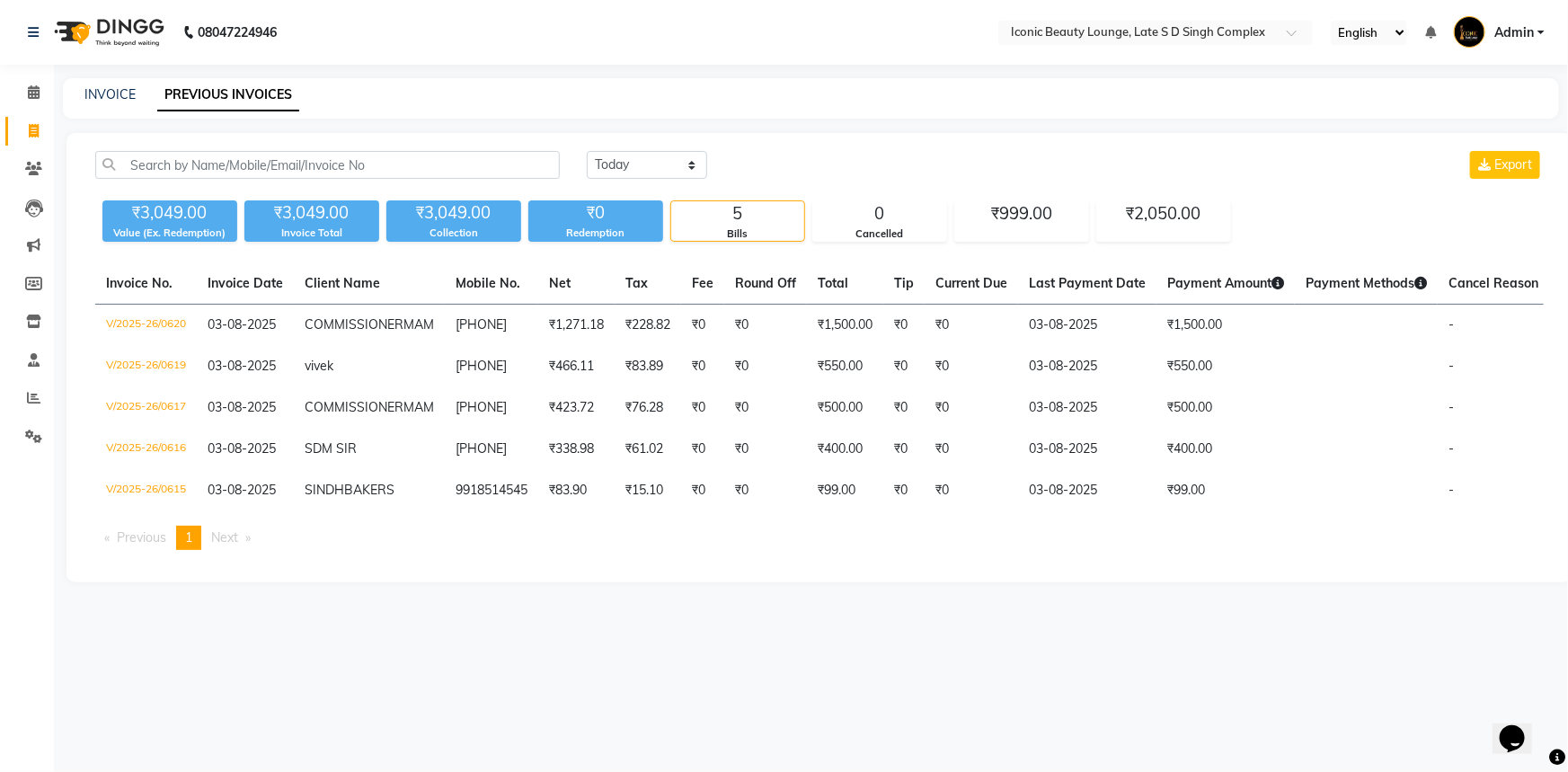scroll, scrollTop: 0, scrollLeft: 0, axis: both 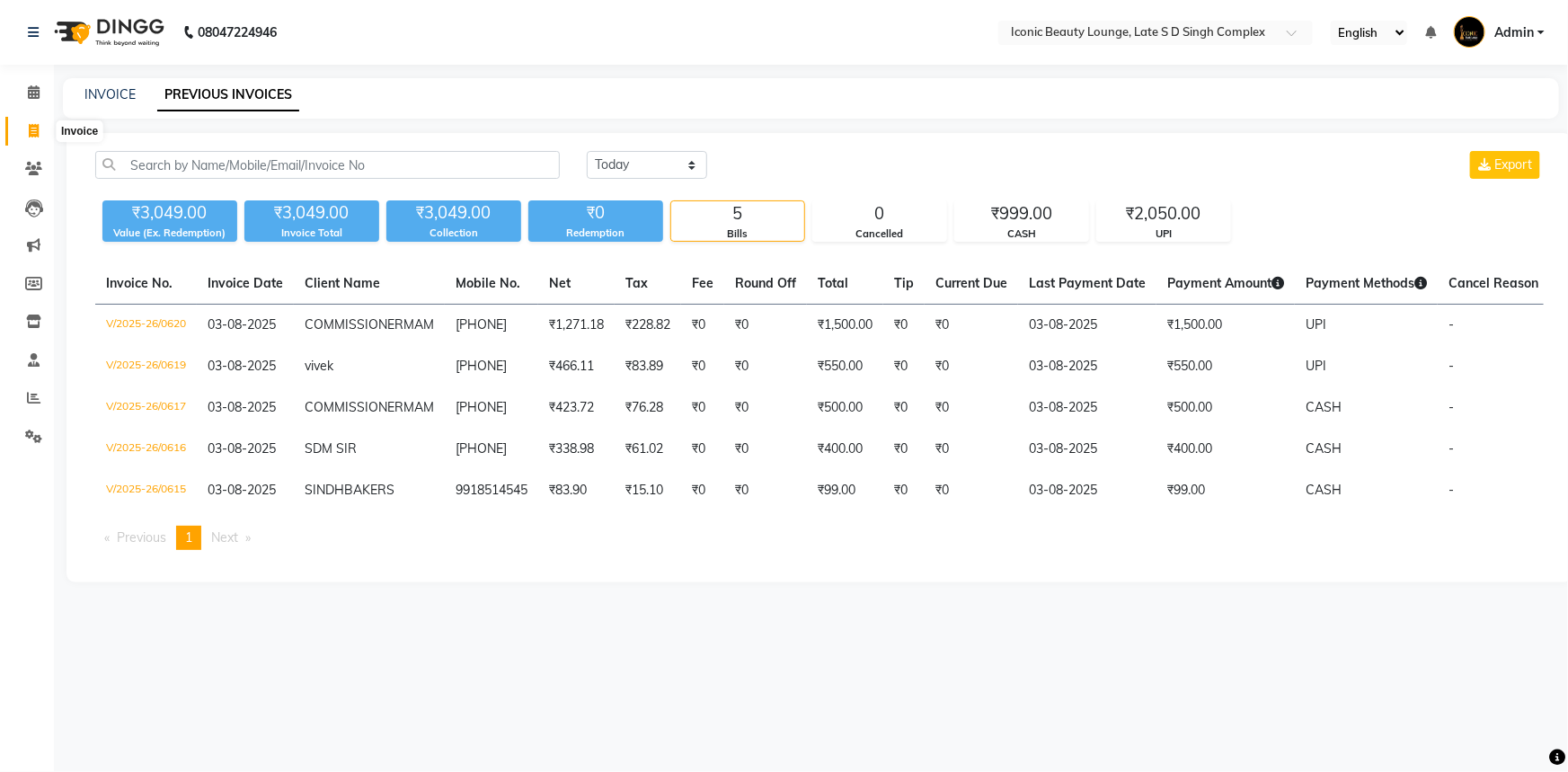 click 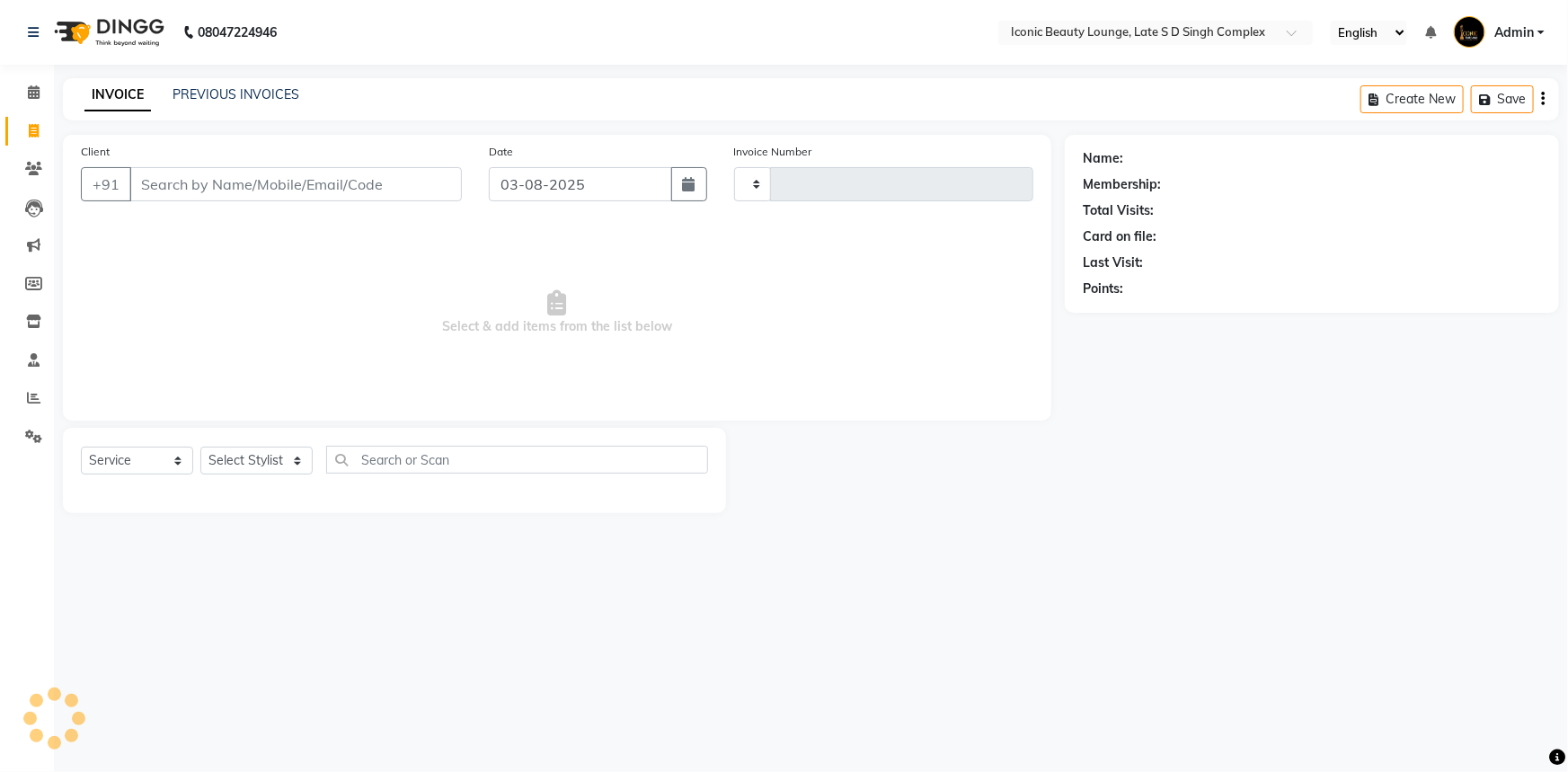type on "0621" 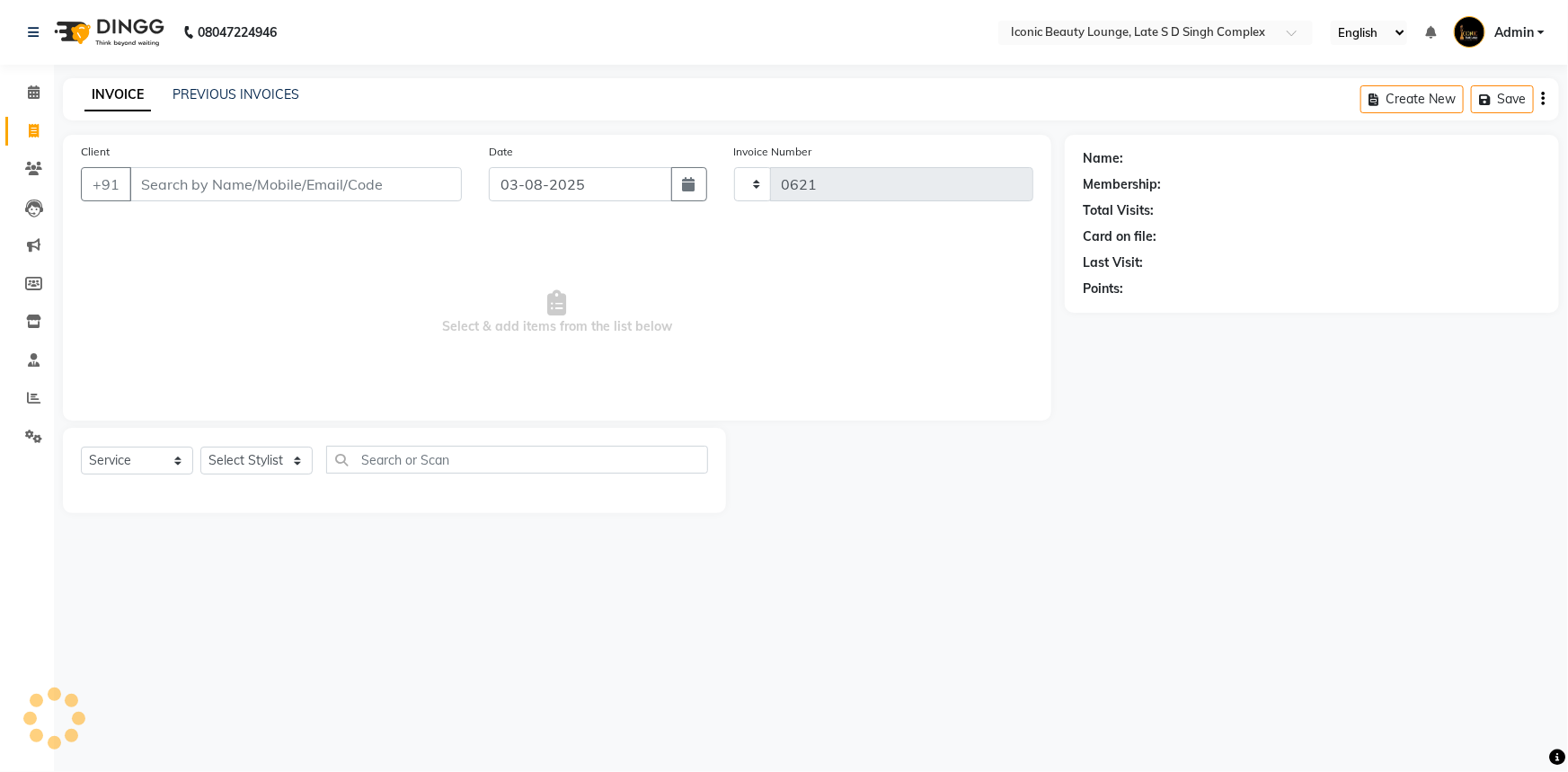 select on "6614" 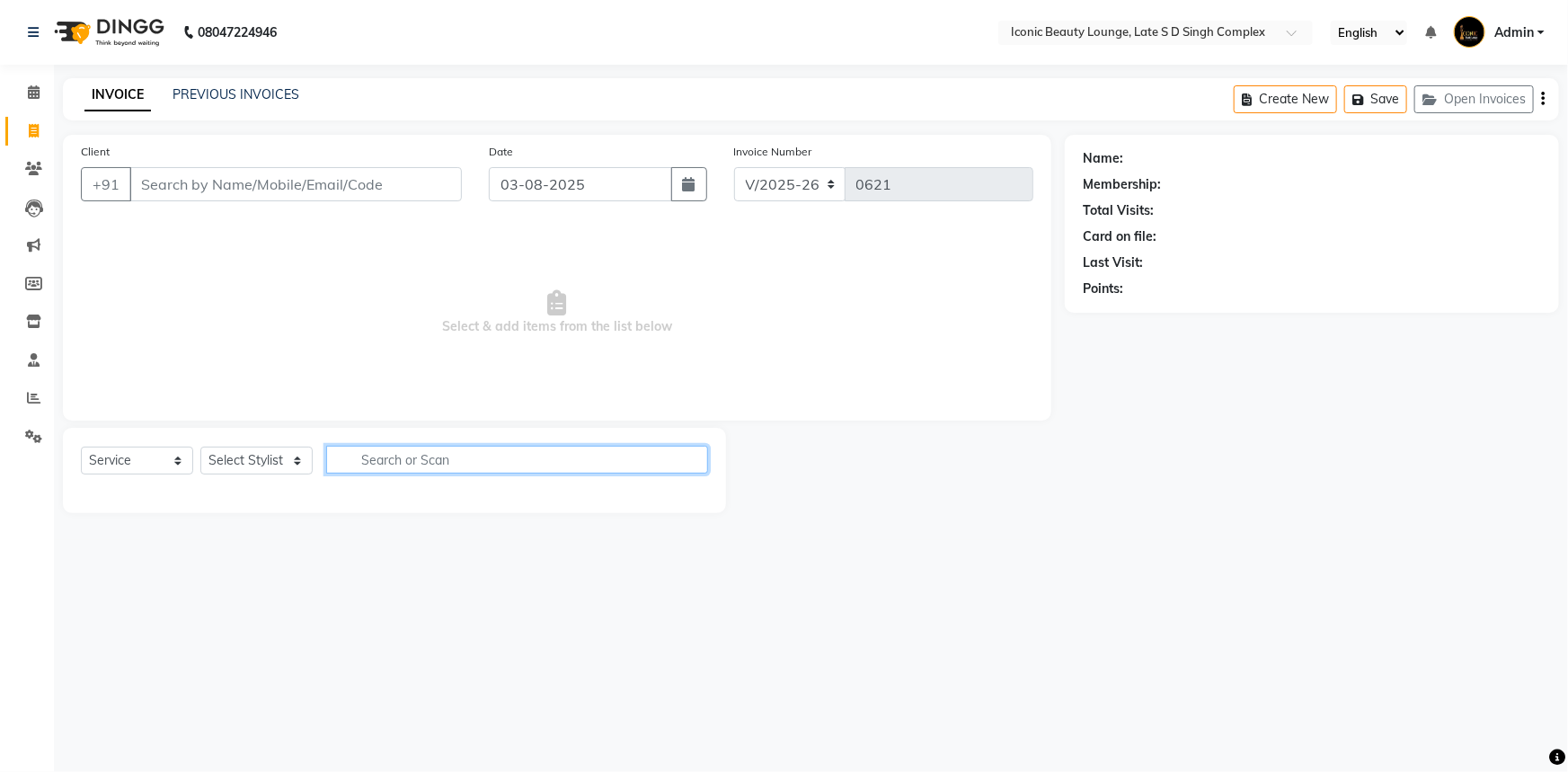 click 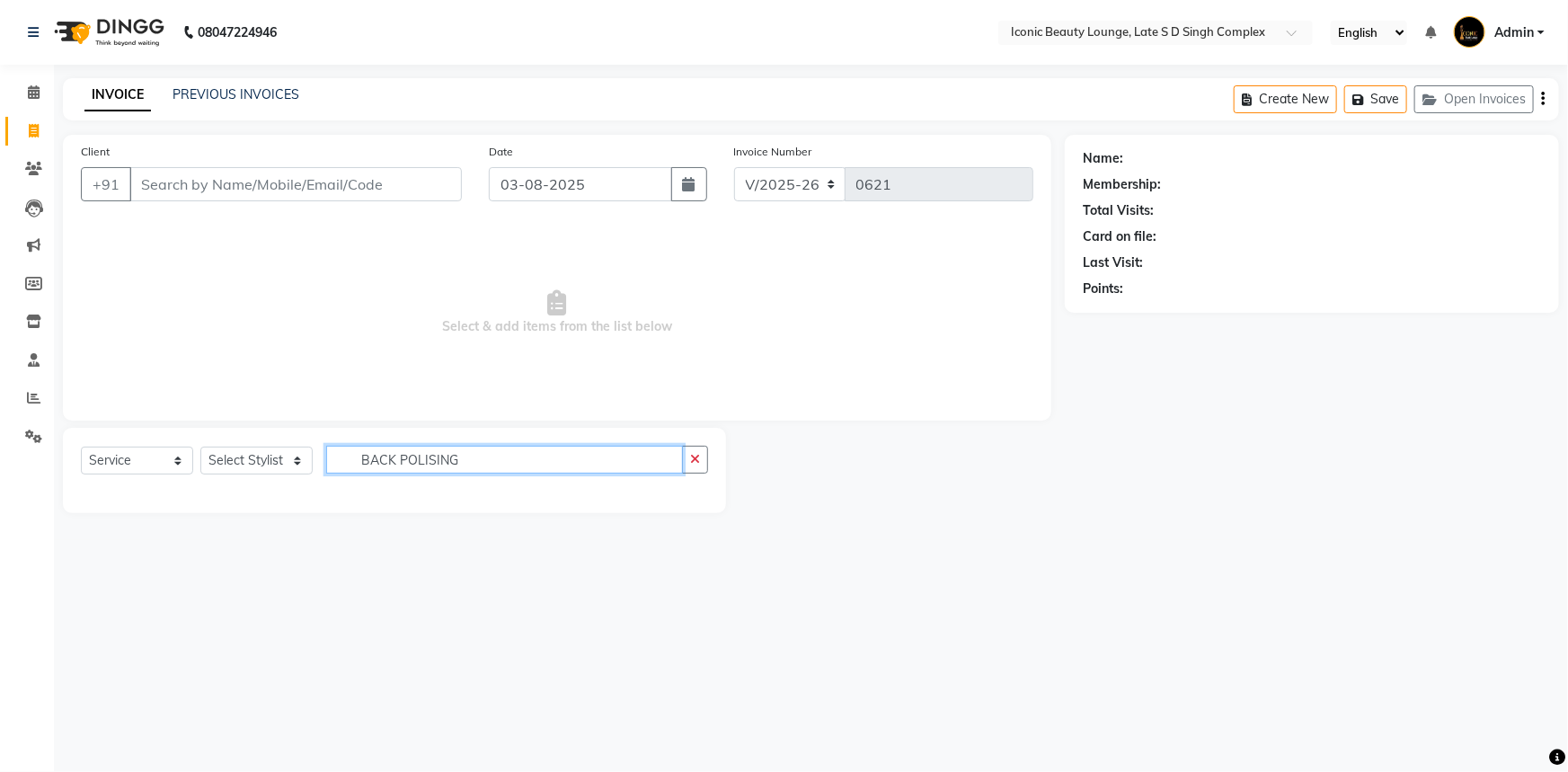 click on "BACK POLISING" 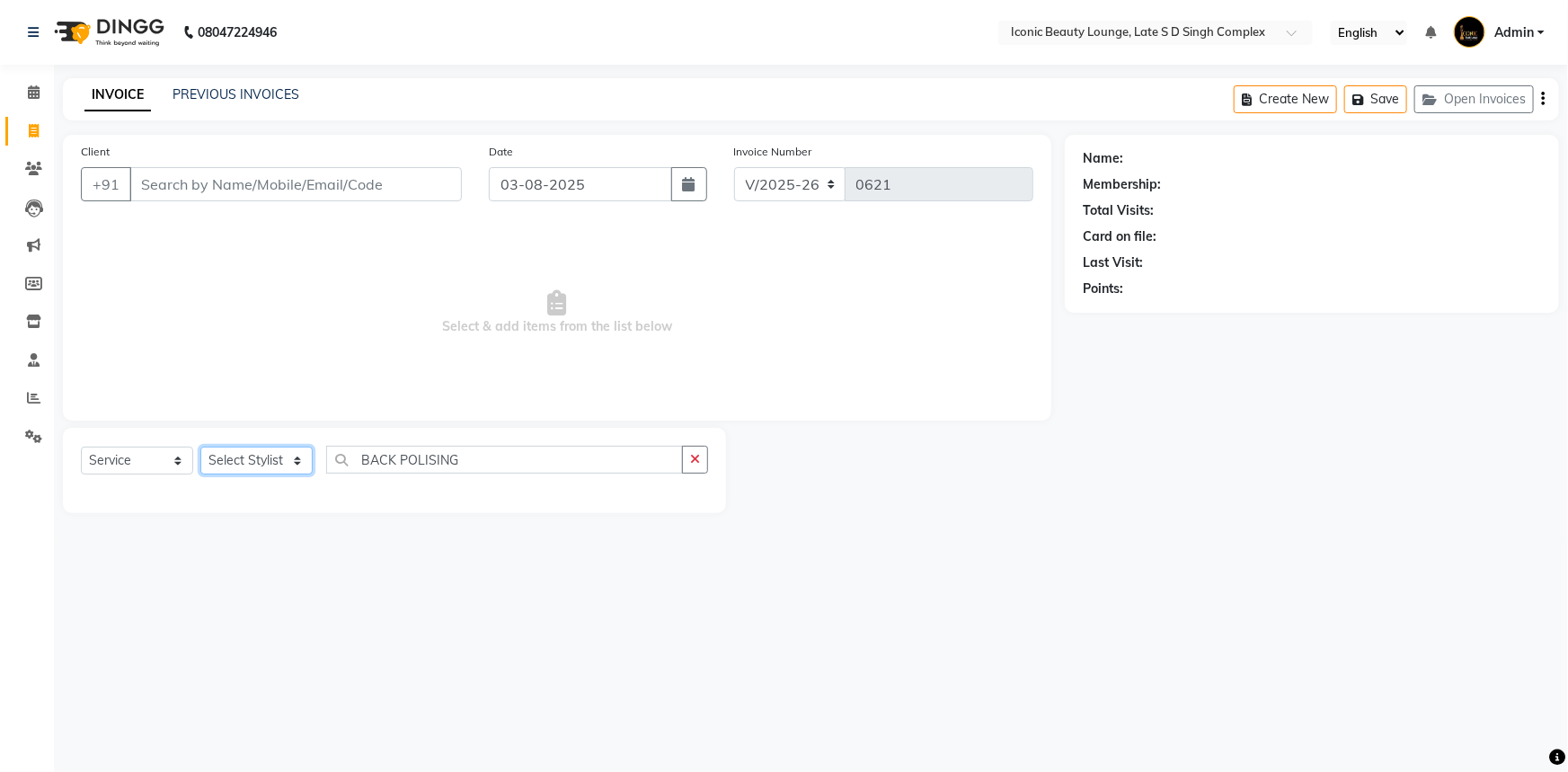 click on "Select Stylist Aashu Fatima Neelam neha  Priyanka Singh Sakib Tanu Jaiswal" 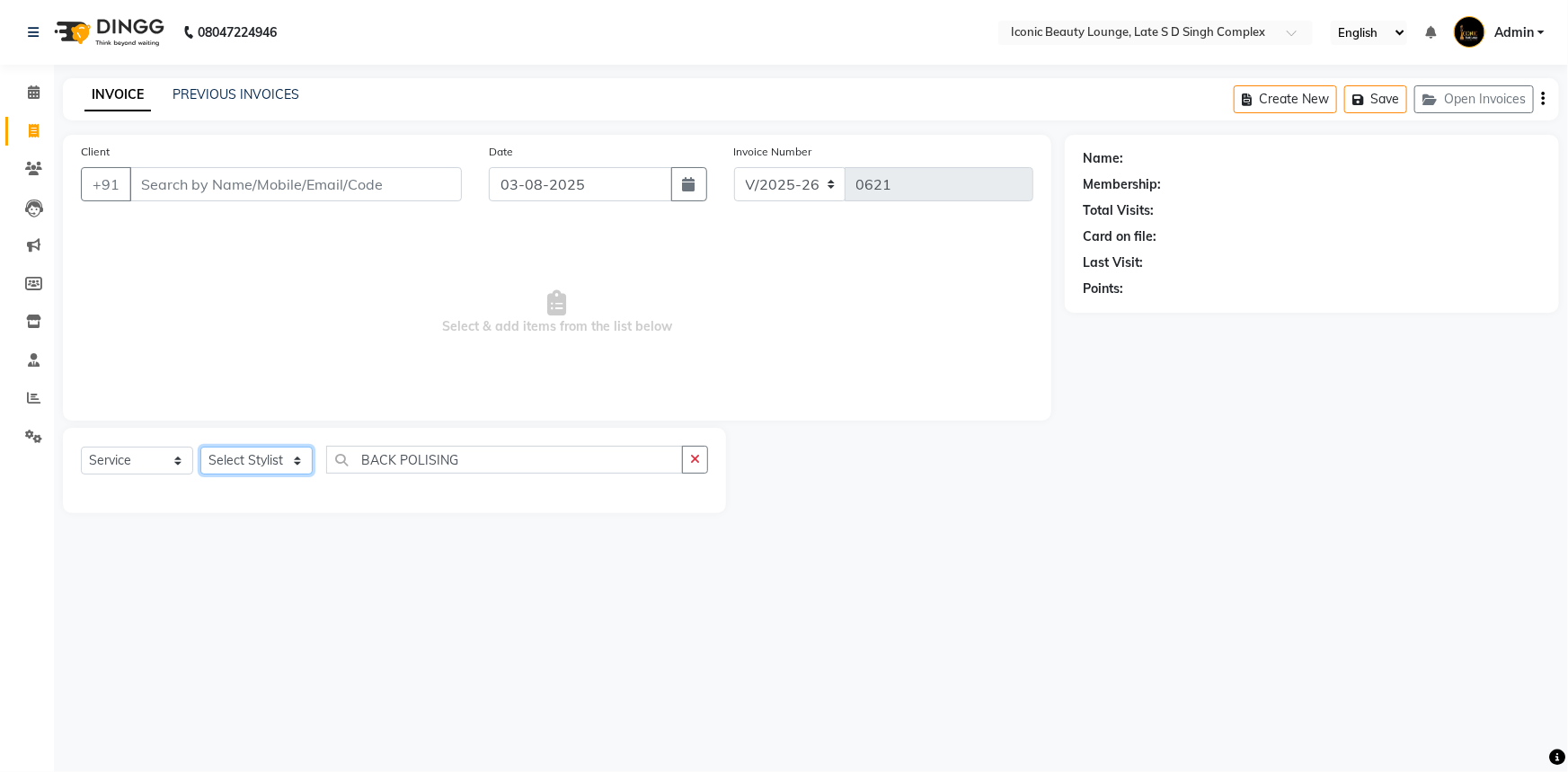 select on "50976" 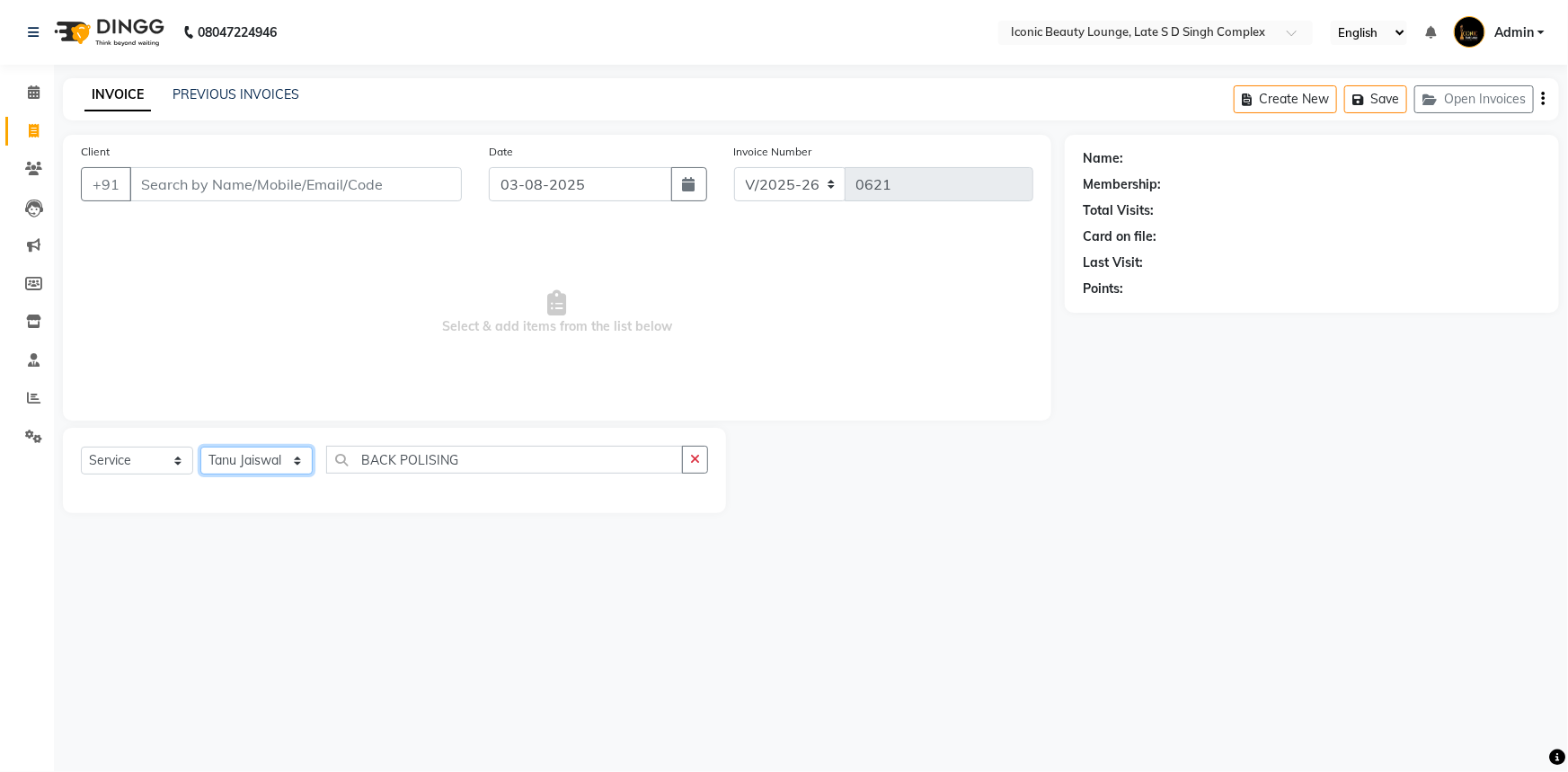 click on "Select Stylist Aashu Fatima Neelam neha  Priyanka Singh Sakib Tanu Jaiswal" 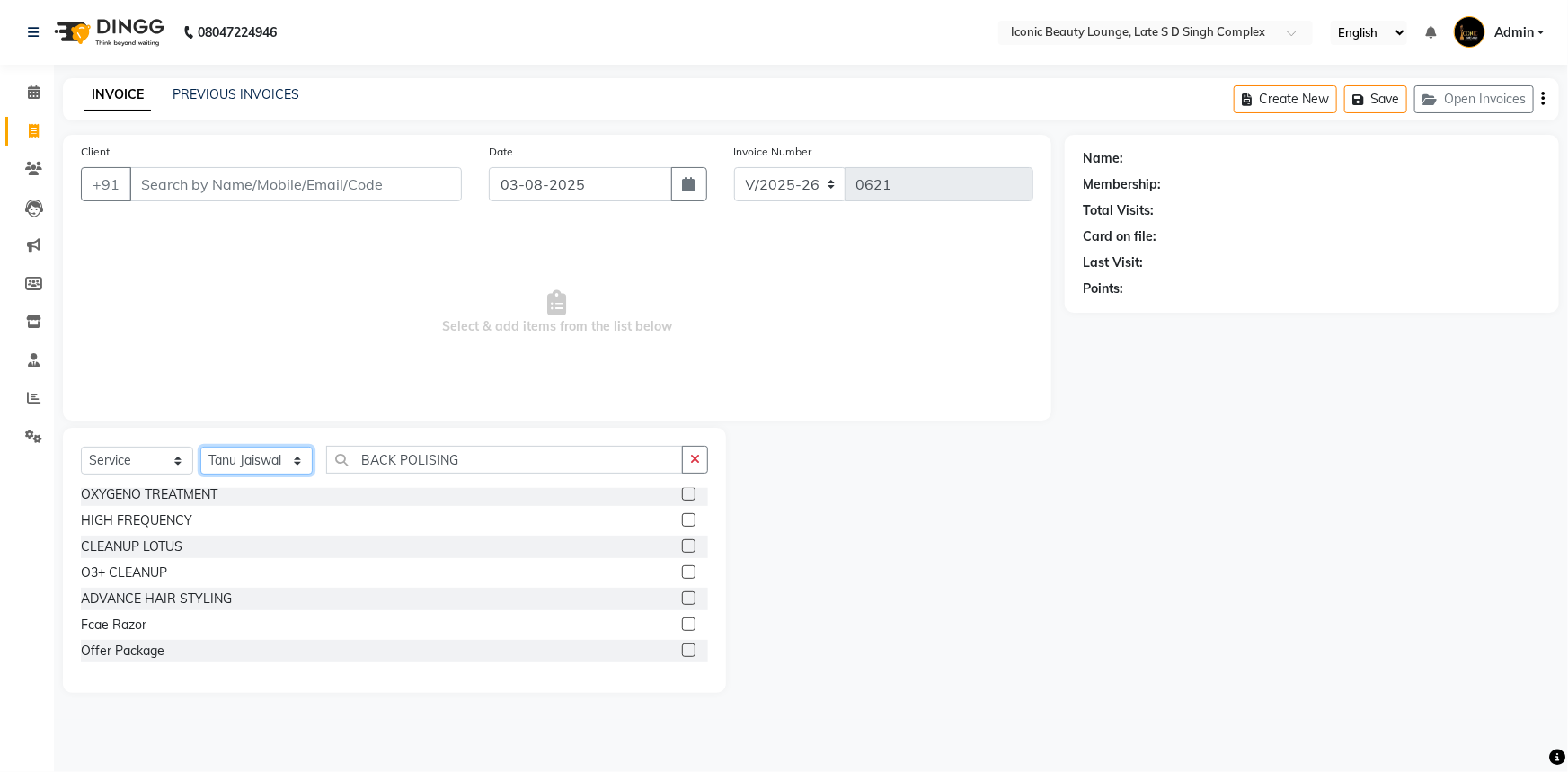scroll, scrollTop: 572, scrollLeft: 0, axis: vertical 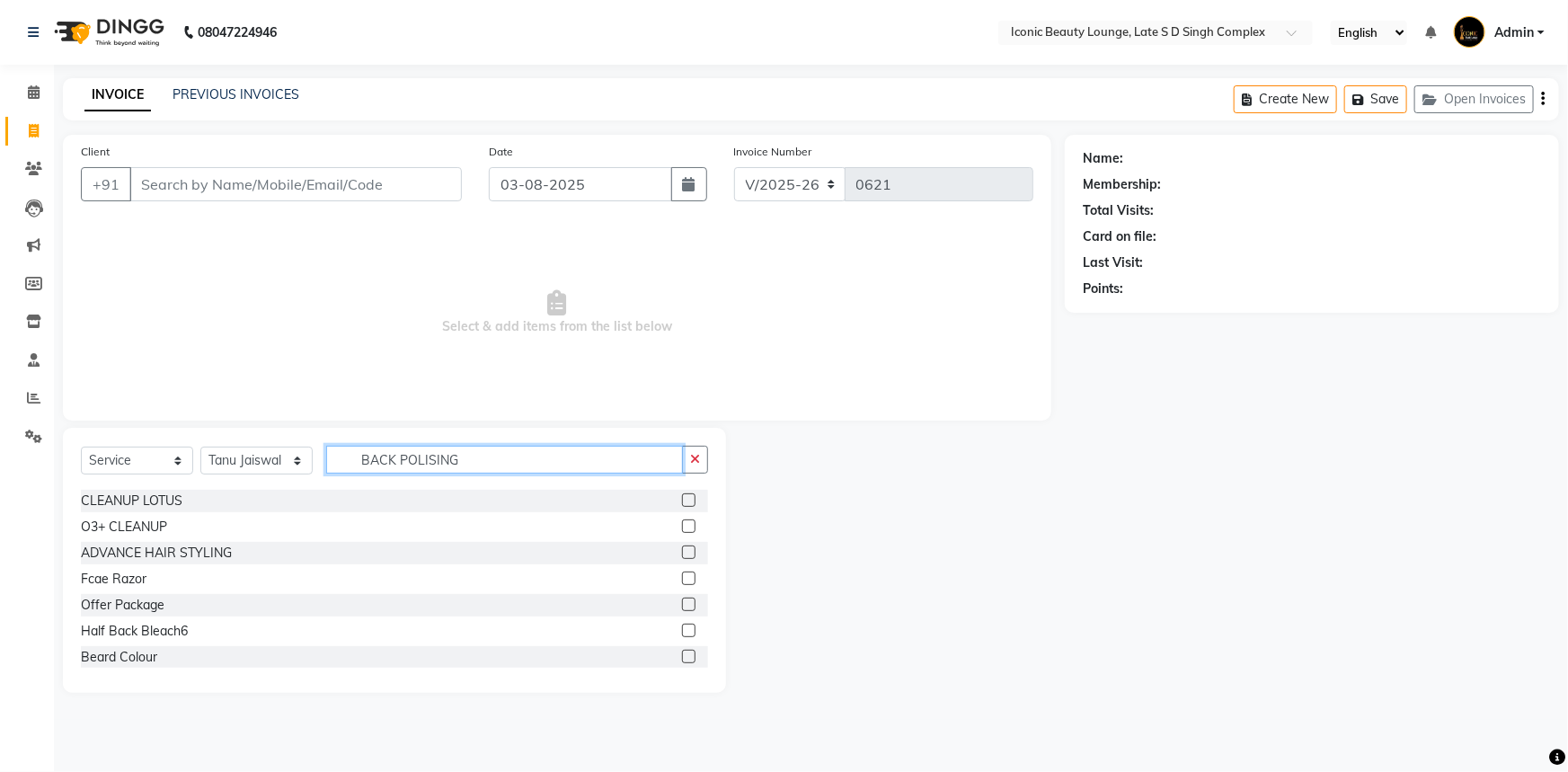 click on "BACK POLISING" 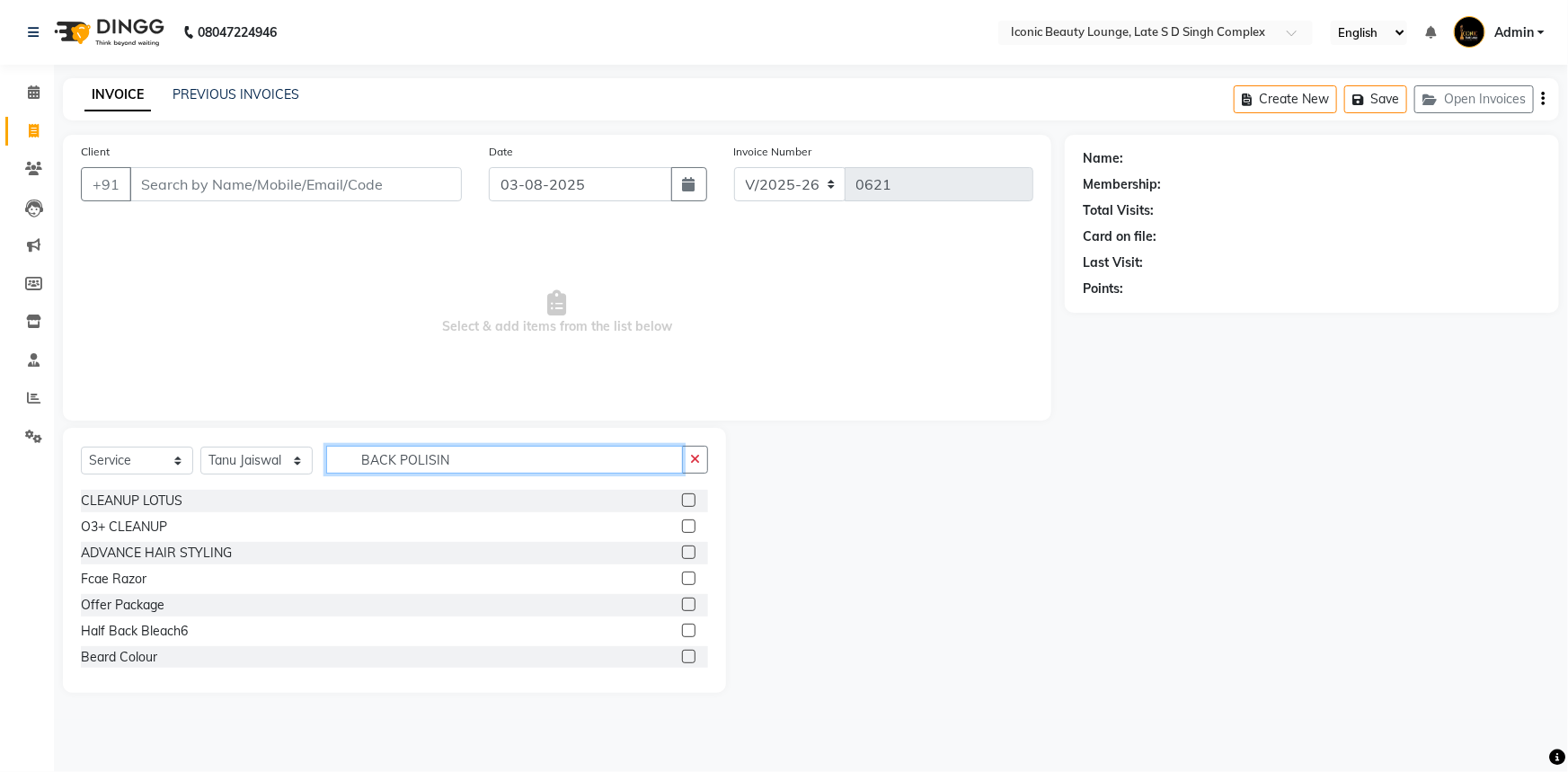 scroll, scrollTop: 0, scrollLeft: 0, axis: both 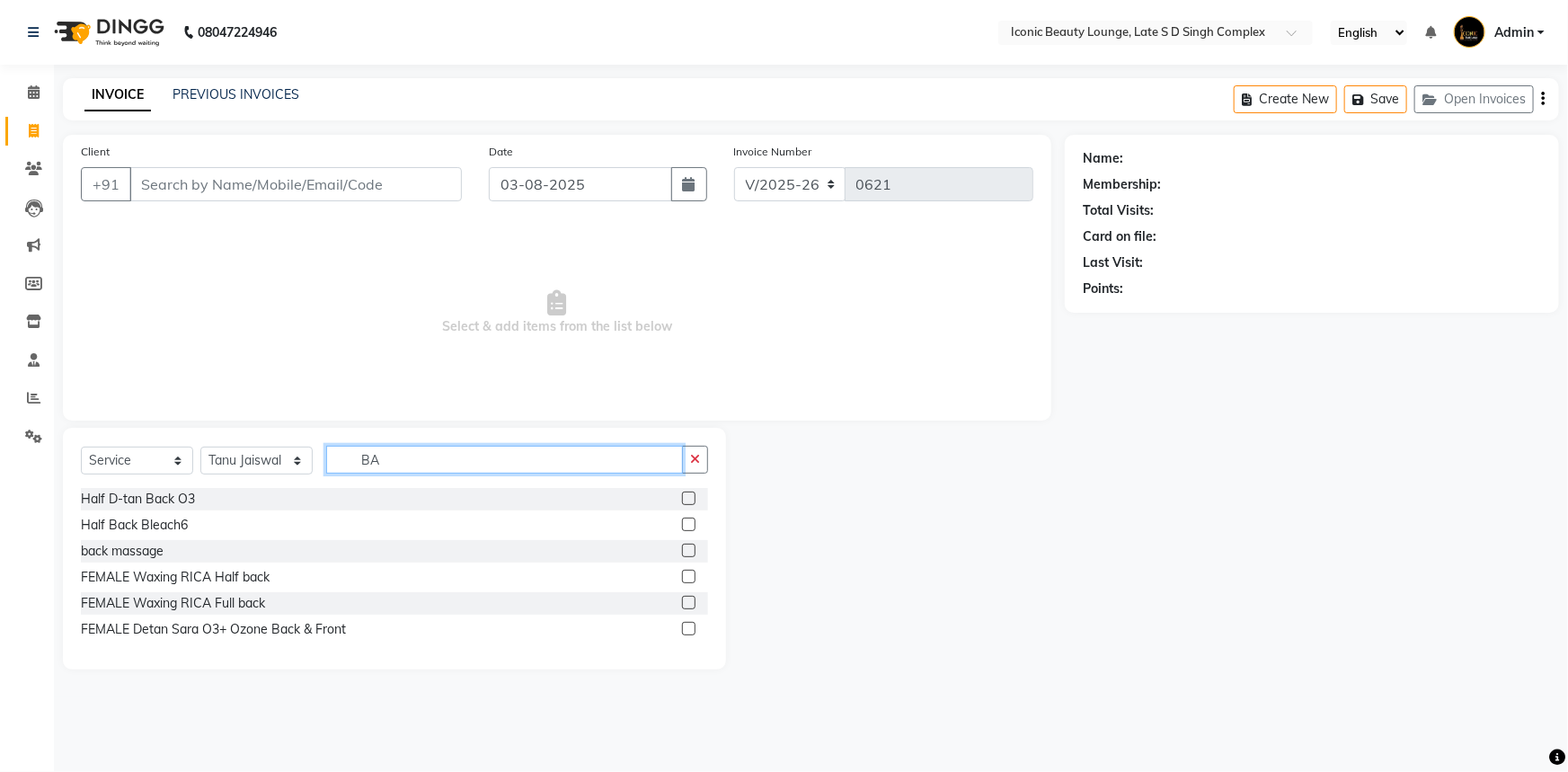 type on "B" 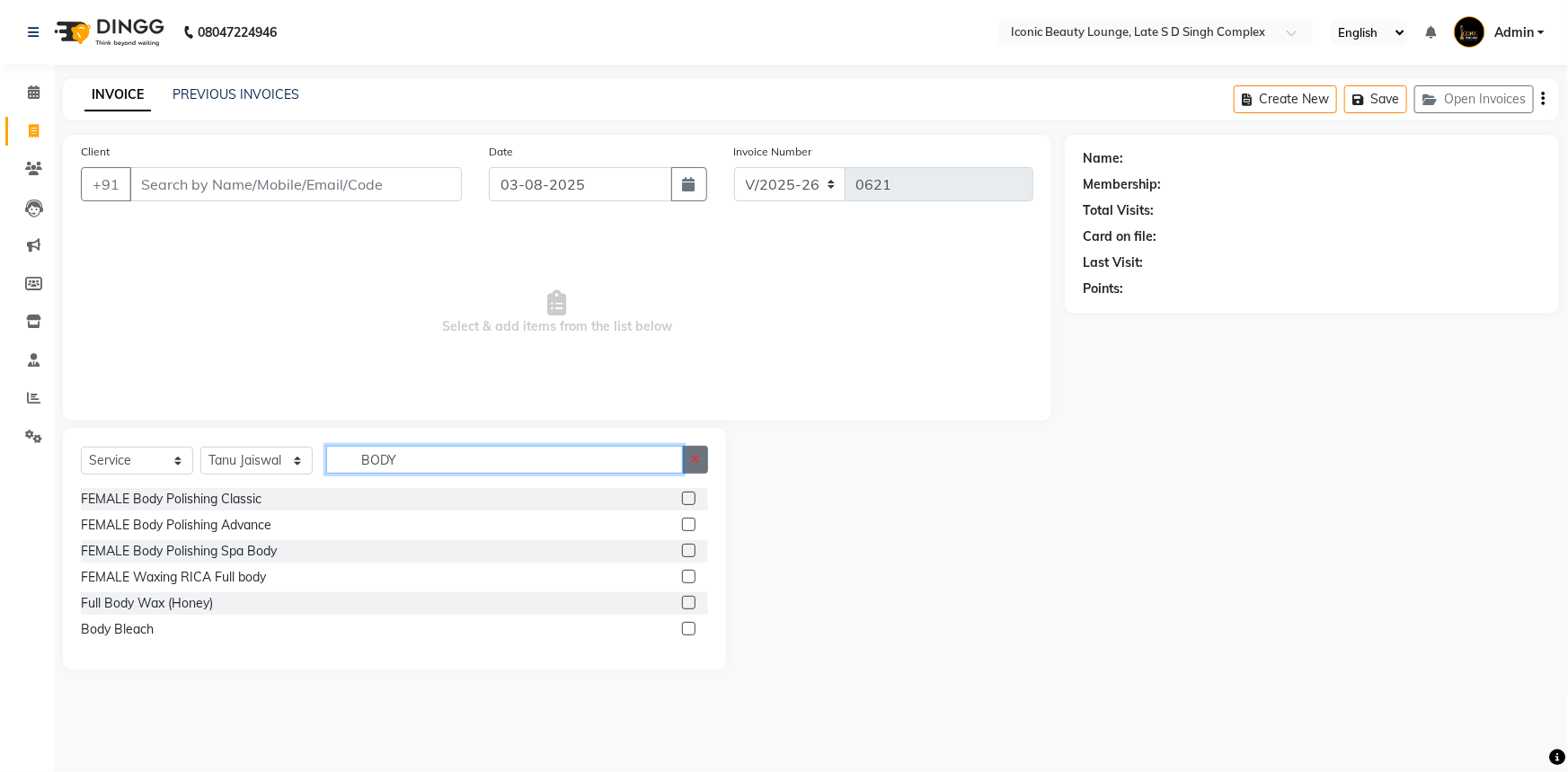 type on "BODY" 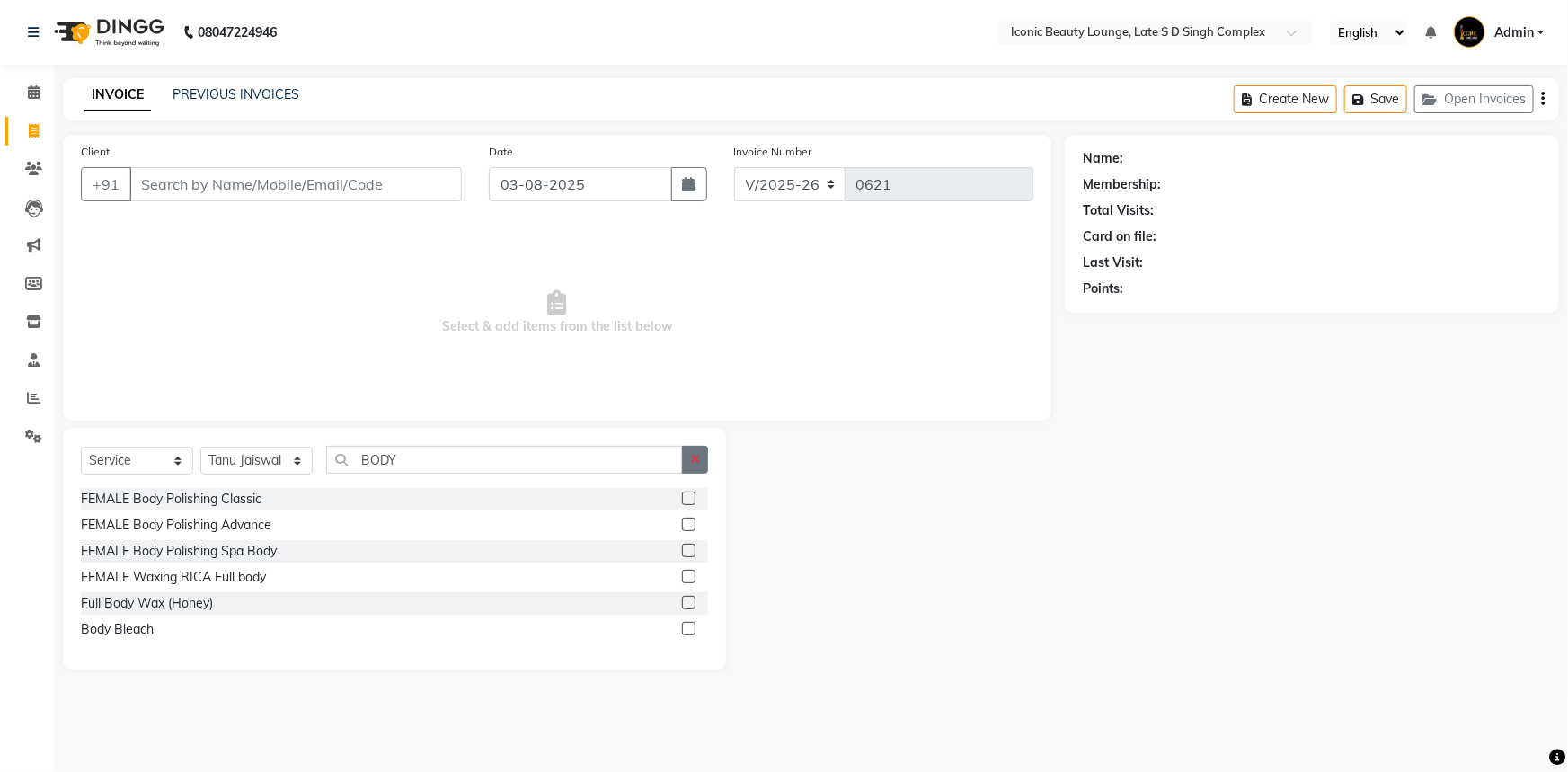 click 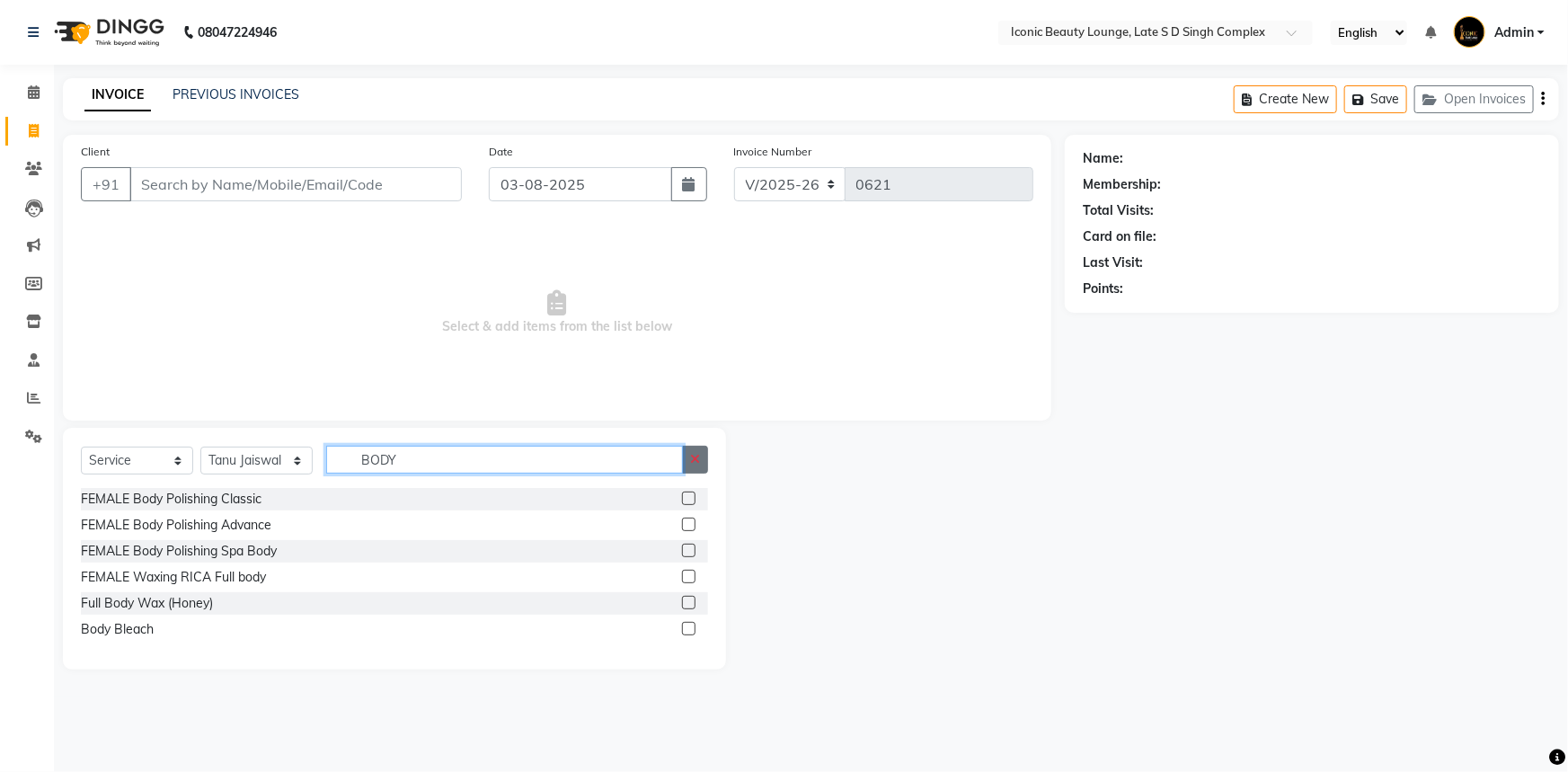 type 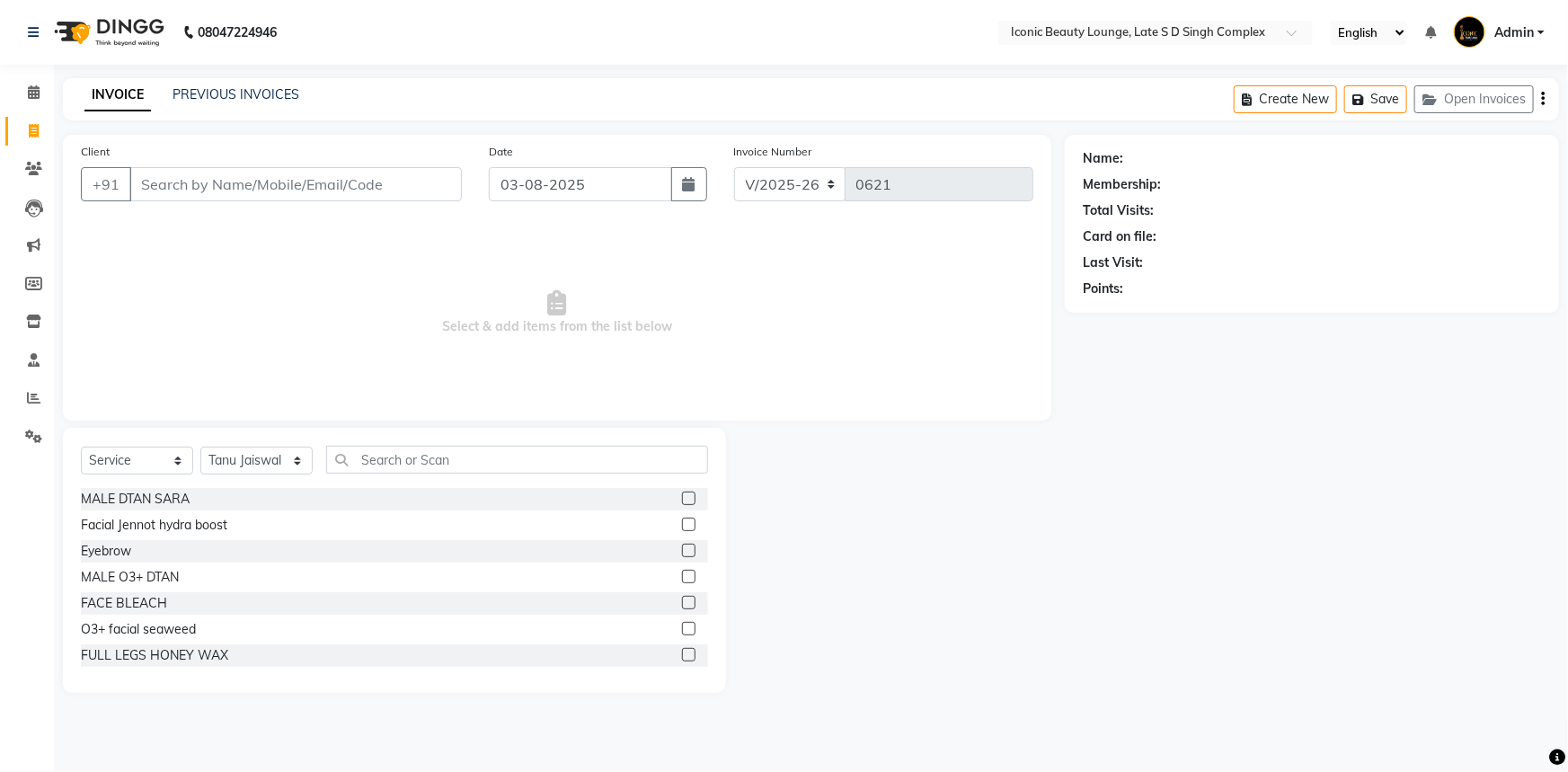 click on "Select & add items from the list below" at bounding box center (557, 313) 